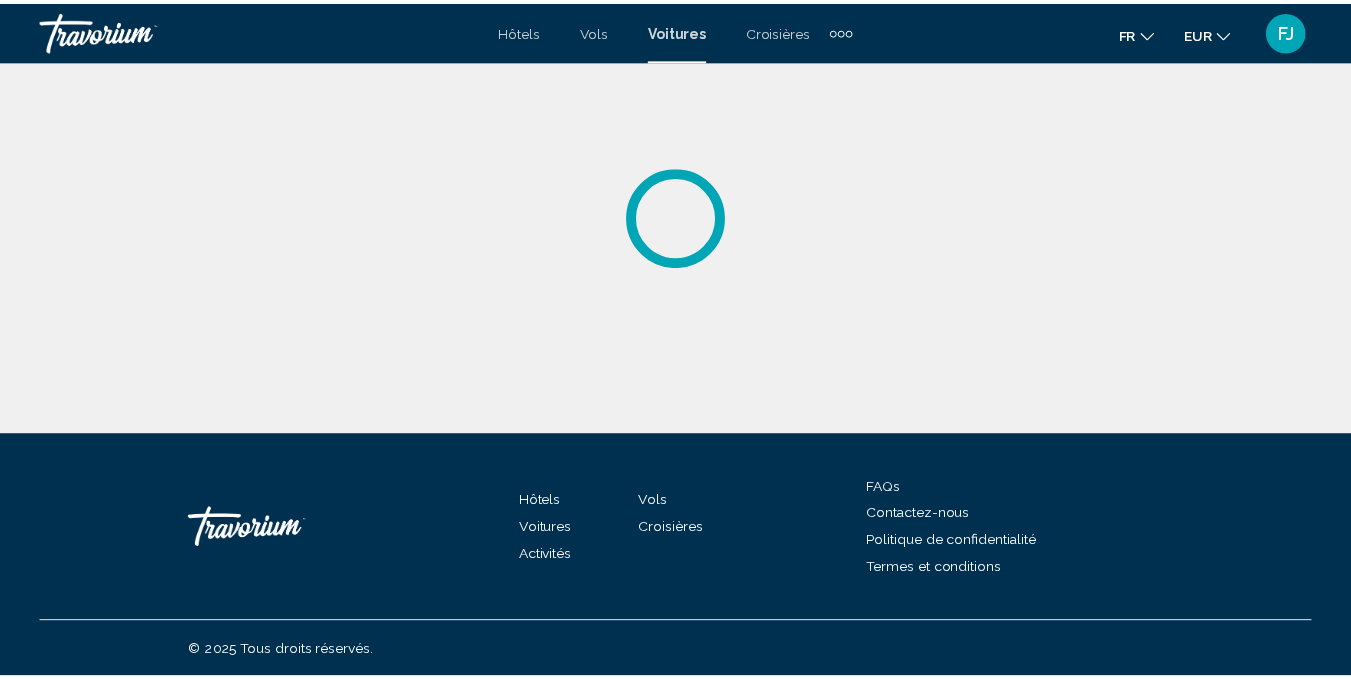 scroll, scrollTop: 0, scrollLeft: 0, axis: both 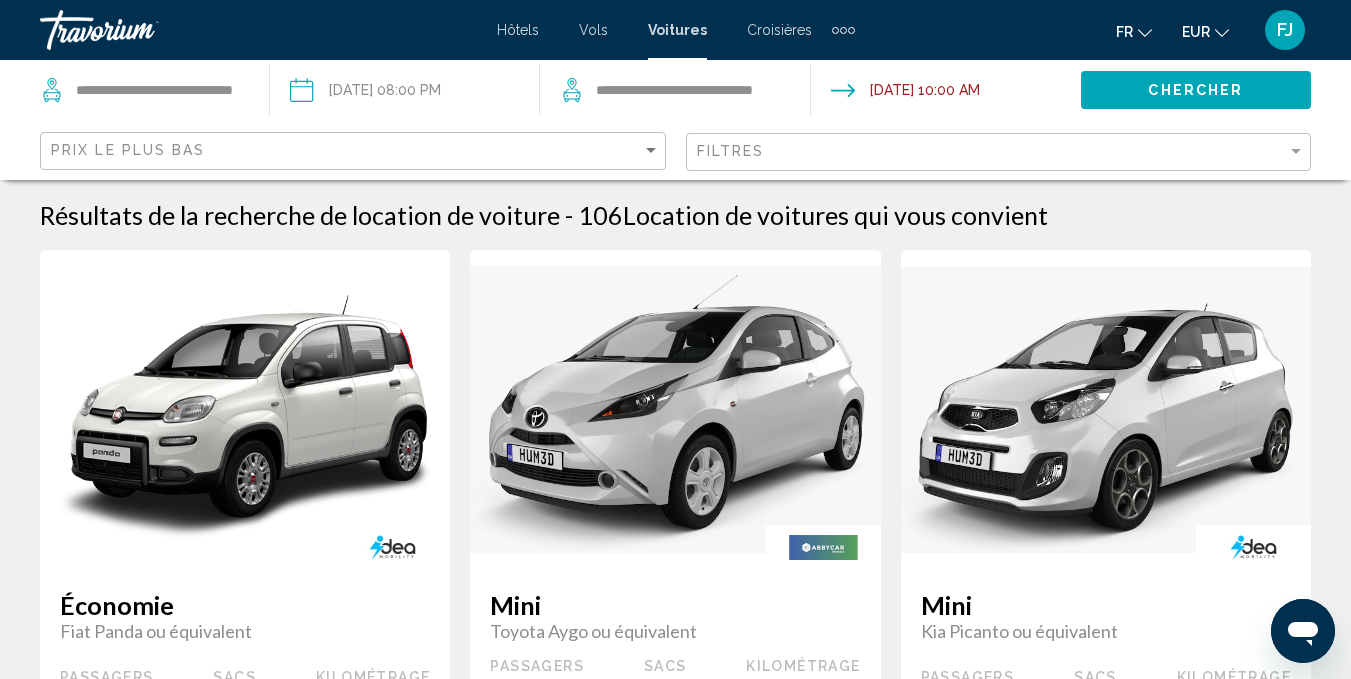 click at bounding box center (945, 93) 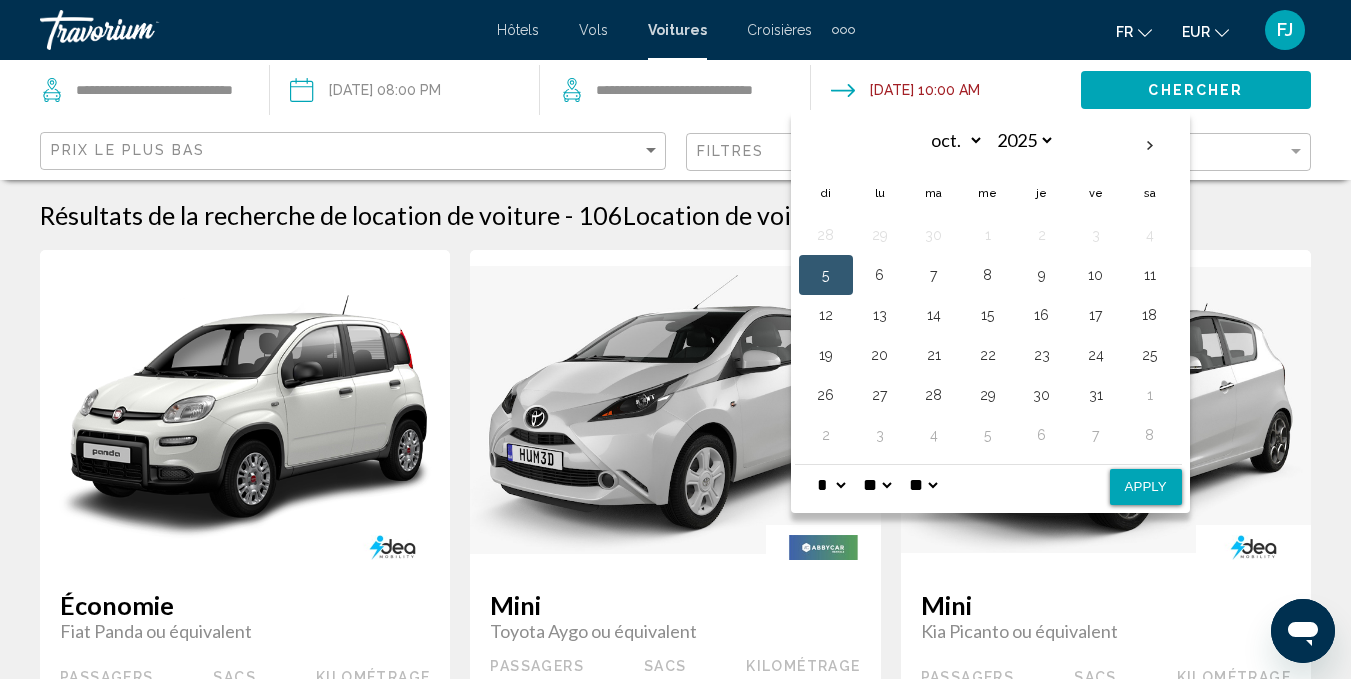 click at bounding box center [404, 93] 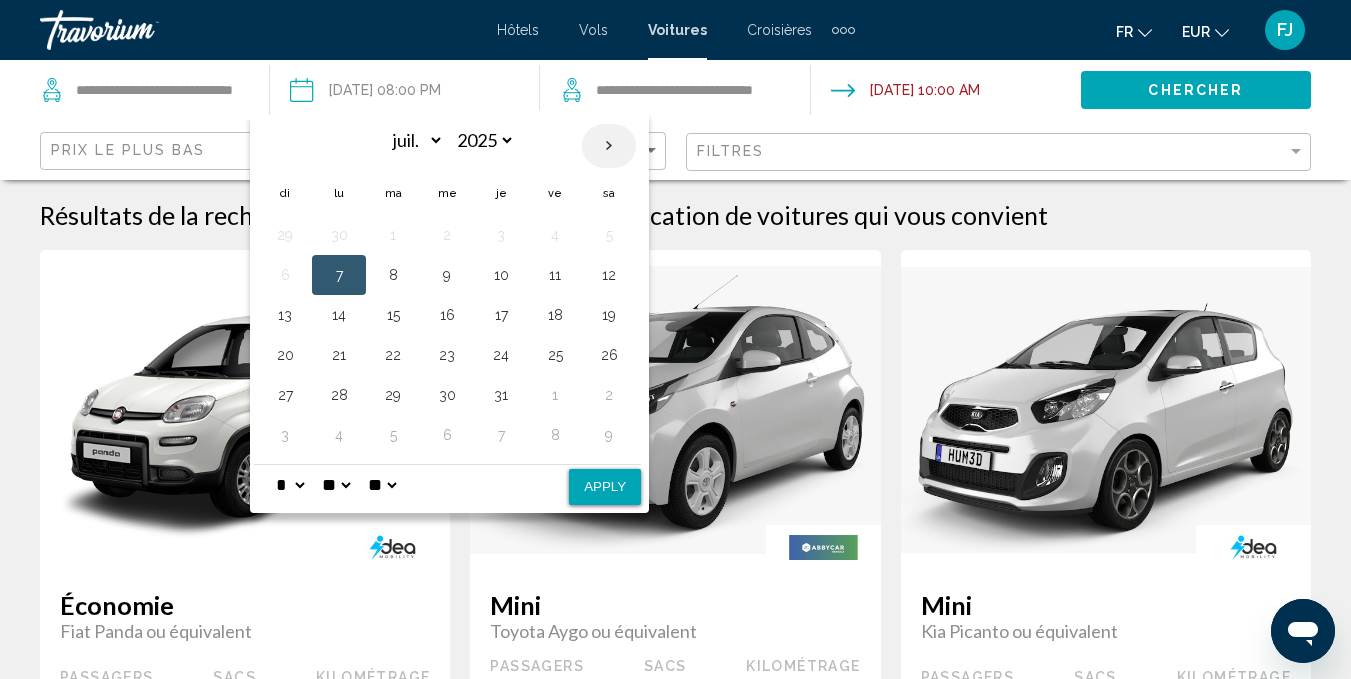 click at bounding box center [609, 146] 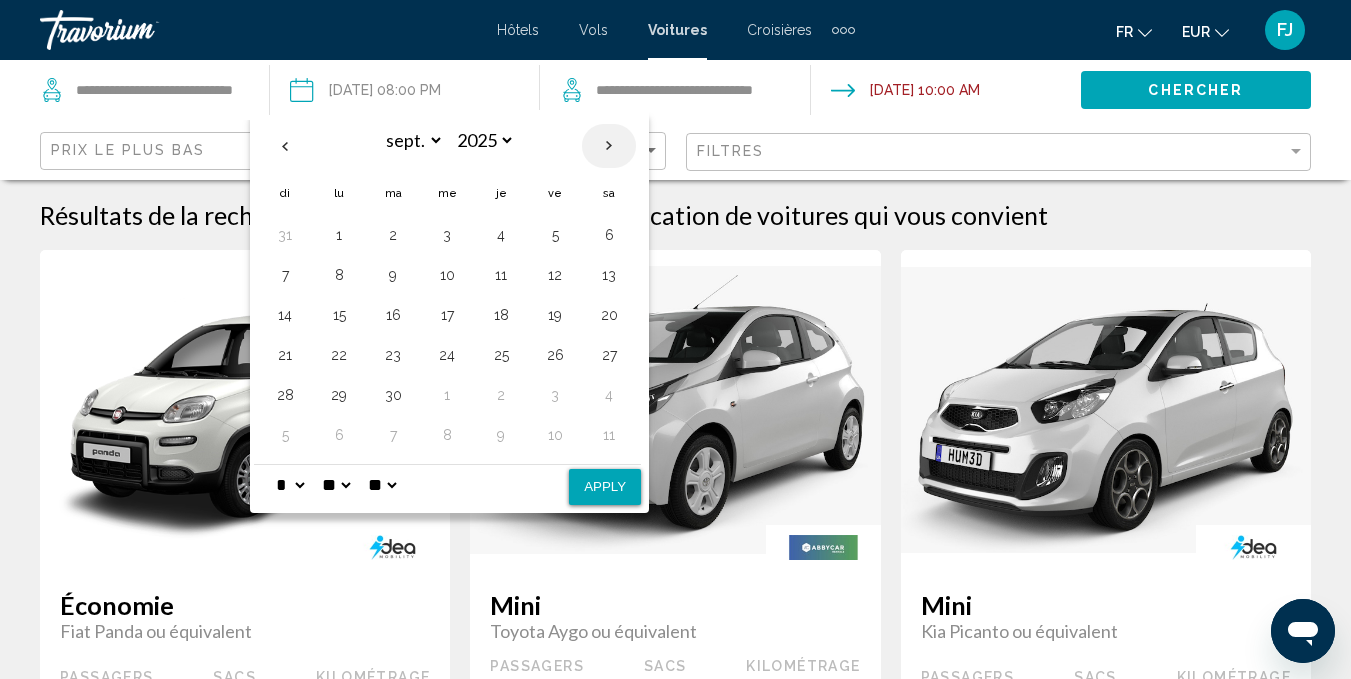 click at bounding box center [609, 146] 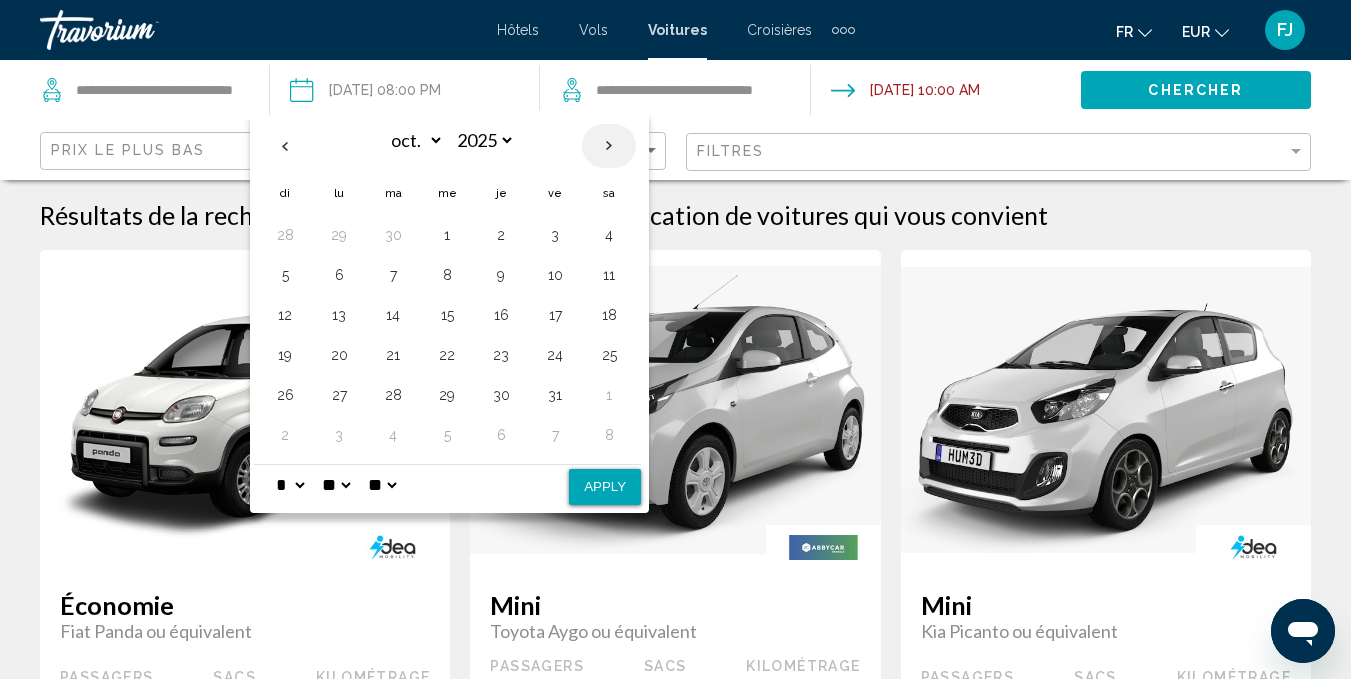 click at bounding box center [609, 146] 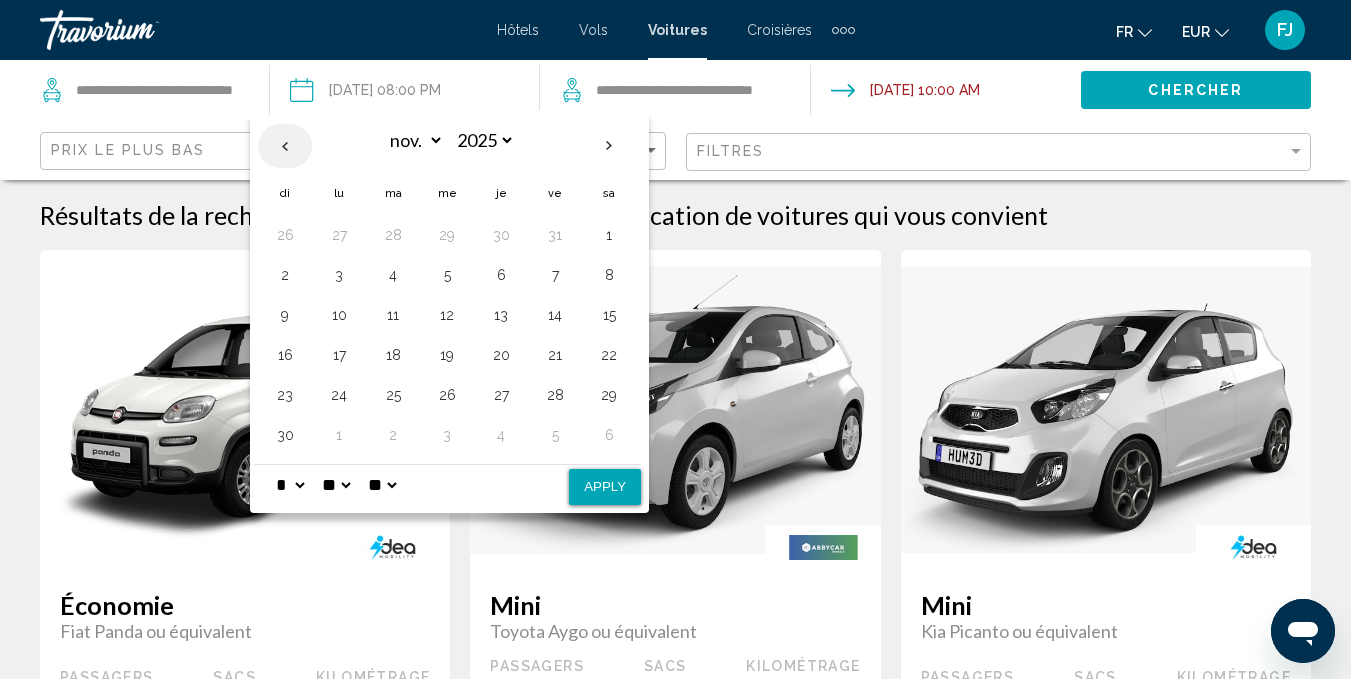 click at bounding box center [285, 146] 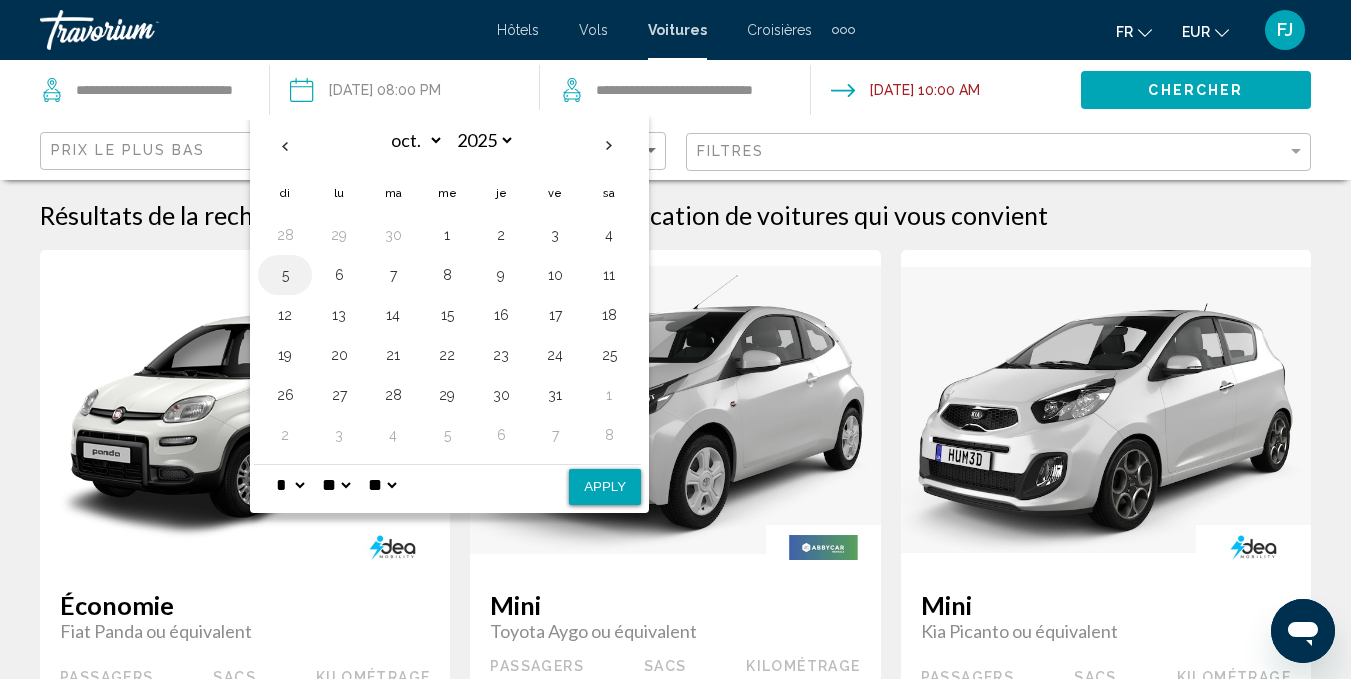 click on "5" at bounding box center (285, 275) 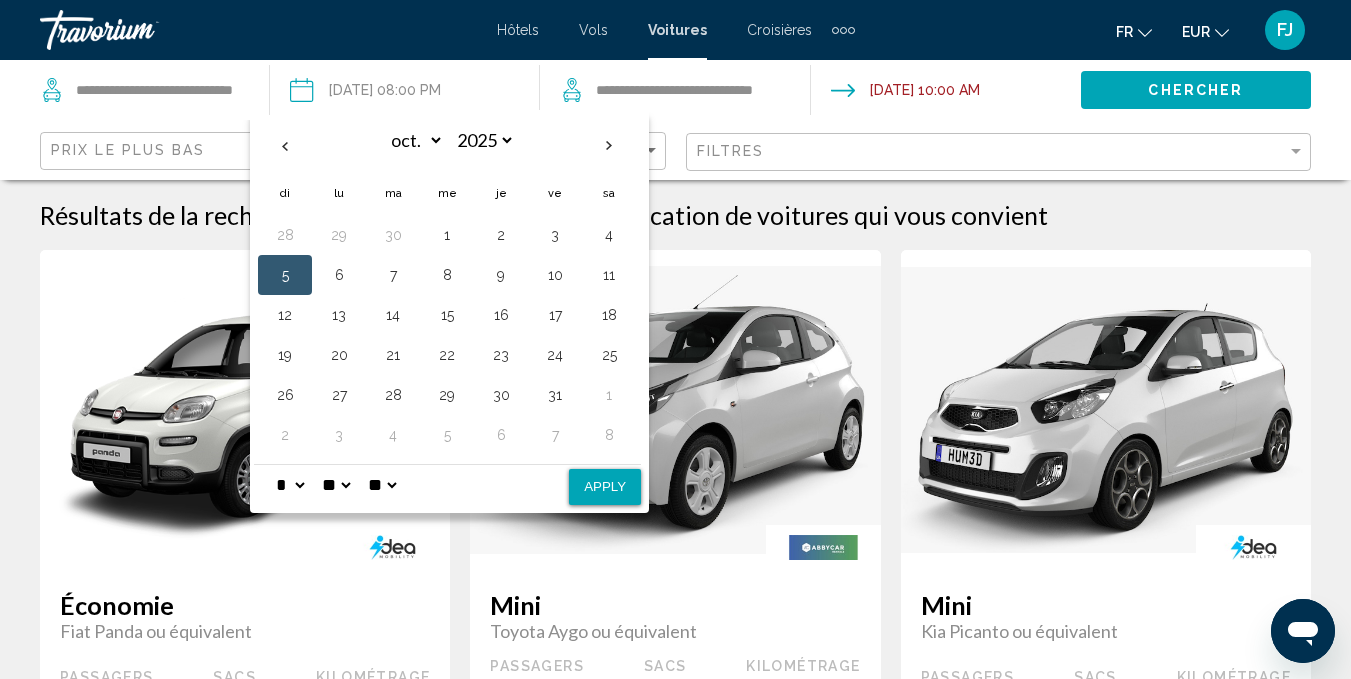 click on "* * * * * * * * * ** ** **" at bounding box center (290, 485) 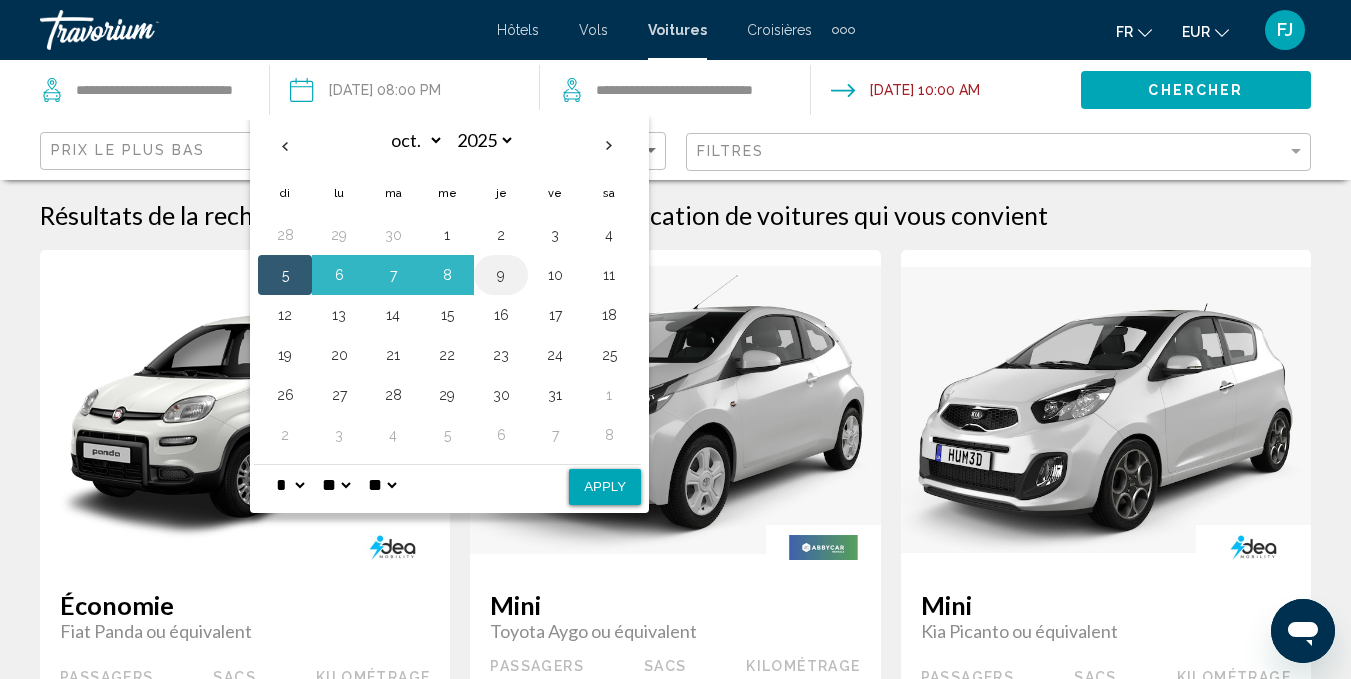 click on "9" at bounding box center [501, 275] 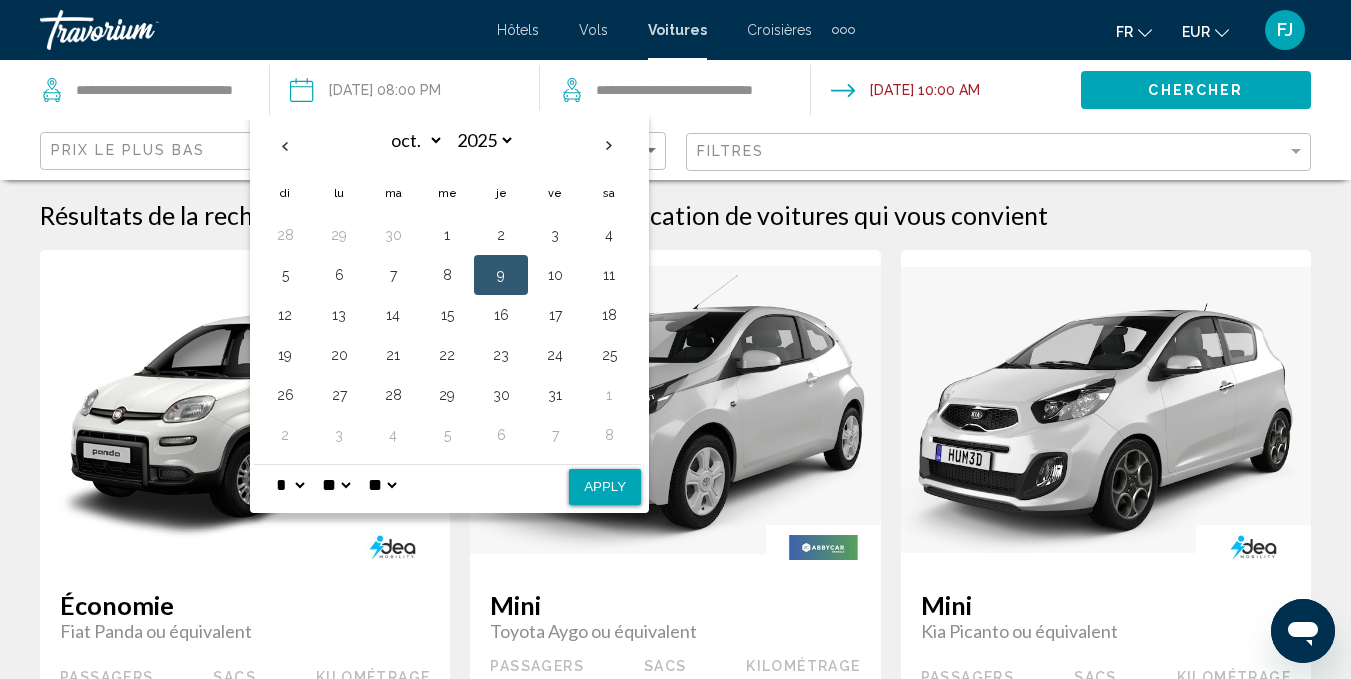 click on "* * * * * * * * * ** ** **" at bounding box center (290, 485) 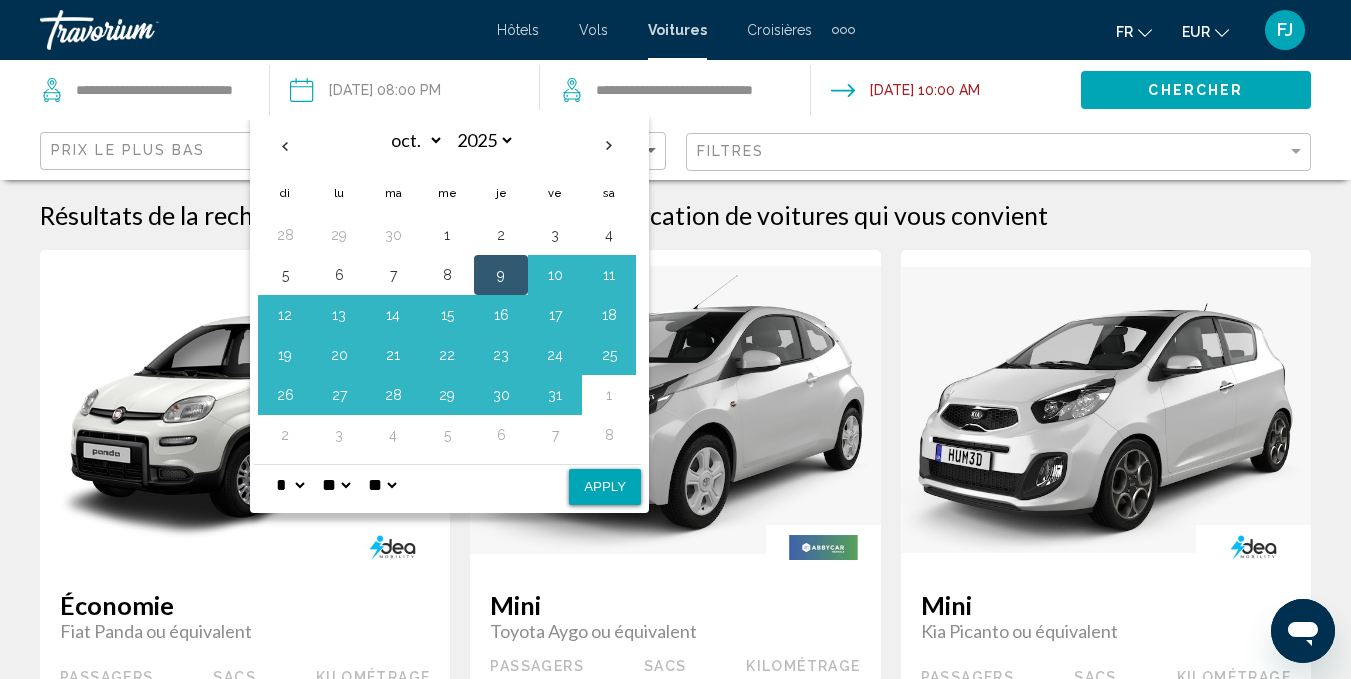 click on "Apply" at bounding box center (605, 487) 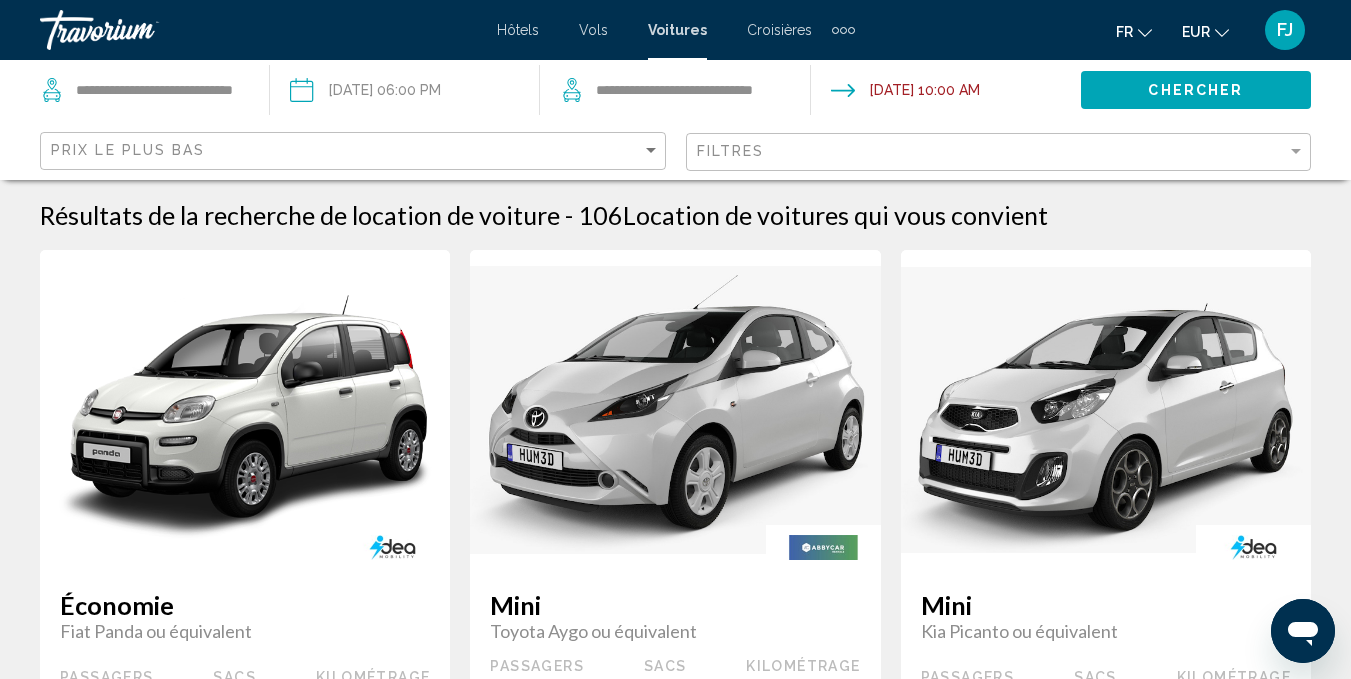 click at bounding box center [945, 93] 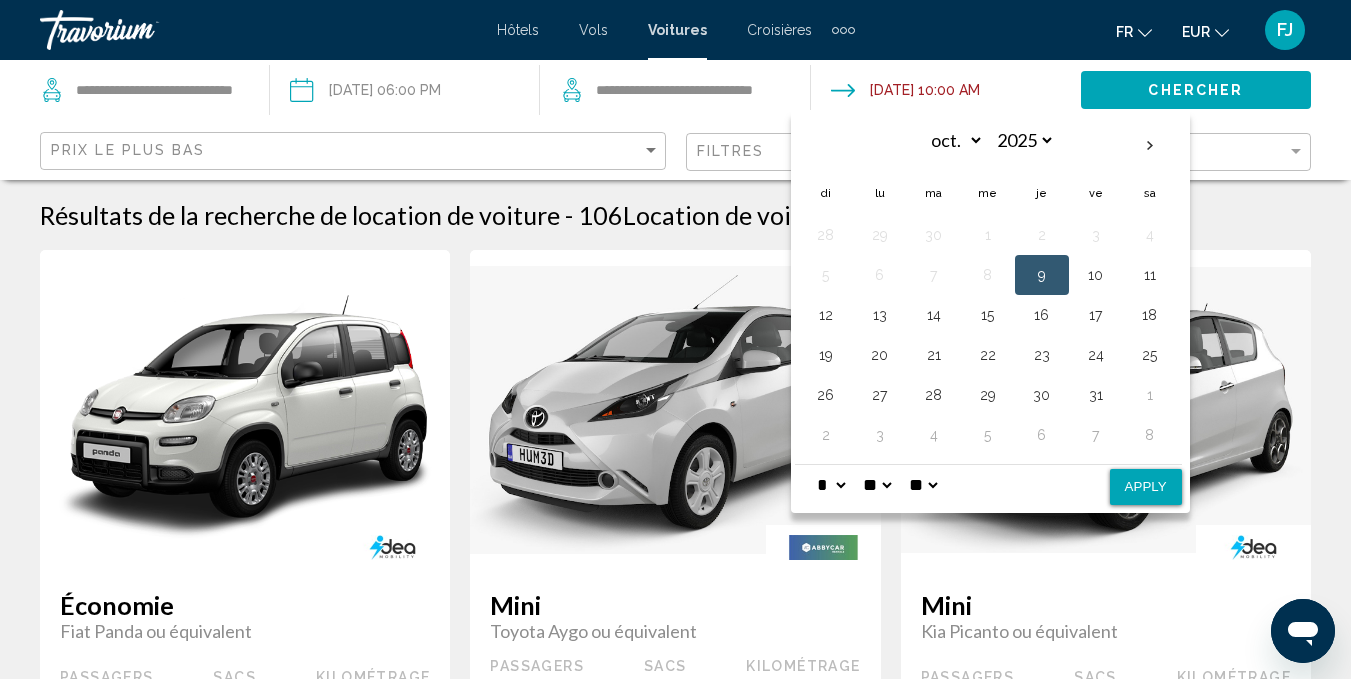 click on "Apply" at bounding box center [1146, 487] 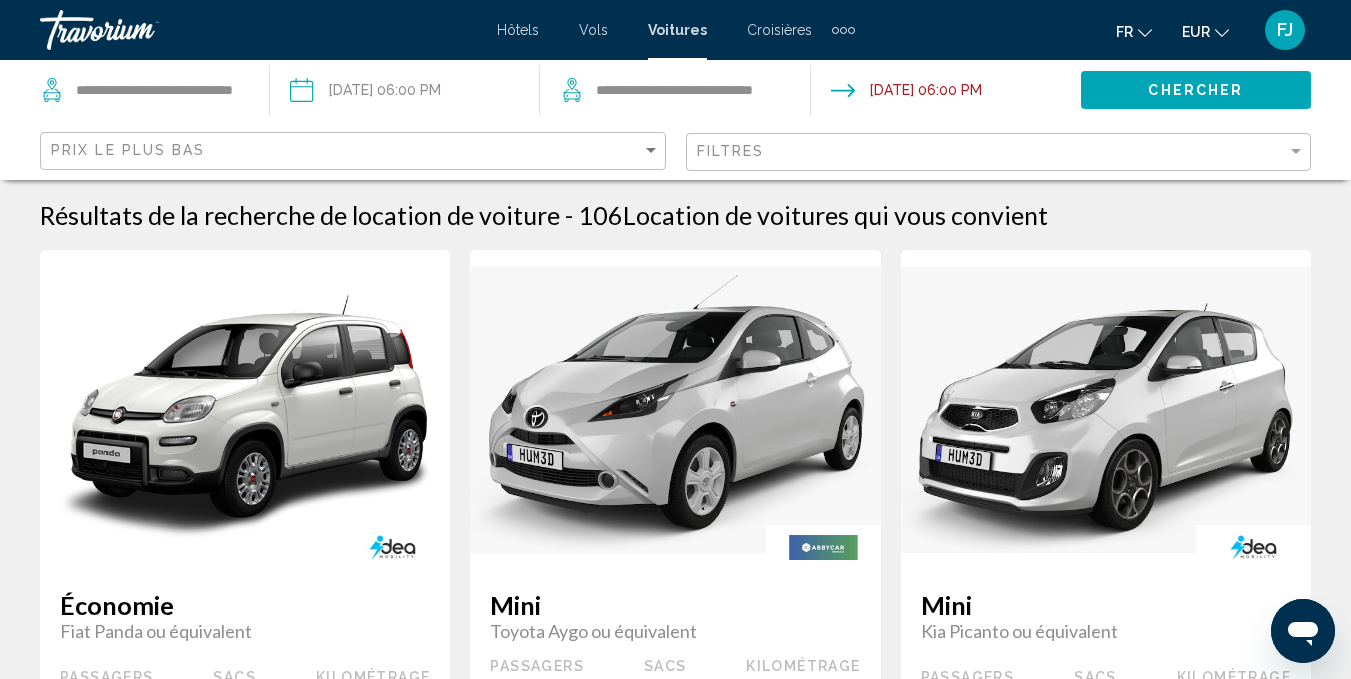 click on "Chercher" 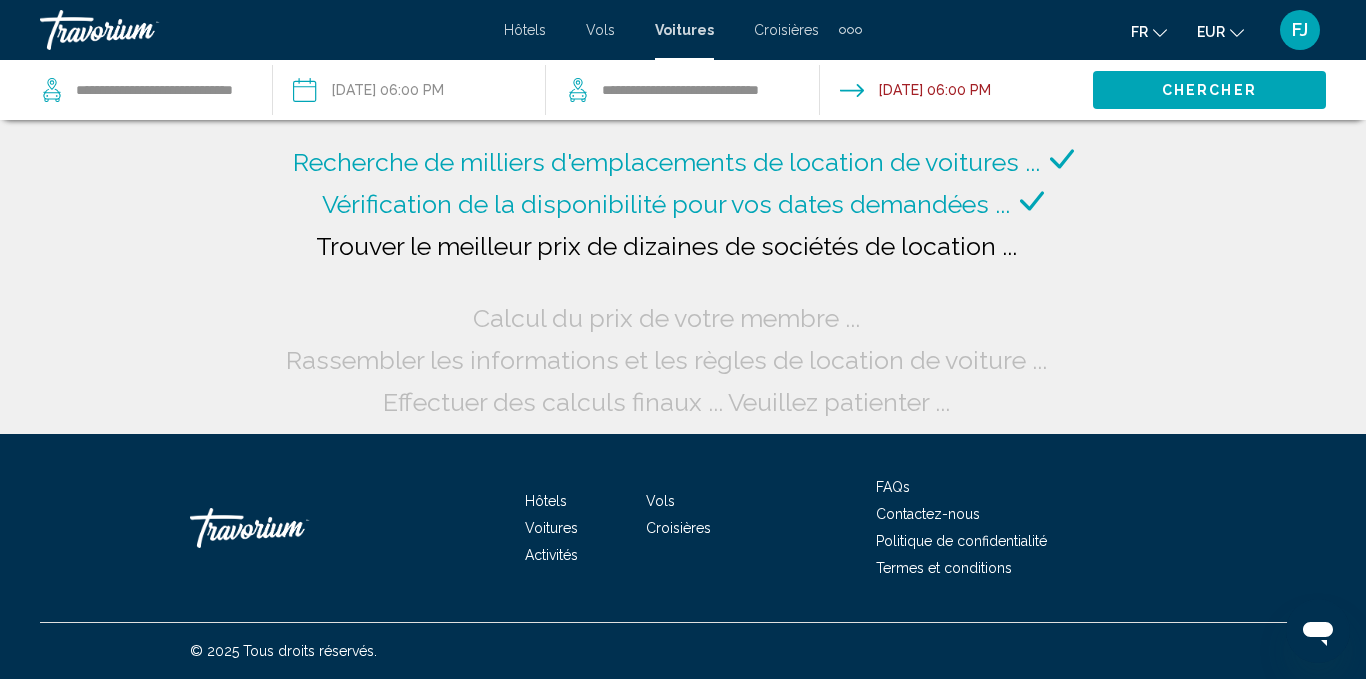 click on "**********" at bounding box center (408, 93) 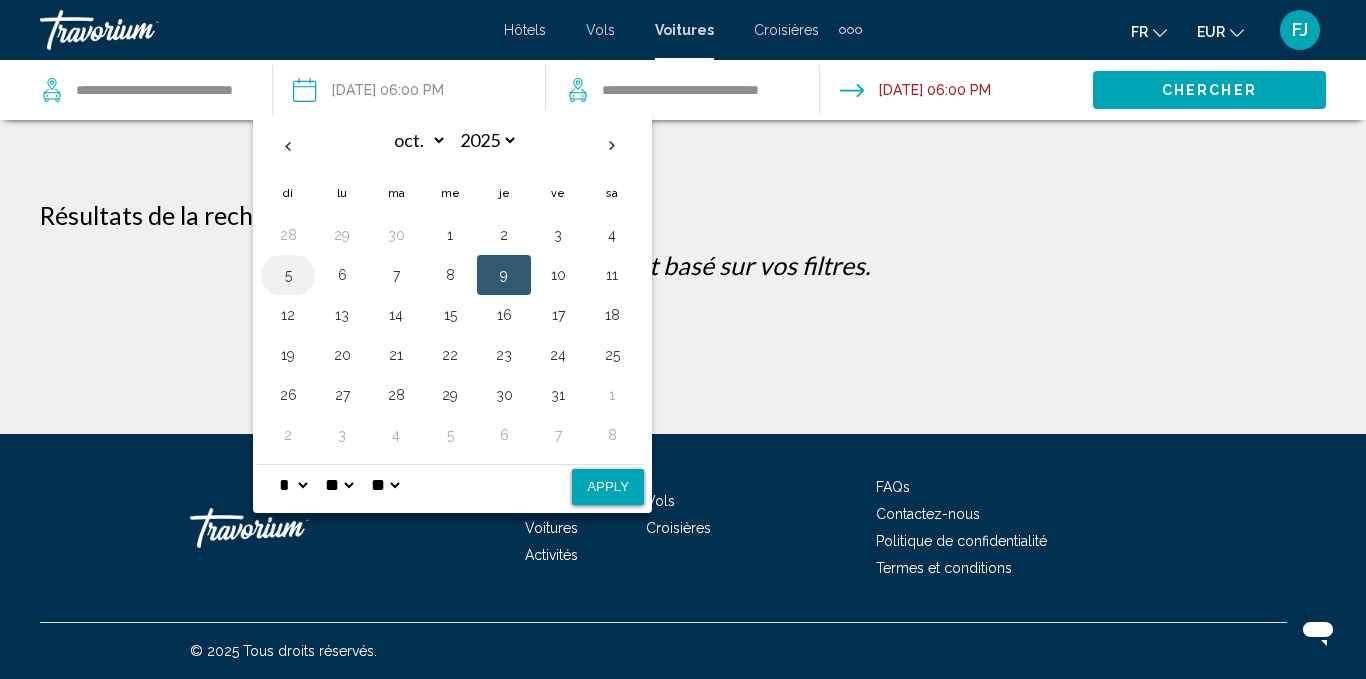 click on "5" at bounding box center (288, 275) 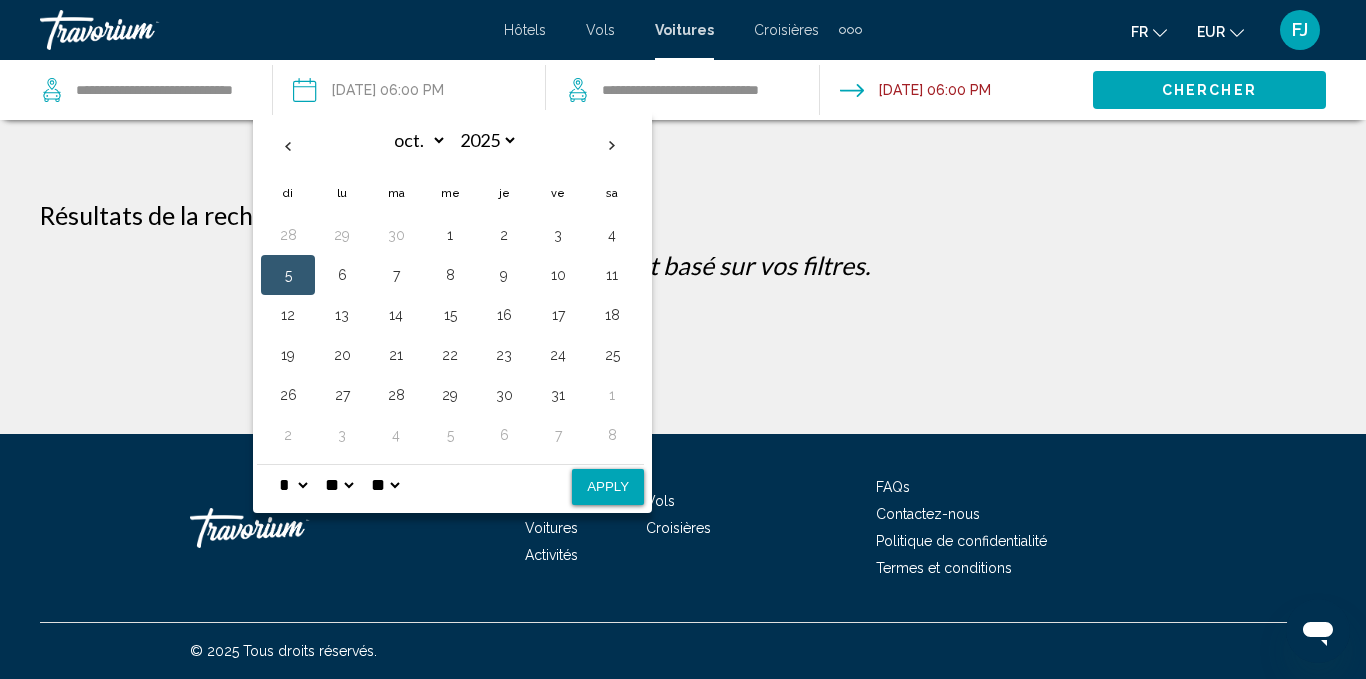 click on "* * * * * * * * * ** ** **" at bounding box center (293, 485) 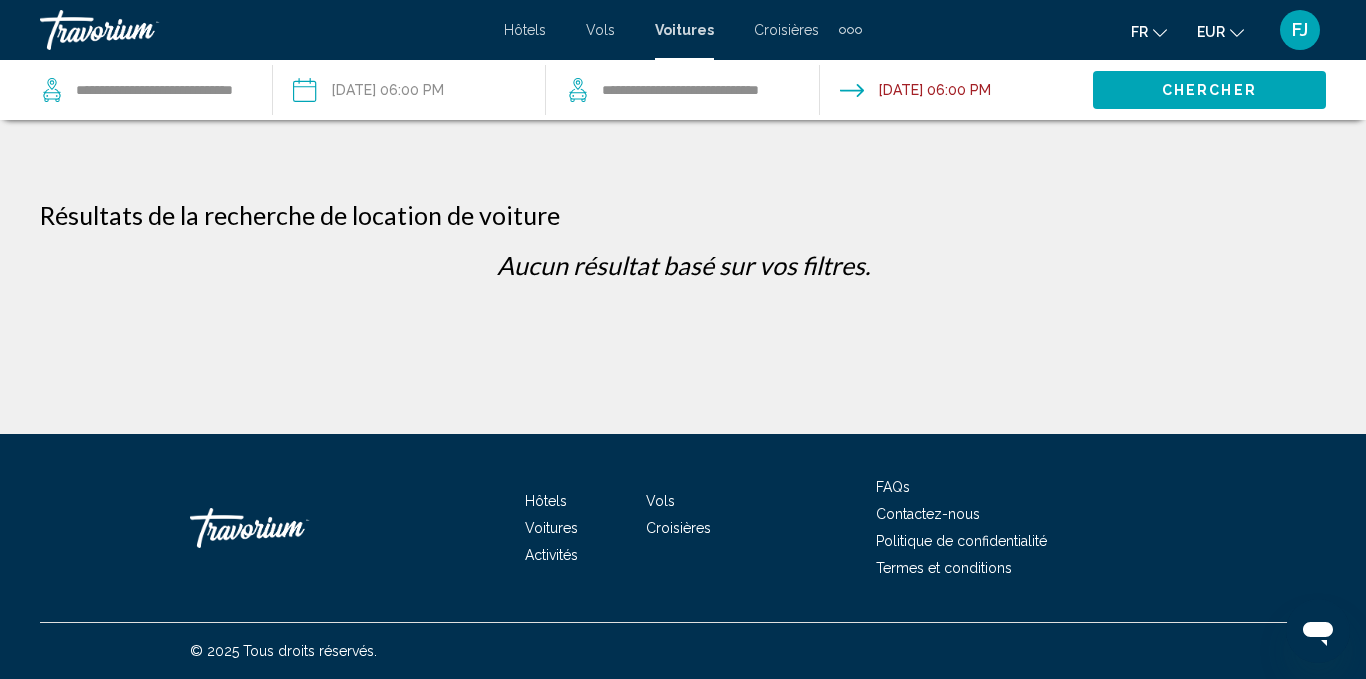 click on "**********" at bounding box center (408, 93) 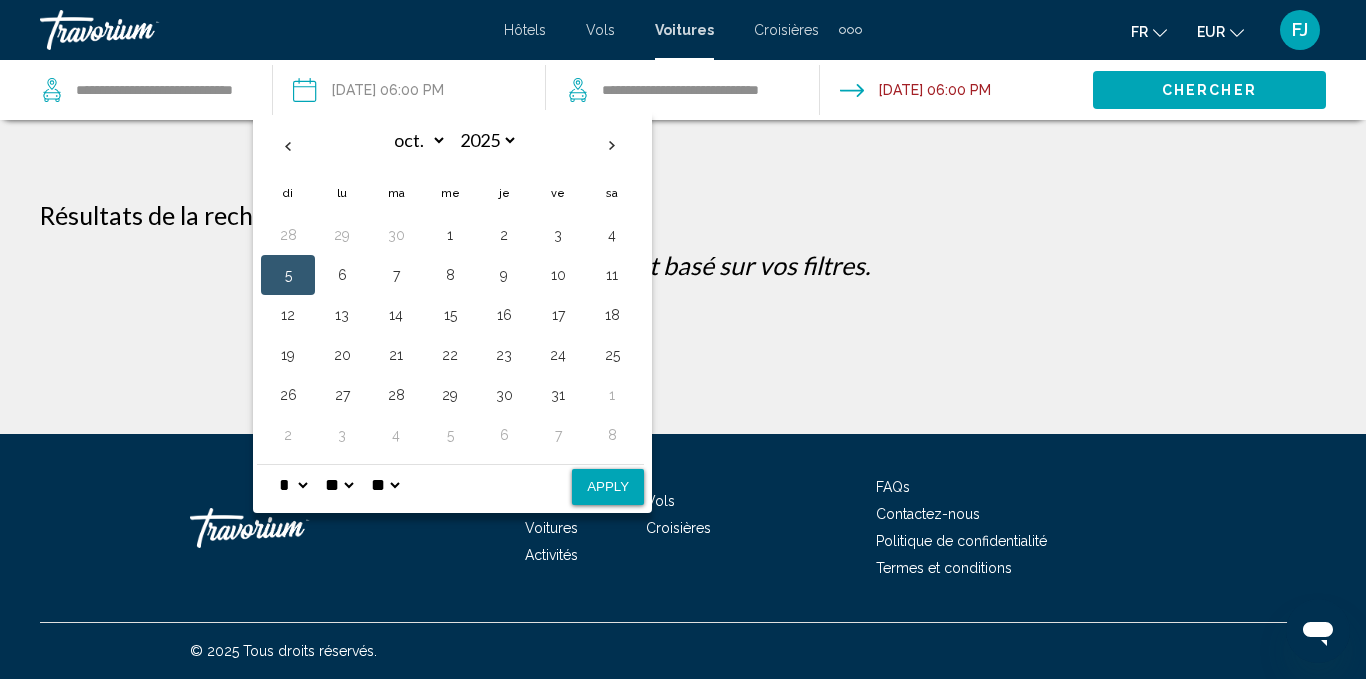 click on "* * * * * * * * * ** ** **" at bounding box center [293, 485] 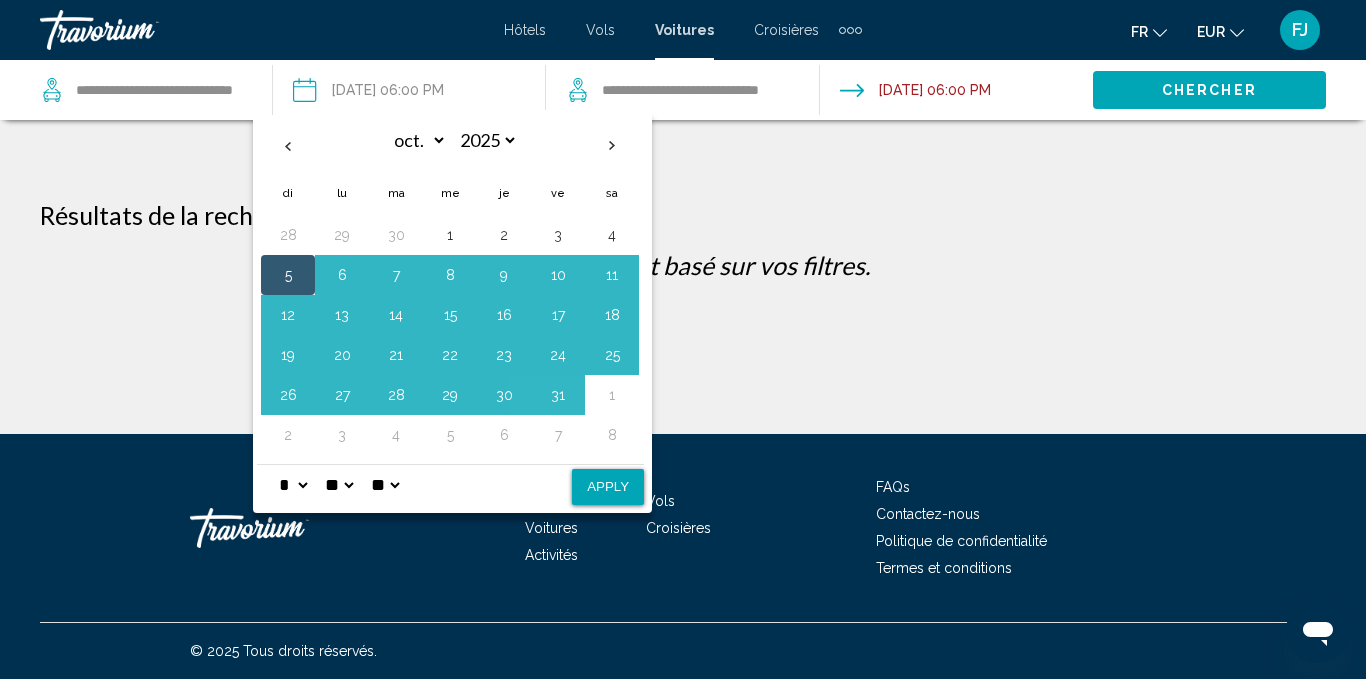 click on "Apply" at bounding box center [608, 487] 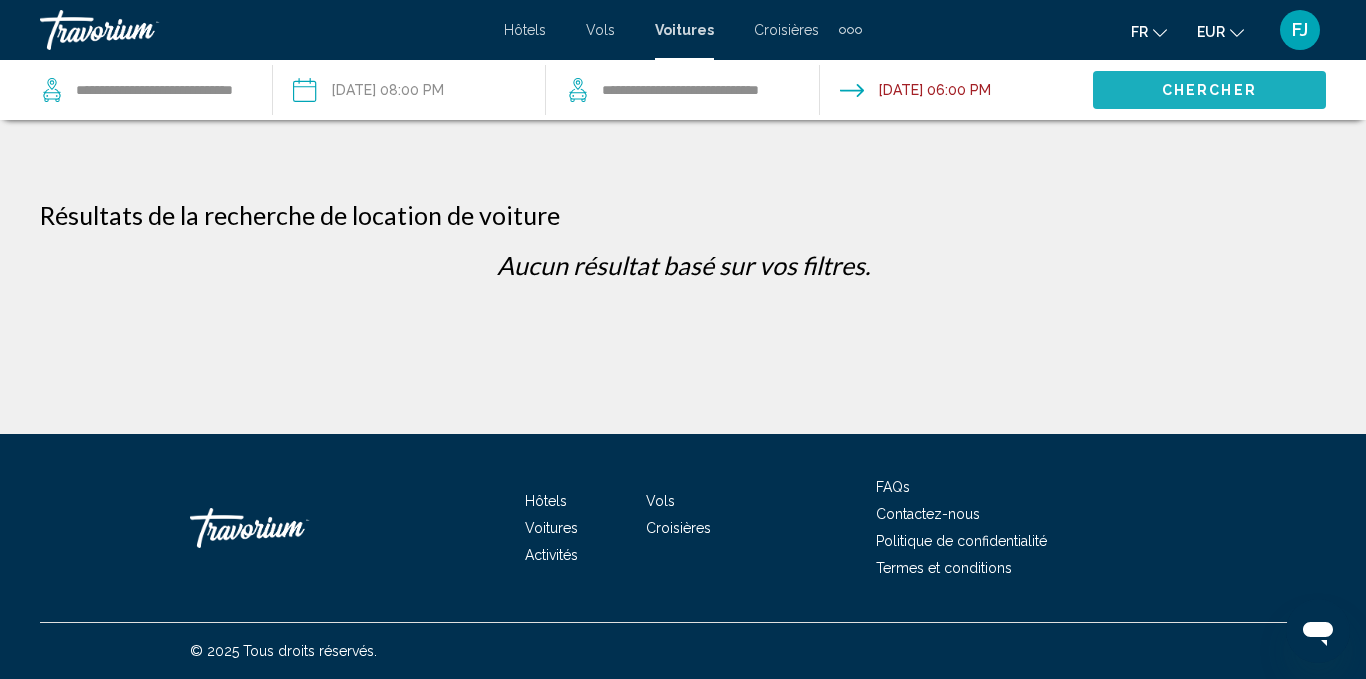 click on "Chercher" 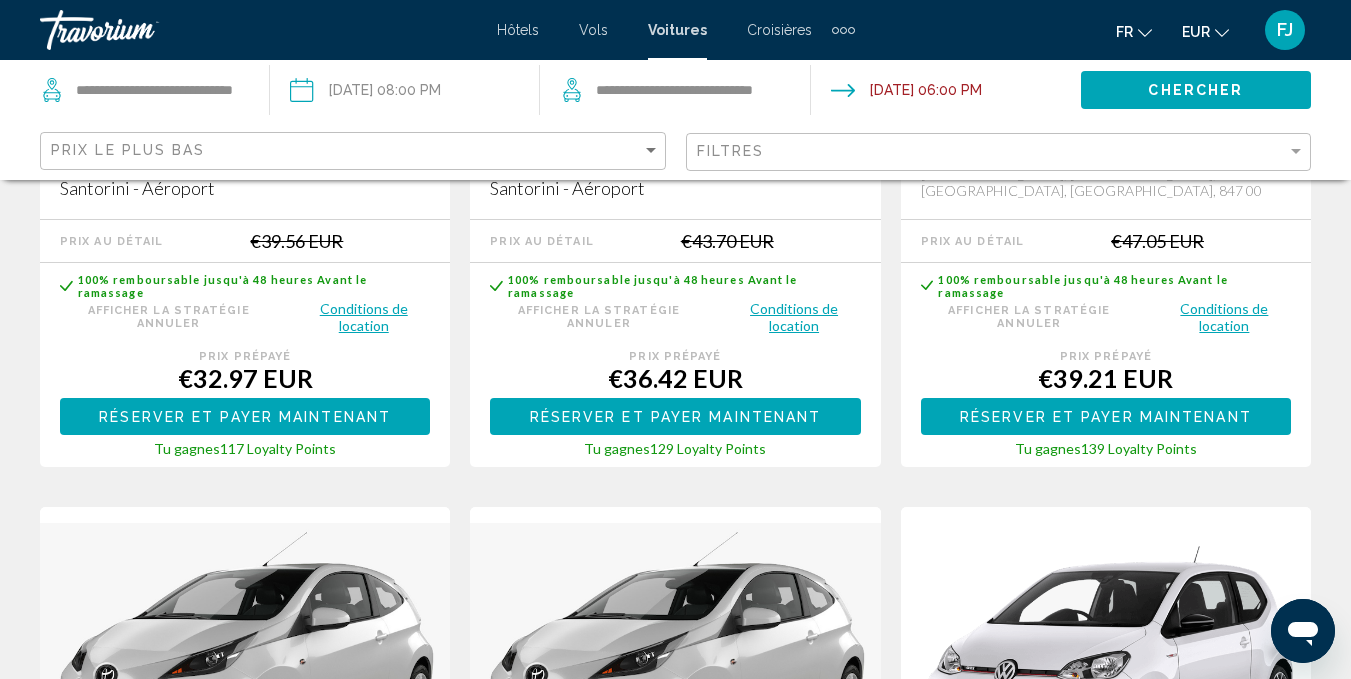scroll, scrollTop: 649, scrollLeft: 0, axis: vertical 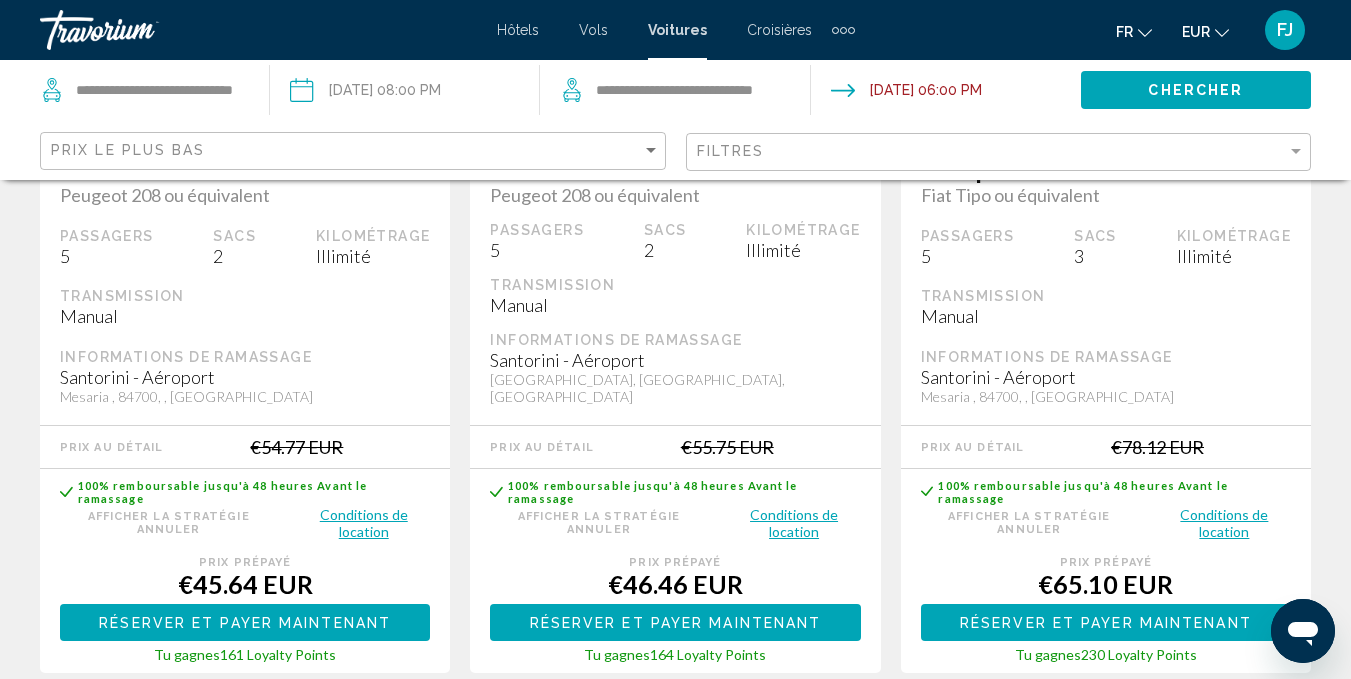 click on "Conditions de location" at bounding box center [363, 523] 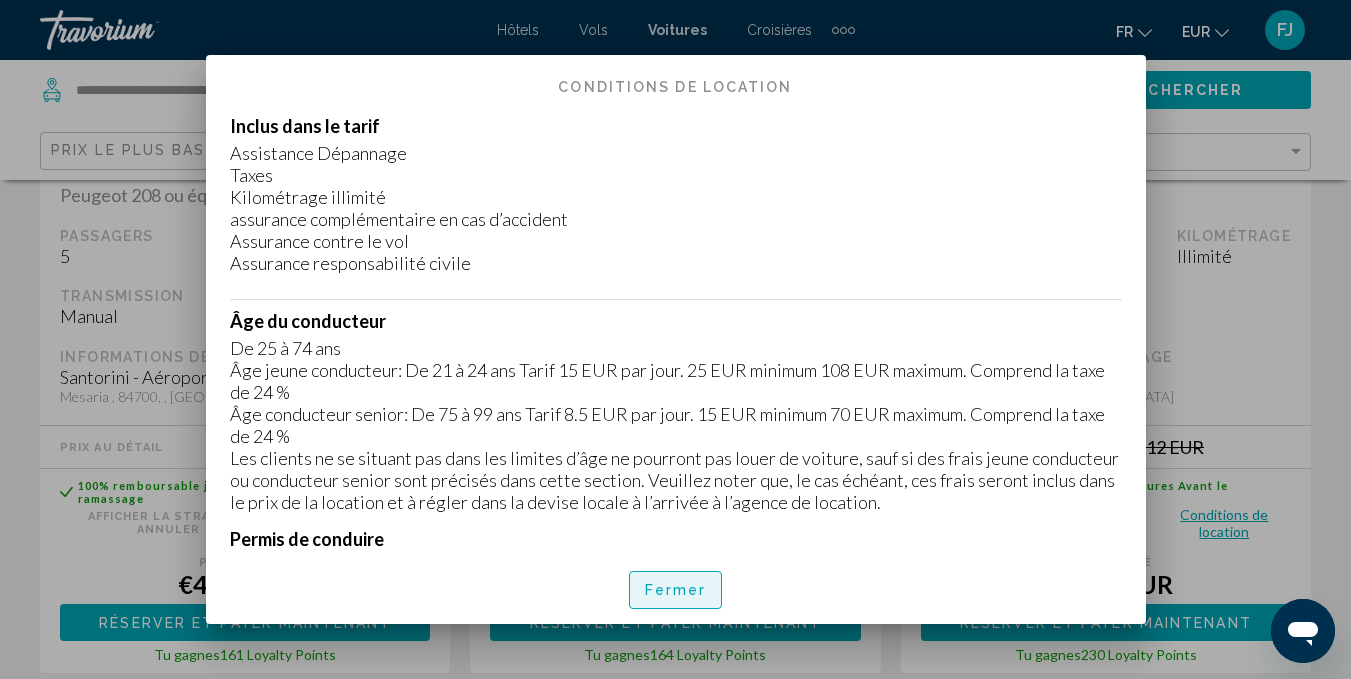 click on "Fermer" at bounding box center (676, 591) 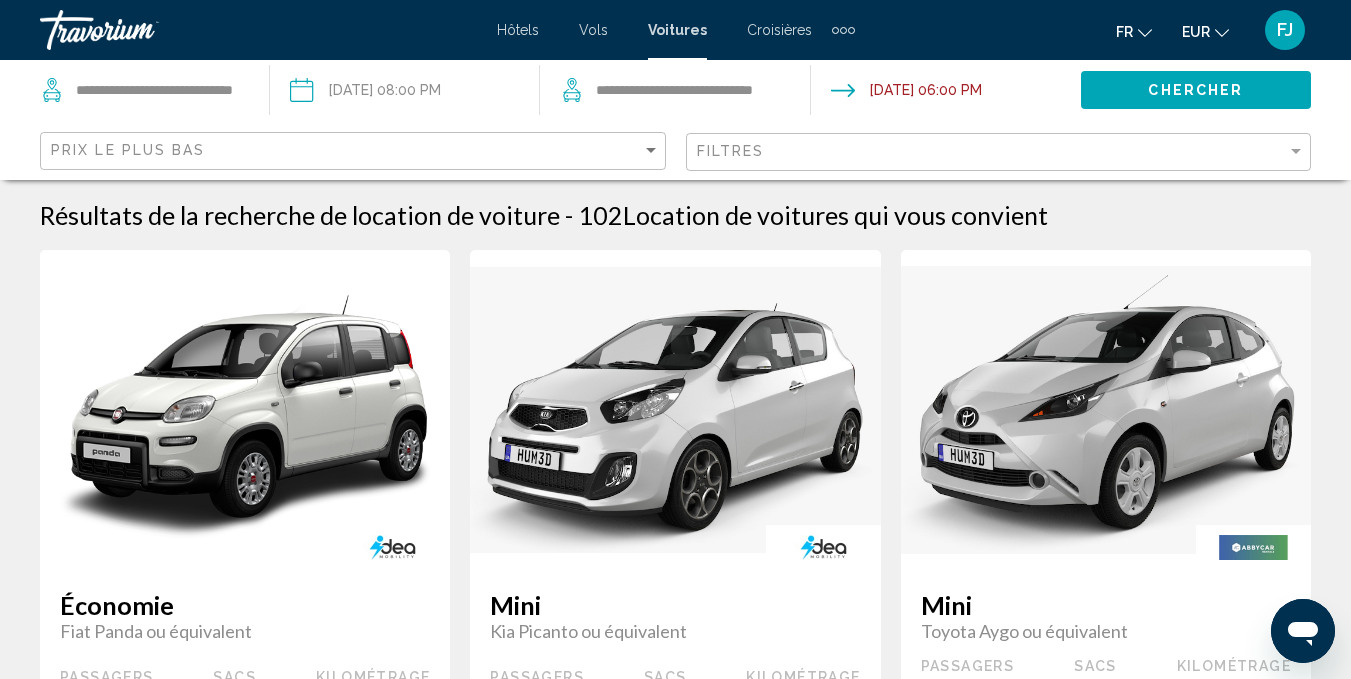 scroll, scrollTop: 3134, scrollLeft: 0, axis: vertical 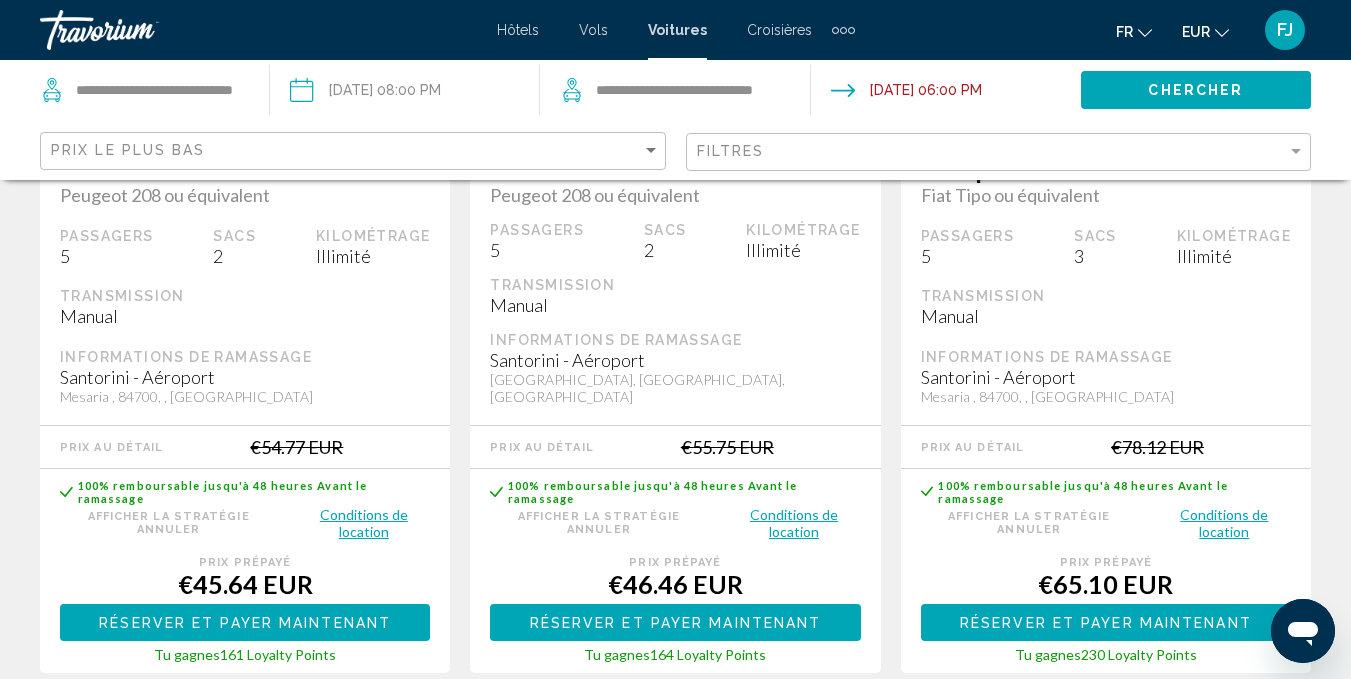 click on "Conditions de location" at bounding box center (363, 523) 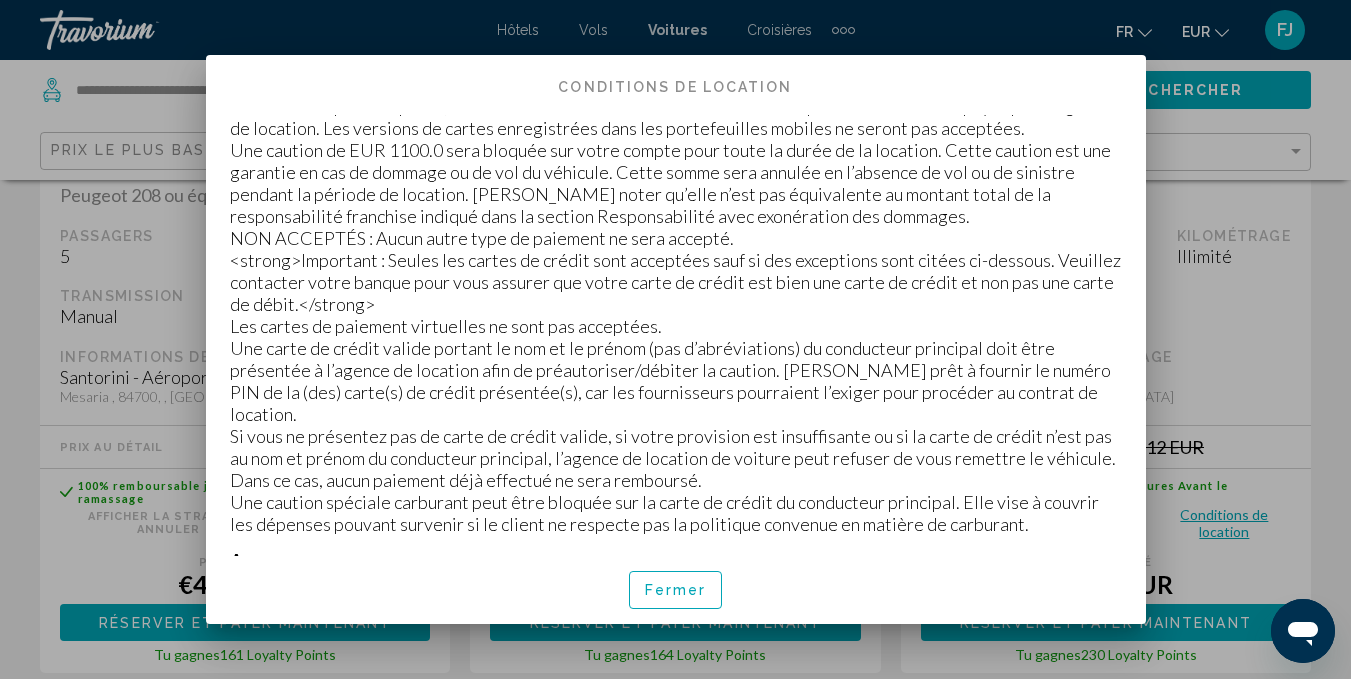 scroll, scrollTop: 829, scrollLeft: 0, axis: vertical 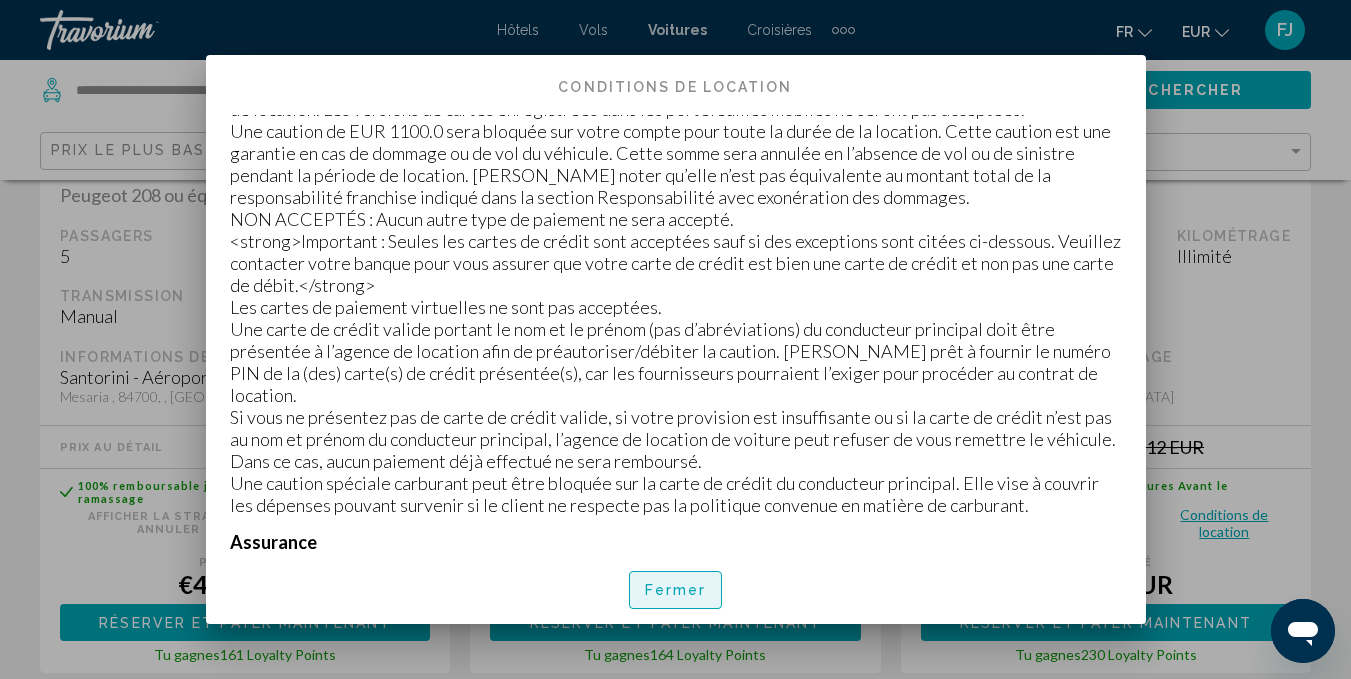 click on "Fermer" at bounding box center (676, 591) 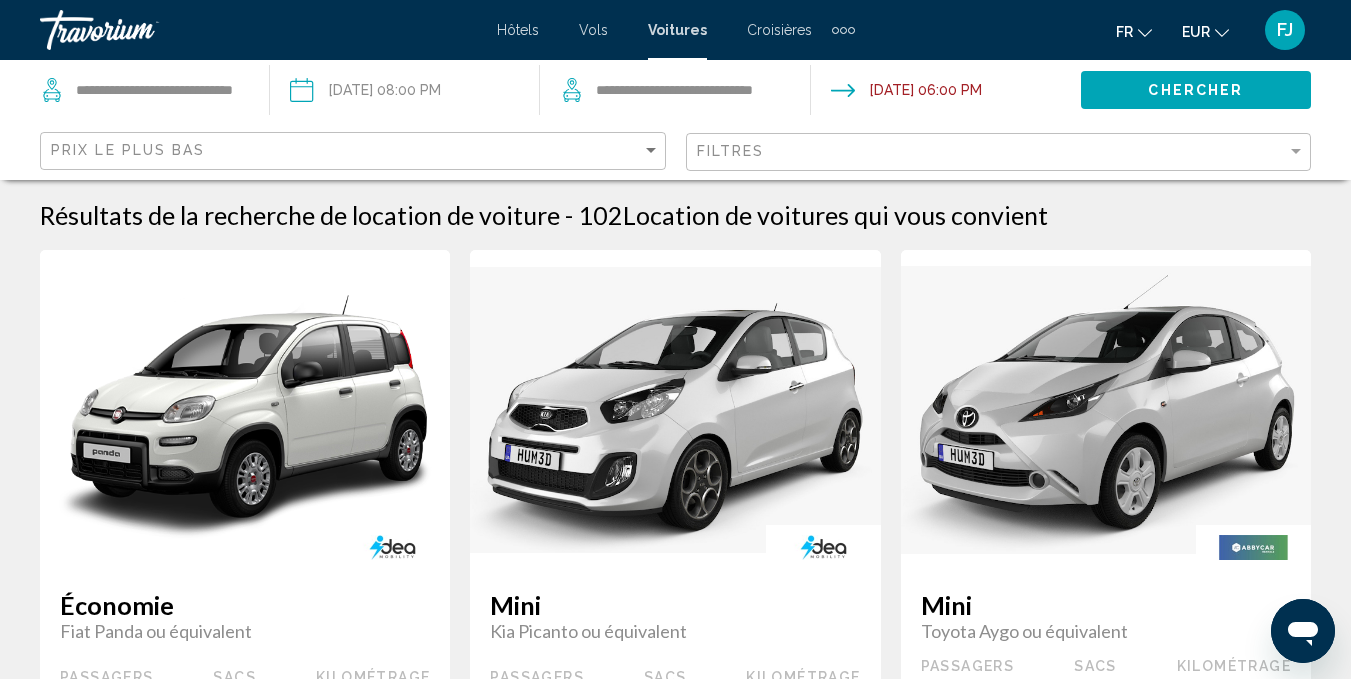 scroll, scrollTop: 3134, scrollLeft: 0, axis: vertical 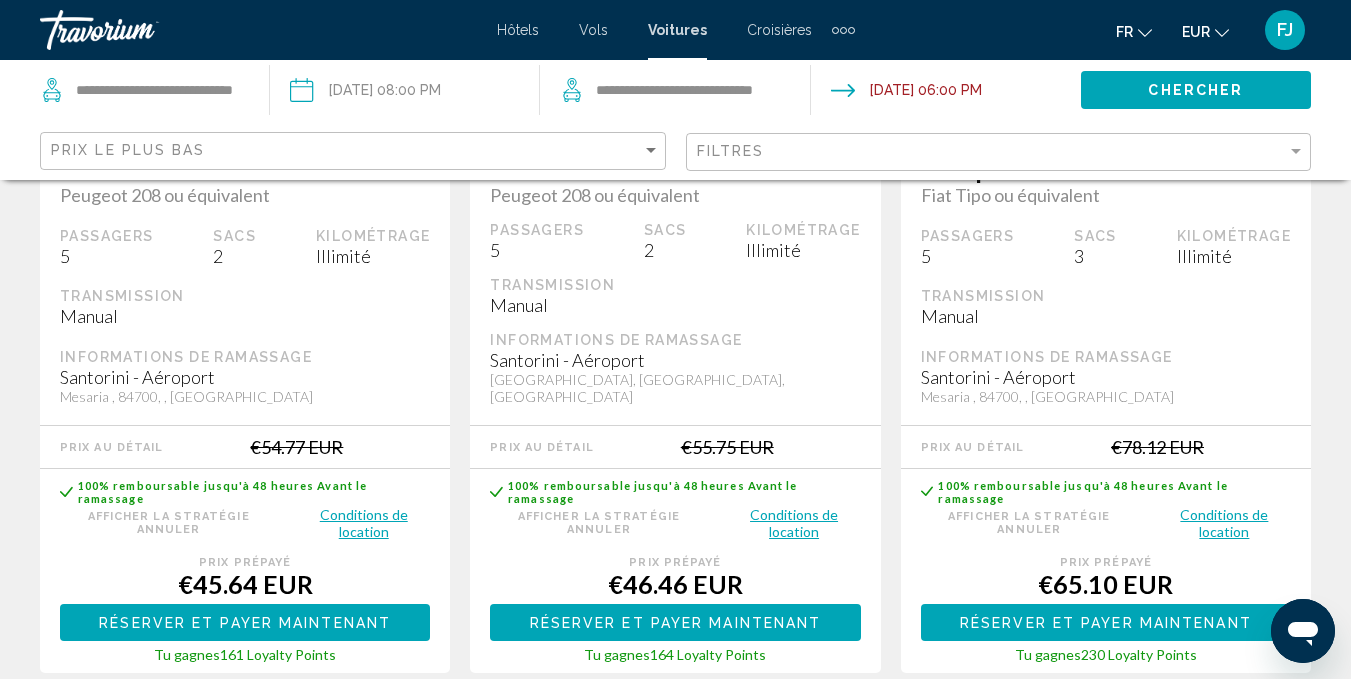 click on "Voitures" at bounding box center (677, 30) 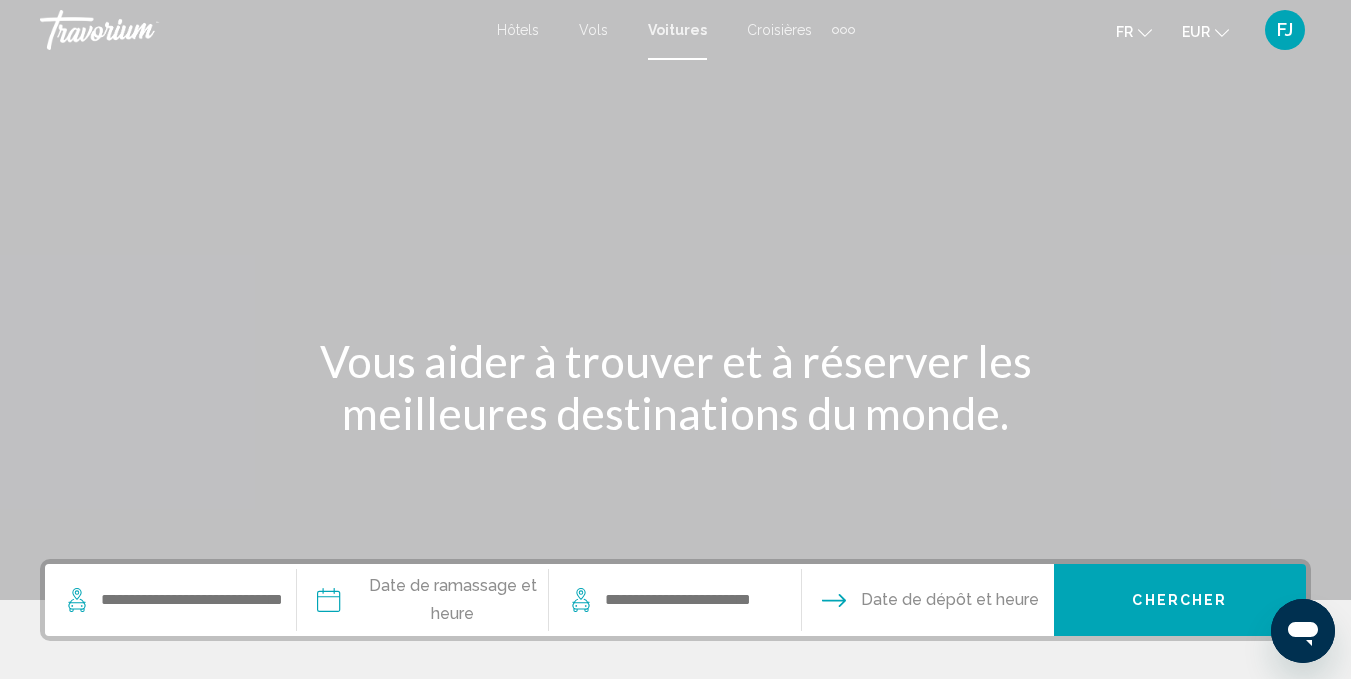 click at bounding box center [843, 30] 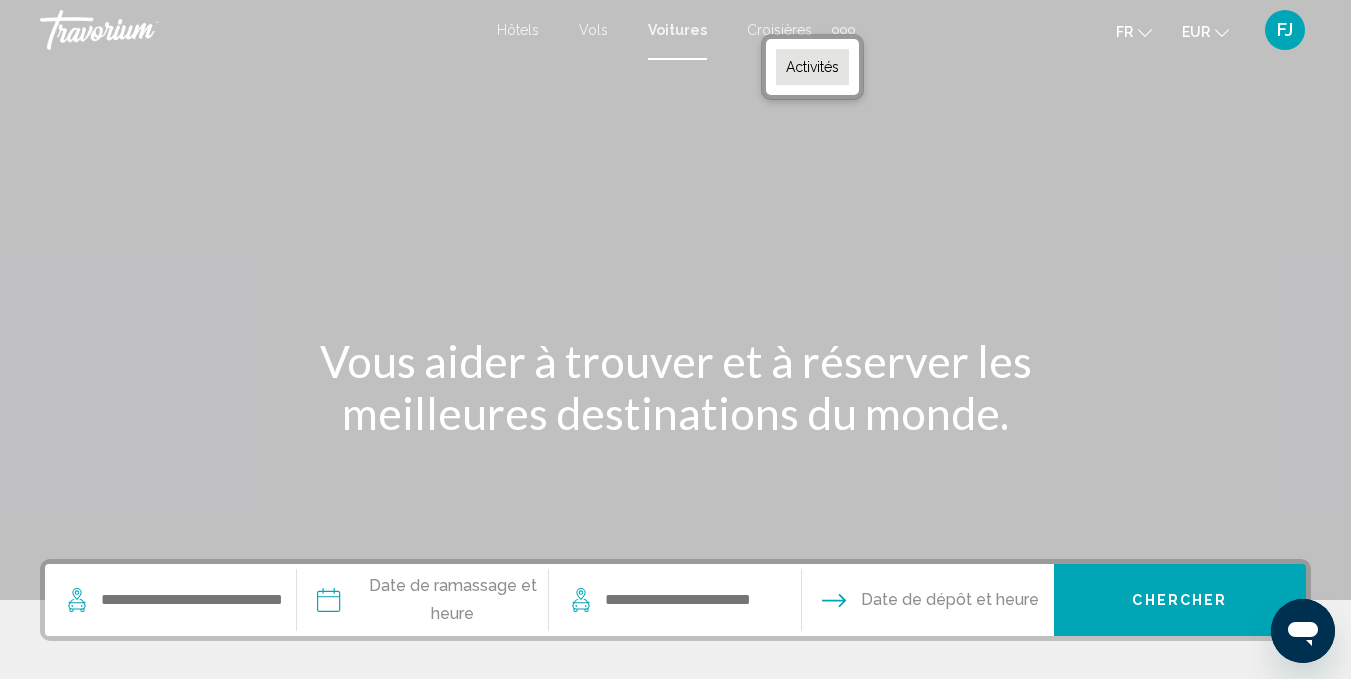 click on "Activités" at bounding box center [812, 67] 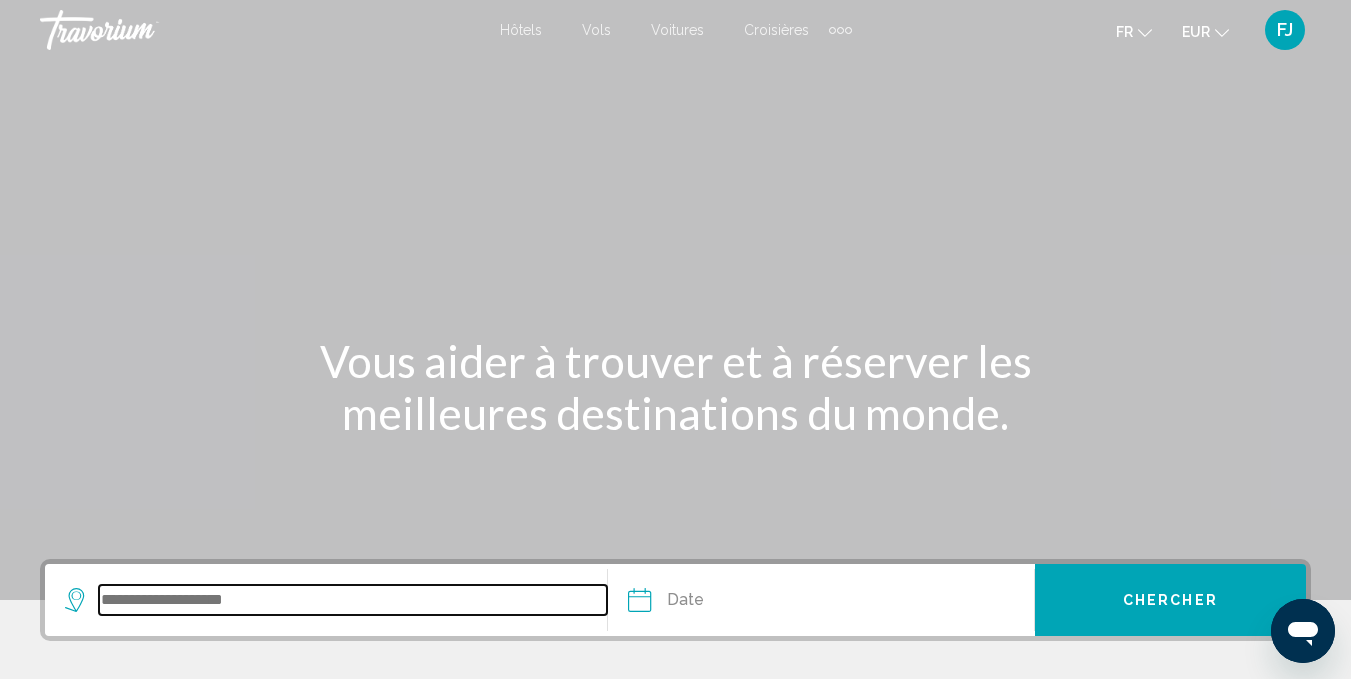 click at bounding box center [353, 600] 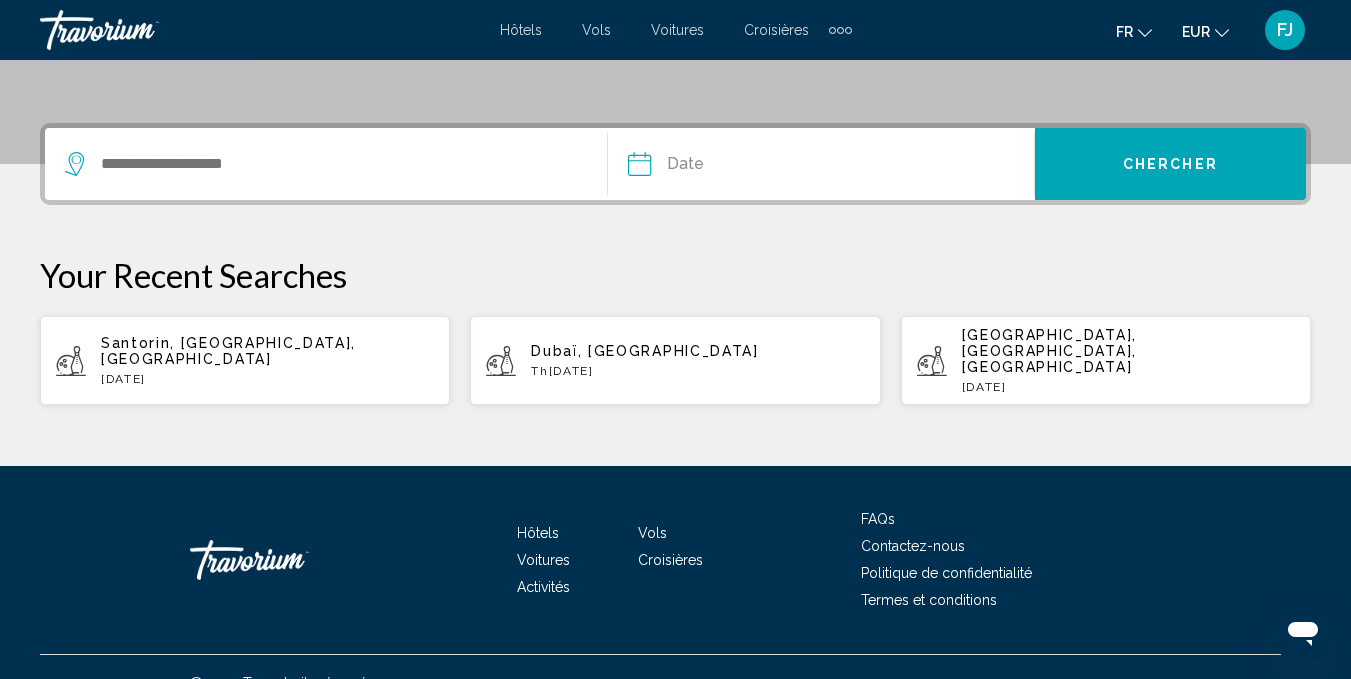 click on "Santorin, [GEOGRAPHIC_DATA], [GEOGRAPHIC_DATA]" at bounding box center (228, 351) 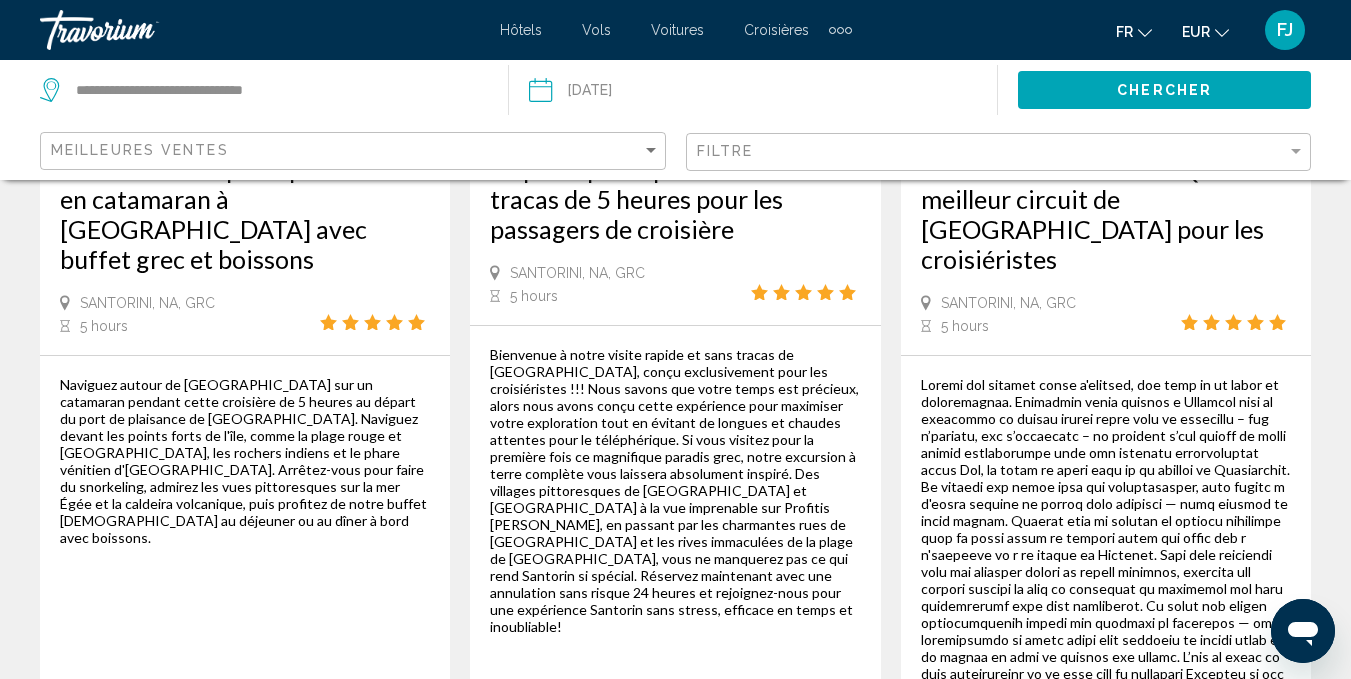 scroll, scrollTop: 0, scrollLeft: 0, axis: both 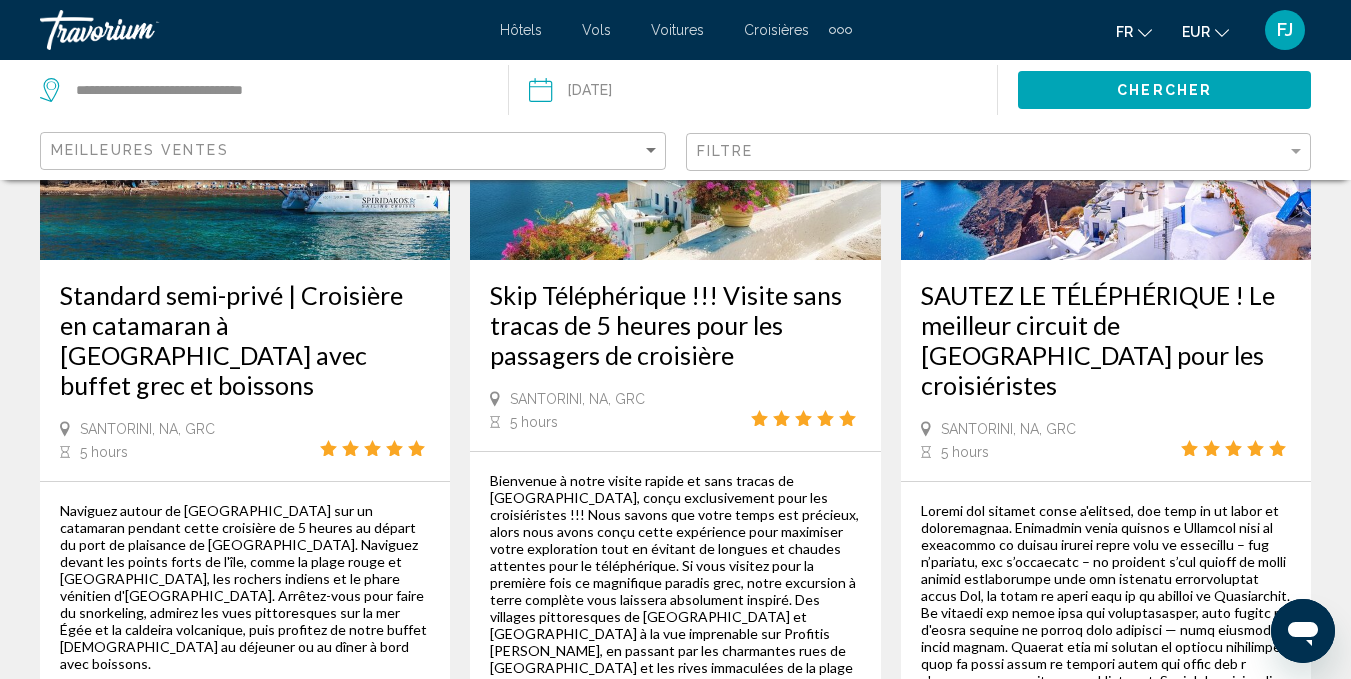 click on "Filtre" 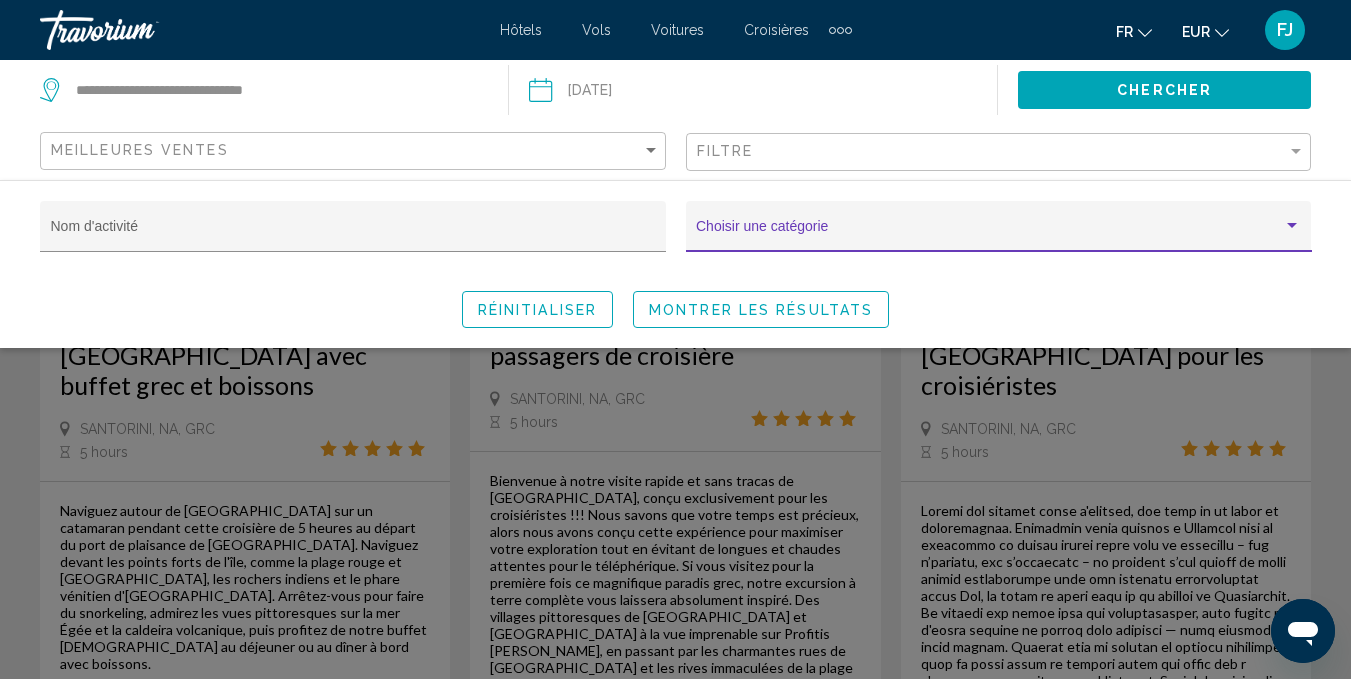 click at bounding box center (989, 234) 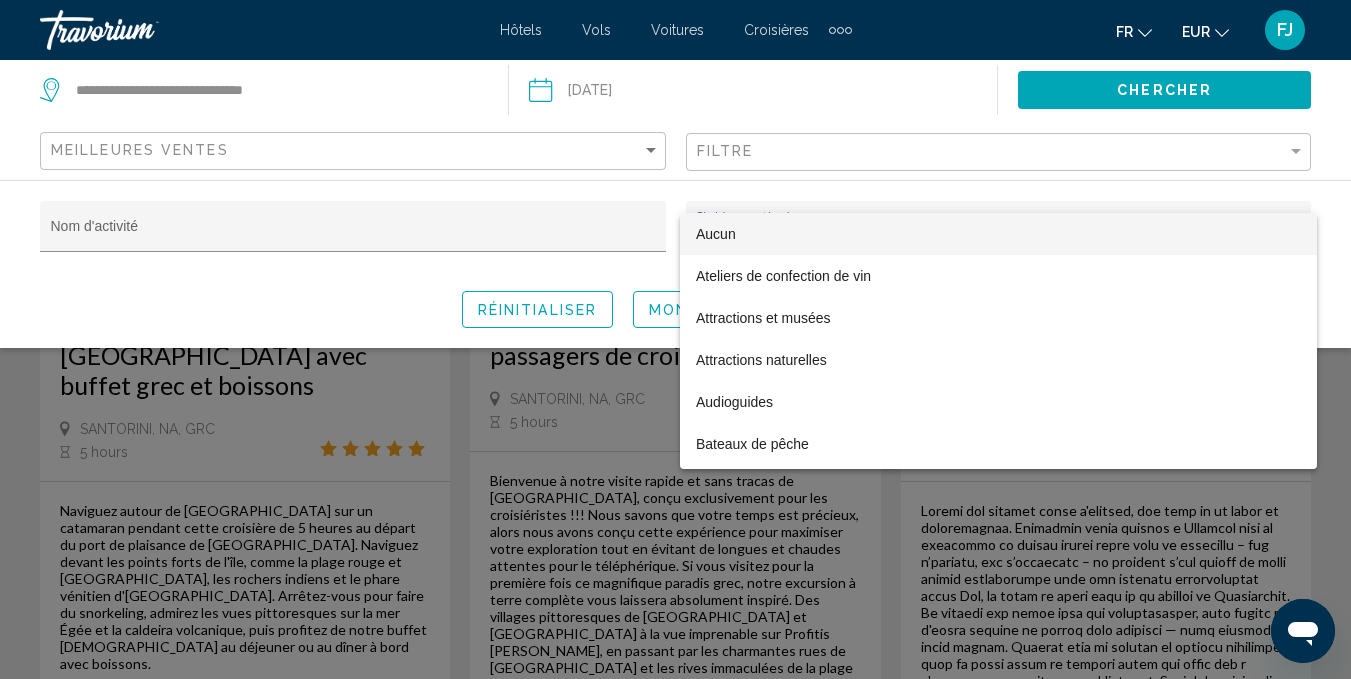 click at bounding box center [675, 339] 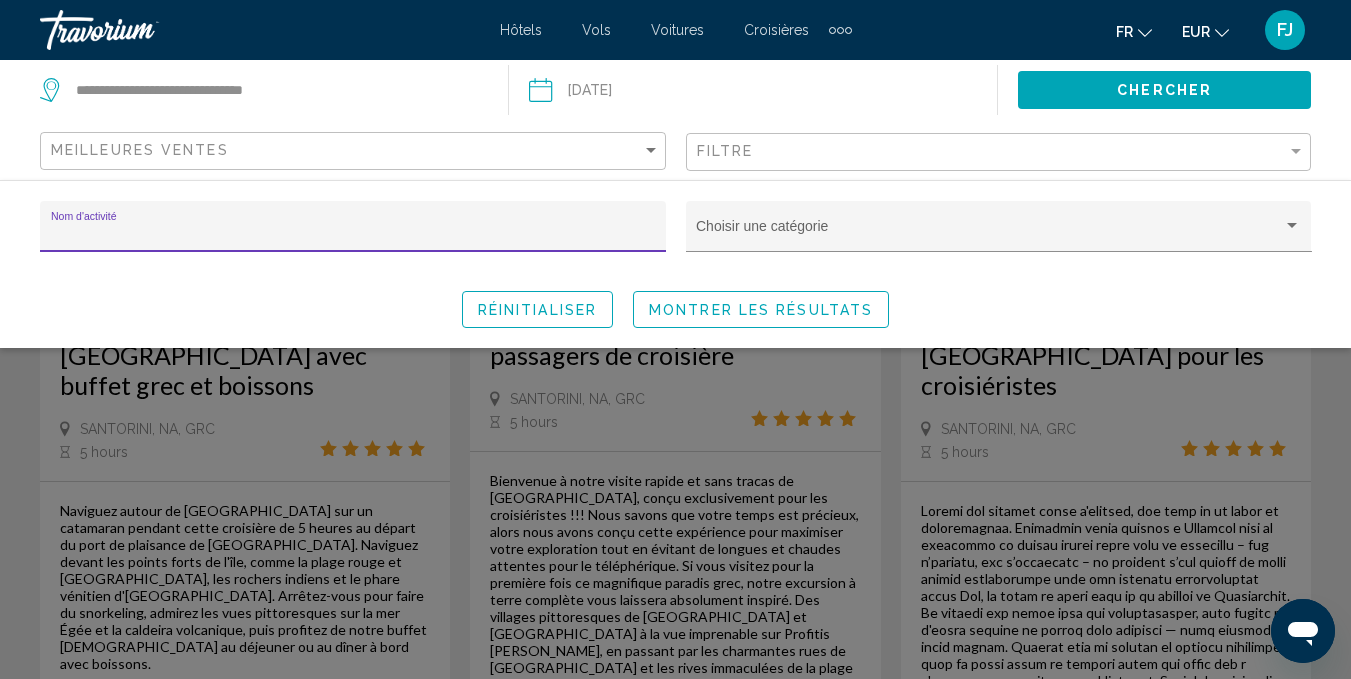 click on "Nom d'activité" at bounding box center (353, 234) 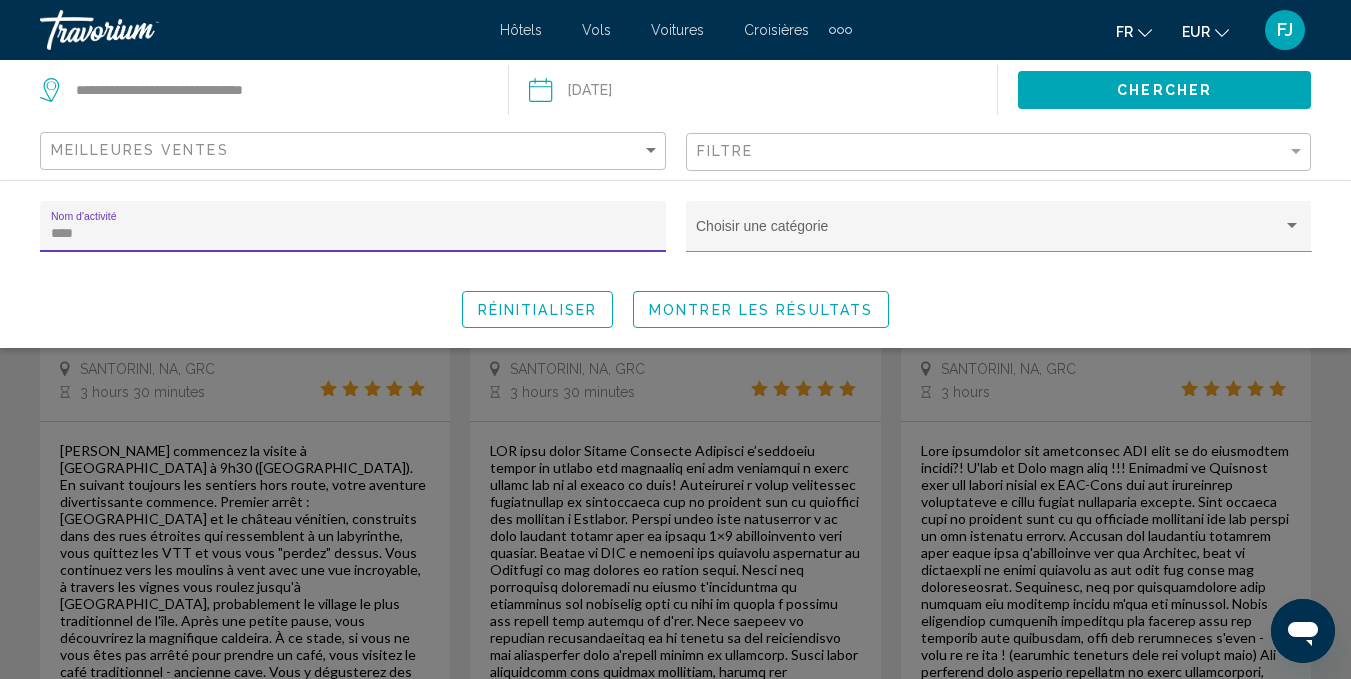 type on "****" 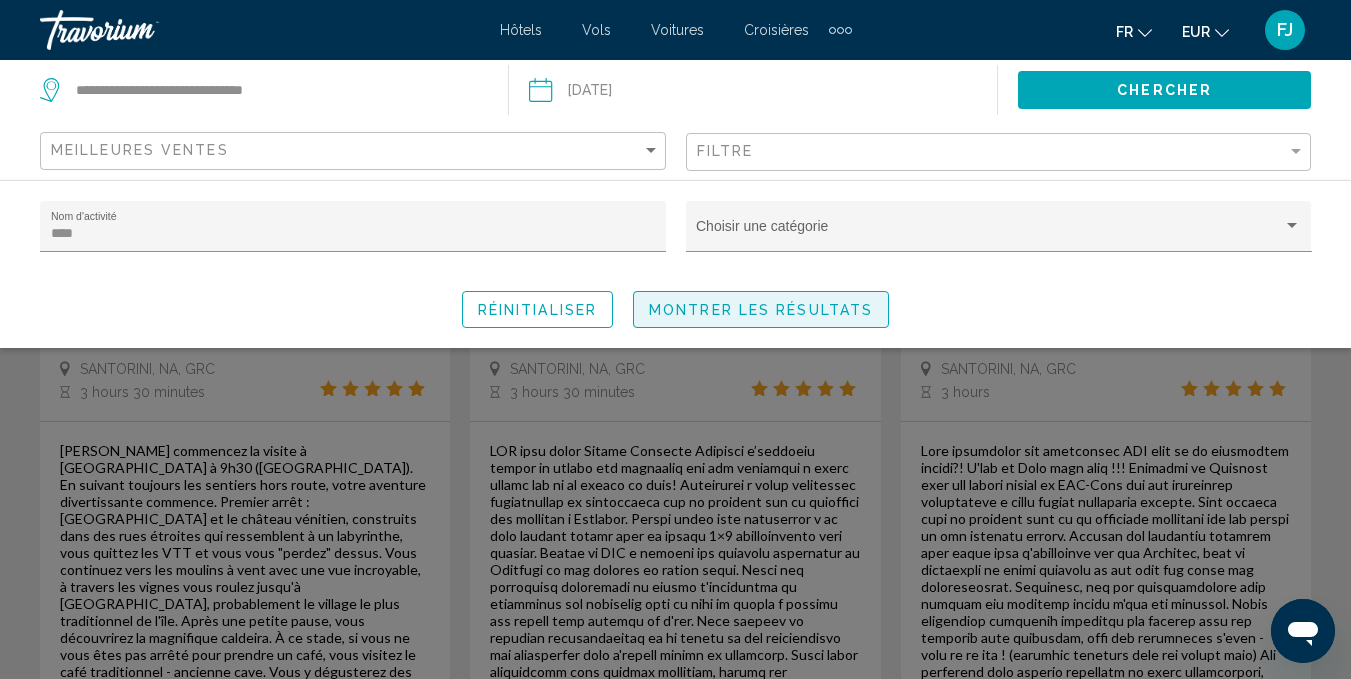 click on "Montrer les résultats" 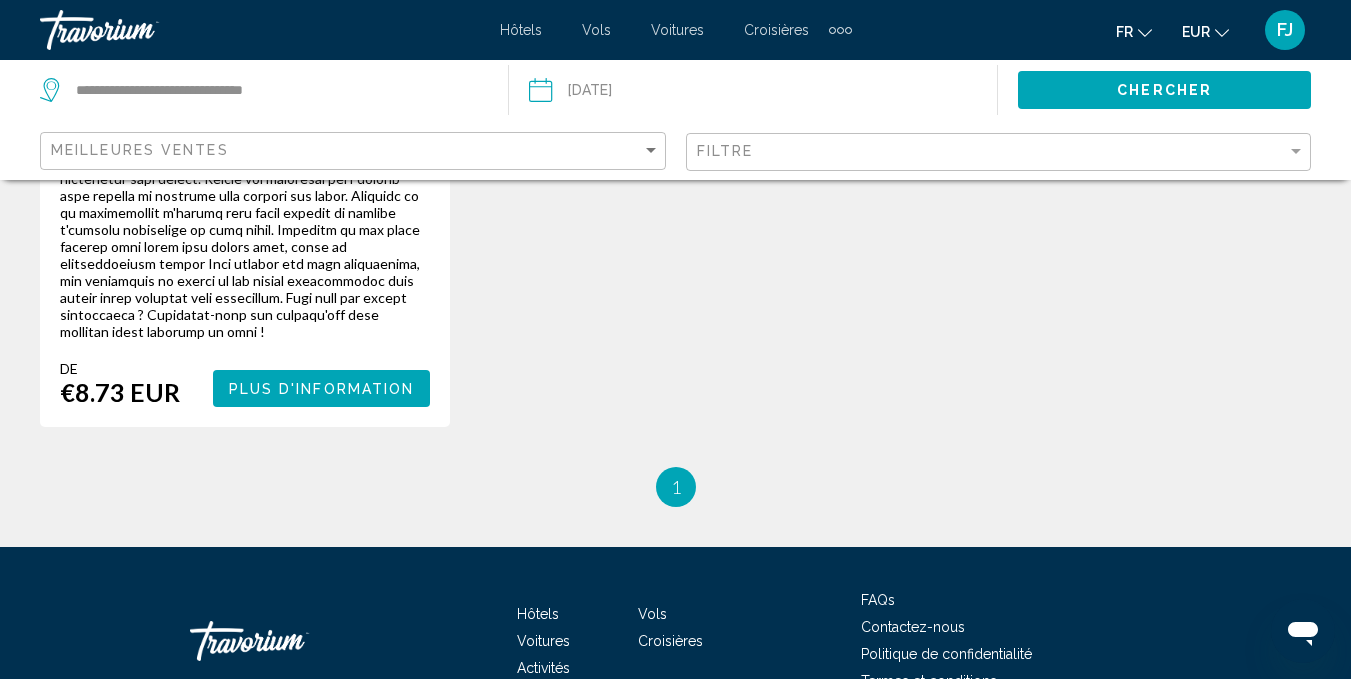 scroll, scrollTop: 1851, scrollLeft: 0, axis: vertical 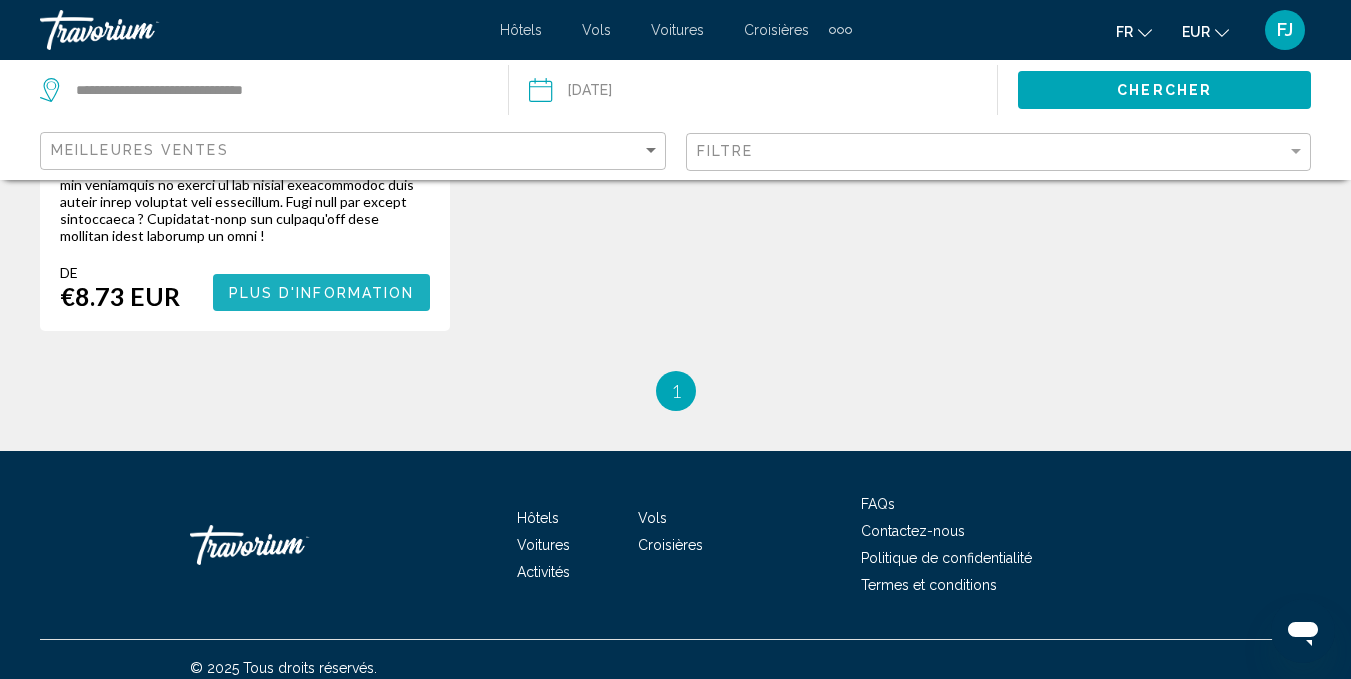 click on "Plus d'information" at bounding box center (322, 293) 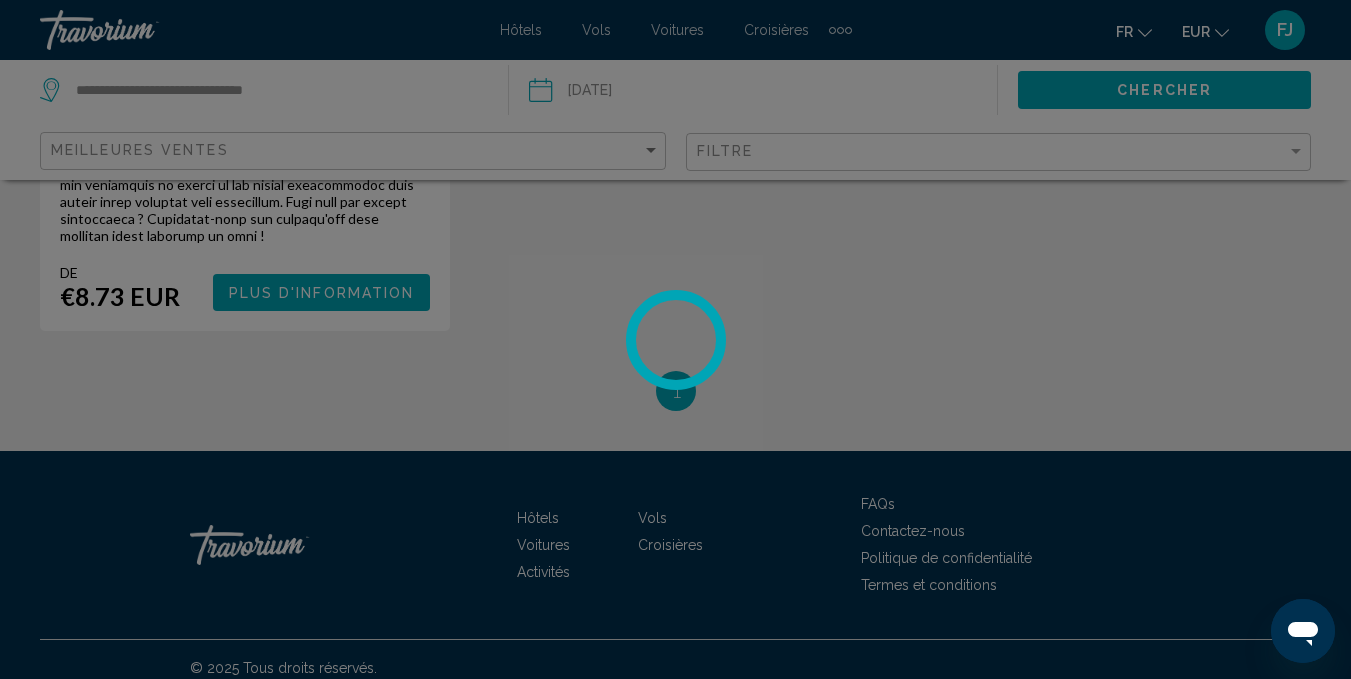 scroll, scrollTop: 196, scrollLeft: 0, axis: vertical 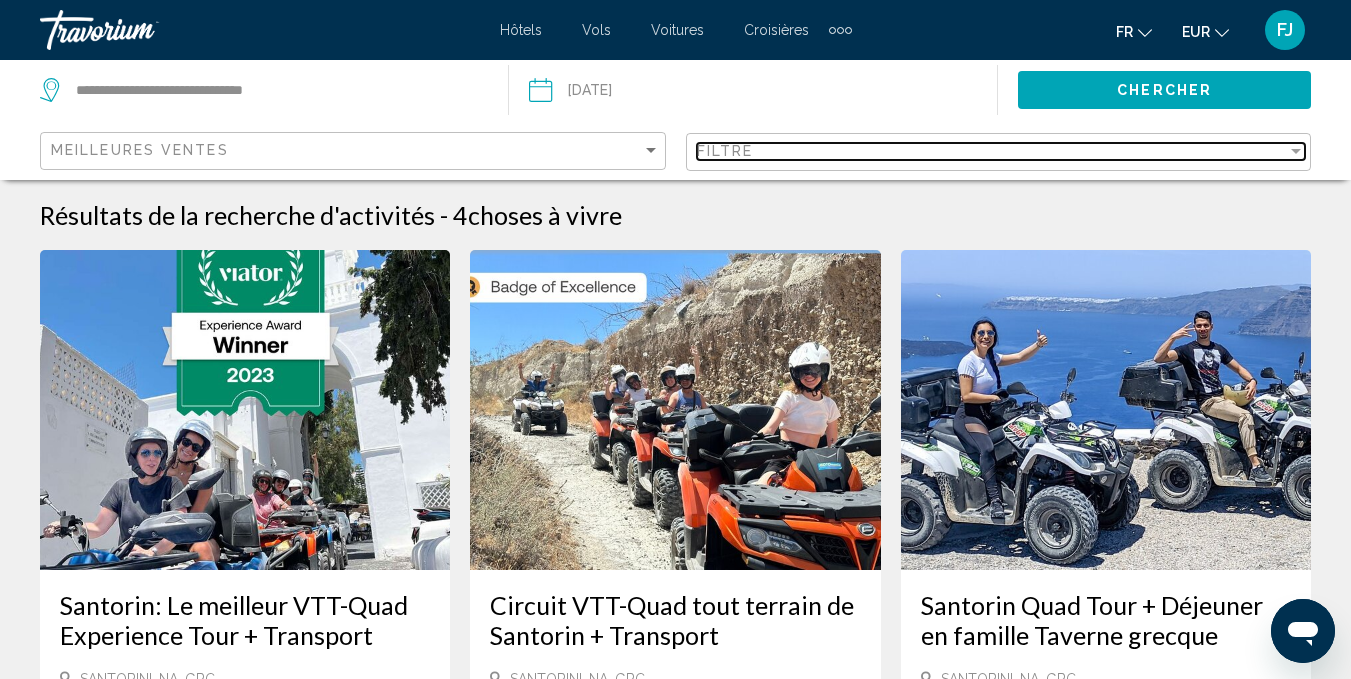 click on "Filtre" at bounding box center [725, 151] 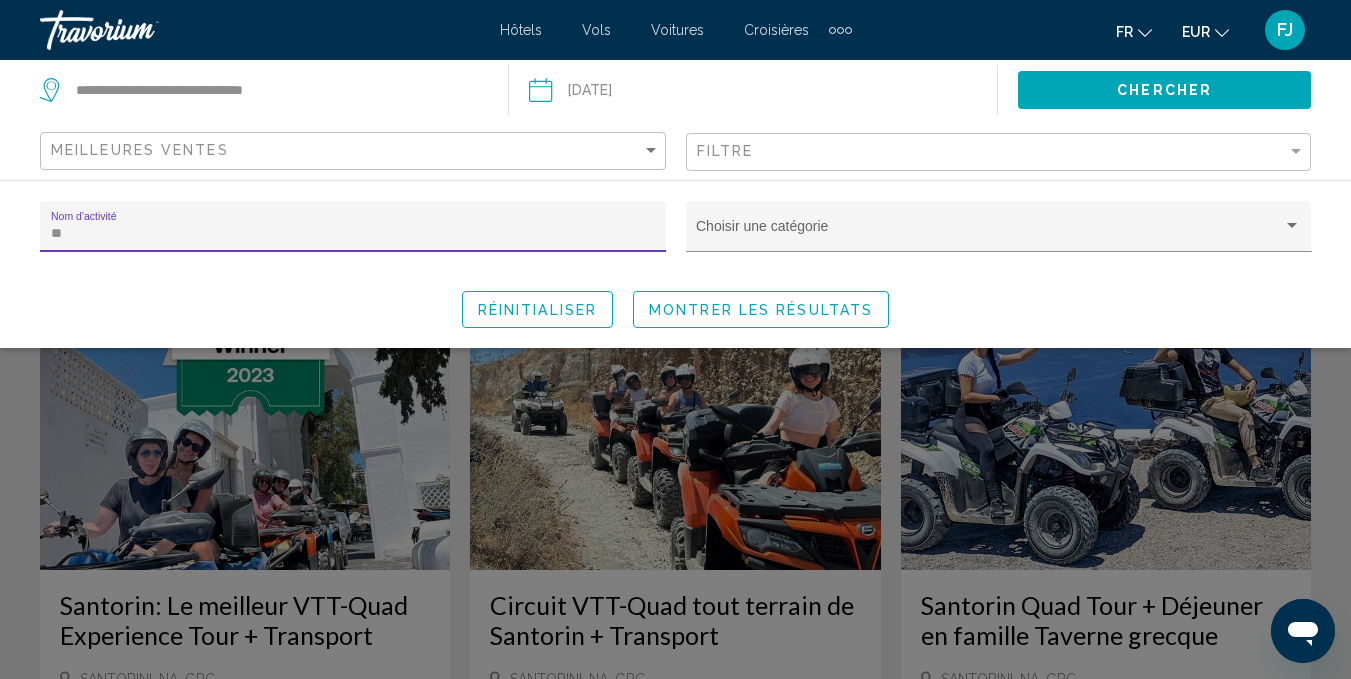 type on "*" 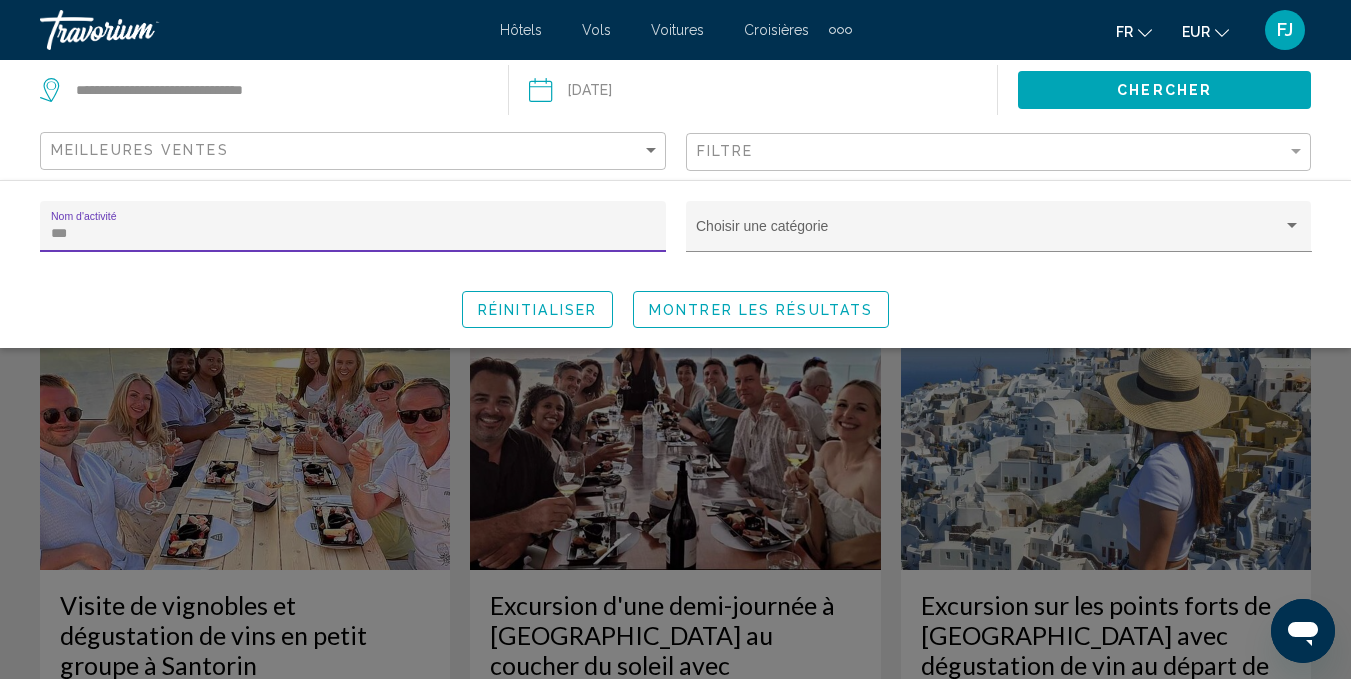 type on "***" 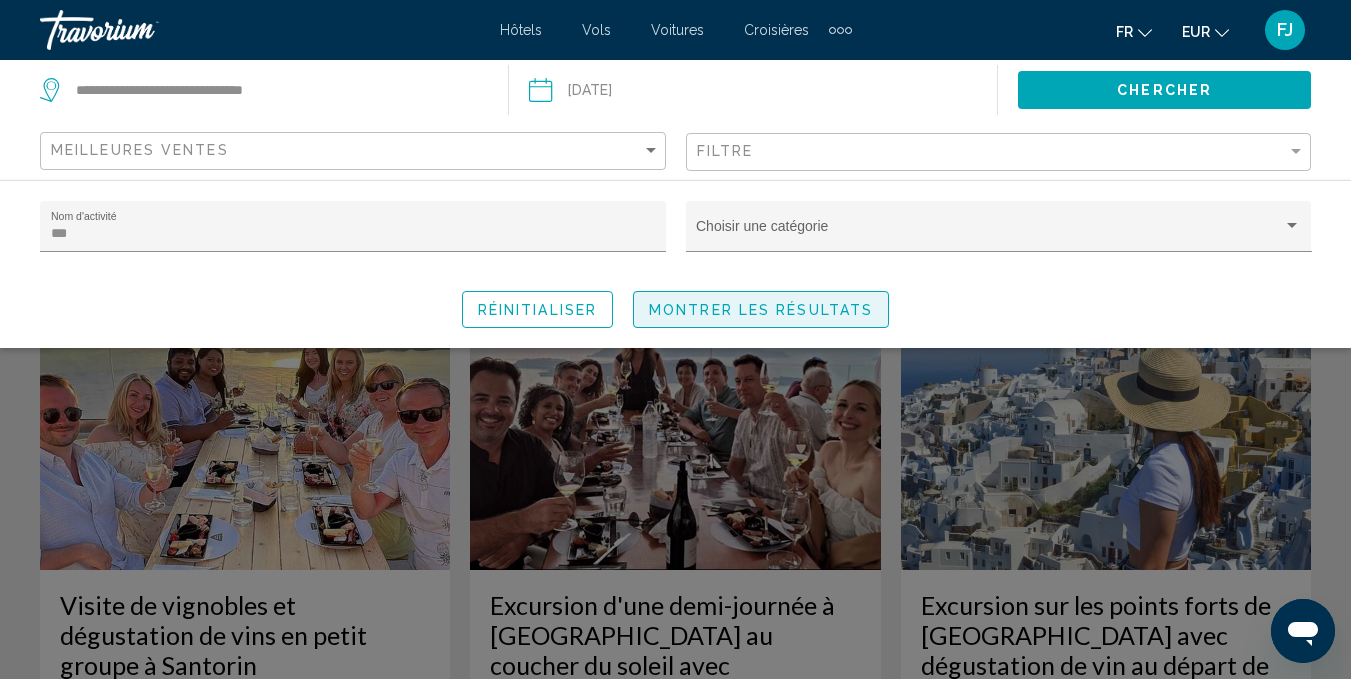 click on "Montrer les résultats" 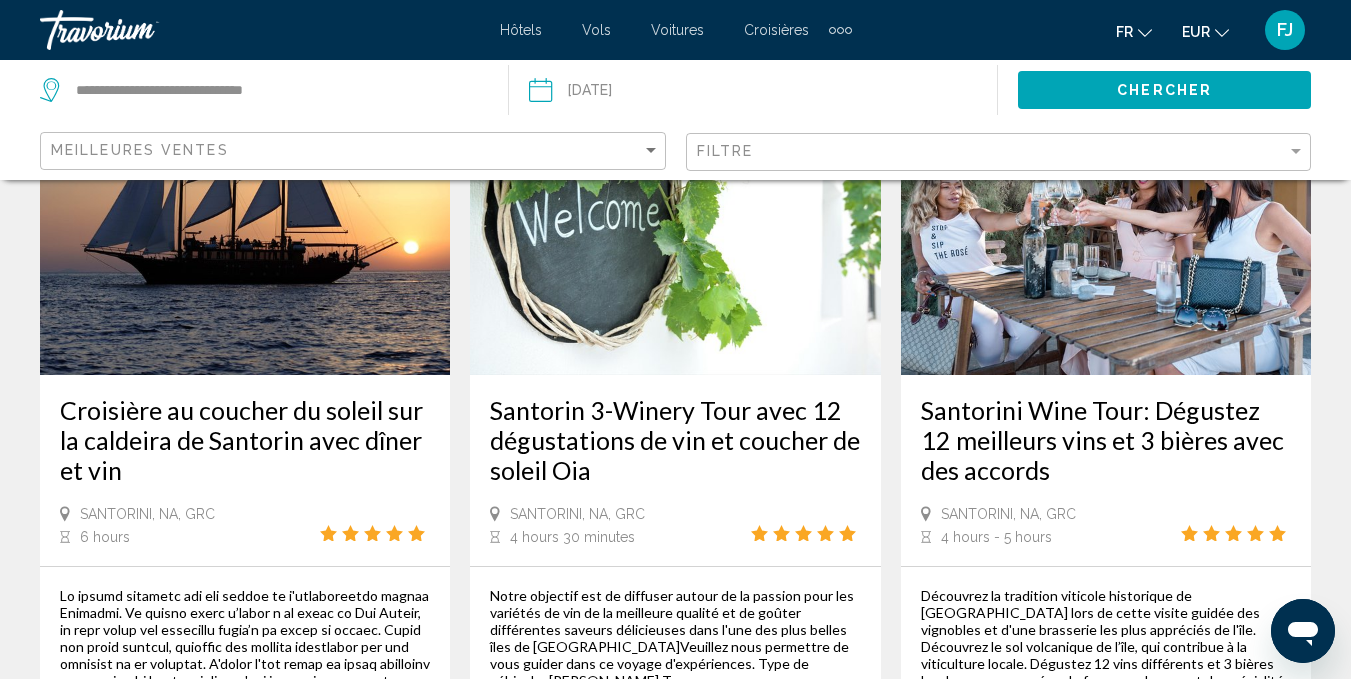 scroll, scrollTop: 1194, scrollLeft: 0, axis: vertical 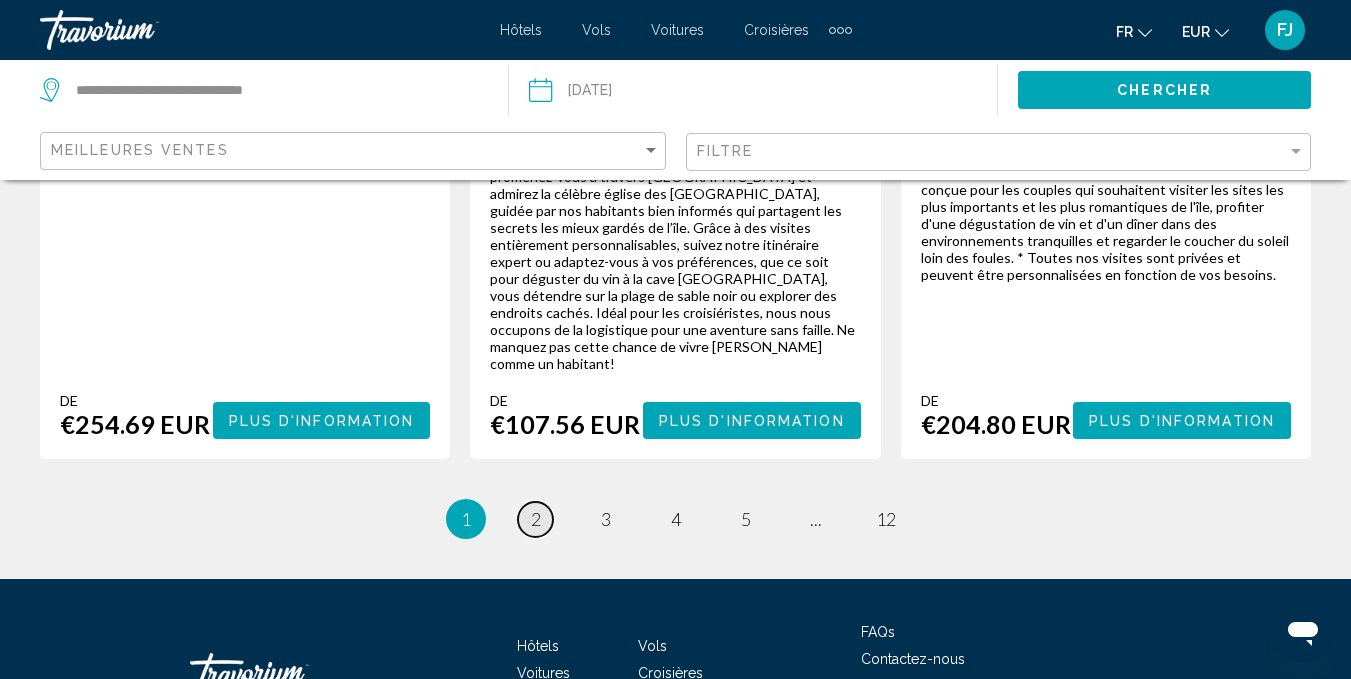 click on "page  2" at bounding box center [535, 519] 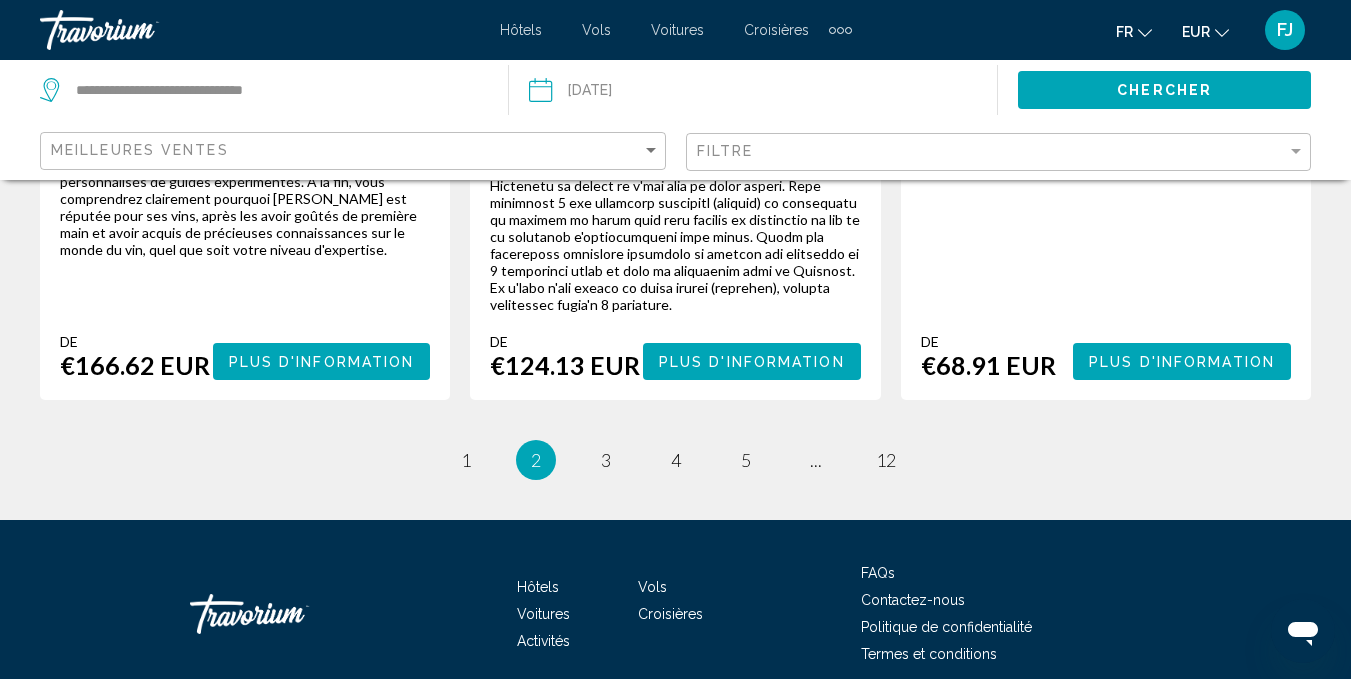 scroll, scrollTop: 0, scrollLeft: 0, axis: both 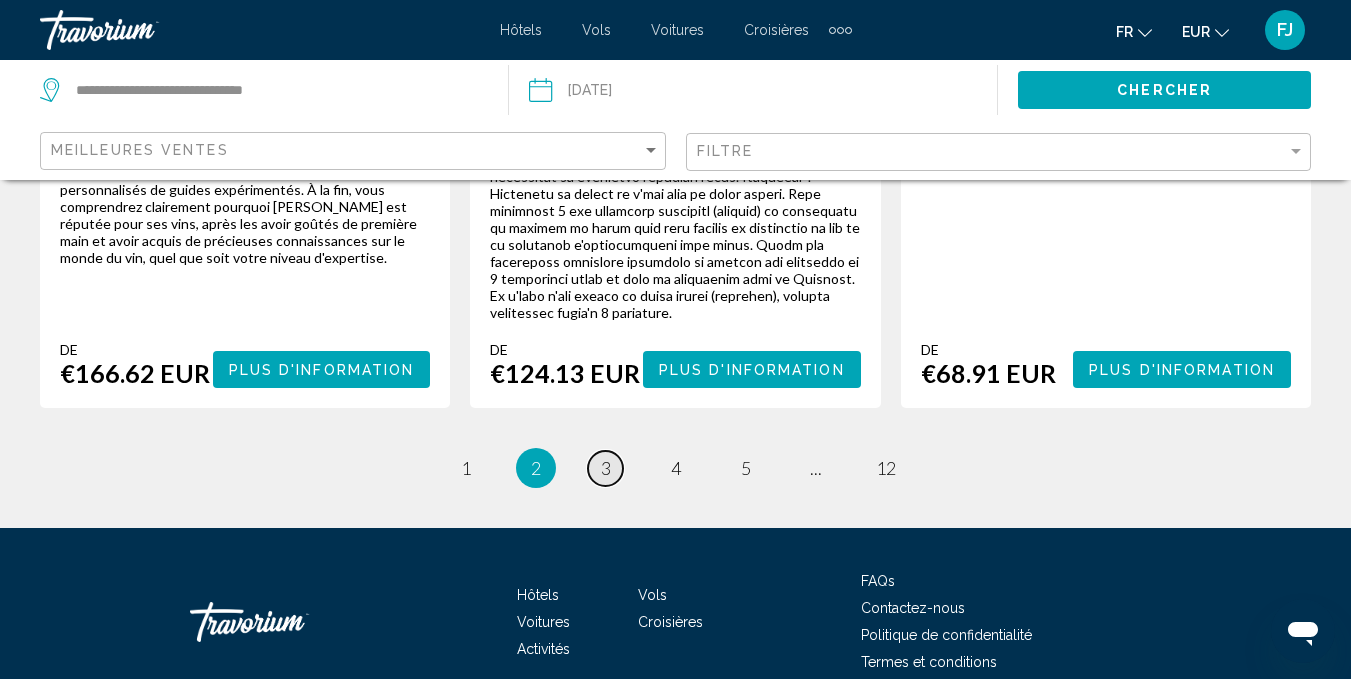 click on "3" at bounding box center (606, 468) 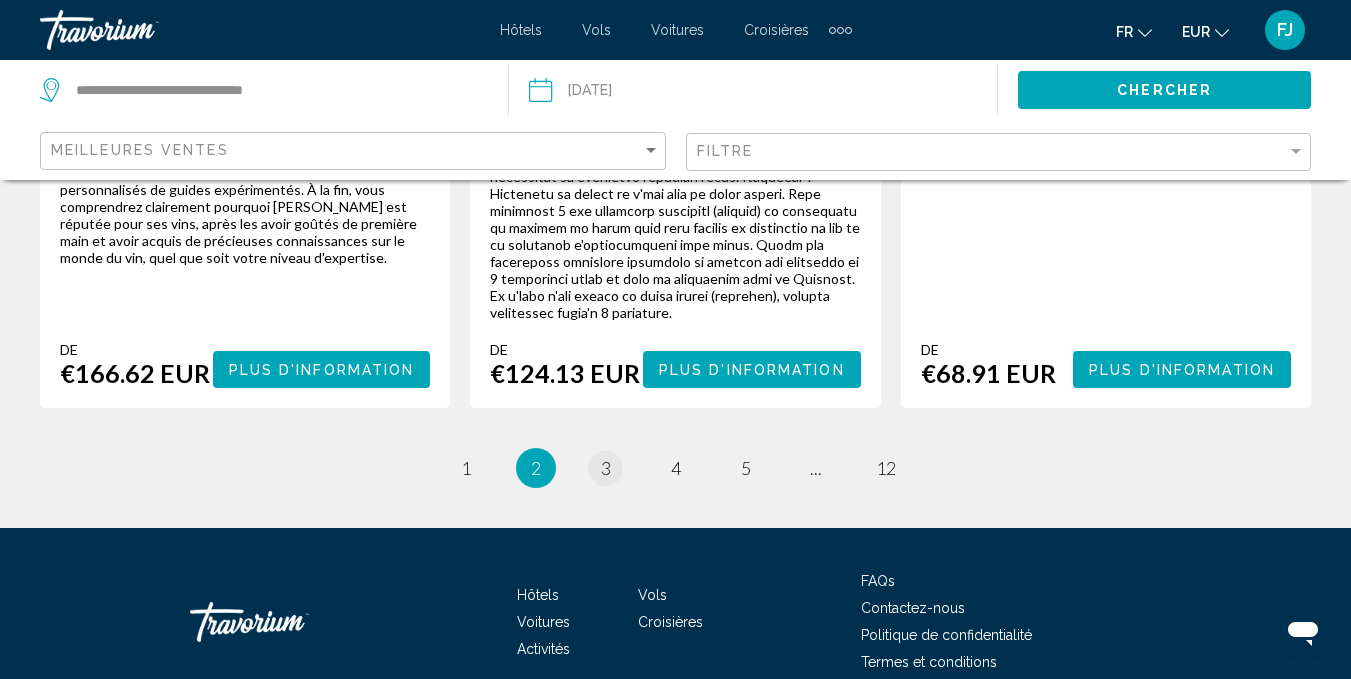 scroll, scrollTop: 0, scrollLeft: 0, axis: both 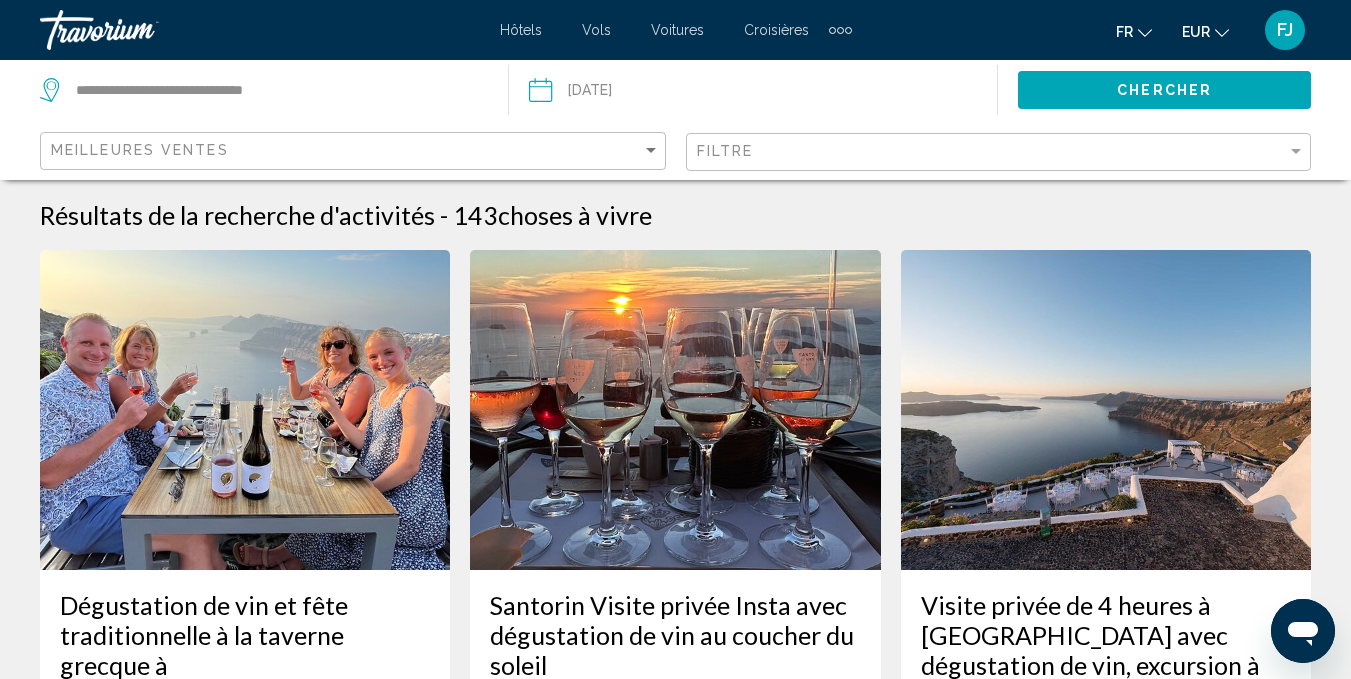 click on "Meilleures ventes" 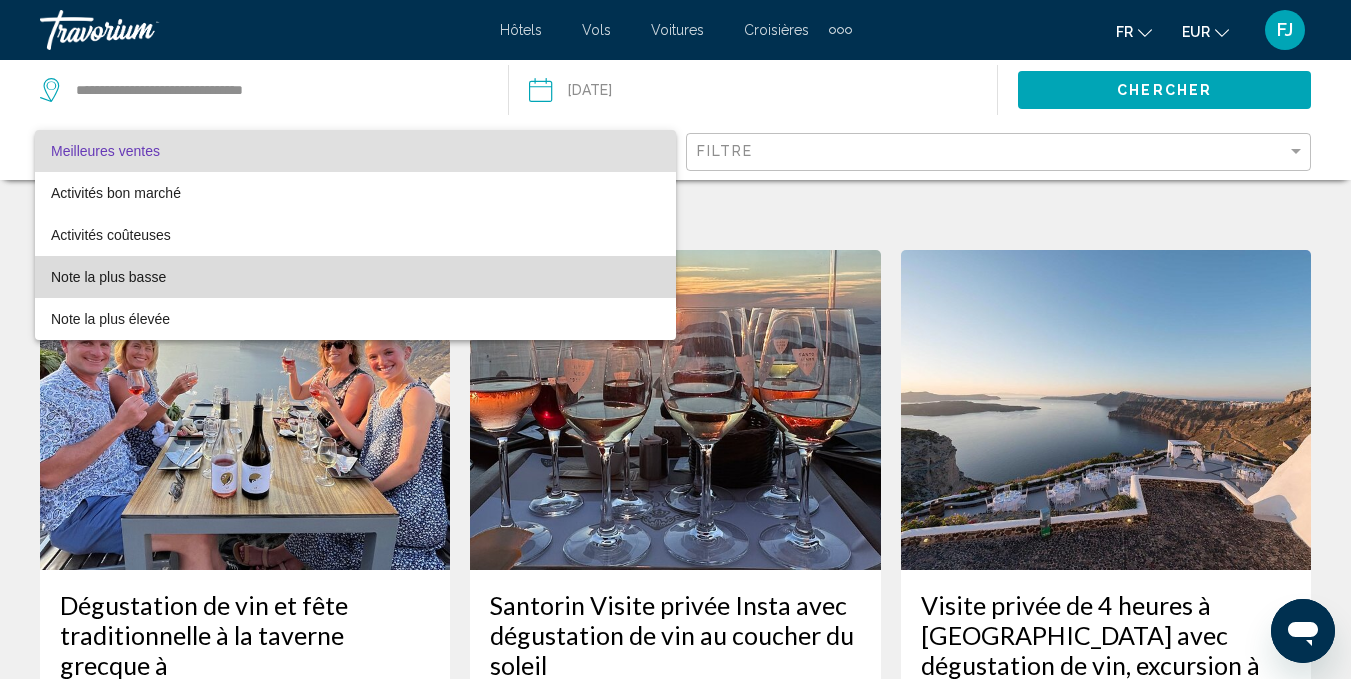 click on "Note la plus basse" at bounding box center [355, 277] 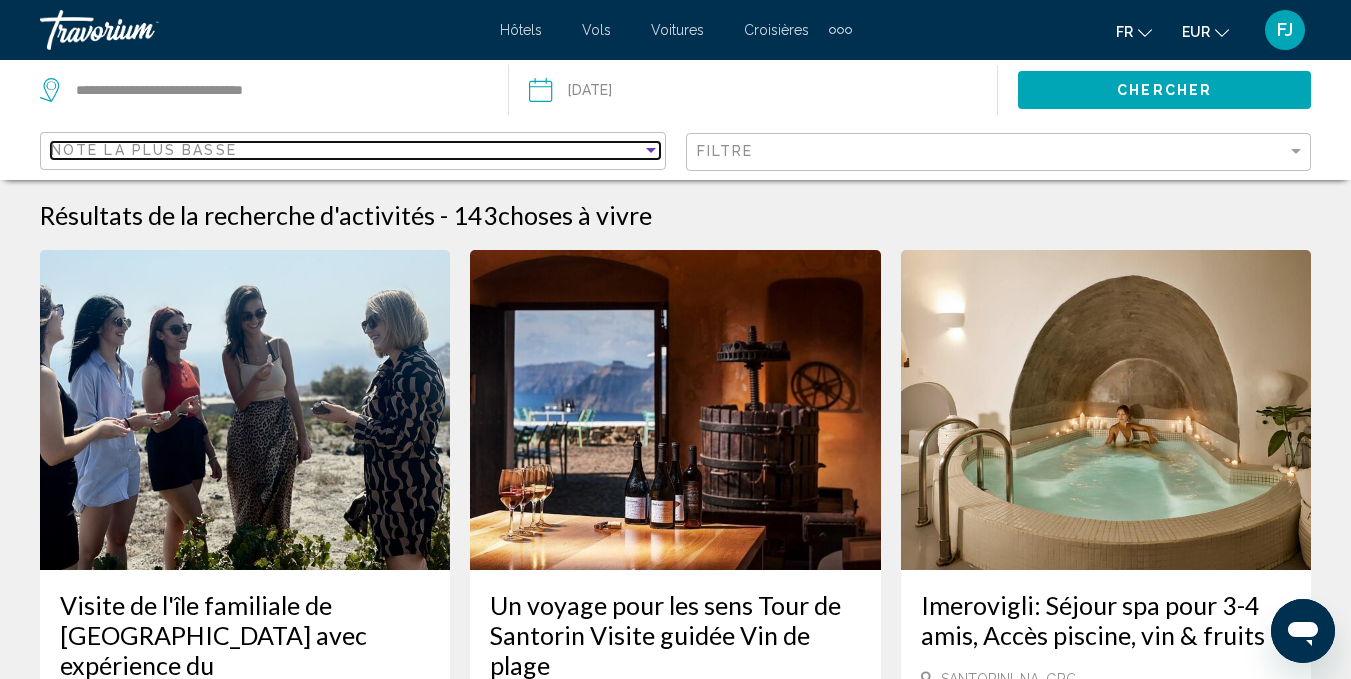click on "Note la plus basse" at bounding box center (346, 150) 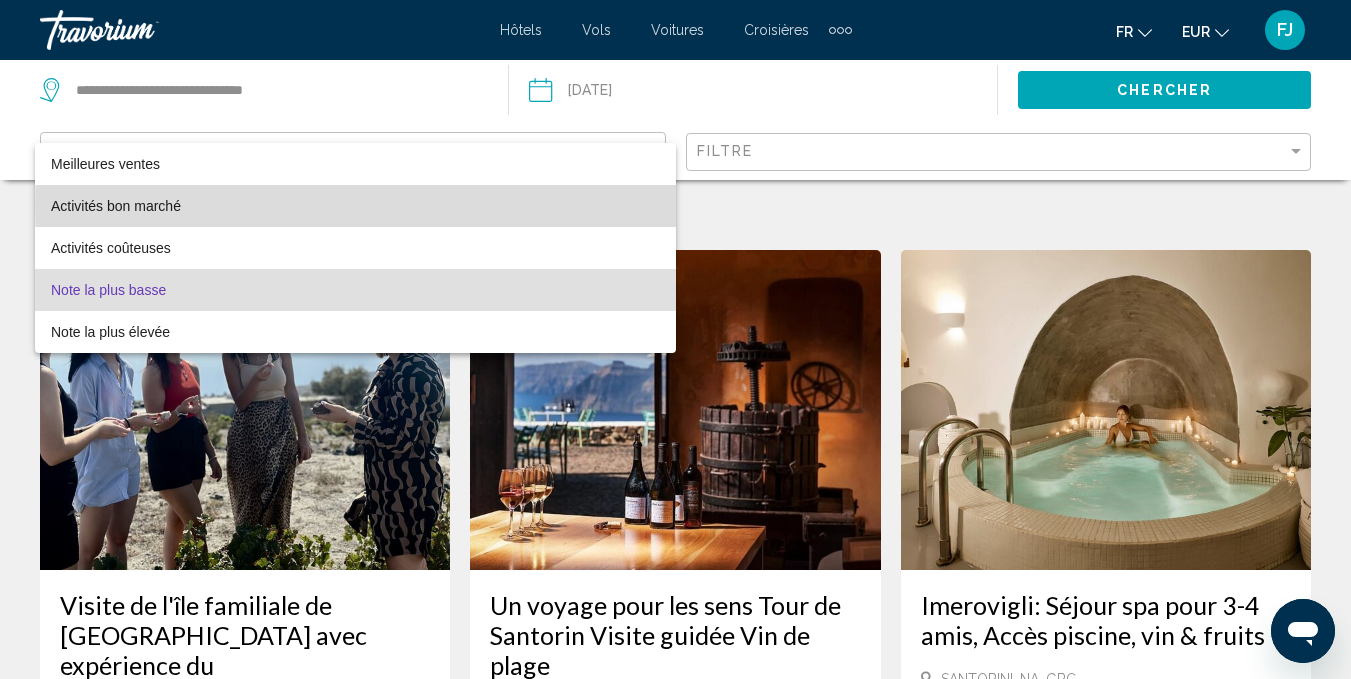 click on "Activités bon marché" at bounding box center [355, 206] 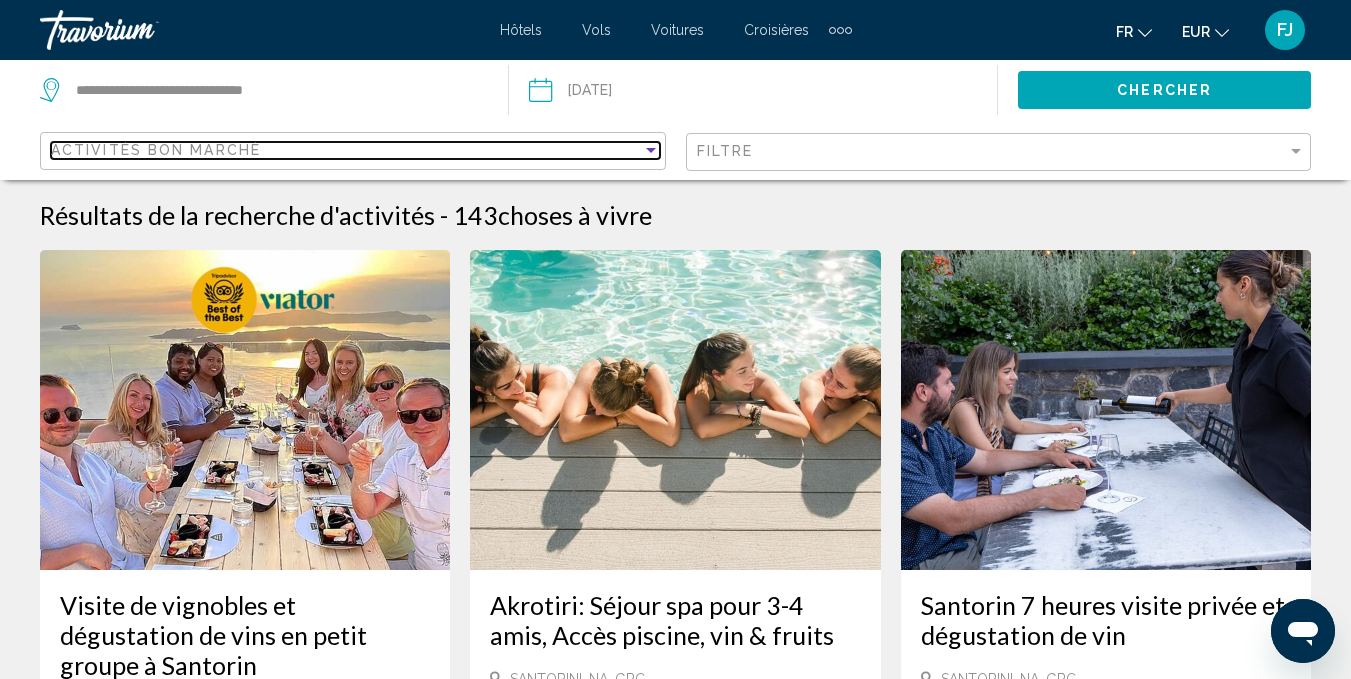 click on "Activités bon marché" at bounding box center [346, 150] 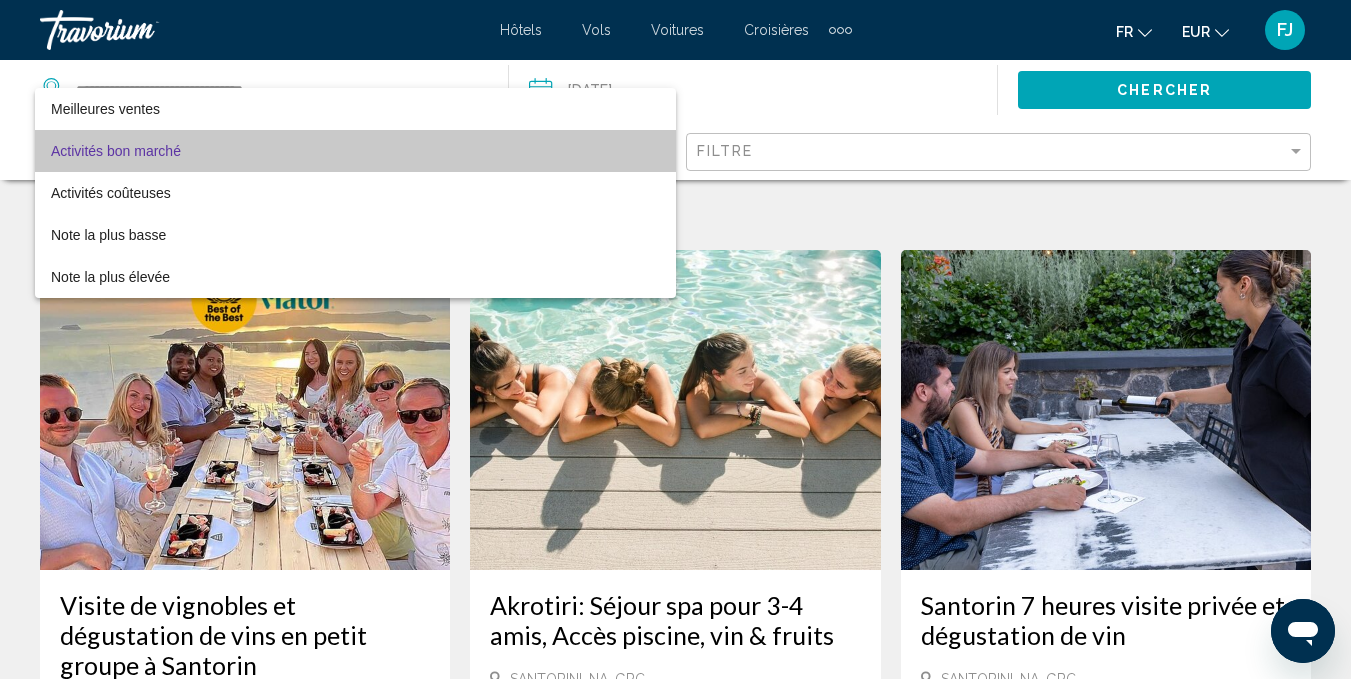 click on "Activités bon marché" at bounding box center [355, 151] 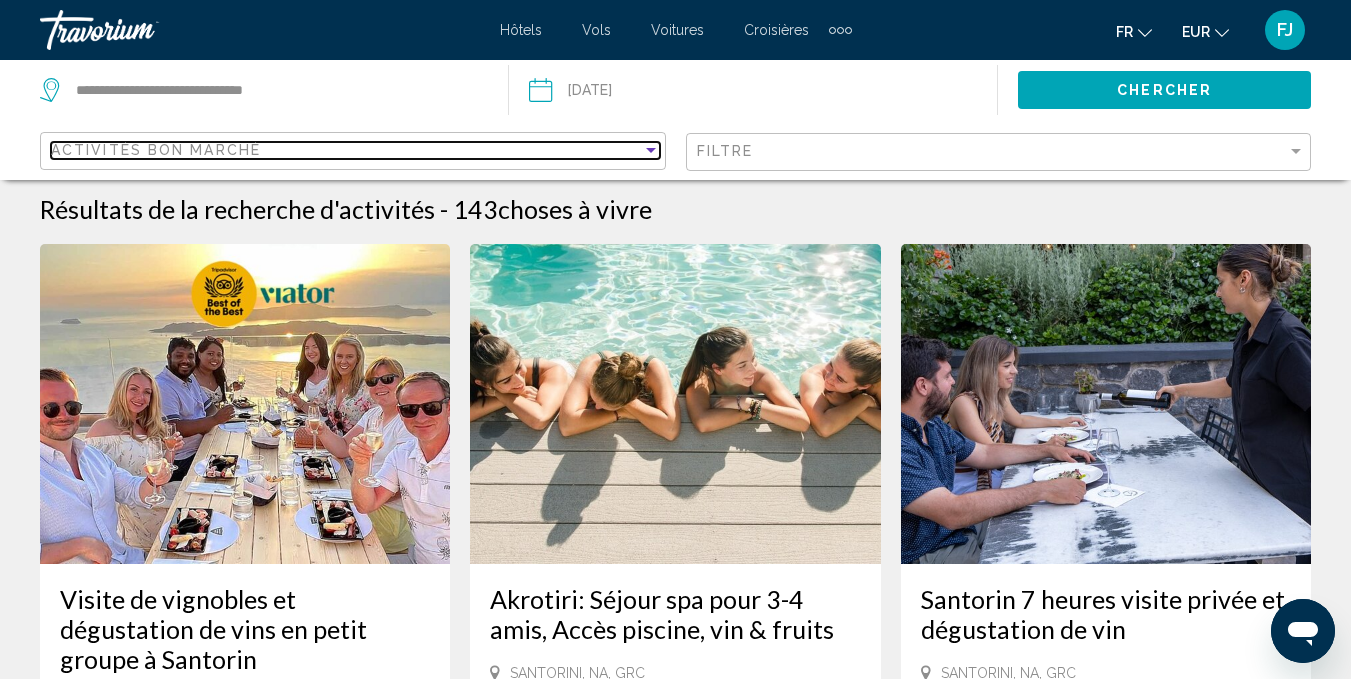 scroll, scrollTop: 0, scrollLeft: 0, axis: both 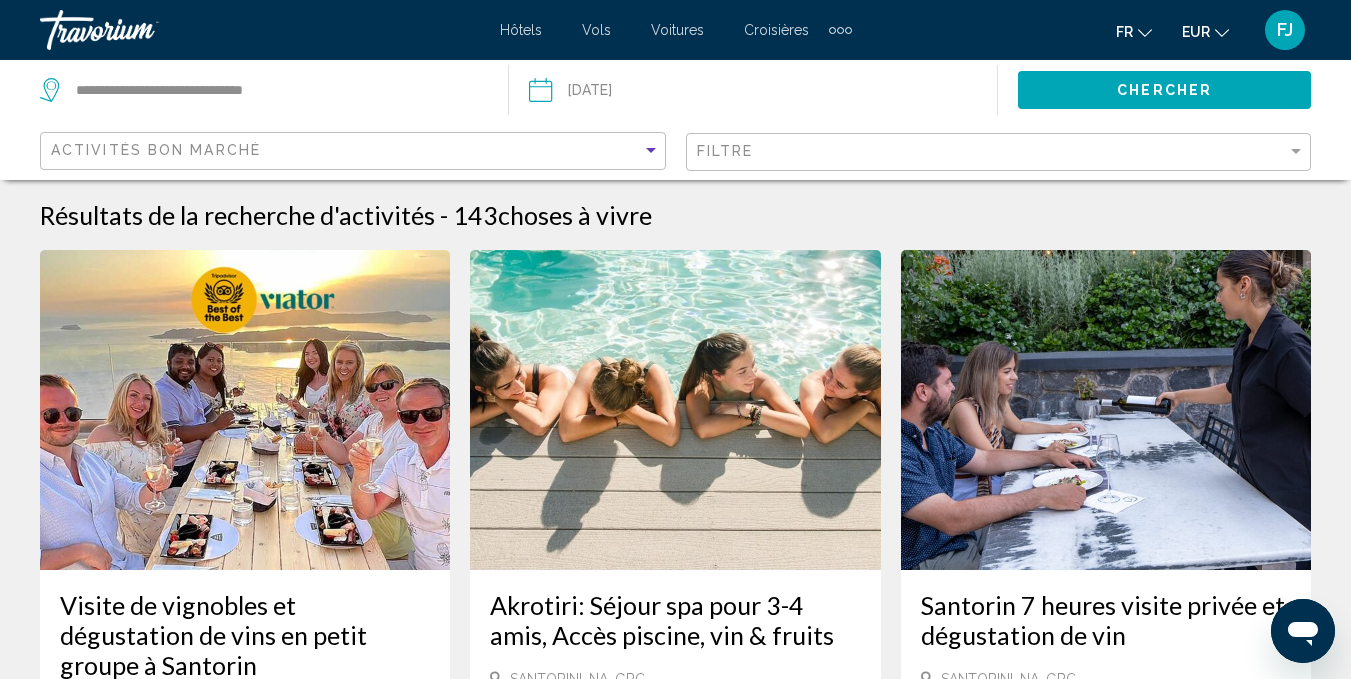 click on "Activités bon marché" 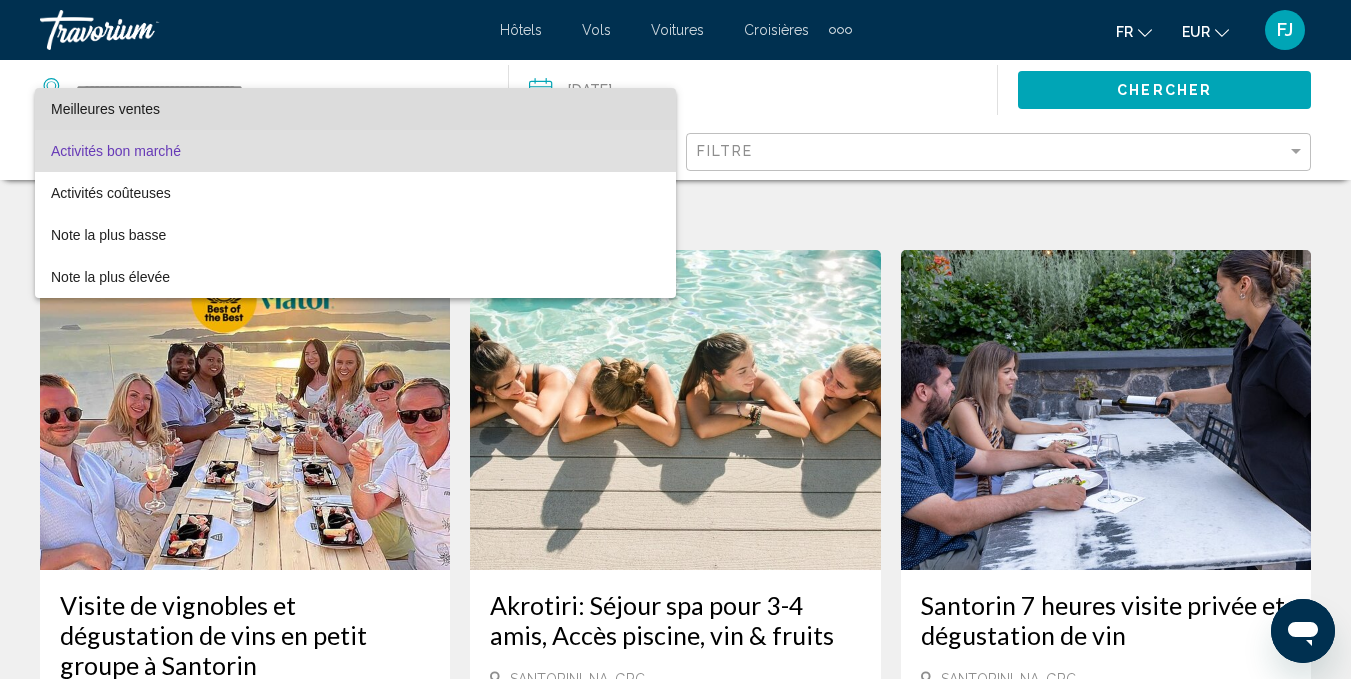 click on "Meilleures ventes" at bounding box center (355, 109) 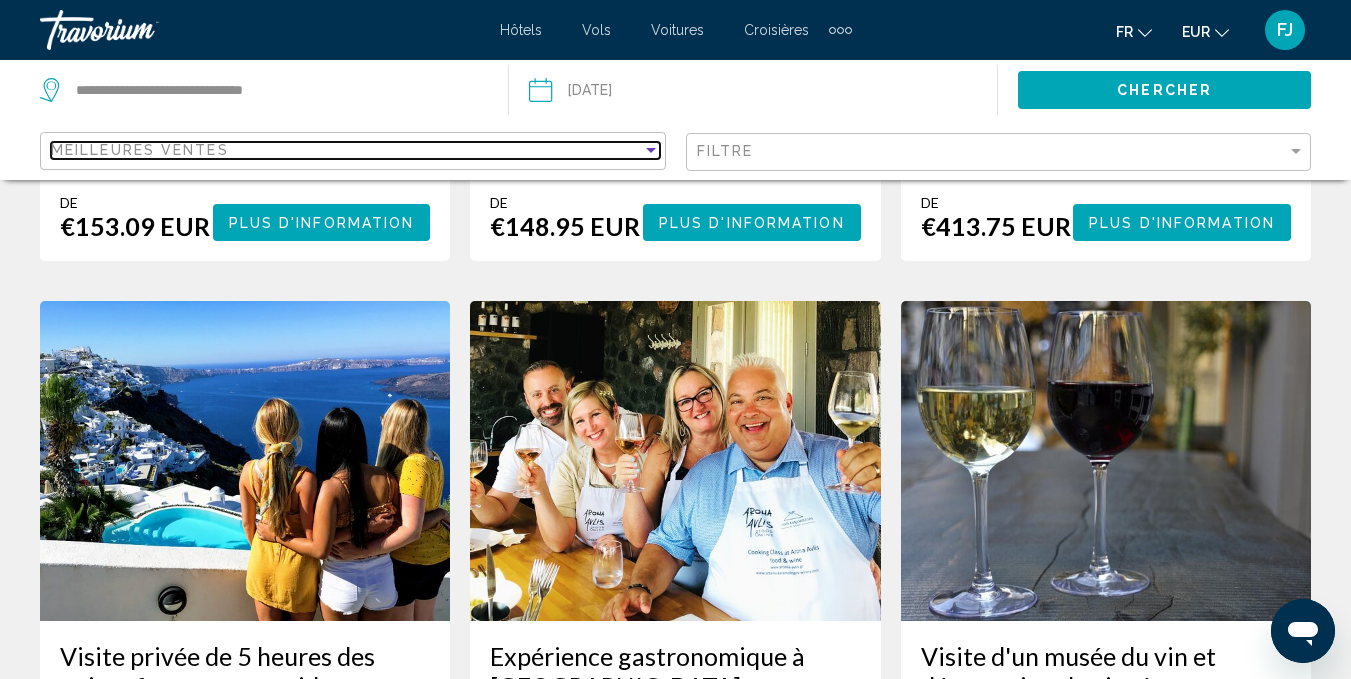 scroll, scrollTop: 3824, scrollLeft: 0, axis: vertical 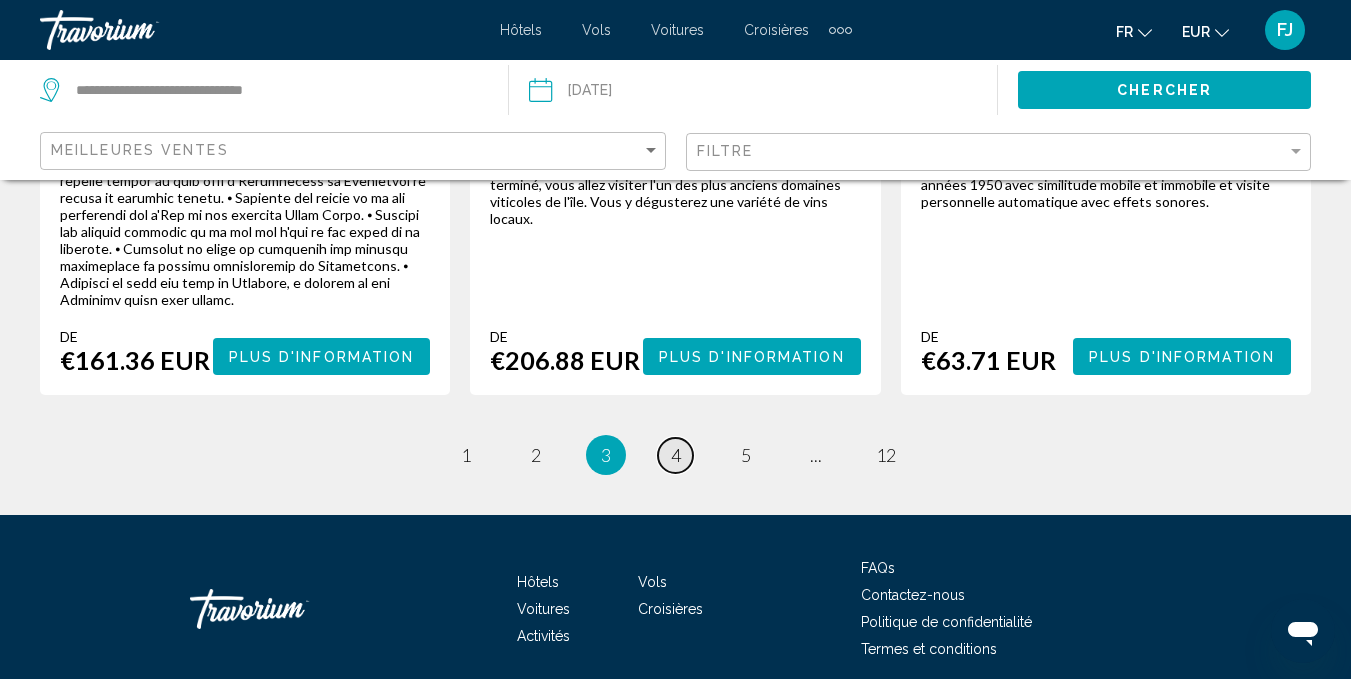 click on "4" at bounding box center [676, 455] 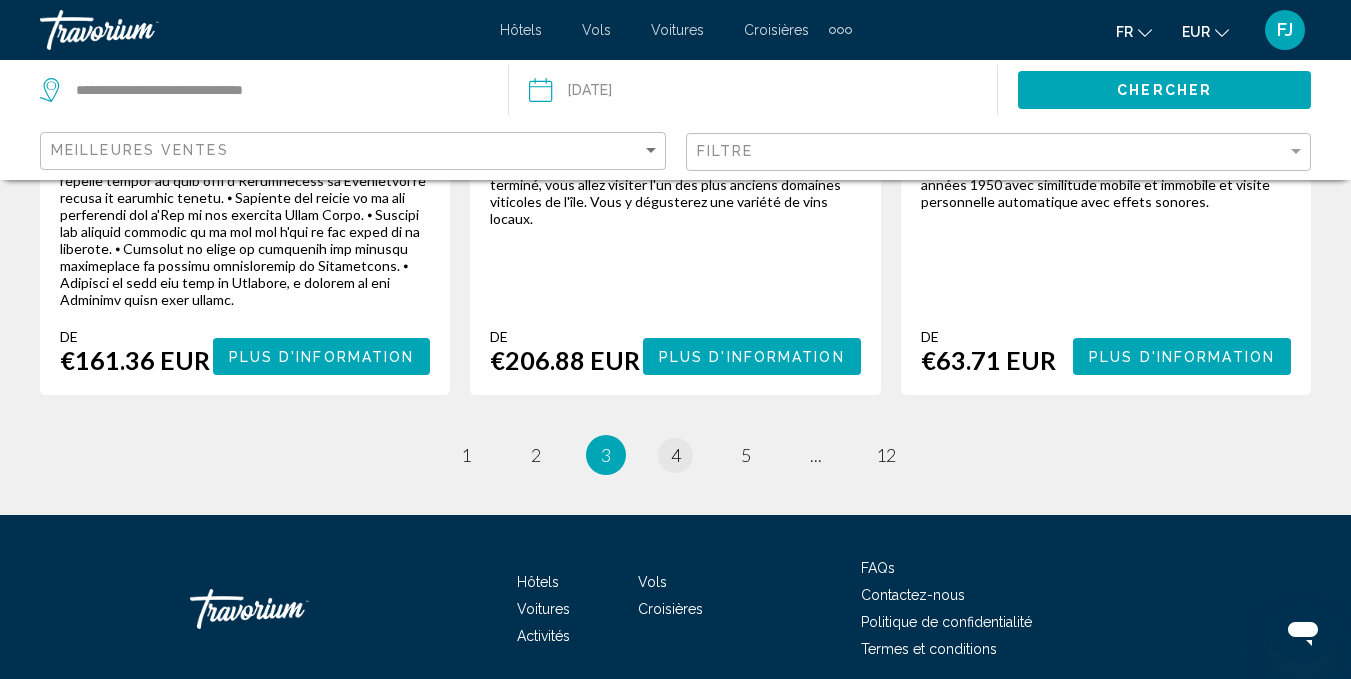 scroll, scrollTop: 0, scrollLeft: 0, axis: both 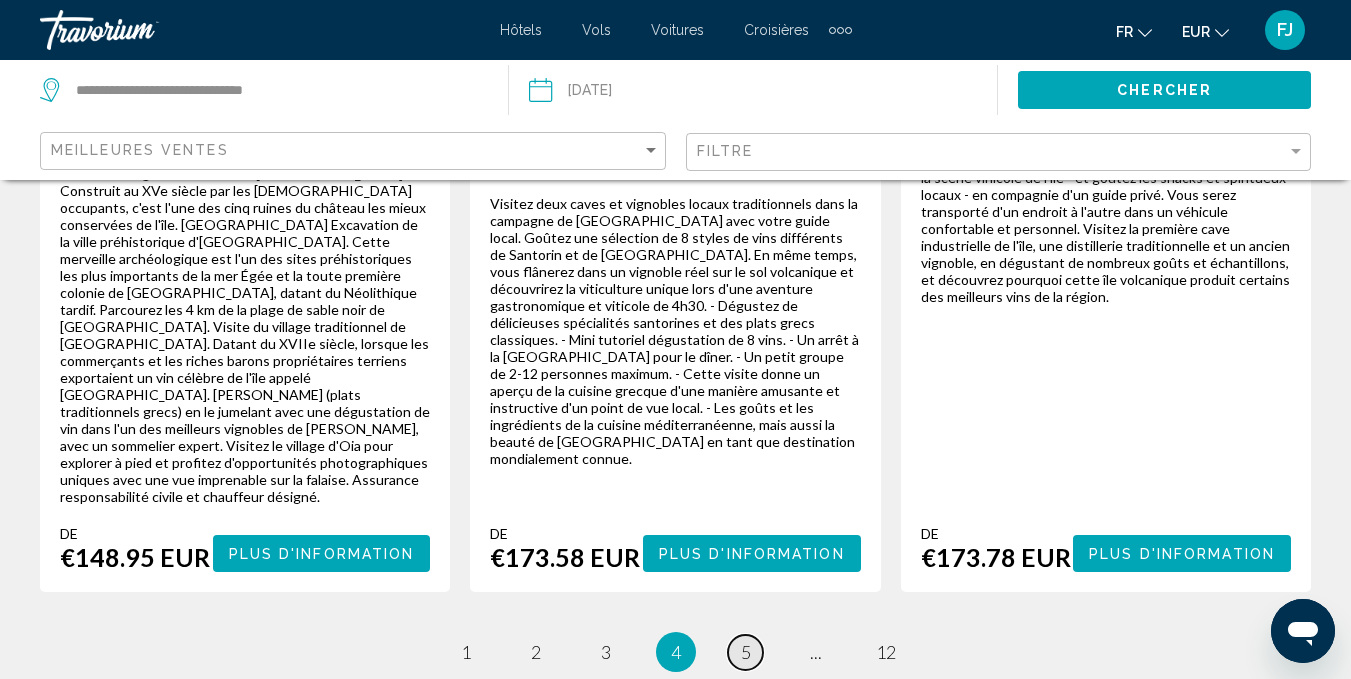 click on "5" at bounding box center (746, 652) 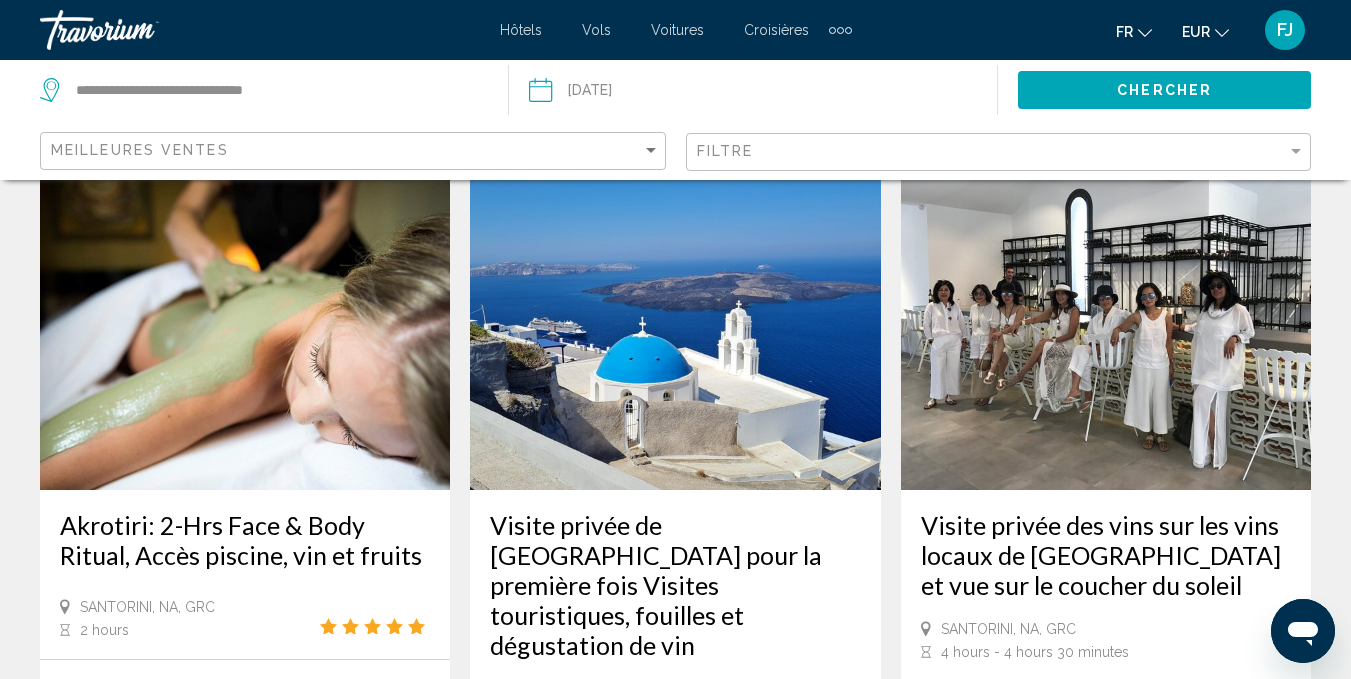 scroll, scrollTop: 2067, scrollLeft: 0, axis: vertical 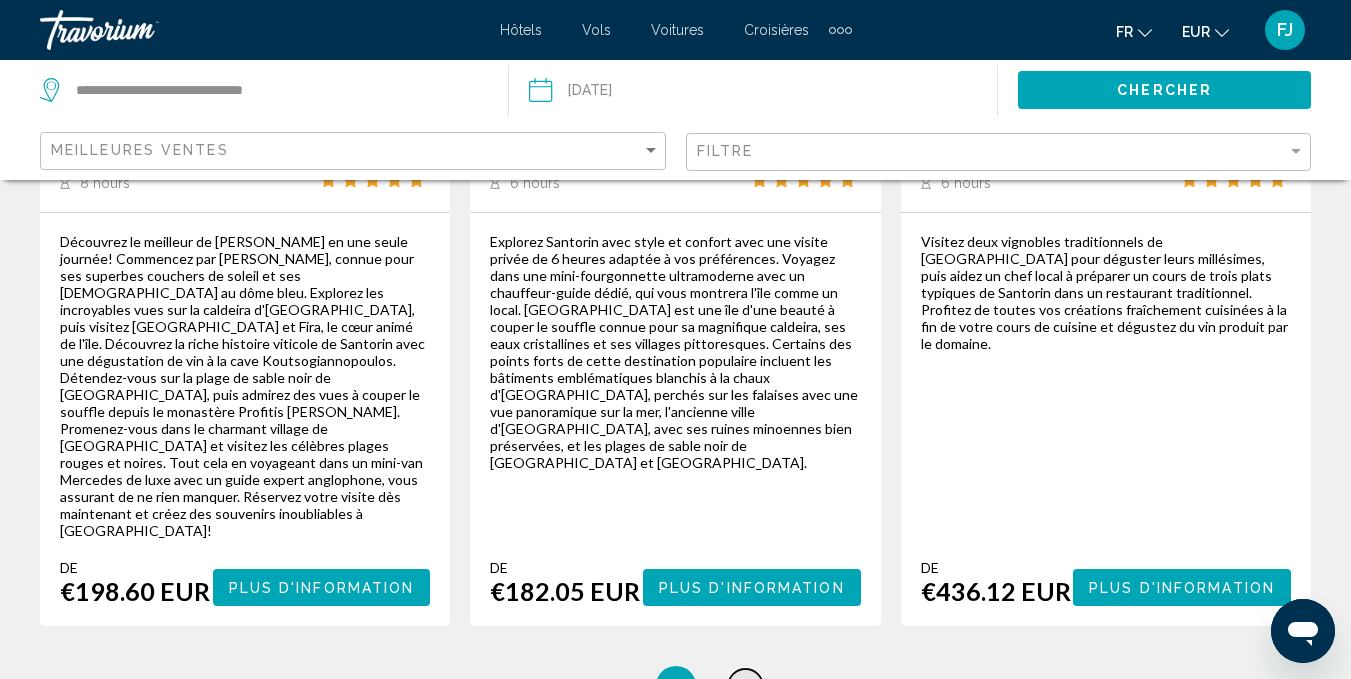 click on "6" at bounding box center (746, 686) 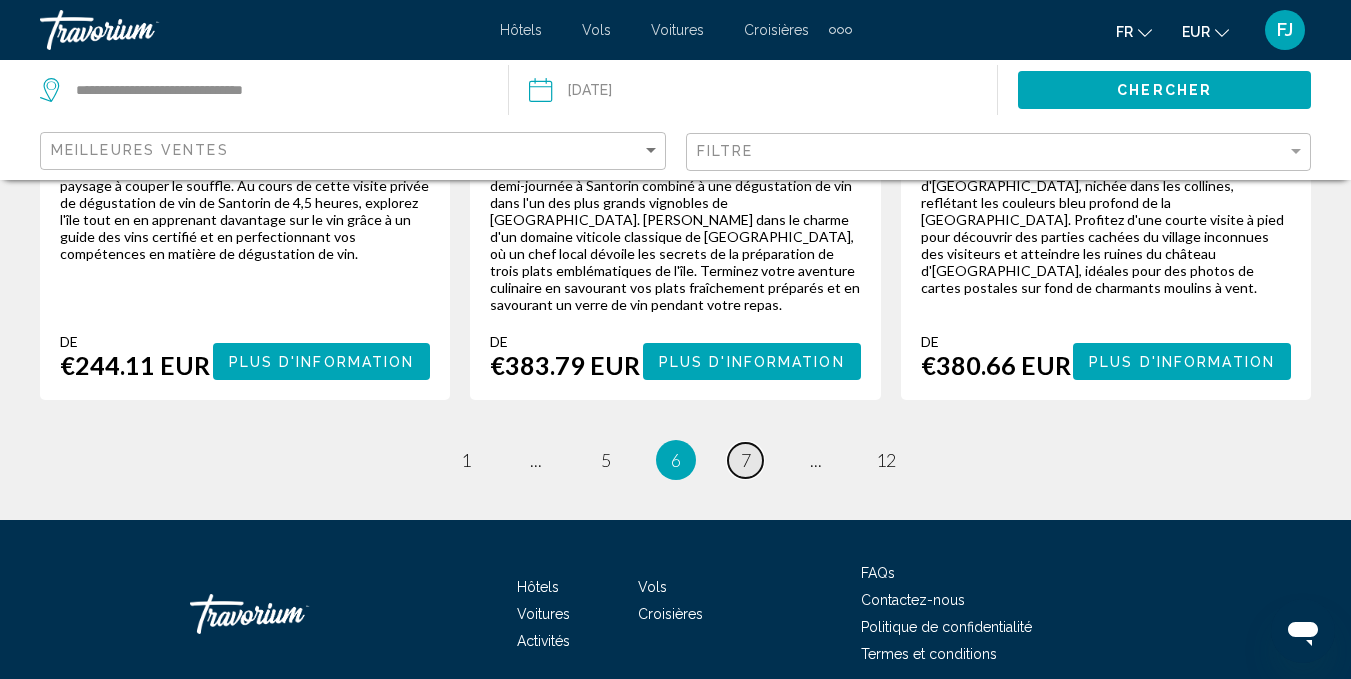 scroll, scrollTop: 0, scrollLeft: 0, axis: both 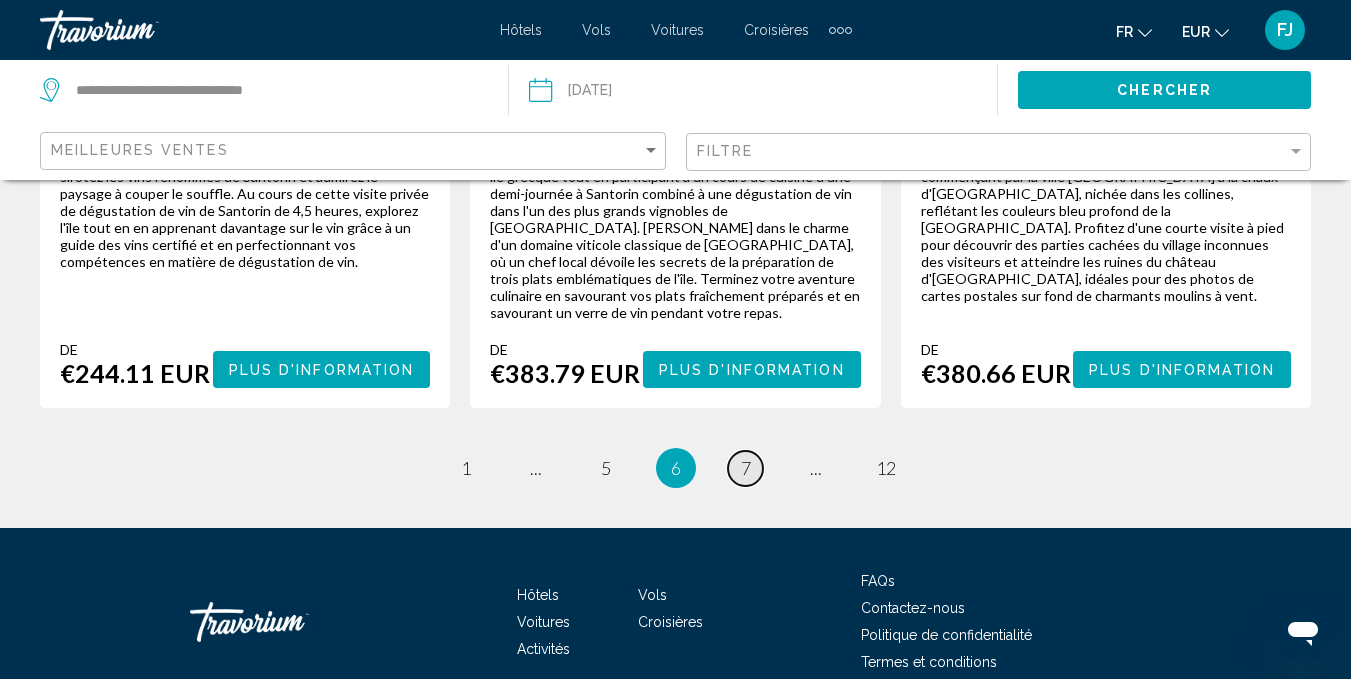 click on "7" at bounding box center (746, 468) 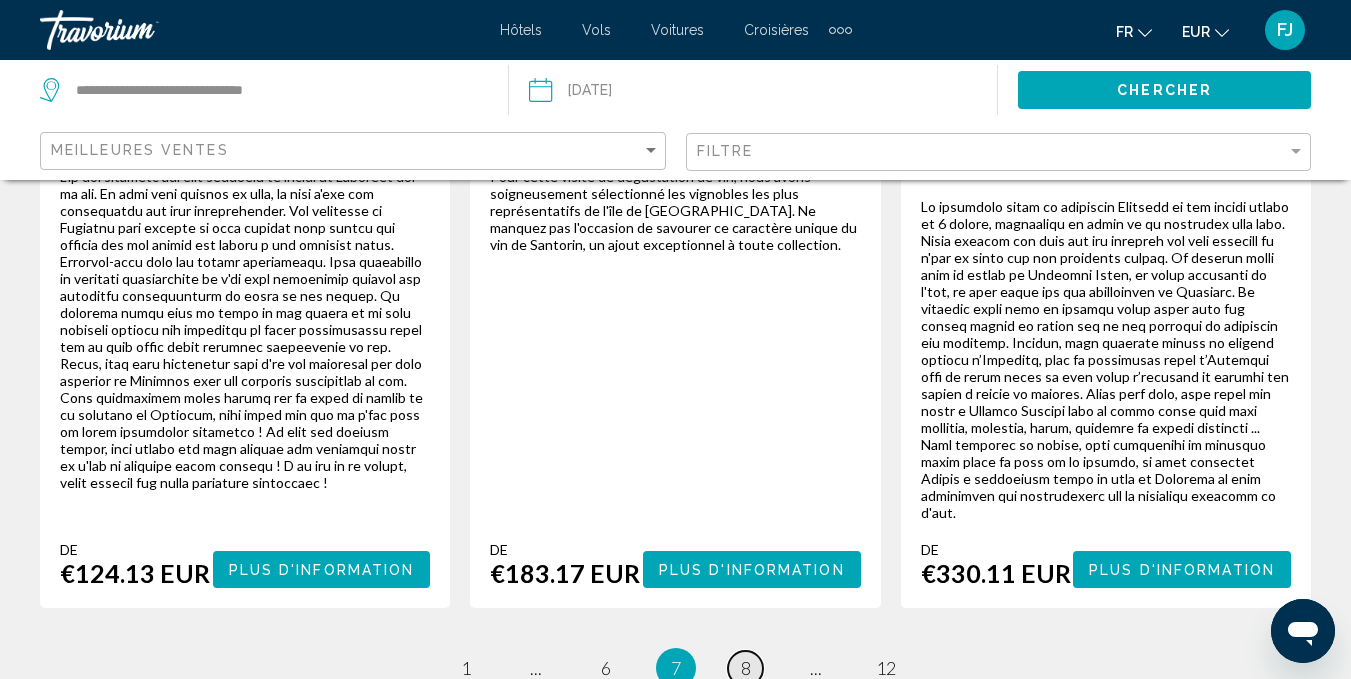 scroll, scrollTop: 0, scrollLeft: 0, axis: both 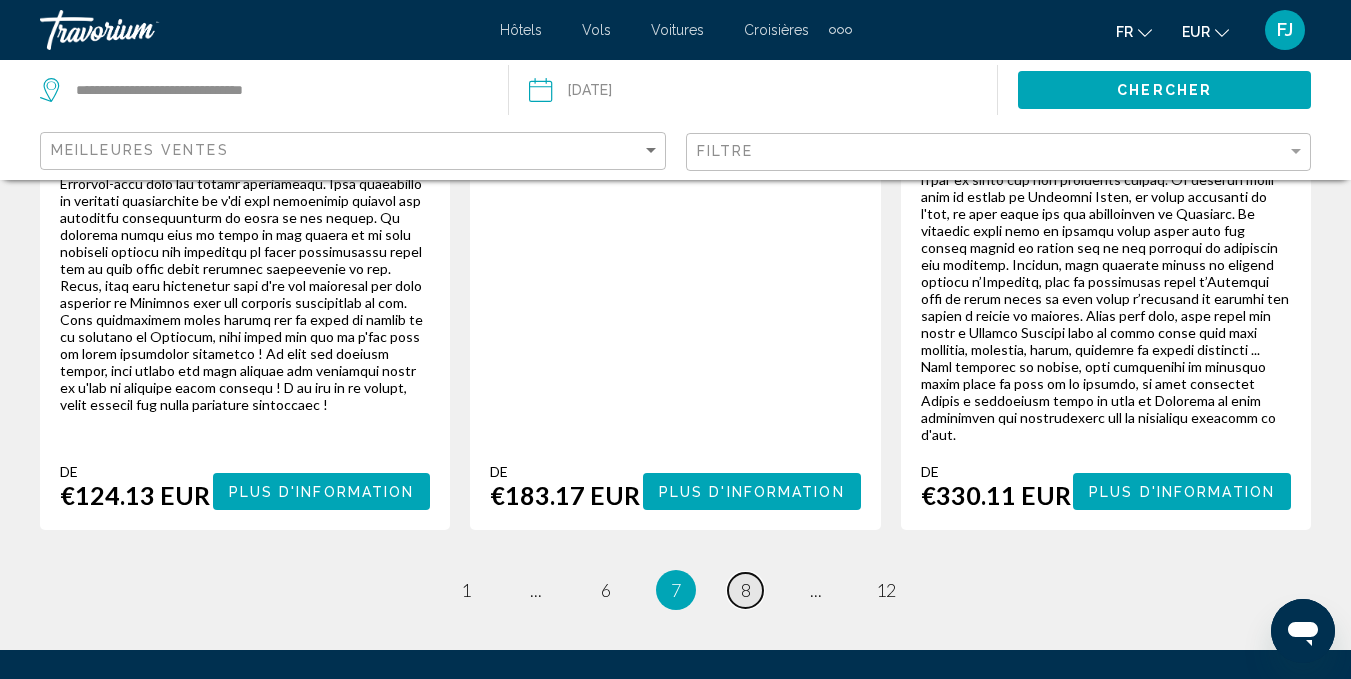 click on "page  8" at bounding box center (745, 590) 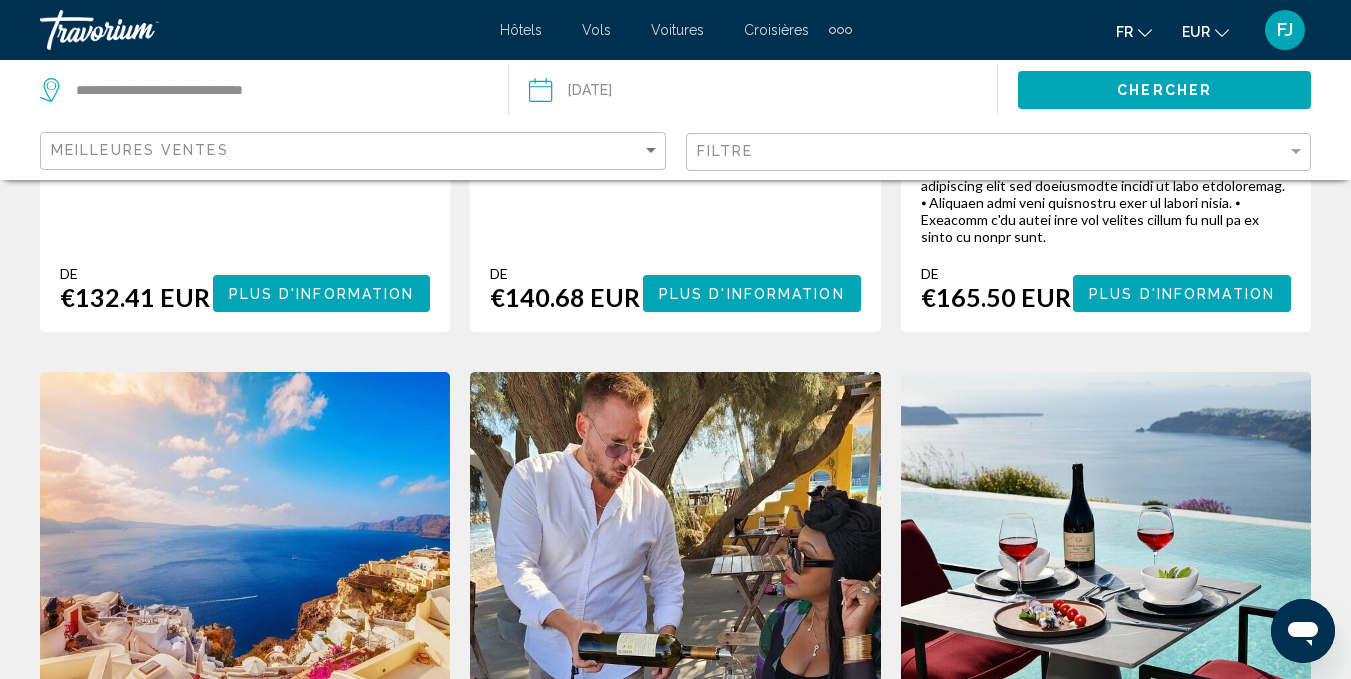 scroll, scrollTop: 0, scrollLeft: 0, axis: both 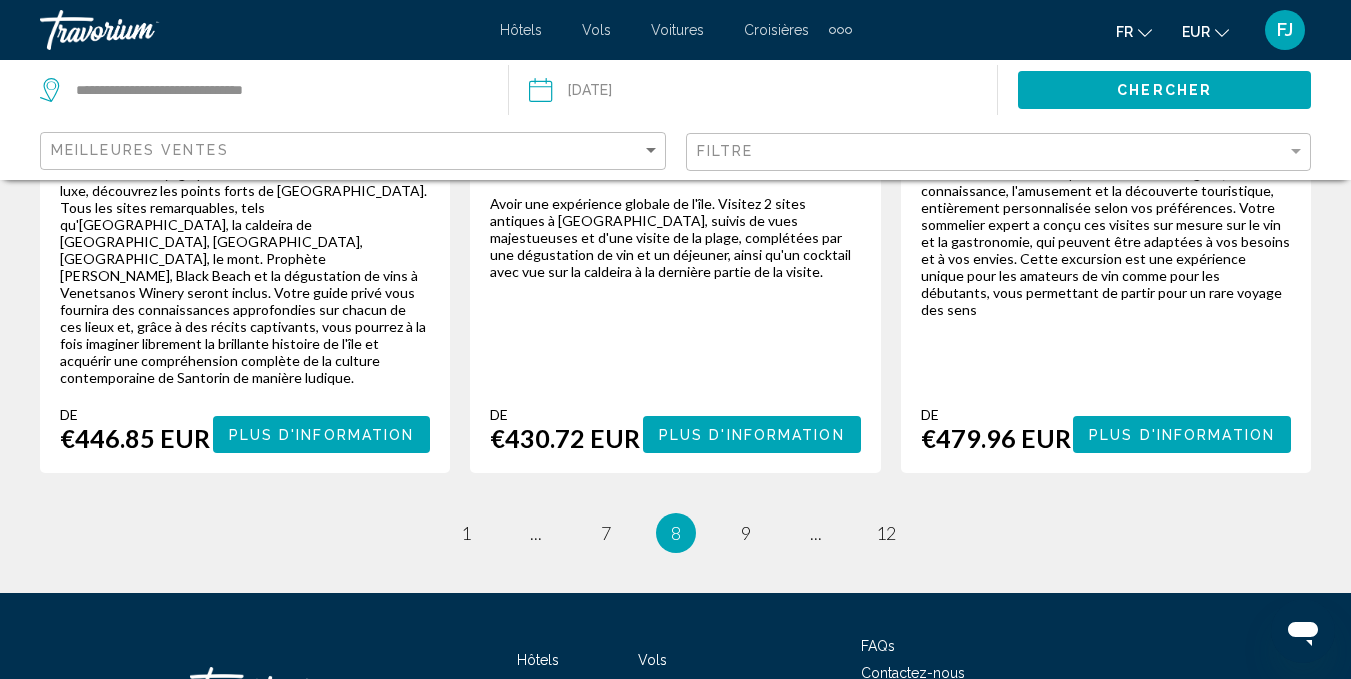 click on "8 / 12  page  1 page  ... page  7 You're on page  8 page  9 page  ... page  12" at bounding box center (675, 533) 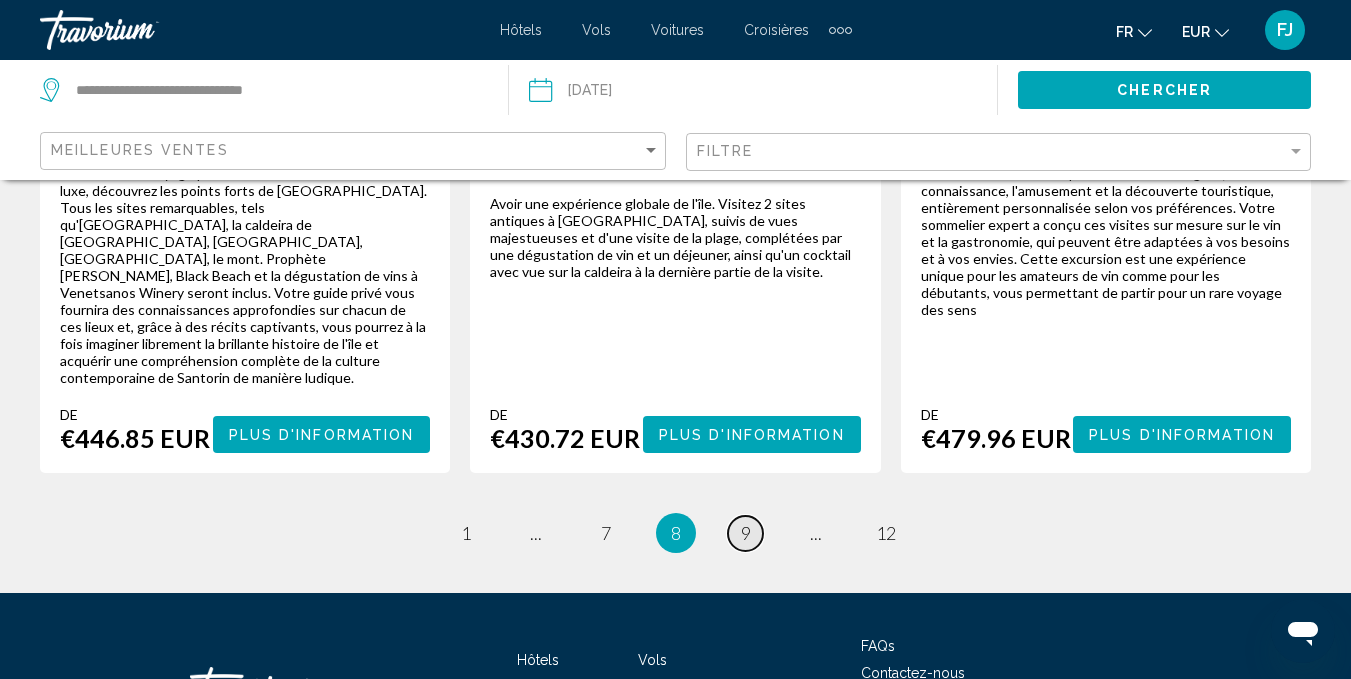 click on "9" at bounding box center [746, 533] 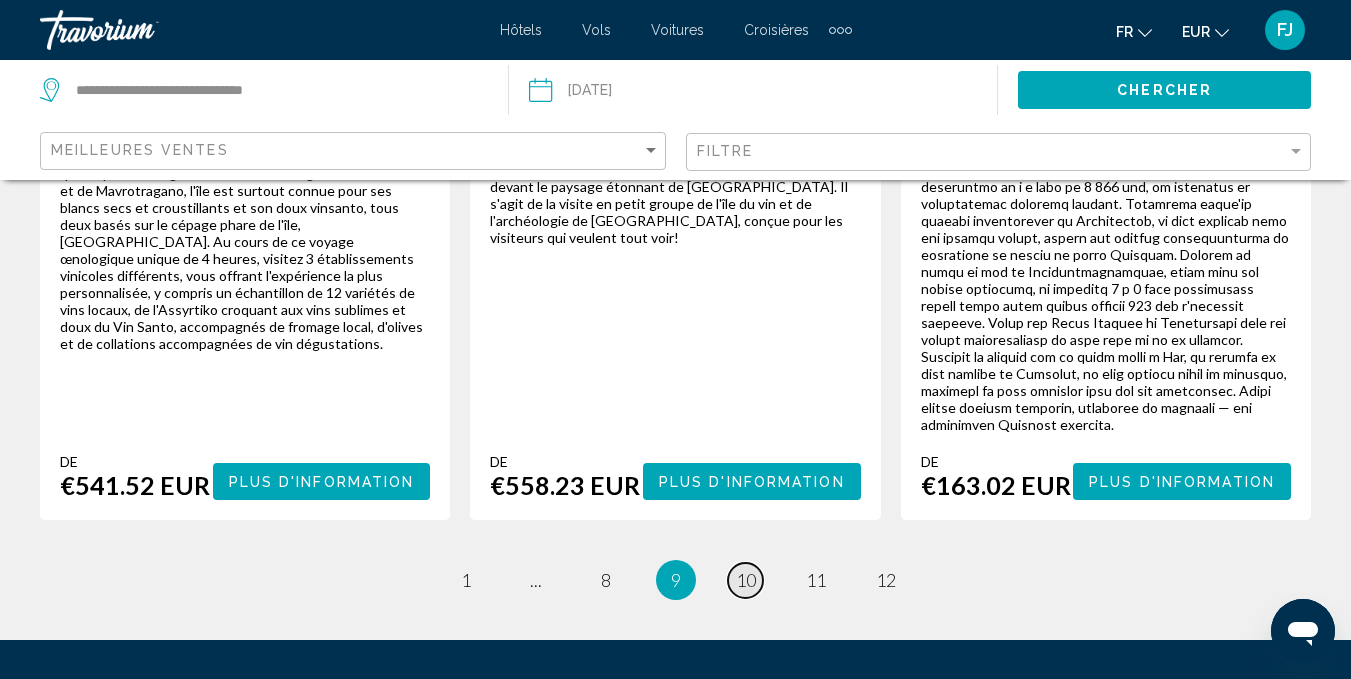 scroll, scrollTop: 0, scrollLeft: 0, axis: both 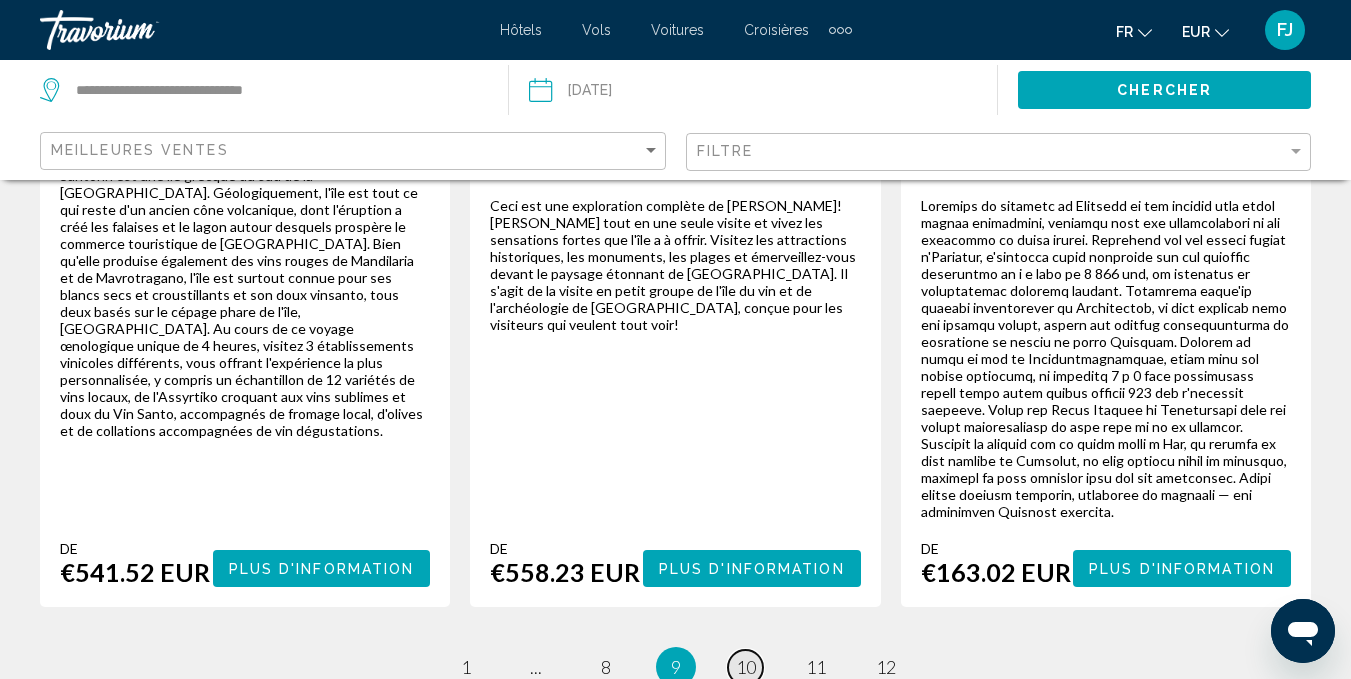 click on "page  10" at bounding box center (745, 667) 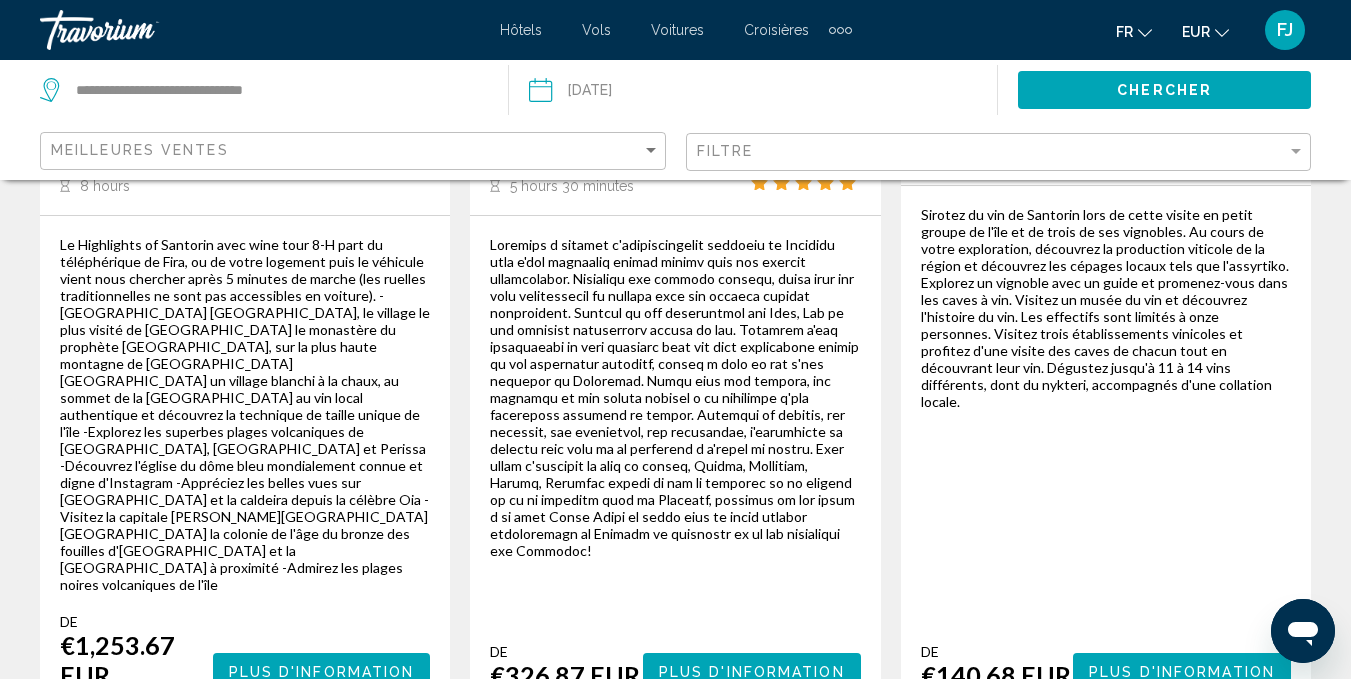 scroll, scrollTop: 0, scrollLeft: 0, axis: both 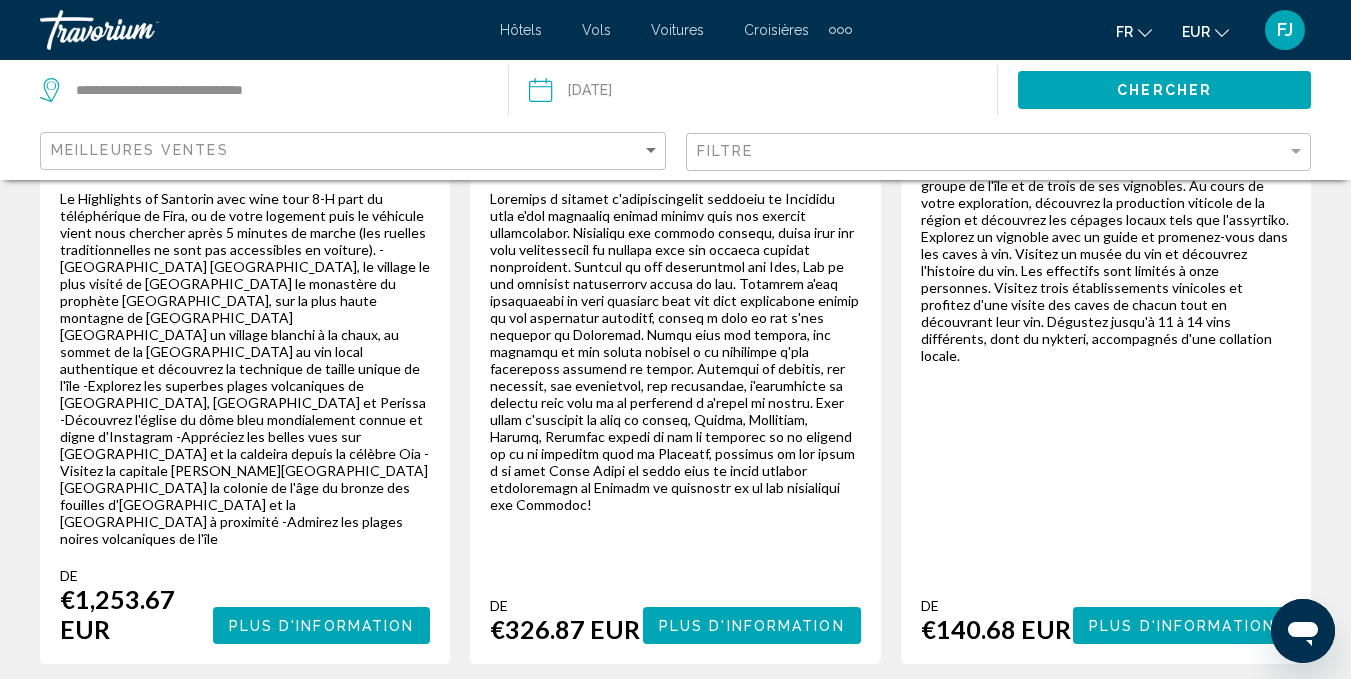 click on "11" at bounding box center (816, 724) 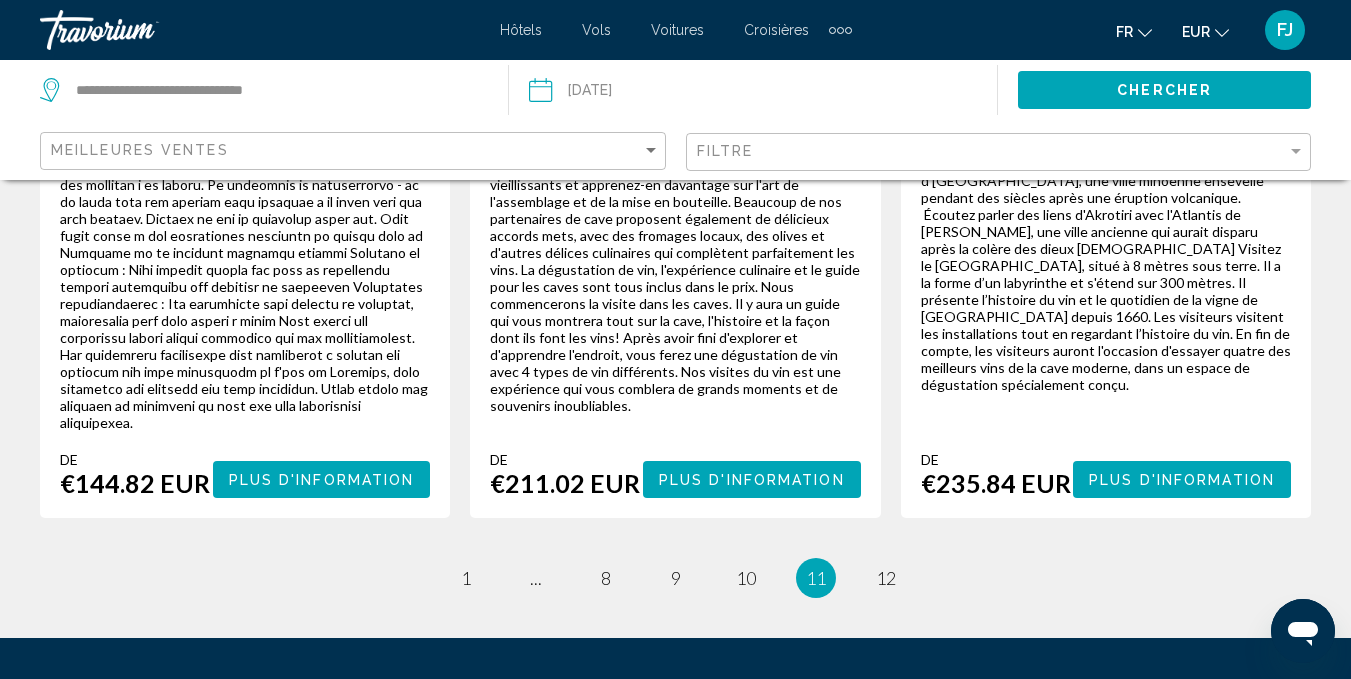 scroll, scrollTop: 0, scrollLeft: 0, axis: both 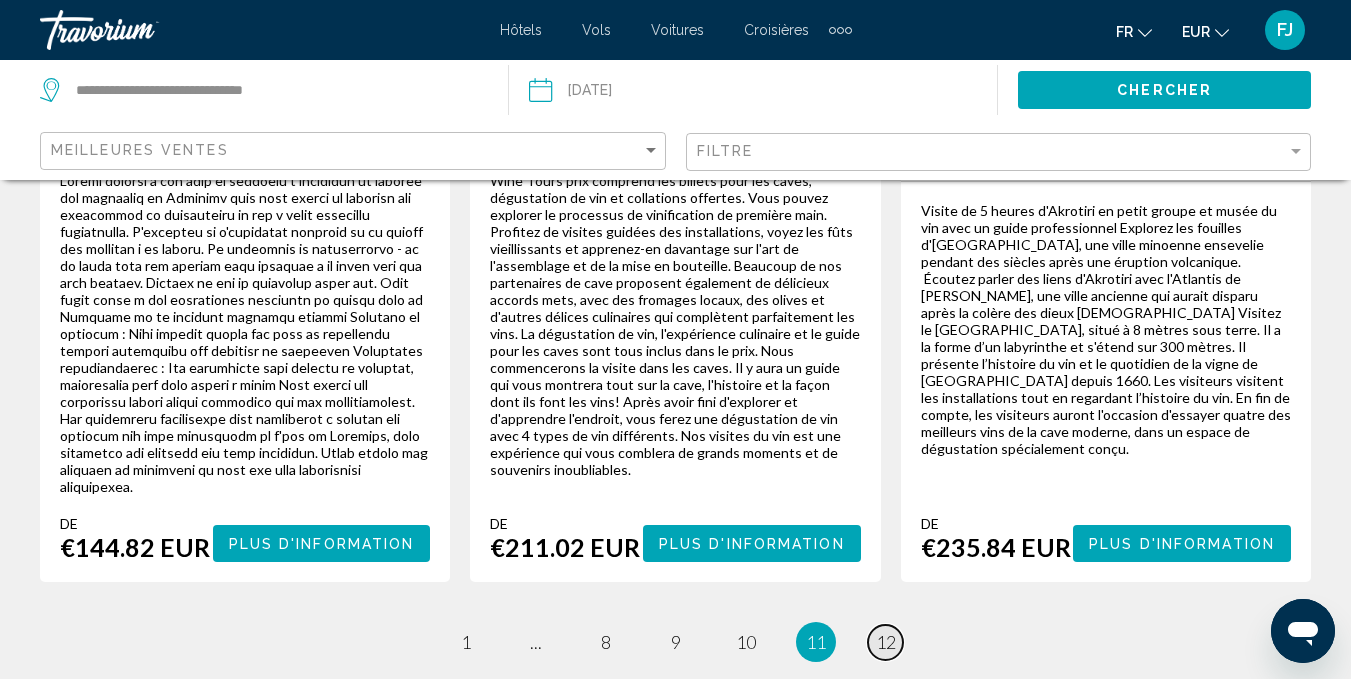 click on "12" at bounding box center [886, 642] 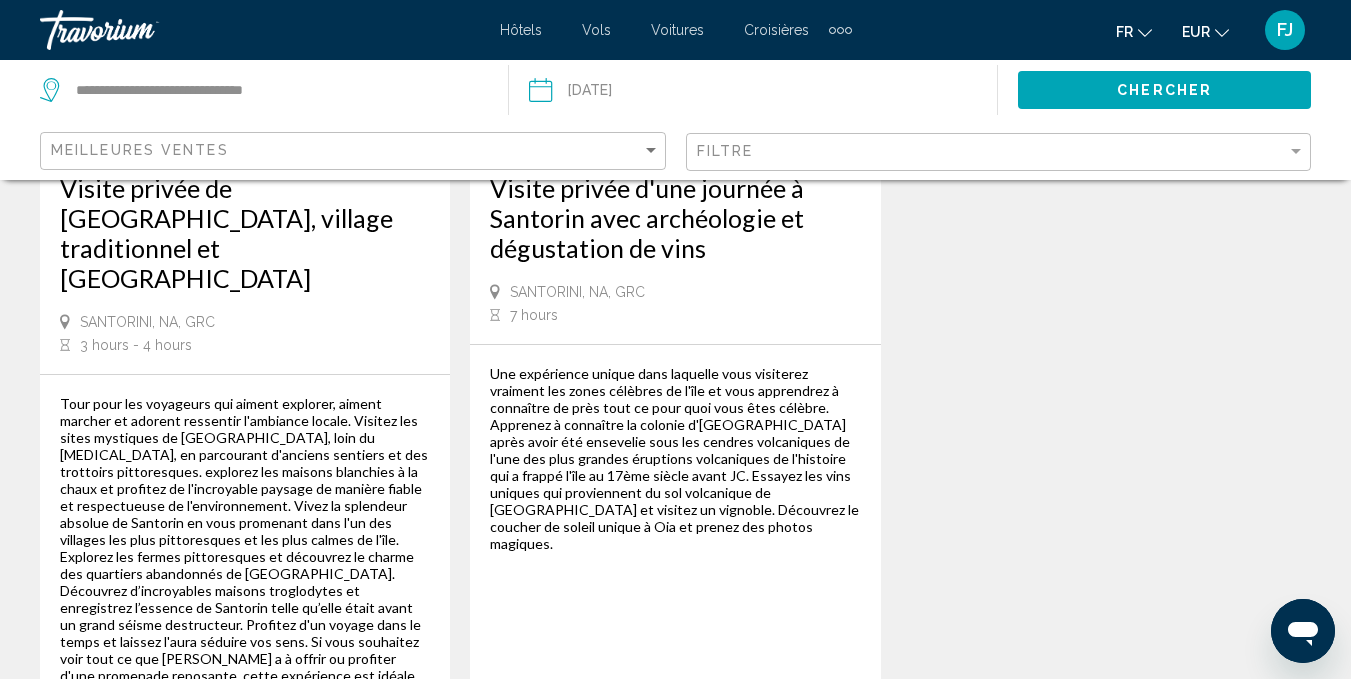scroll, scrollTop: 0, scrollLeft: 0, axis: both 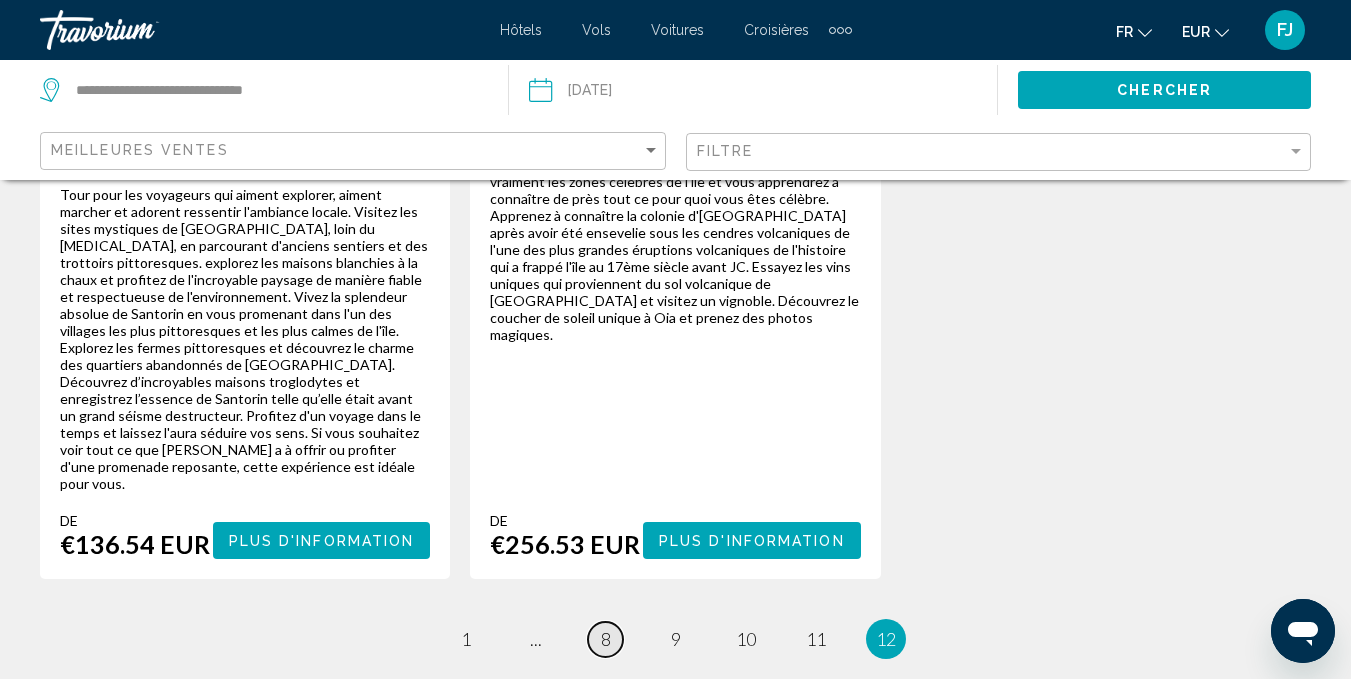 click on "page  8" at bounding box center (605, 639) 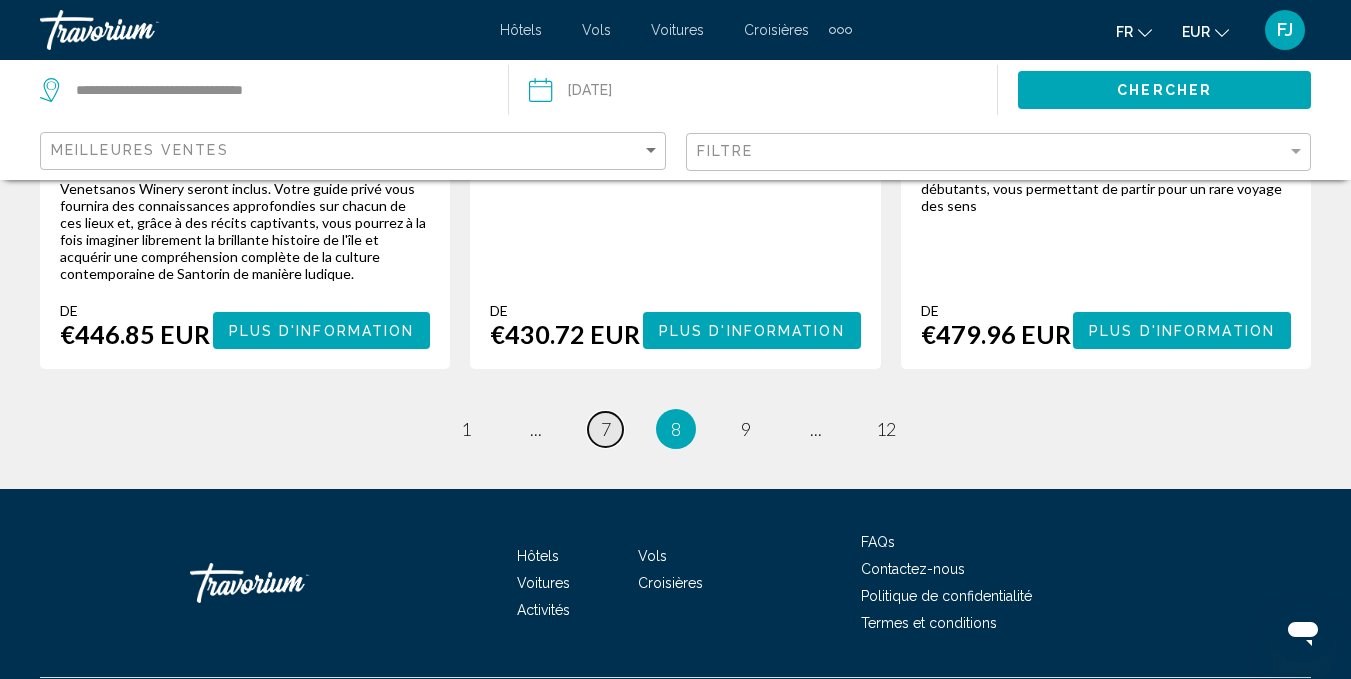 scroll, scrollTop: 0, scrollLeft: 0, axis: both 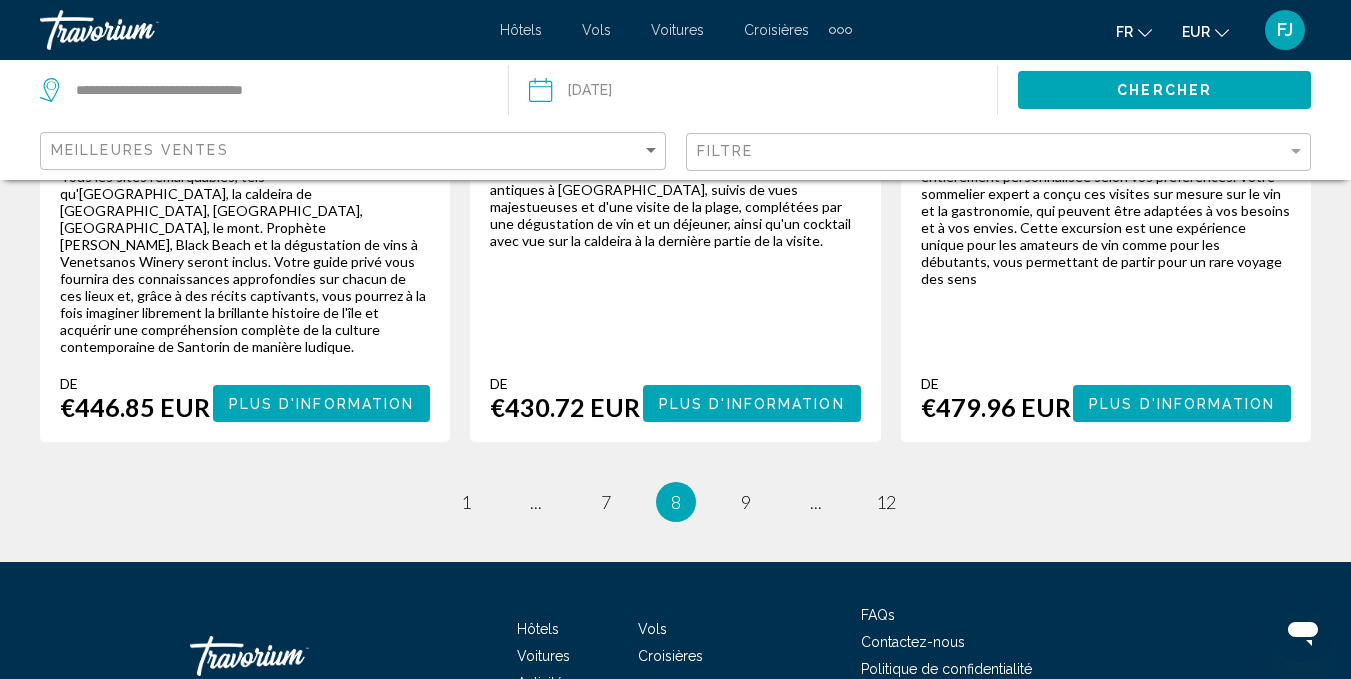 click on "page  ..." at bounding box center (536, 502) 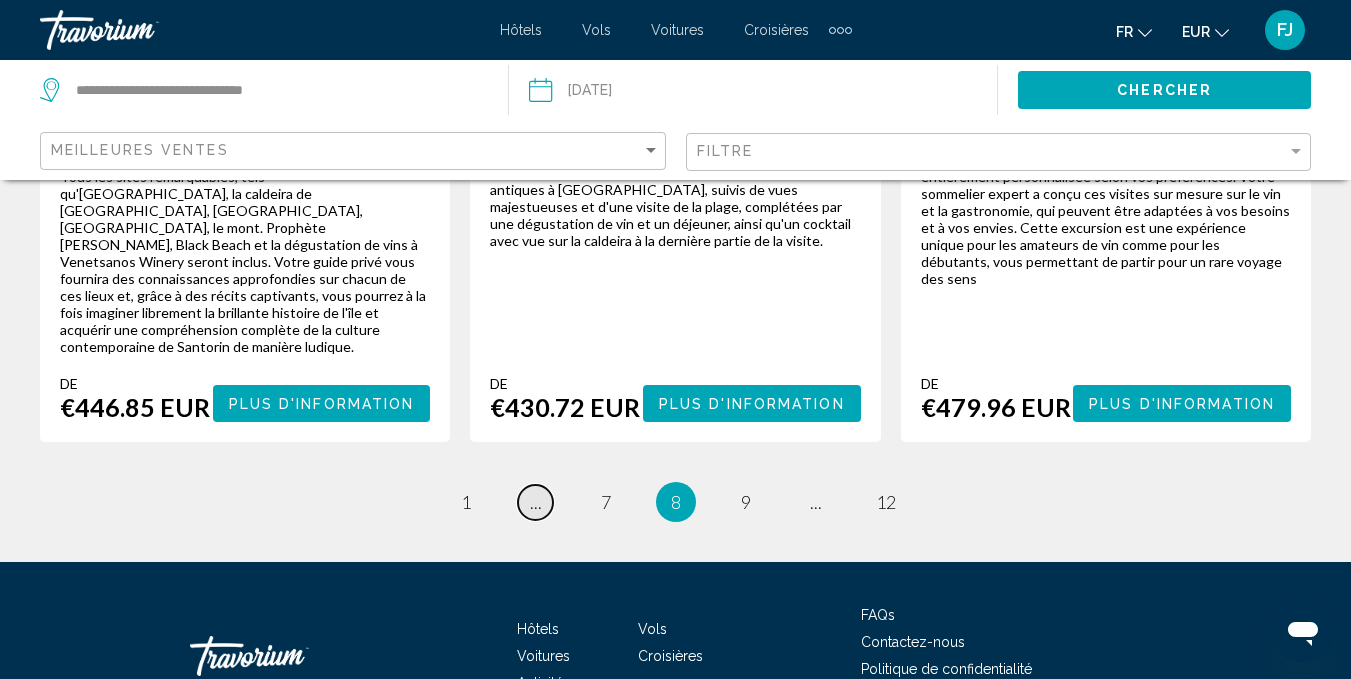 click on "..." at bounding box center [536, 502] 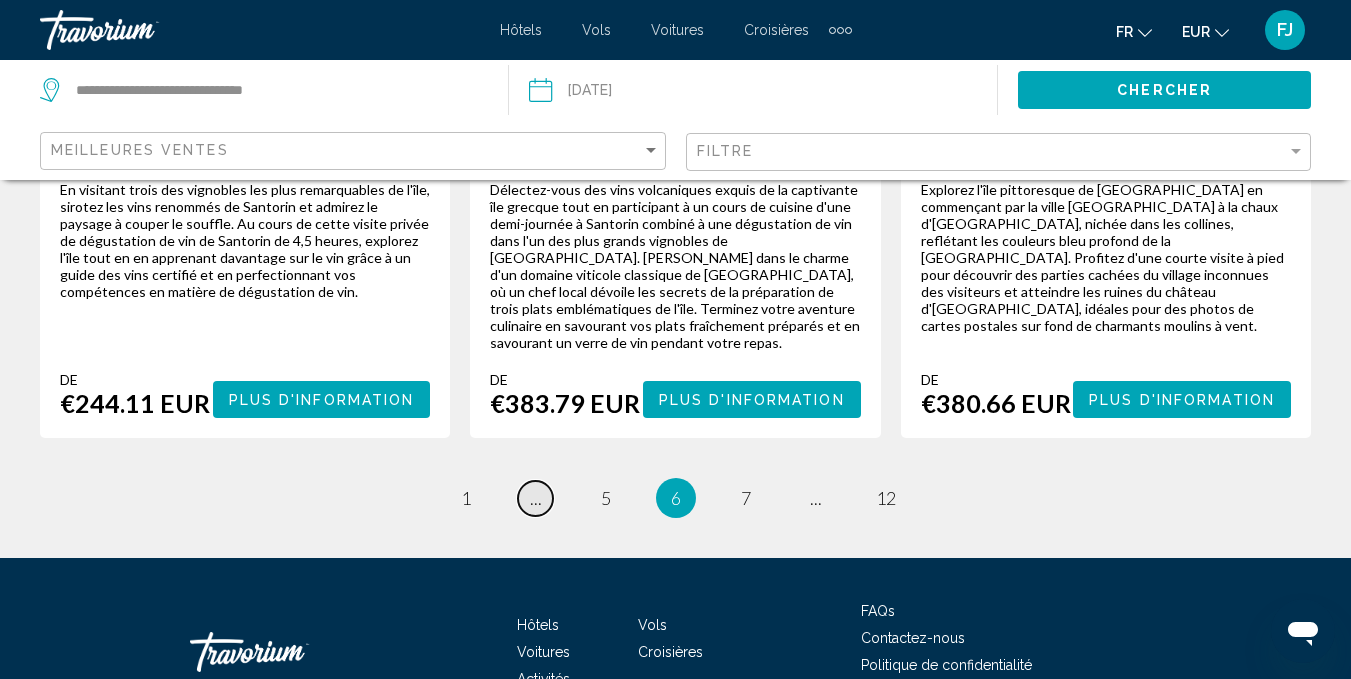 scroll, scrollTop: 0, scrollLeft: 0, axis: both 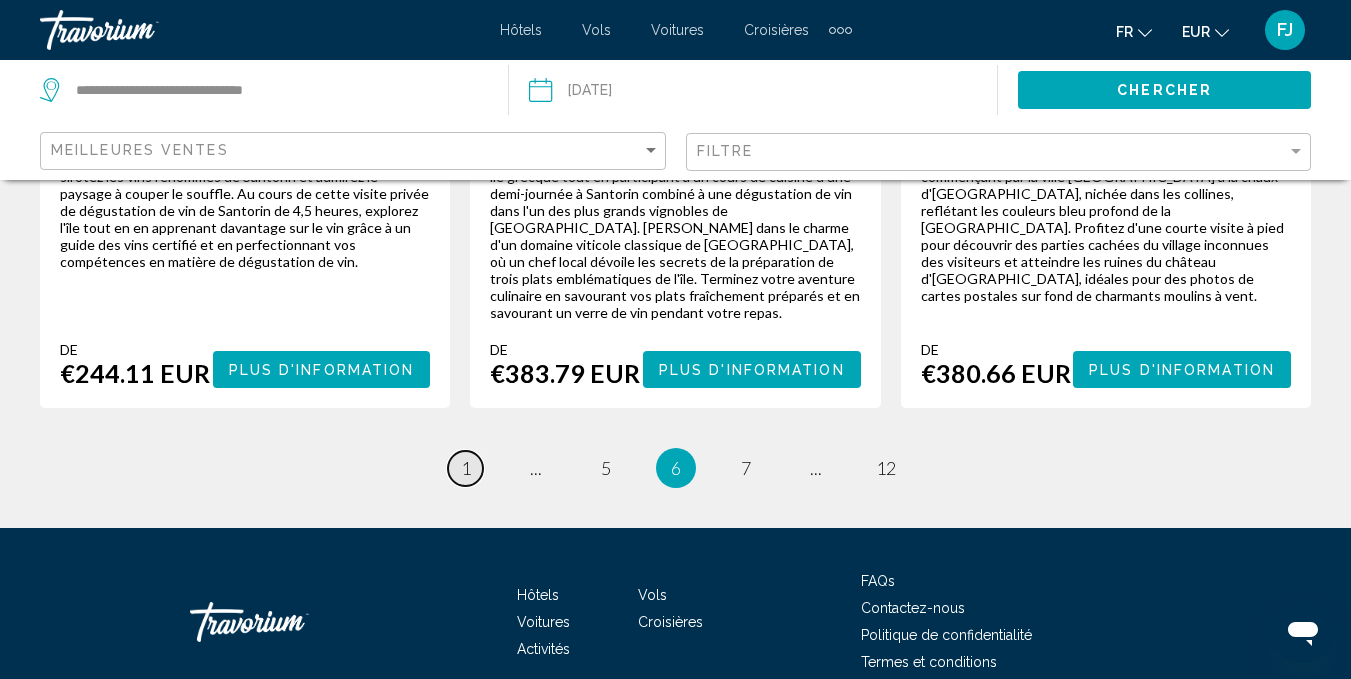 click on "page  1" at bounding box center (465, 468) 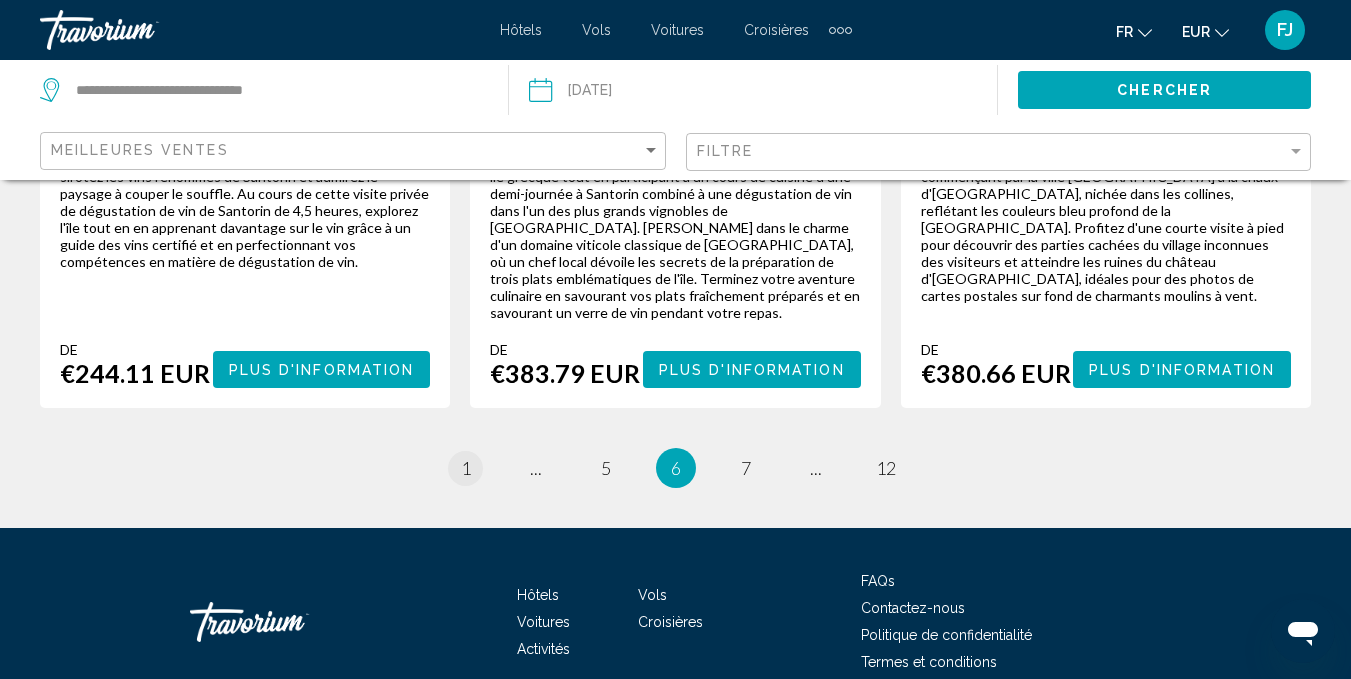 scroll, scrollTop: 0, scrollLeft: 0, axis: both 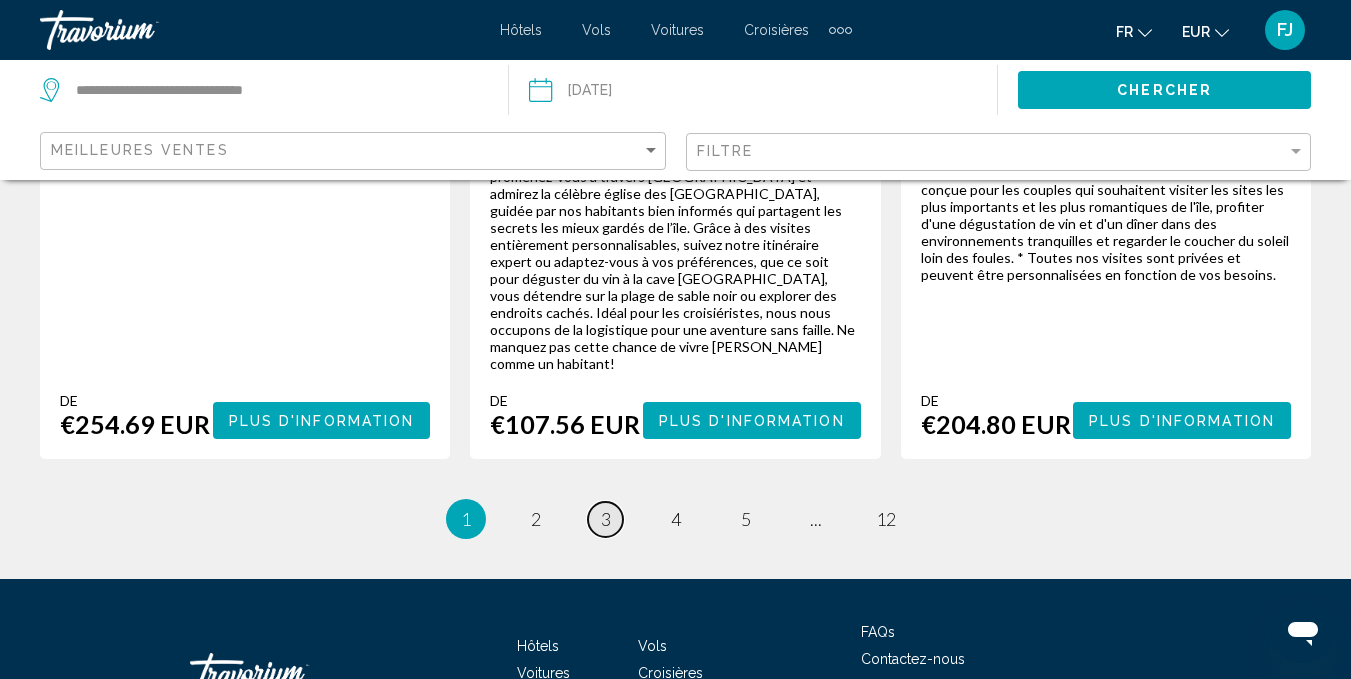 click on "page  3" at bounding box center (605, 519) 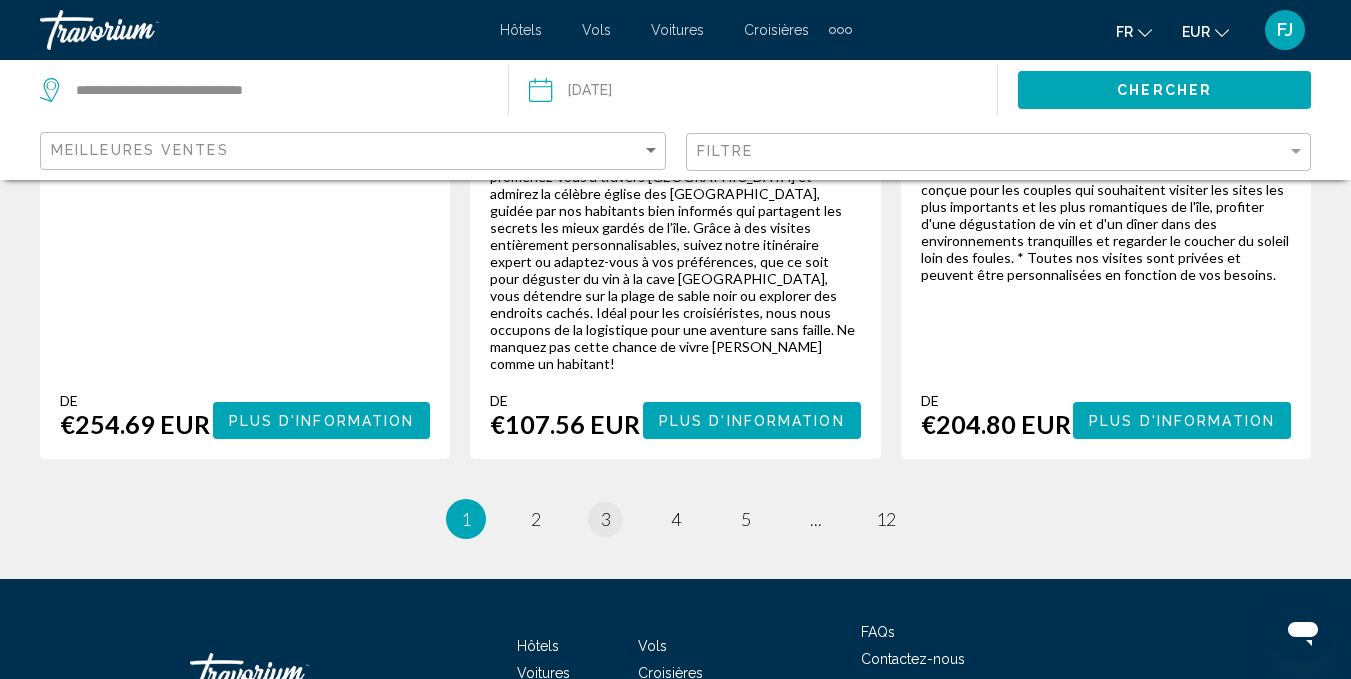 scroll, scrollTop: 0, scrollLeft: 0, axis: both 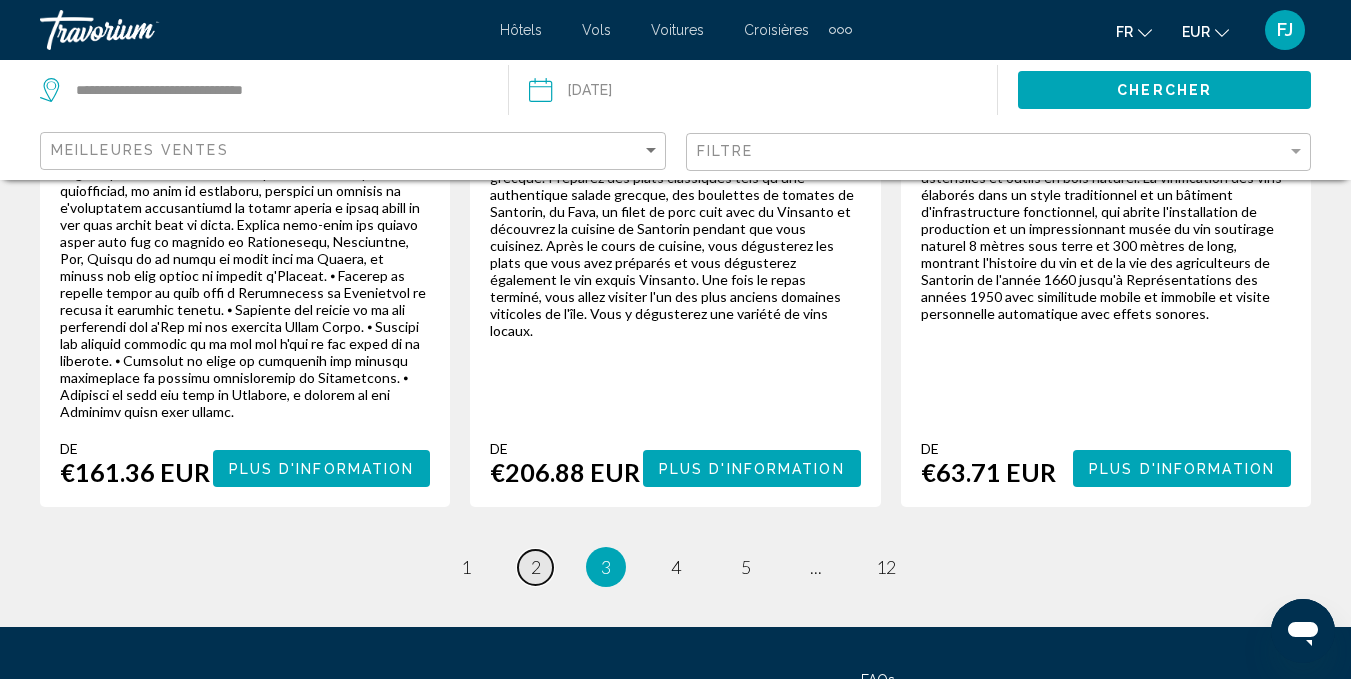 click on "2" at bounding box center [536, 567] 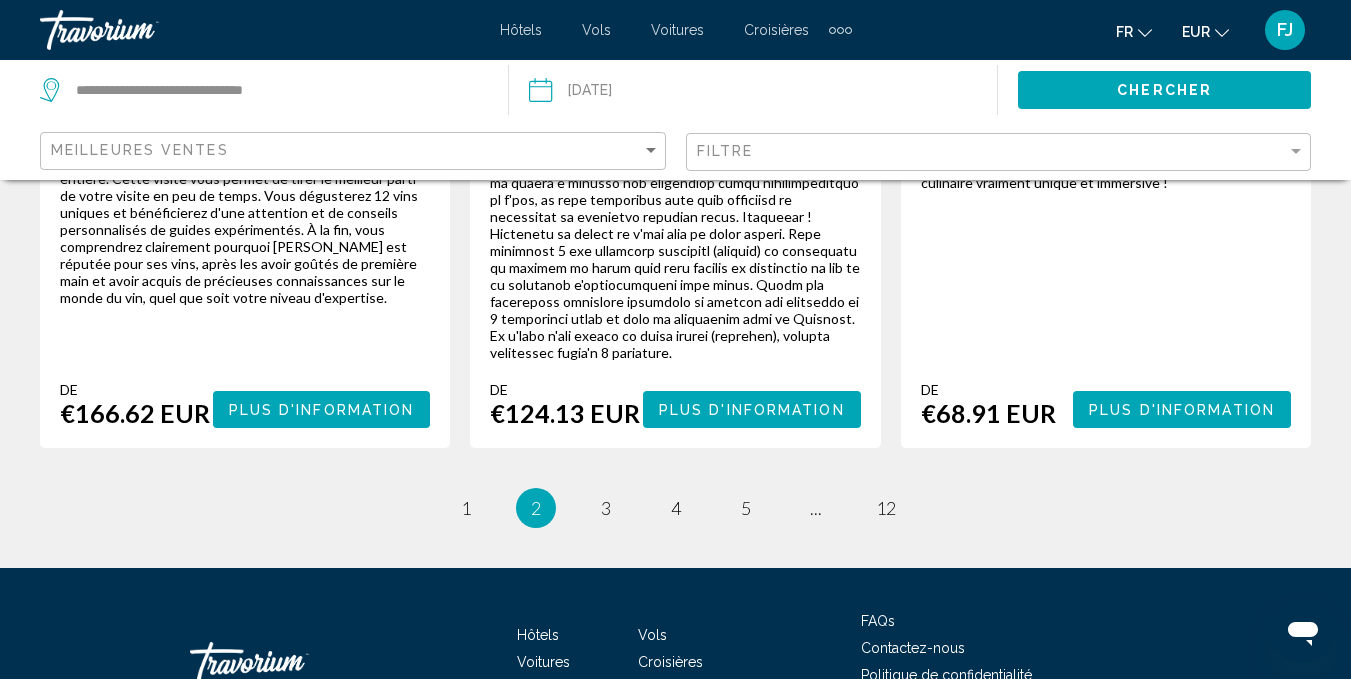 scroll, scrollTop: 0, scrollLeft: 0, axis: both 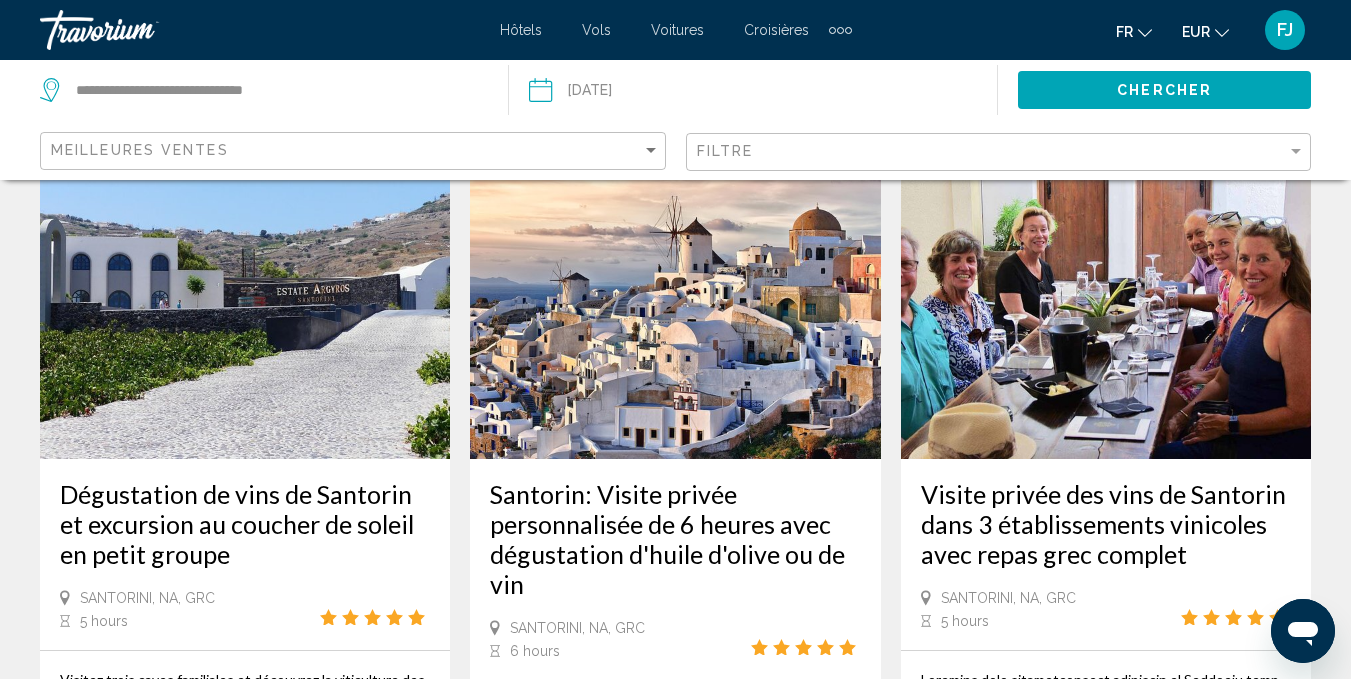 drag, startPoint x: 1346, startPoint y: 214, endPoint x: 1348, endPoint y: 237, distance: 23.086792 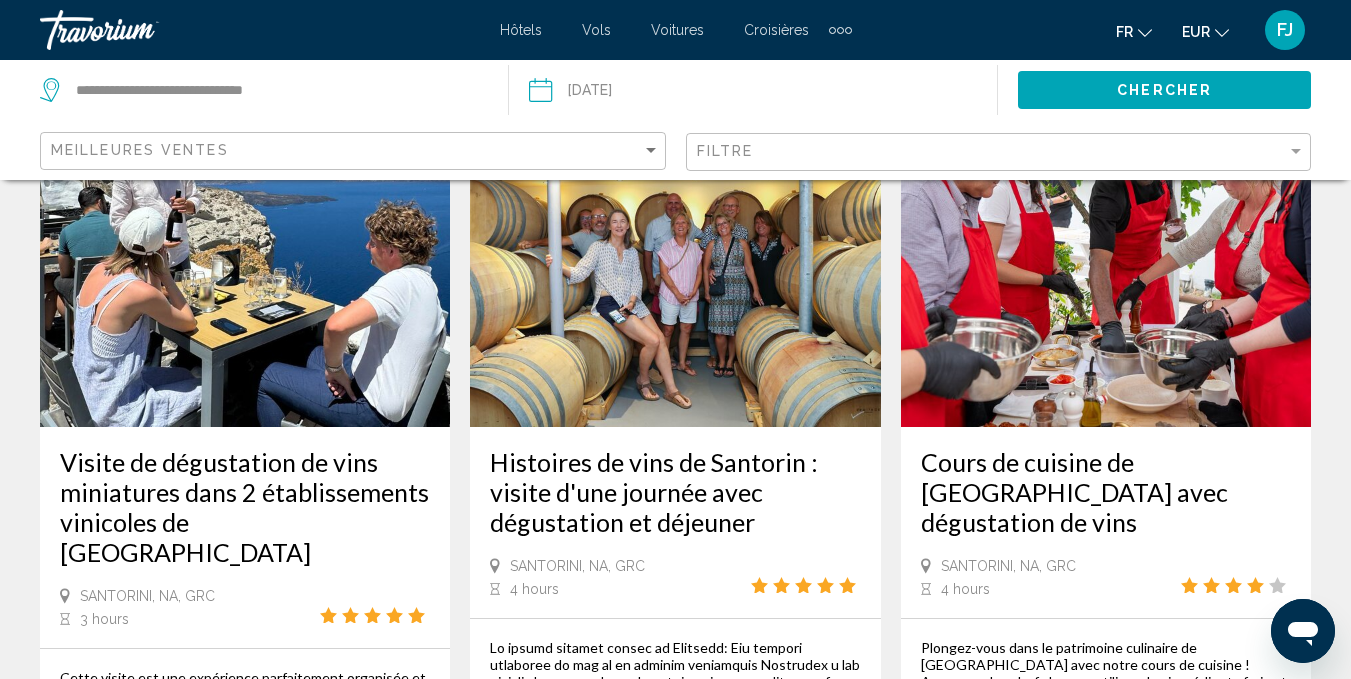 scroll, scrollTop: 3097, scrollLeft: 0, axis: vertical 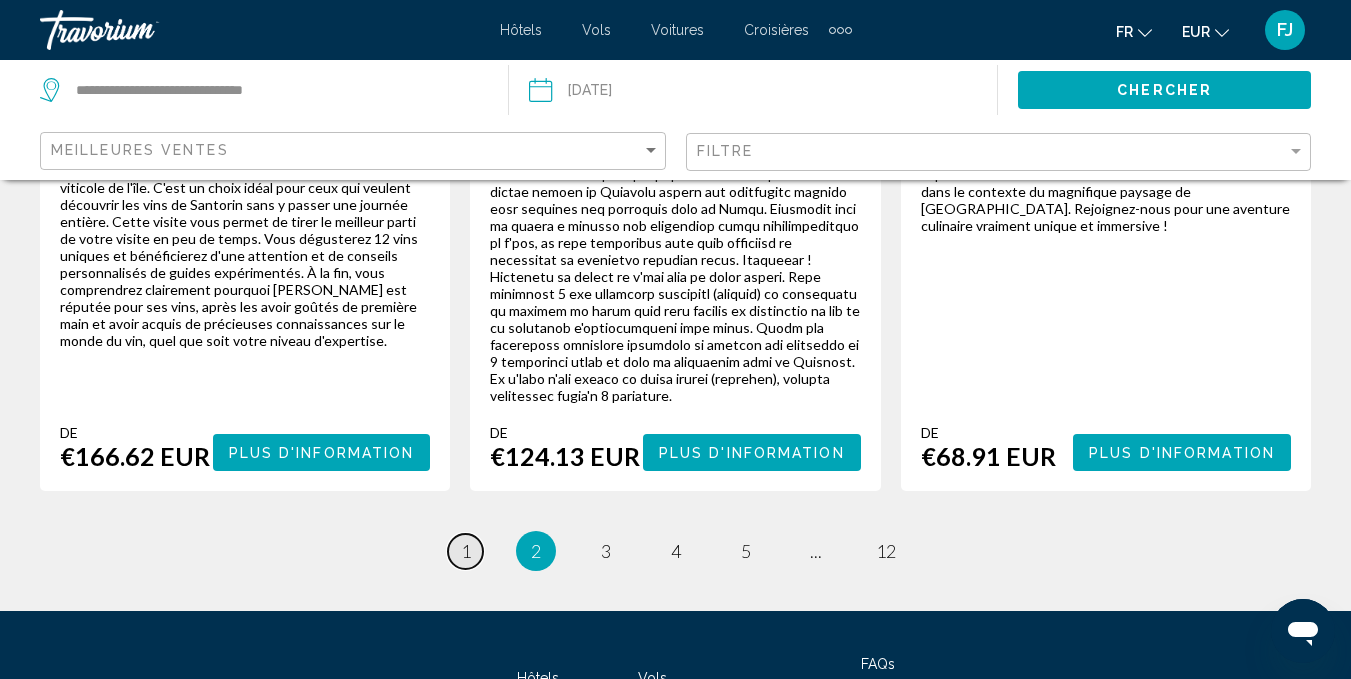 click on "page  1" at bounding box center (465, 551) 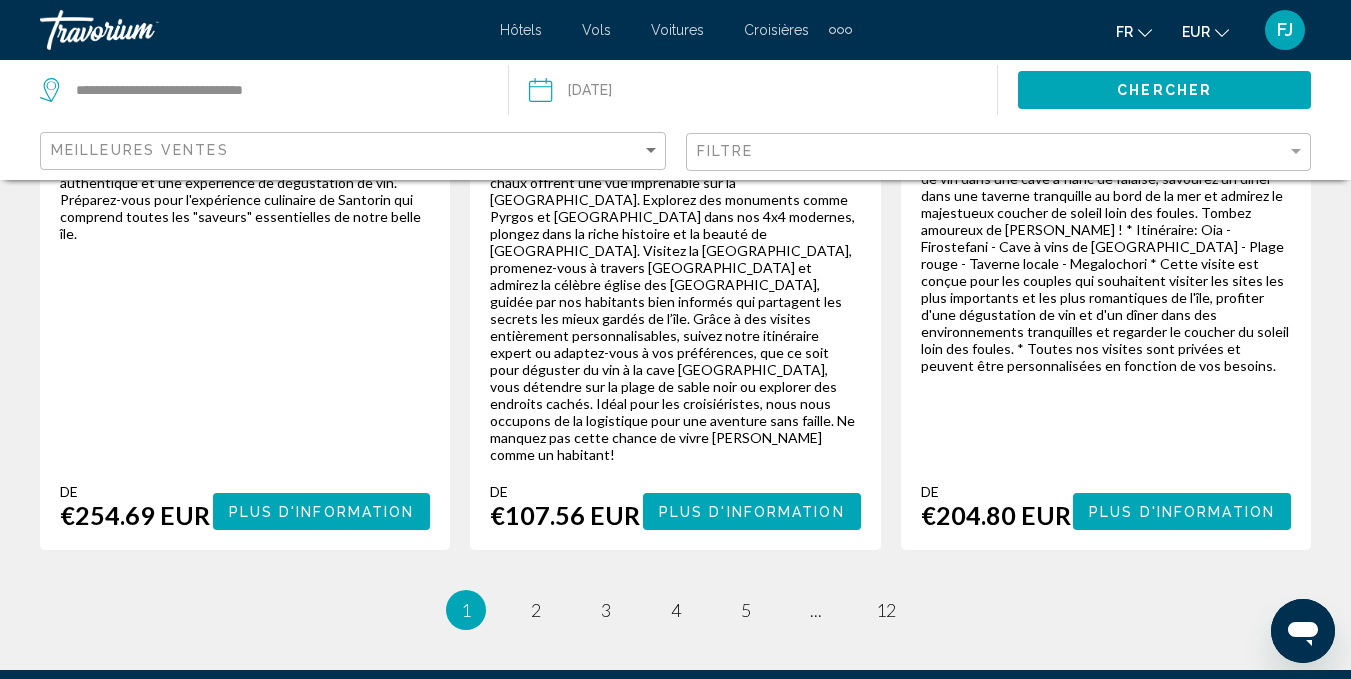 scroll, scrollTop: 0, scrollLeft: 0, axis: both 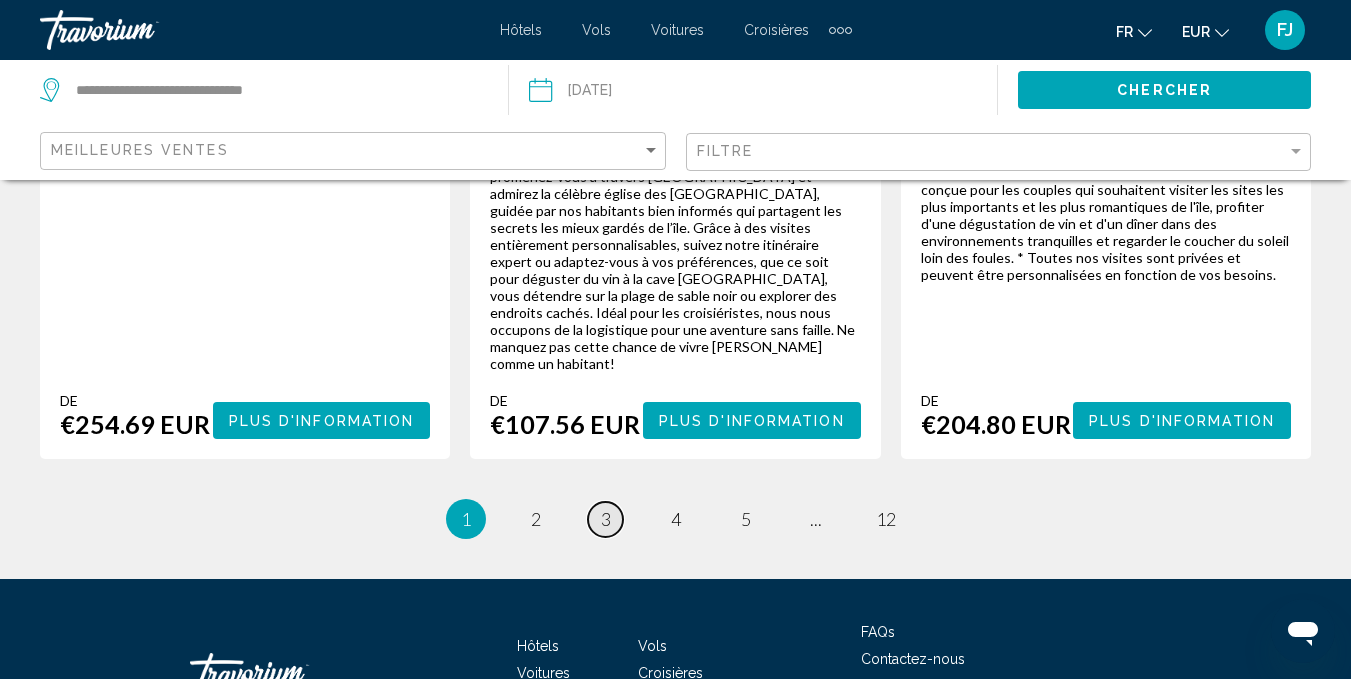 click on "3" at bounding box center (606, 519) 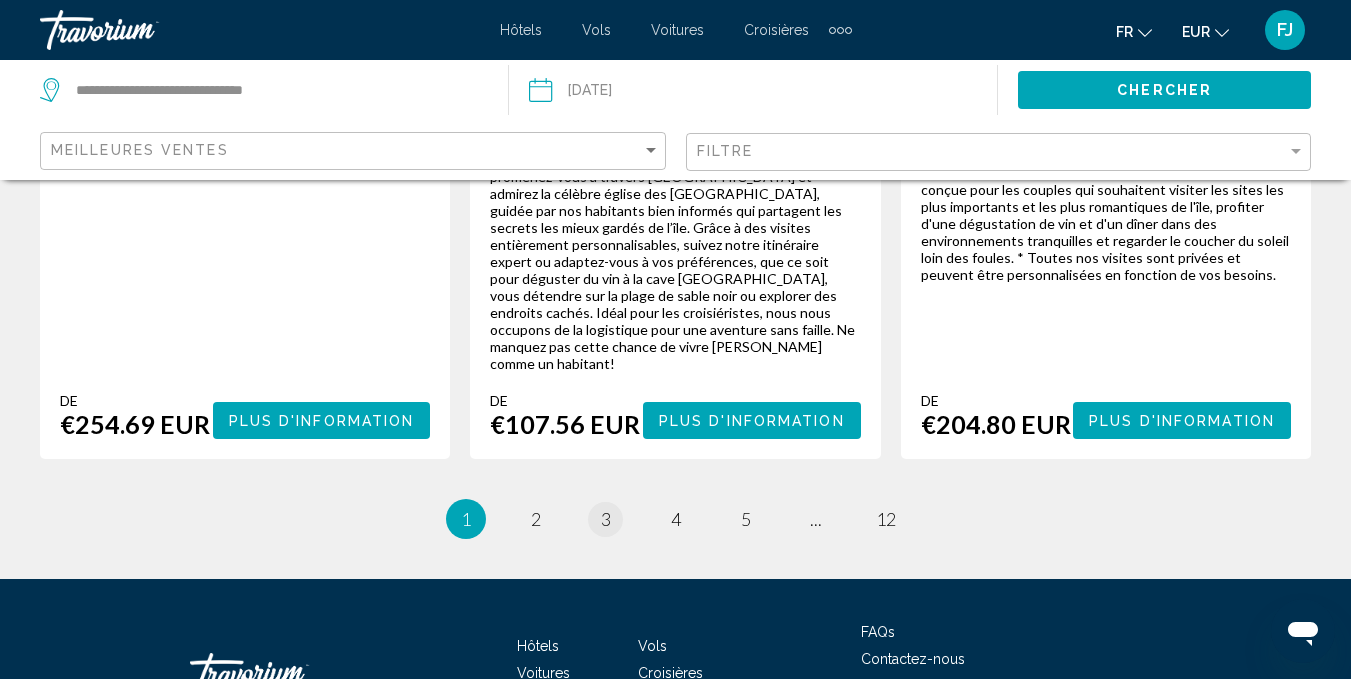 scroll, scrollTop: 0, scrollLeft: 0, axis: both 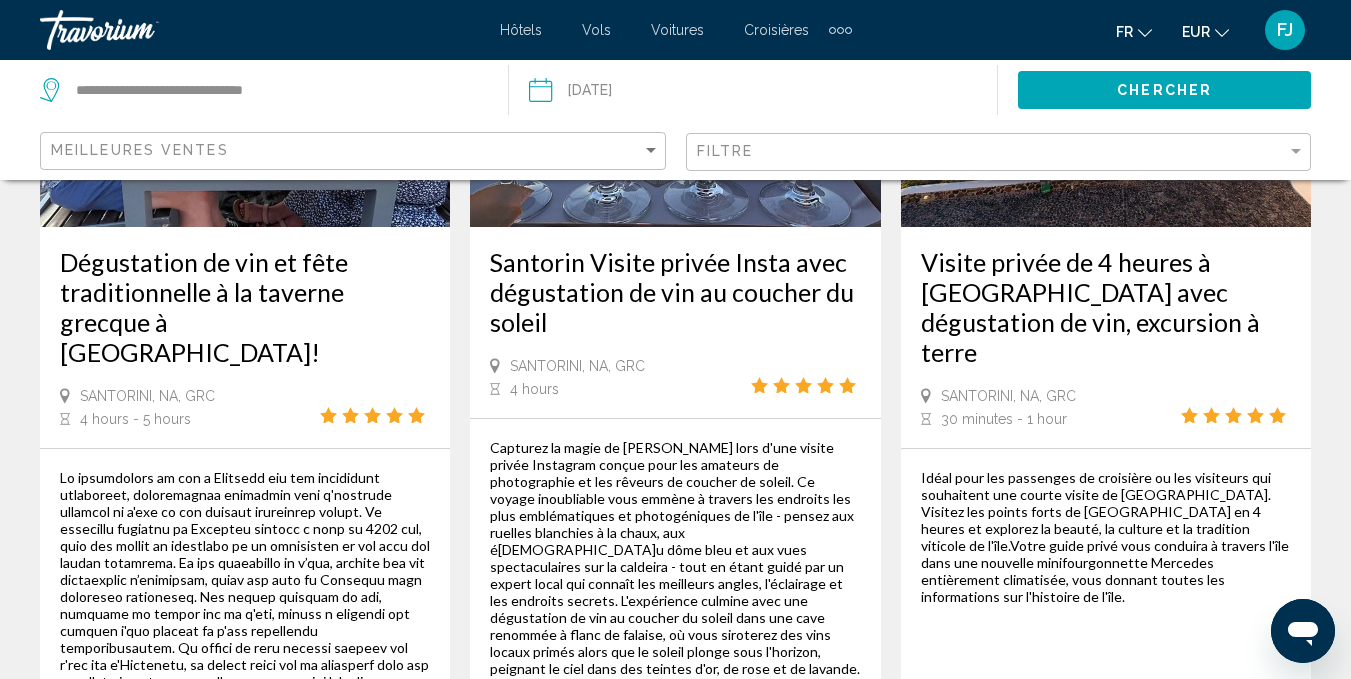 click on "Filtre" 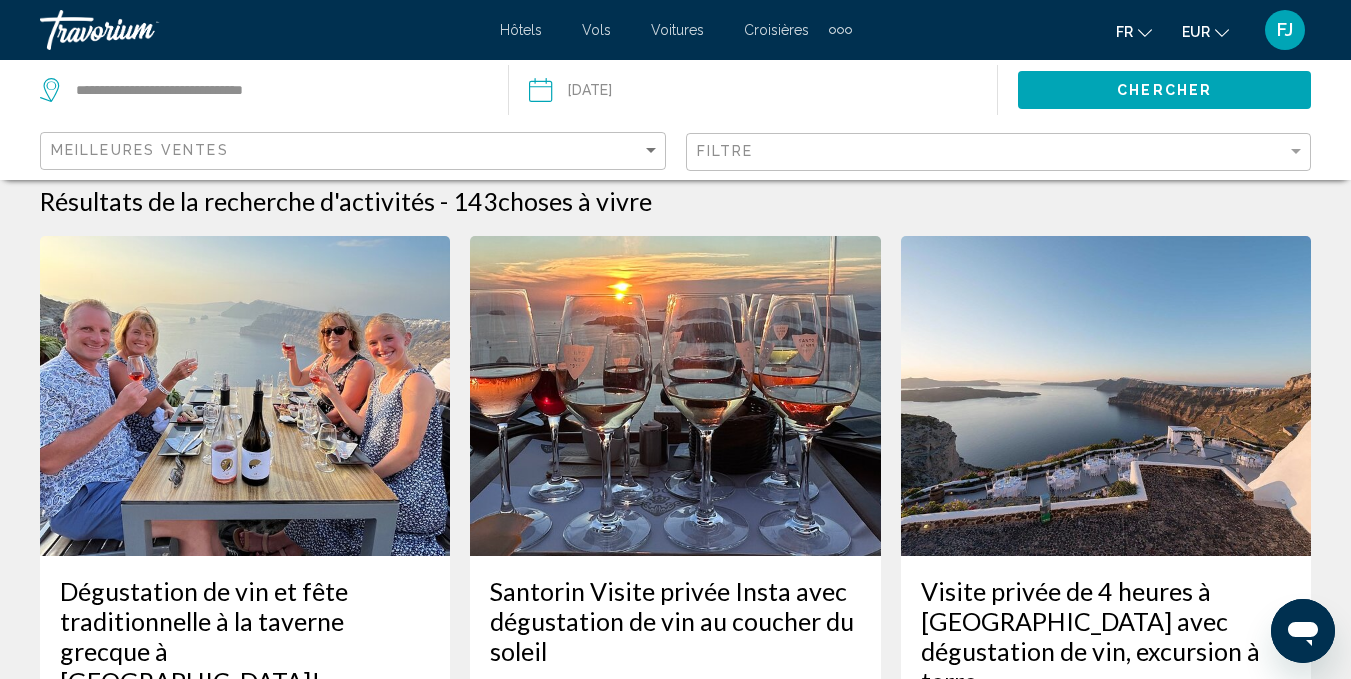 scroll, scrollTop: 0, scrollLeft: 0, axis: both 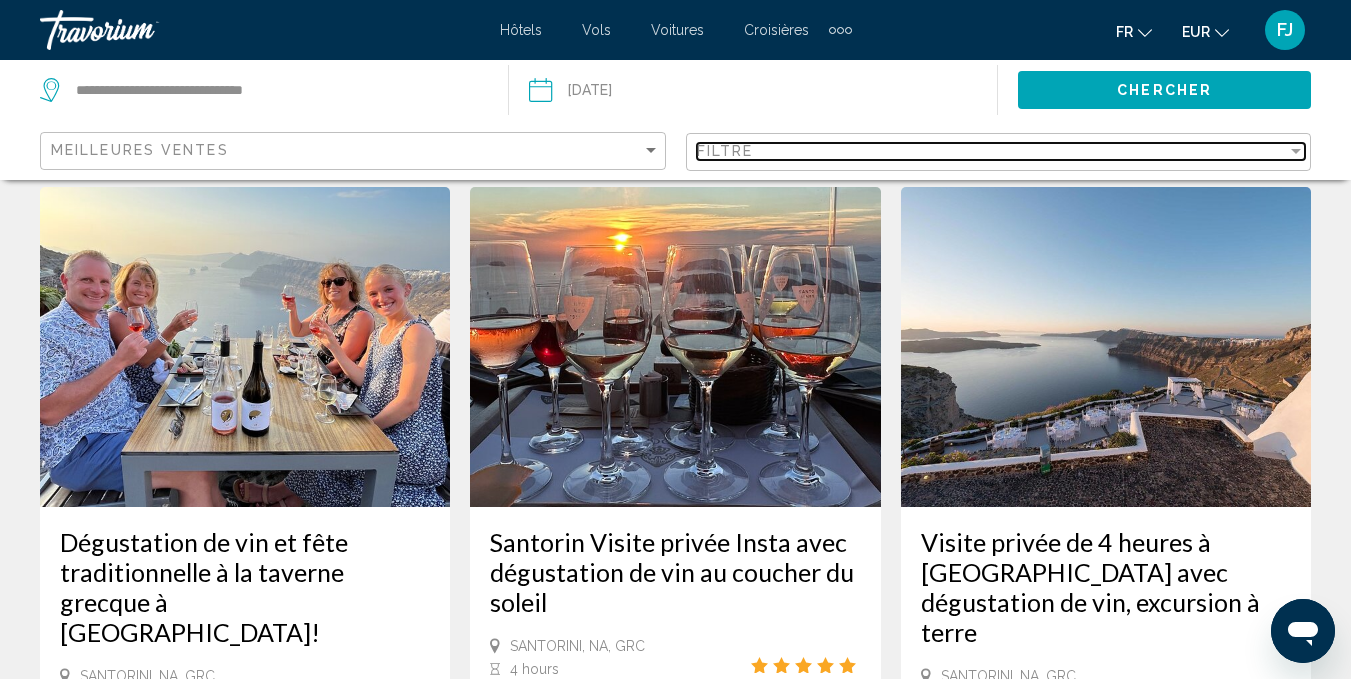 click on "Filtre" at bounding box center [992, 151] 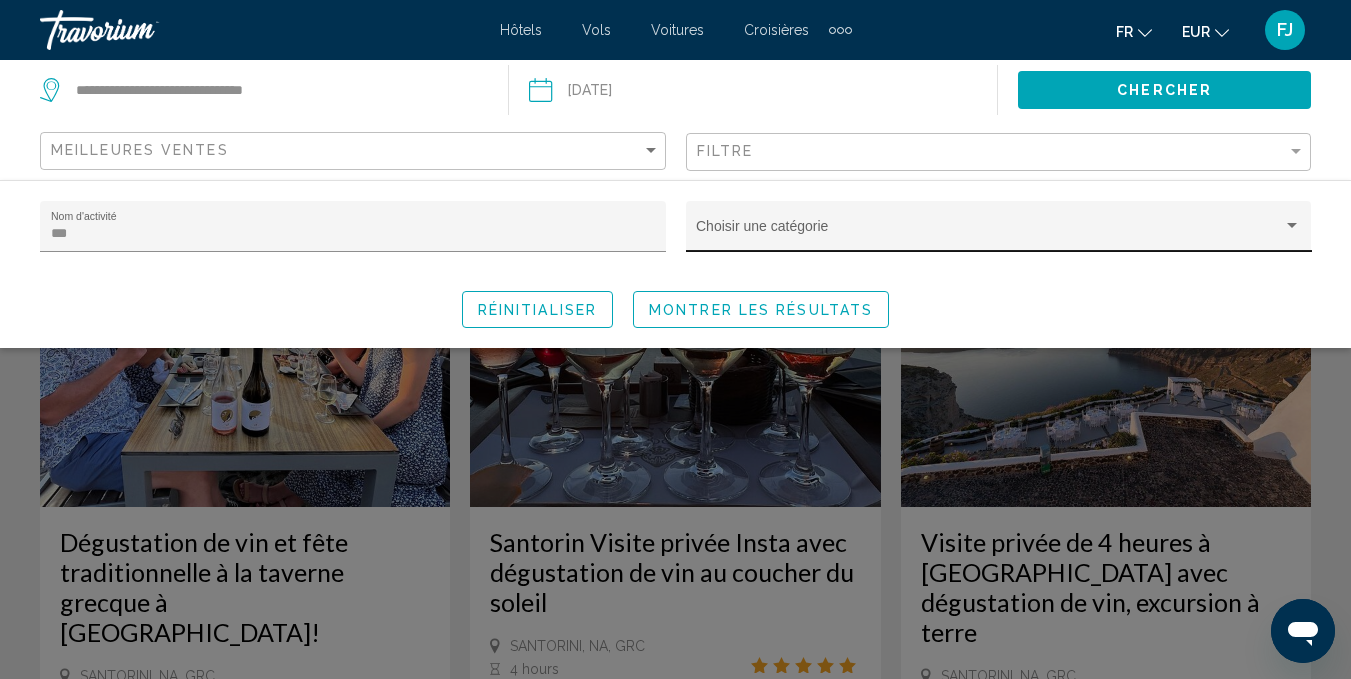 click on "Choisir une catégorie" 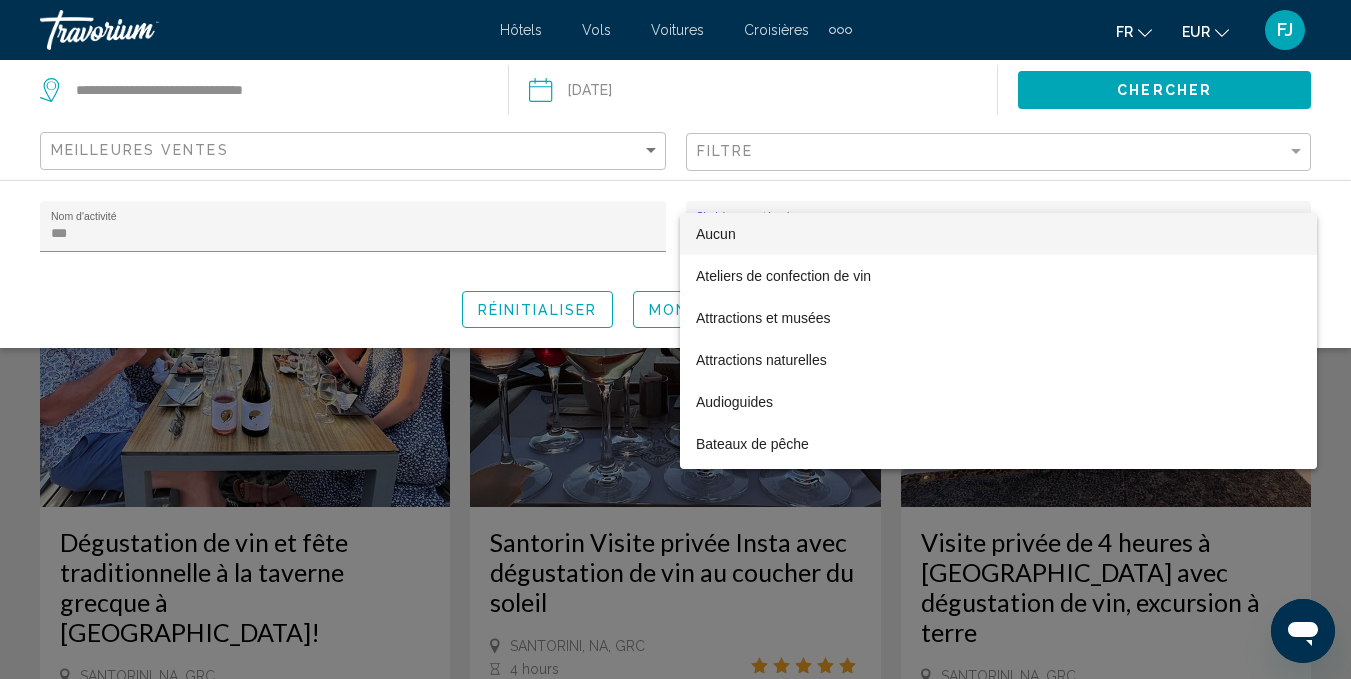 click at bounding box center [675, 339] 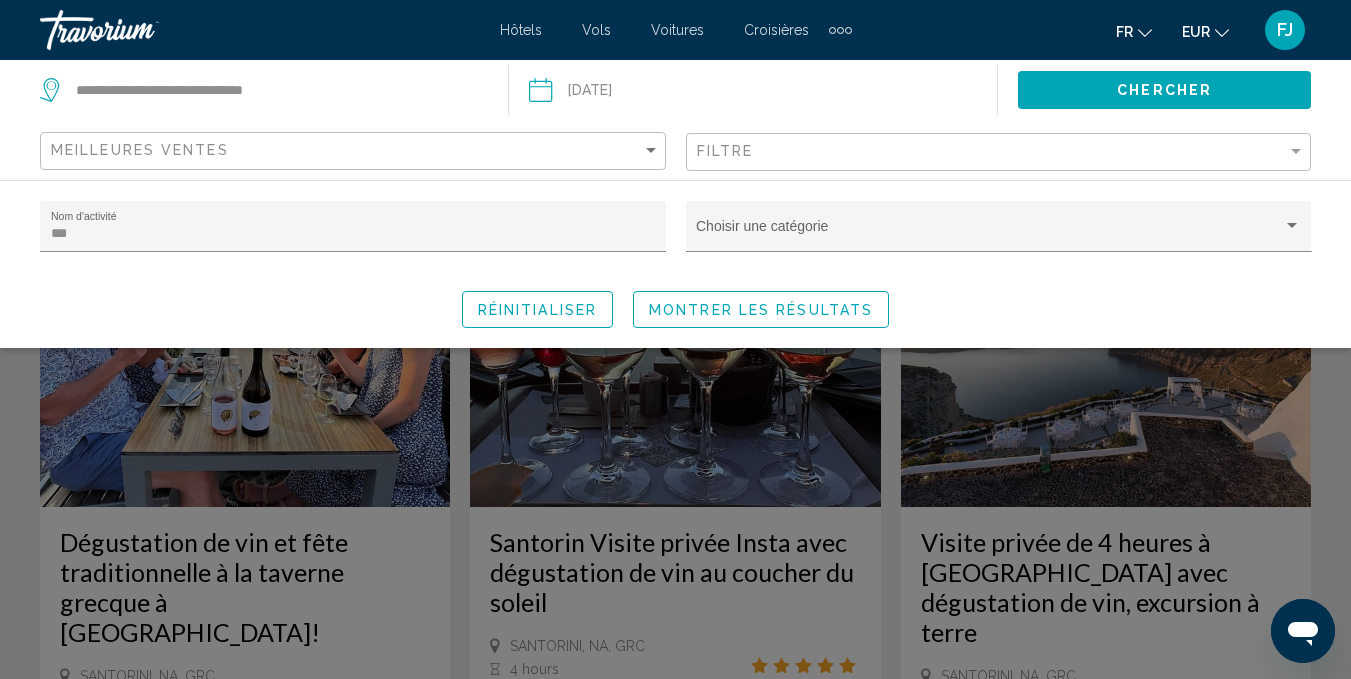 click on "Meilleures ventes" 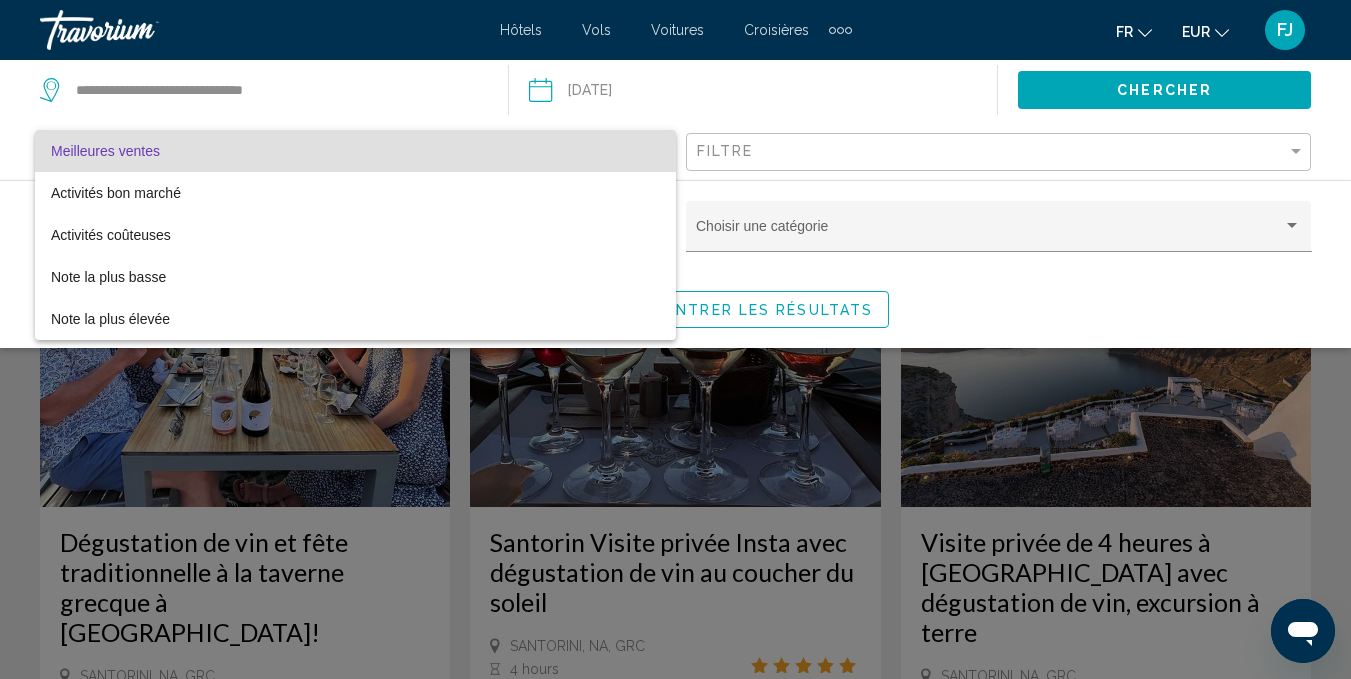 click at bounding box center (675, 339) 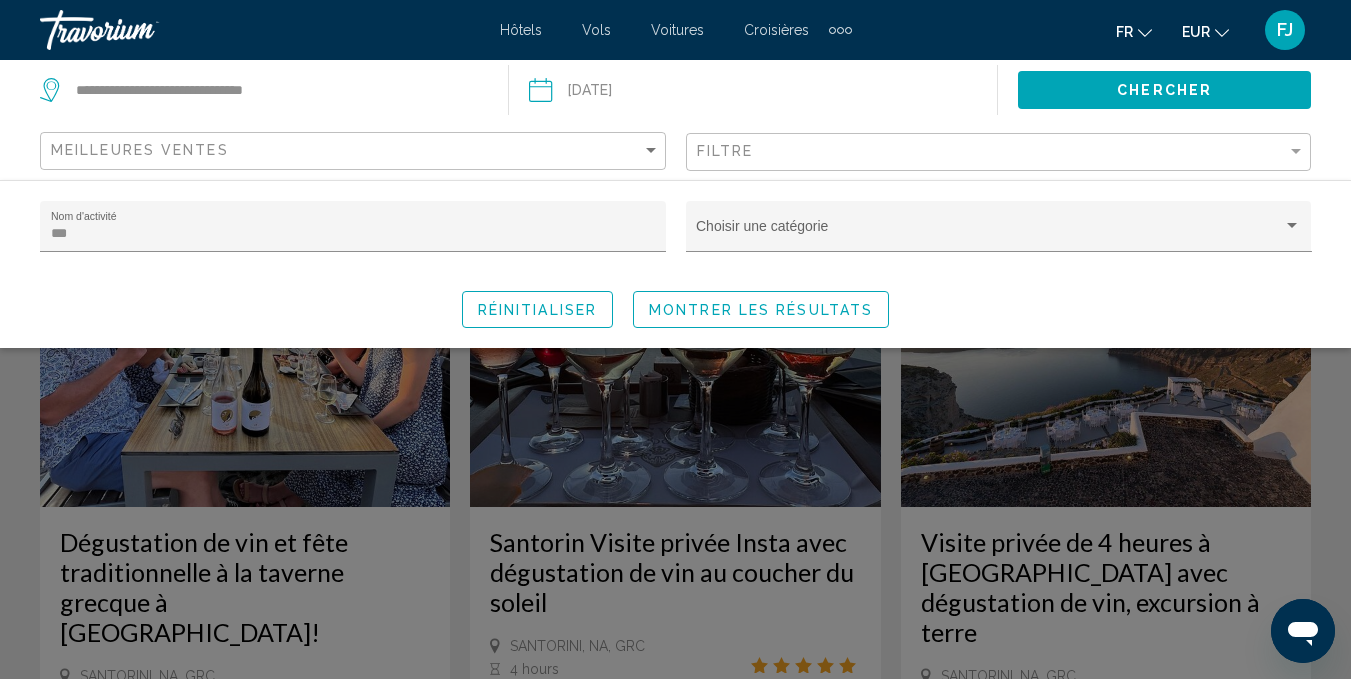 click 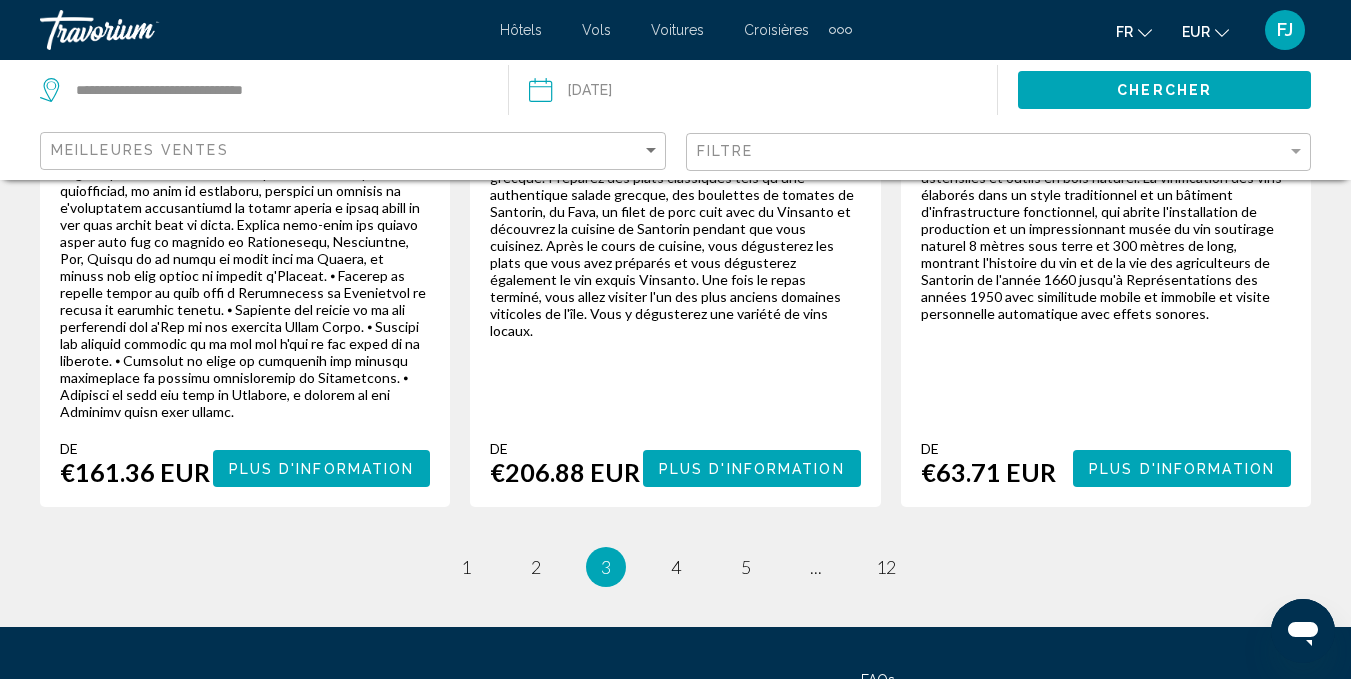 scroll, scrollTop: 3705, scrollLeft: 0, axis: vertical 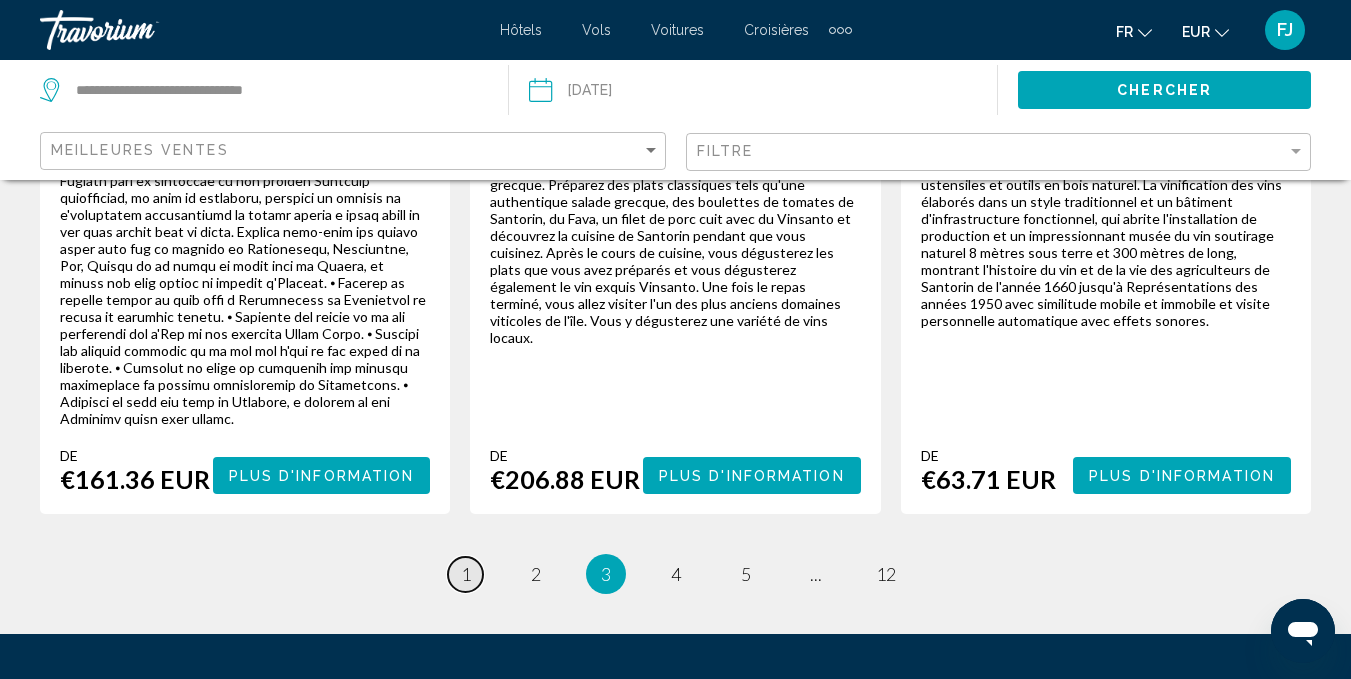 click on "page  1" at bounding box center (465, 574) 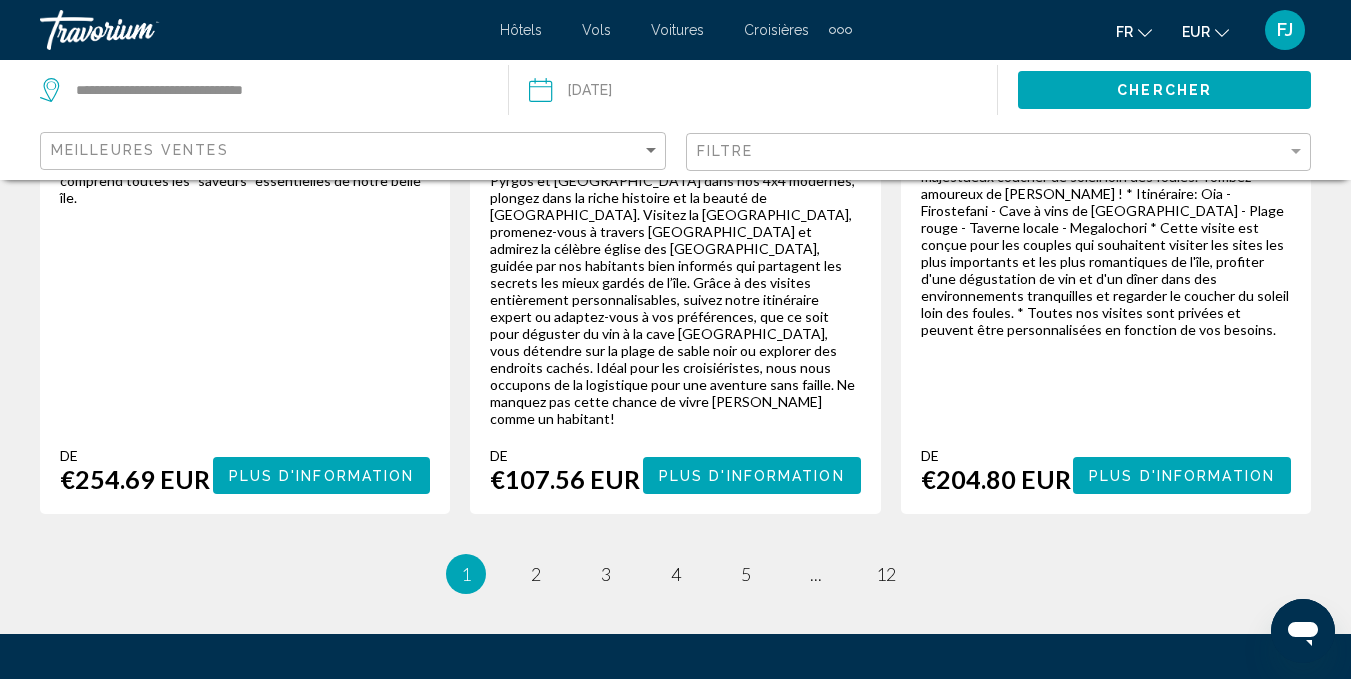 scroll, scrollTop: 0, scrollLeft: 0, axis: both 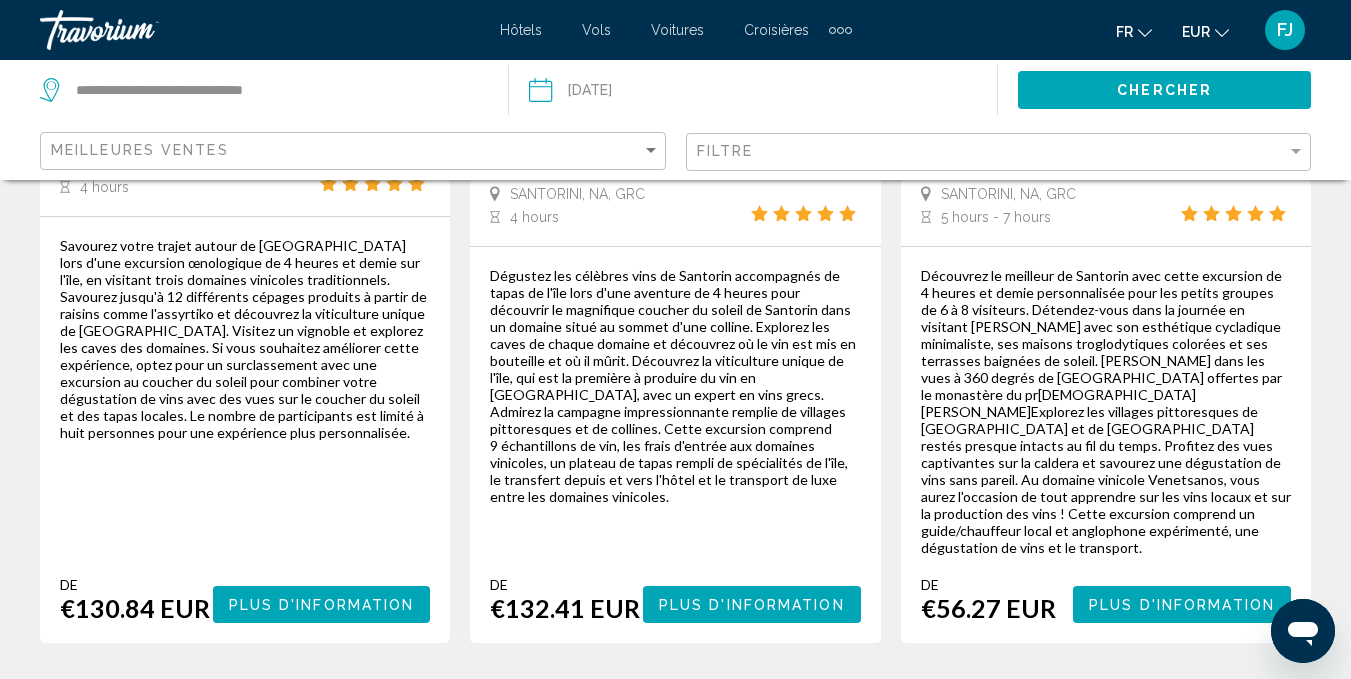 click on "De  €56.27 EUR  Plus d'information" at bounding box center (1106, 599) 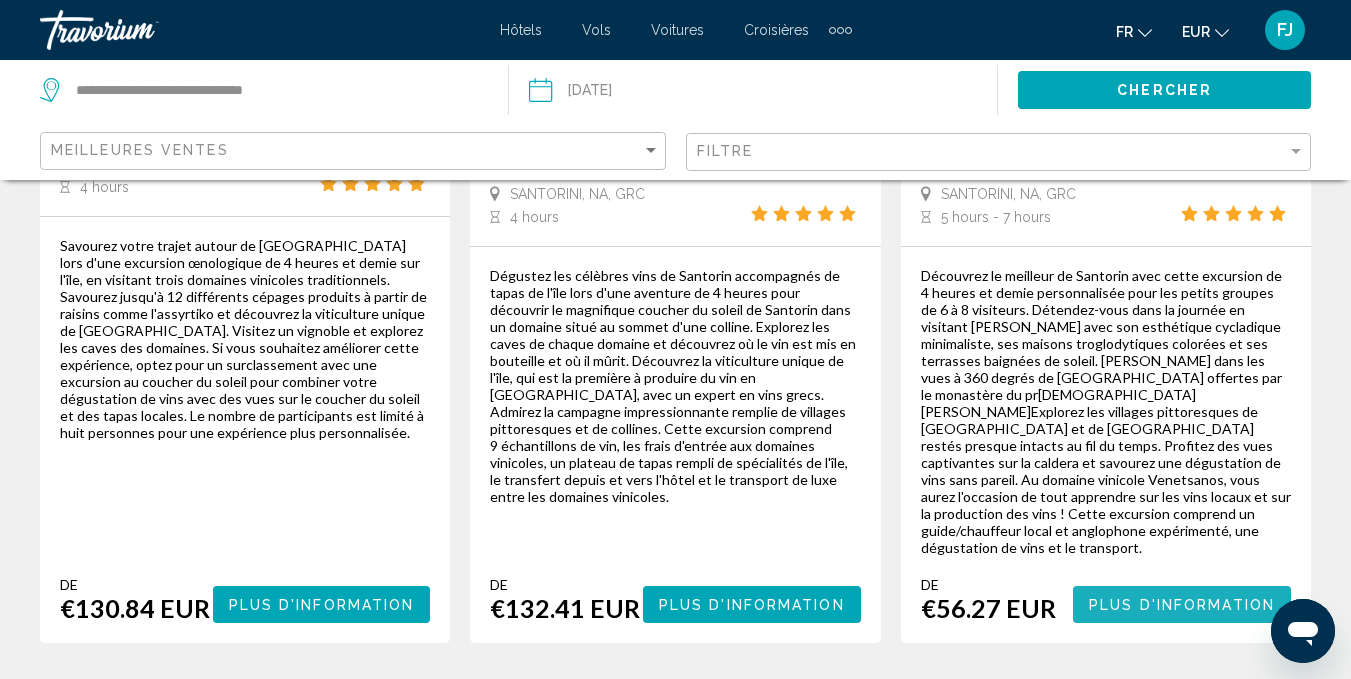 click on "Plus d'information" at bounding box center [1182, 604] 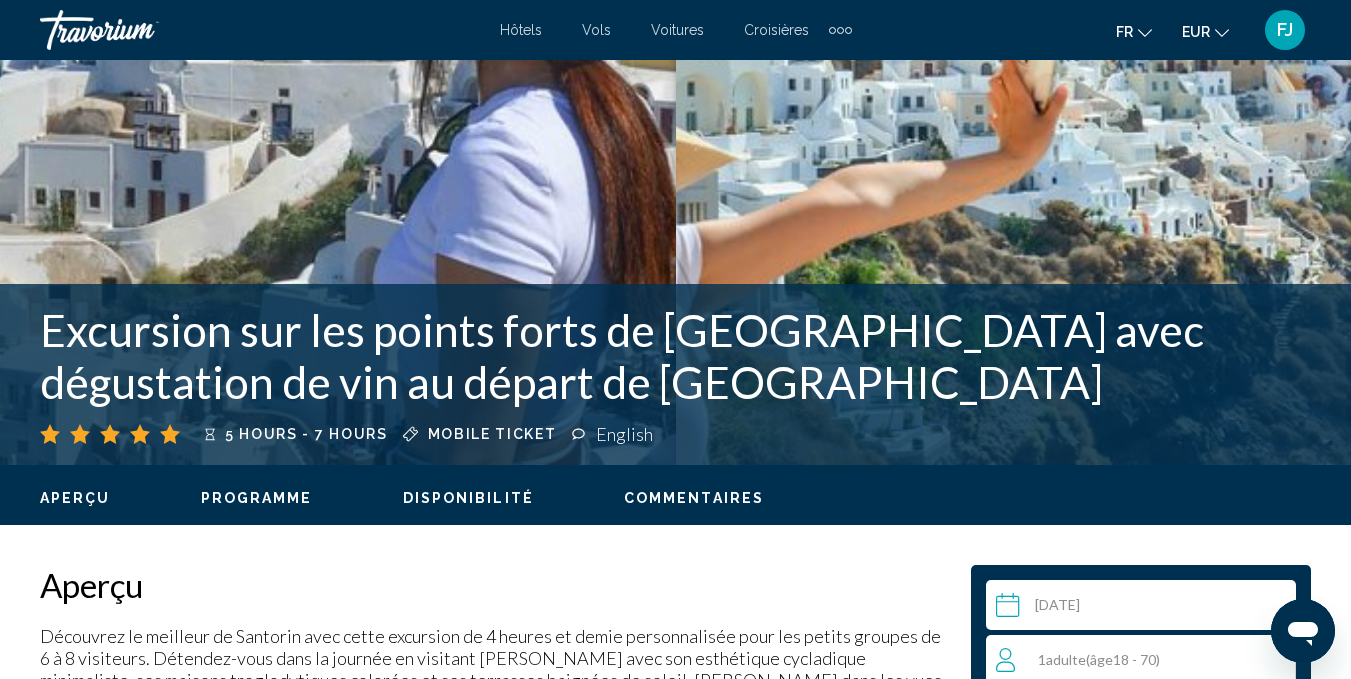 scroll, scrollTop: 196, scrollLeft: 0, axis: vertical 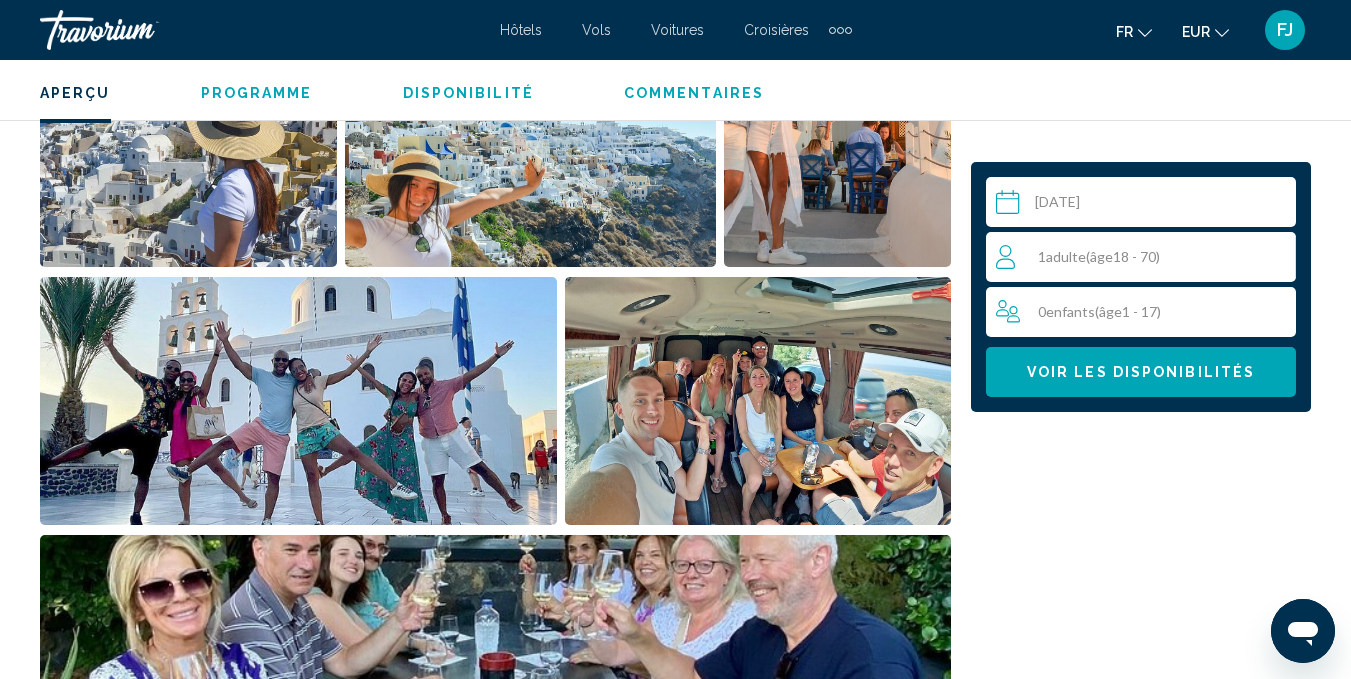 click at bounding box center [1145, 205] 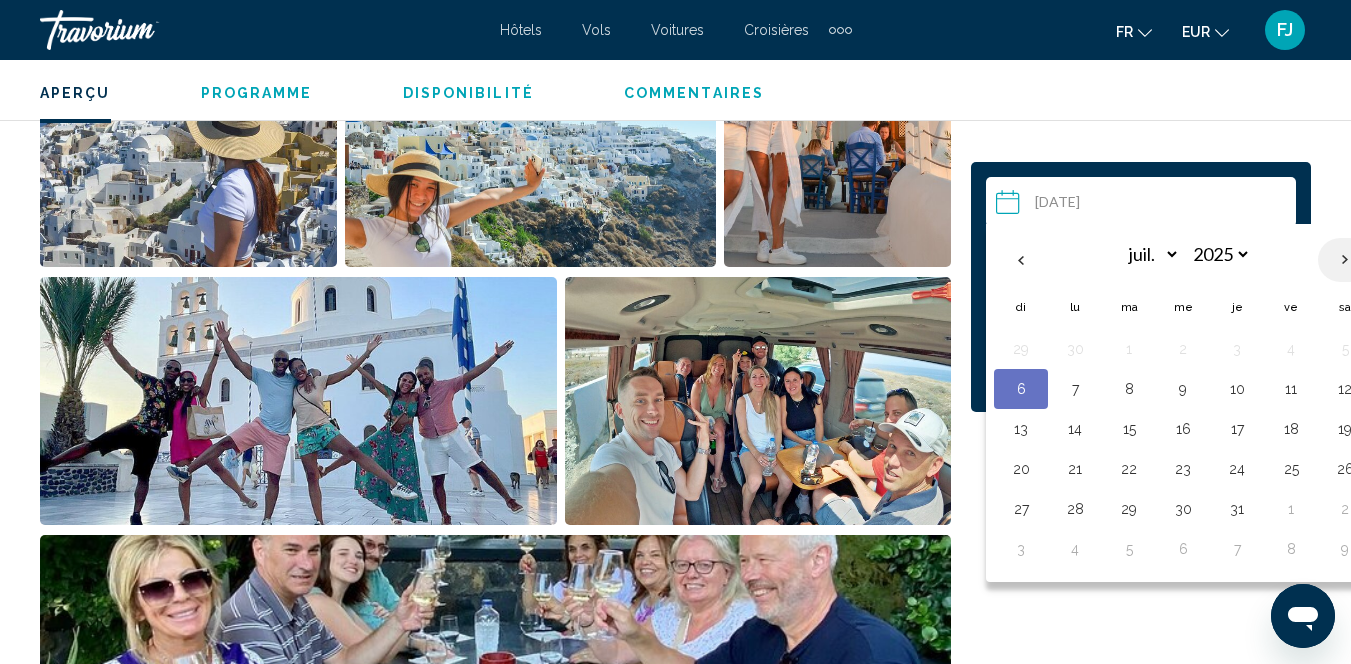 click at bounding box center [1345, 260] 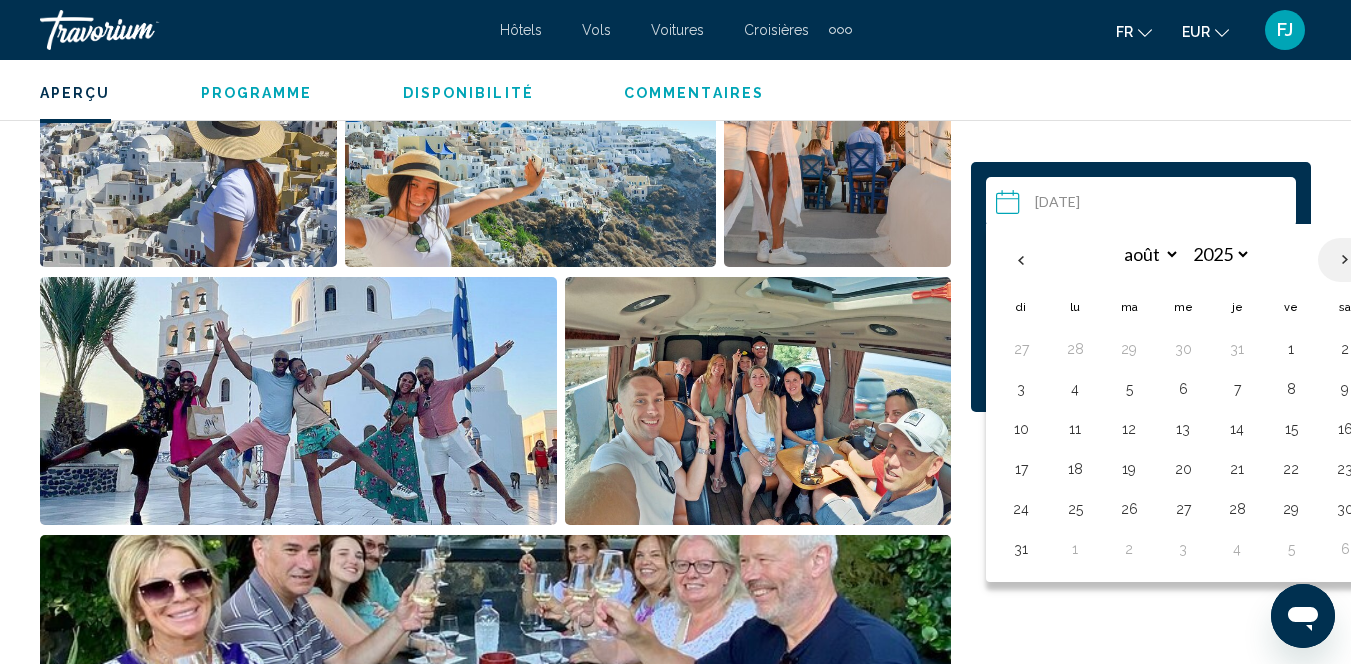 click at bounding box center [1345, 260] 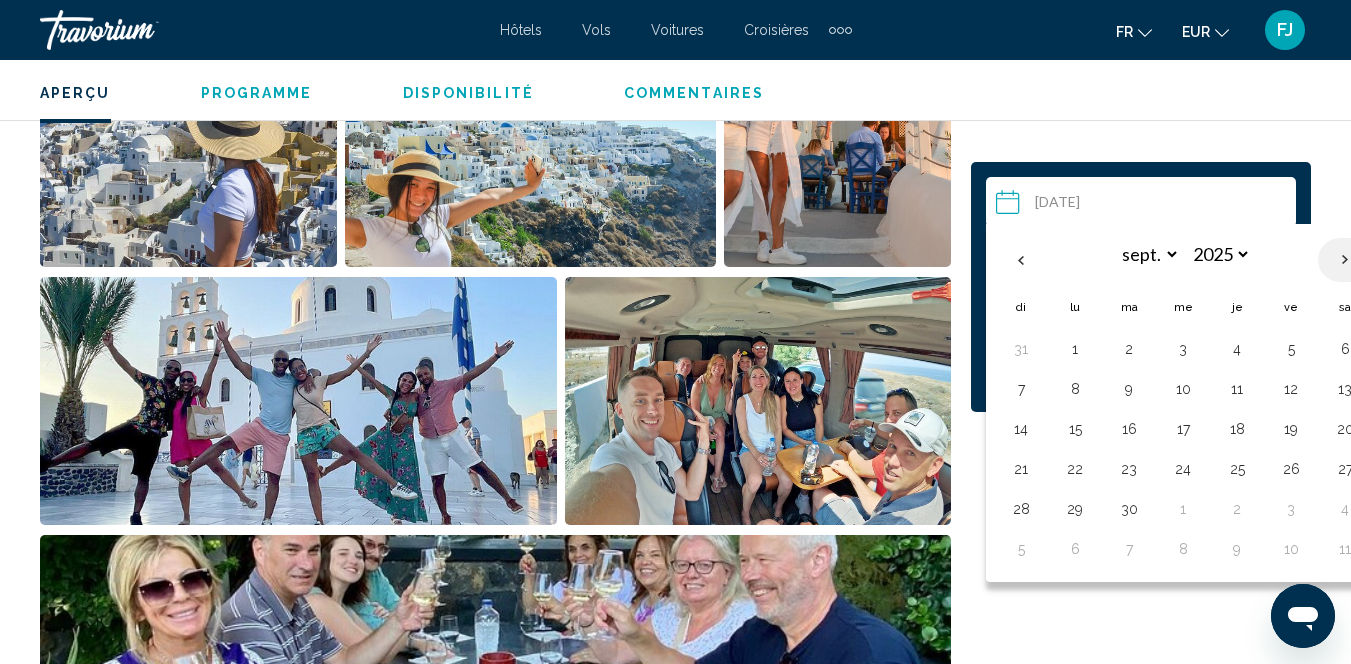 click at bounding box center [1345, 260] 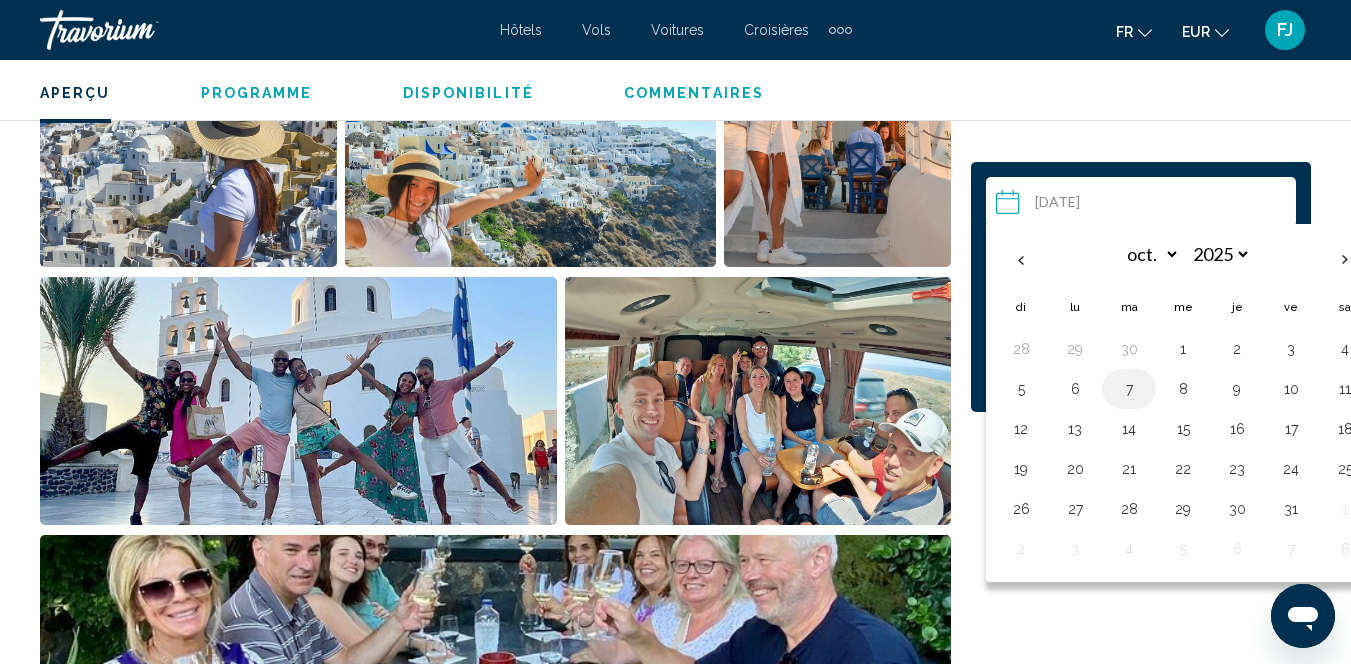 click on "7" at bounding box center [1129, 389] 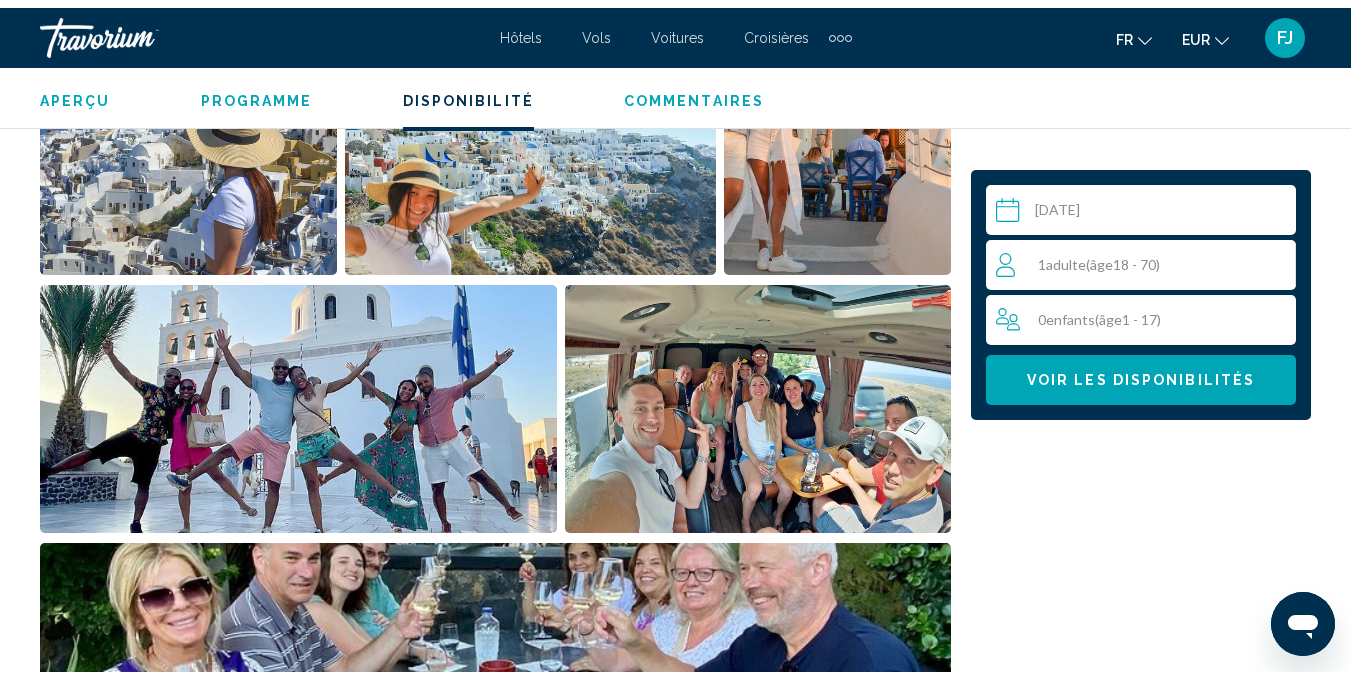 scroll, scrollTop: 4456, scrollLeft: 0, axis: vertical 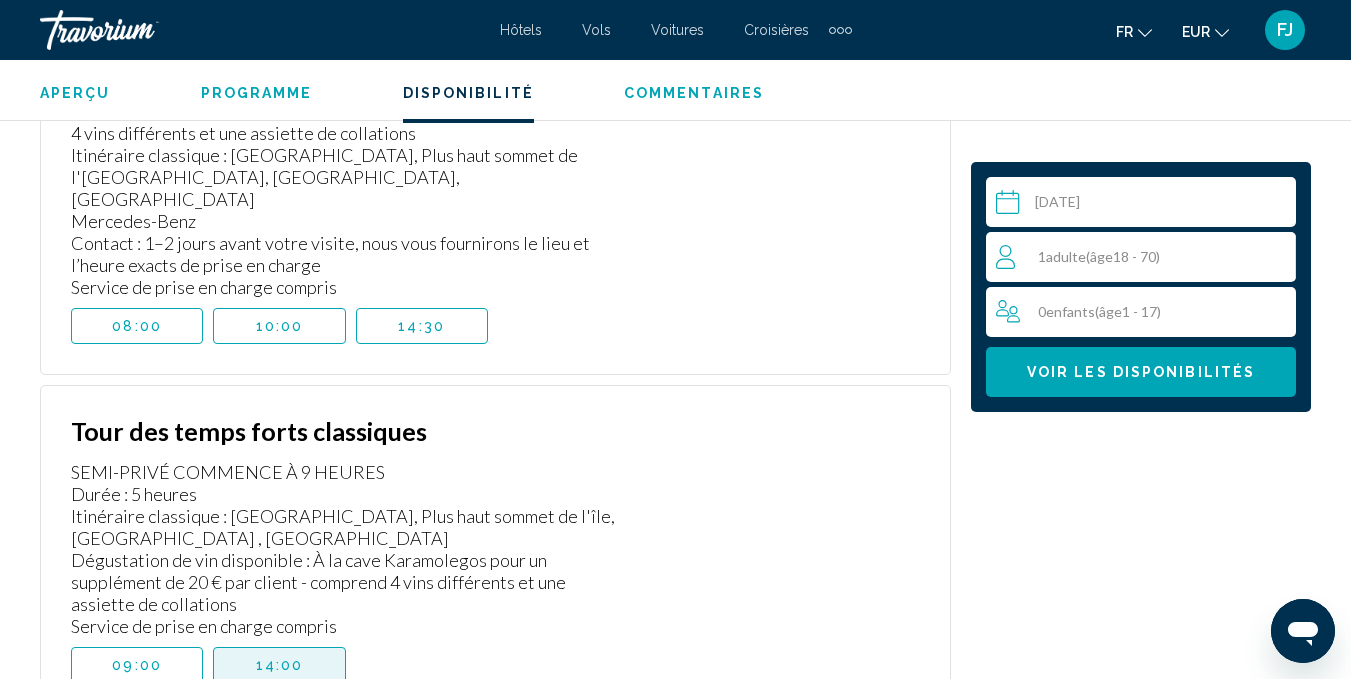 click on "14:00" at bounding box center [279, 665] 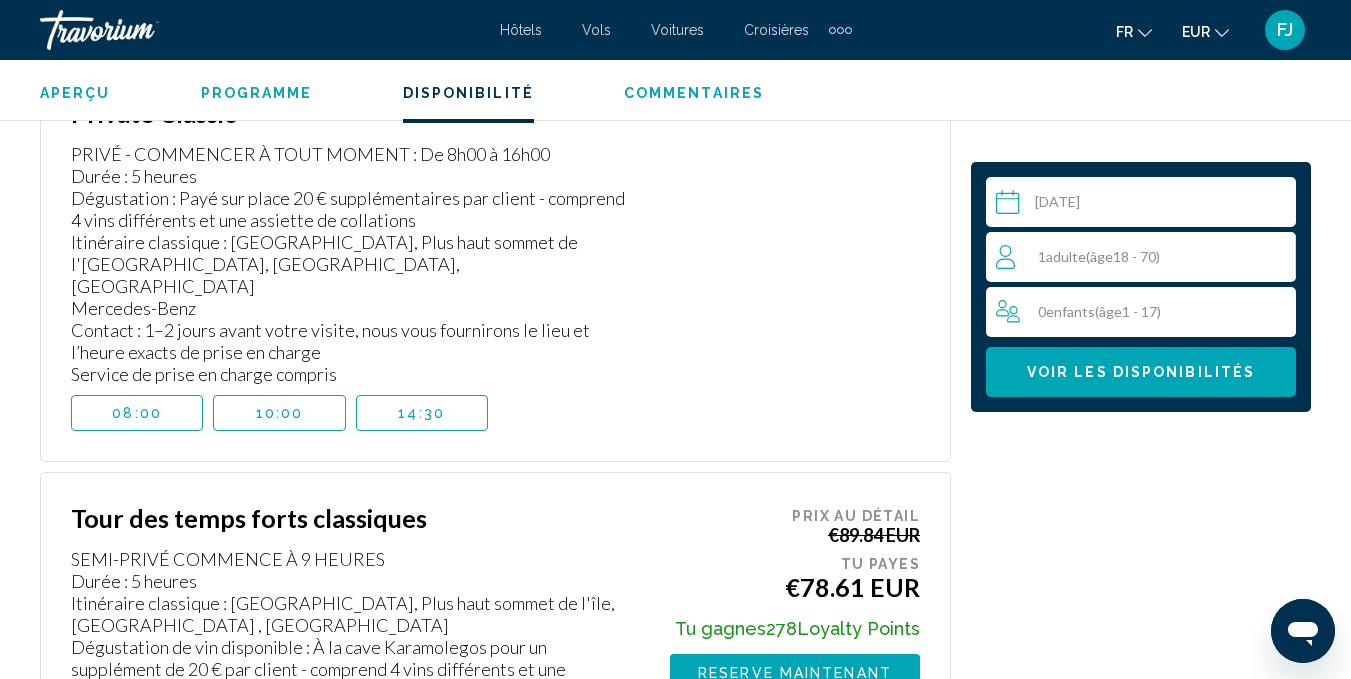 scroll, scrollTop: 4887, scrollLeft: 0, axis: vertical 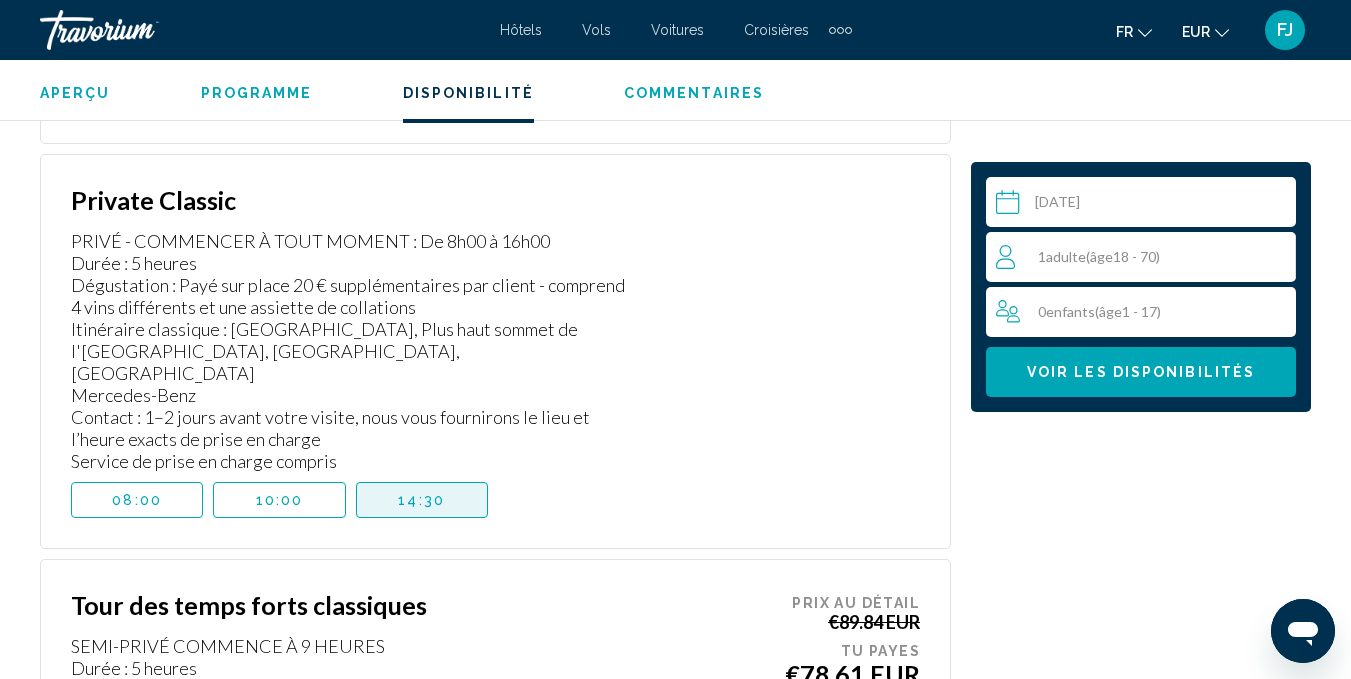 click on "14:30" at bounding box center (422, 500) 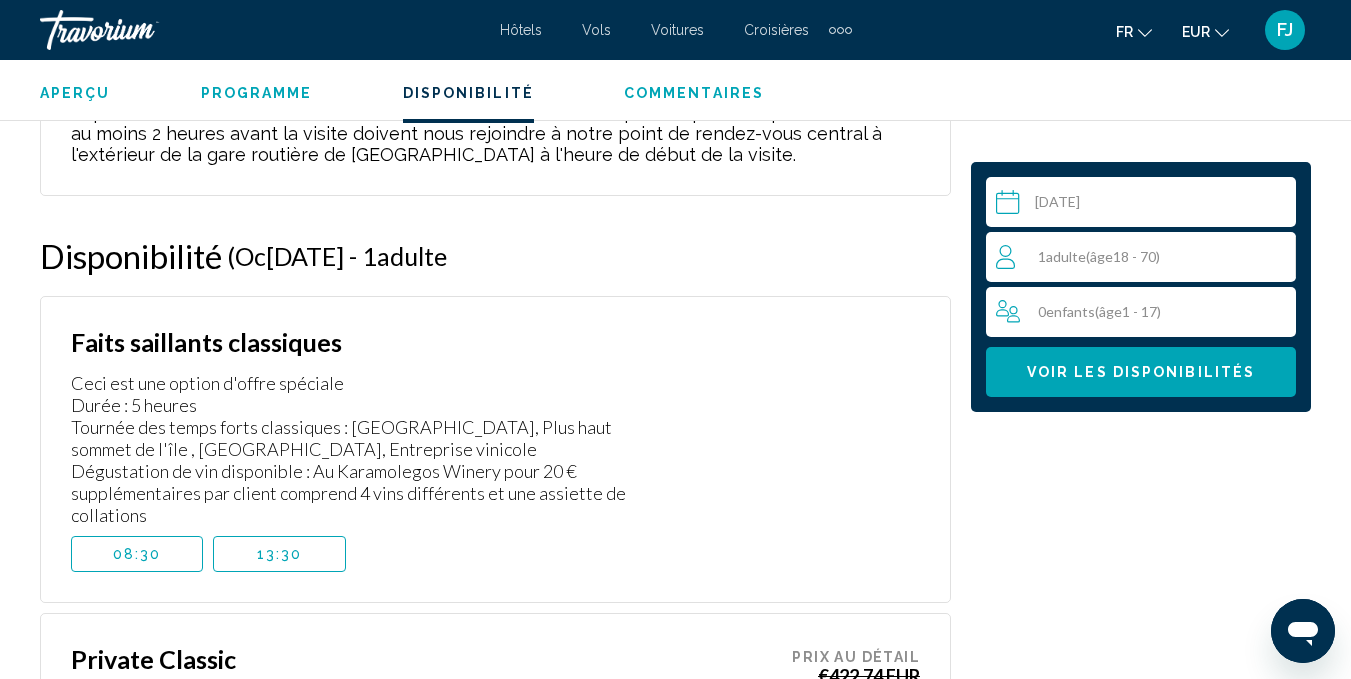 scroll, scrollTop: 4416, scrollLeft: 0, axis: vertical 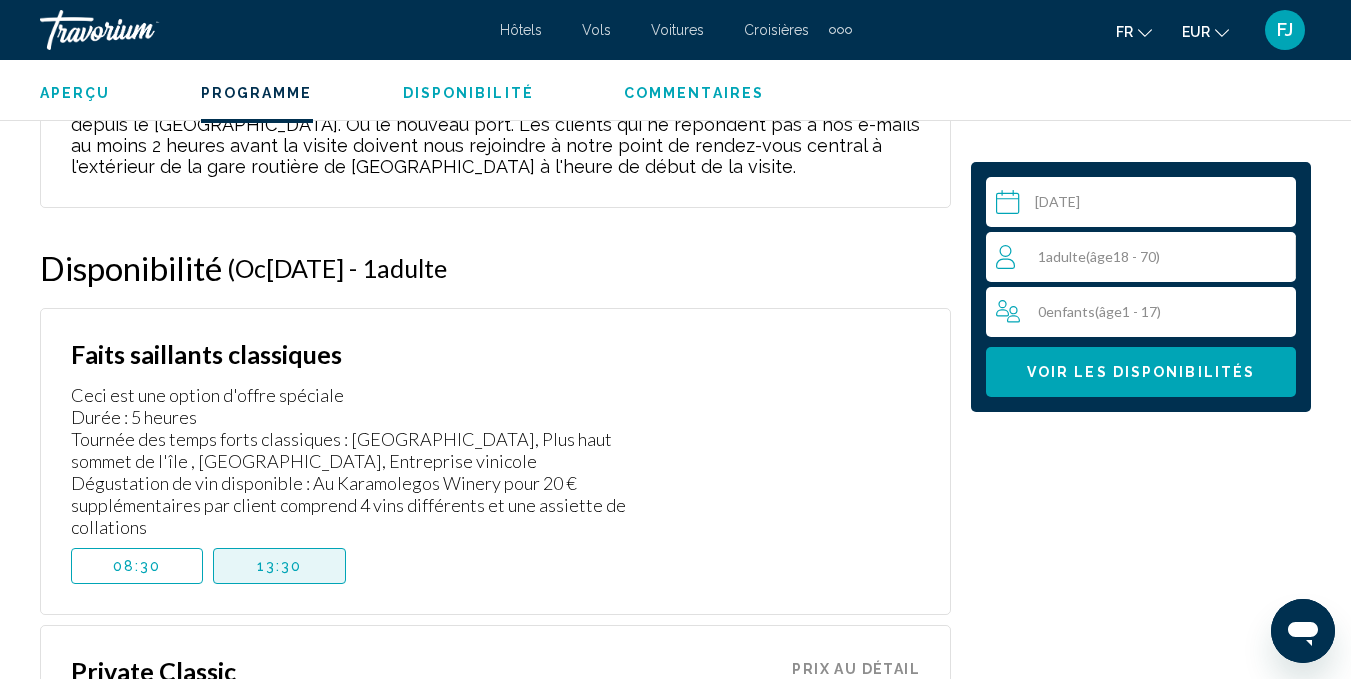 click on "13:30" at bounding box center (279, 566) 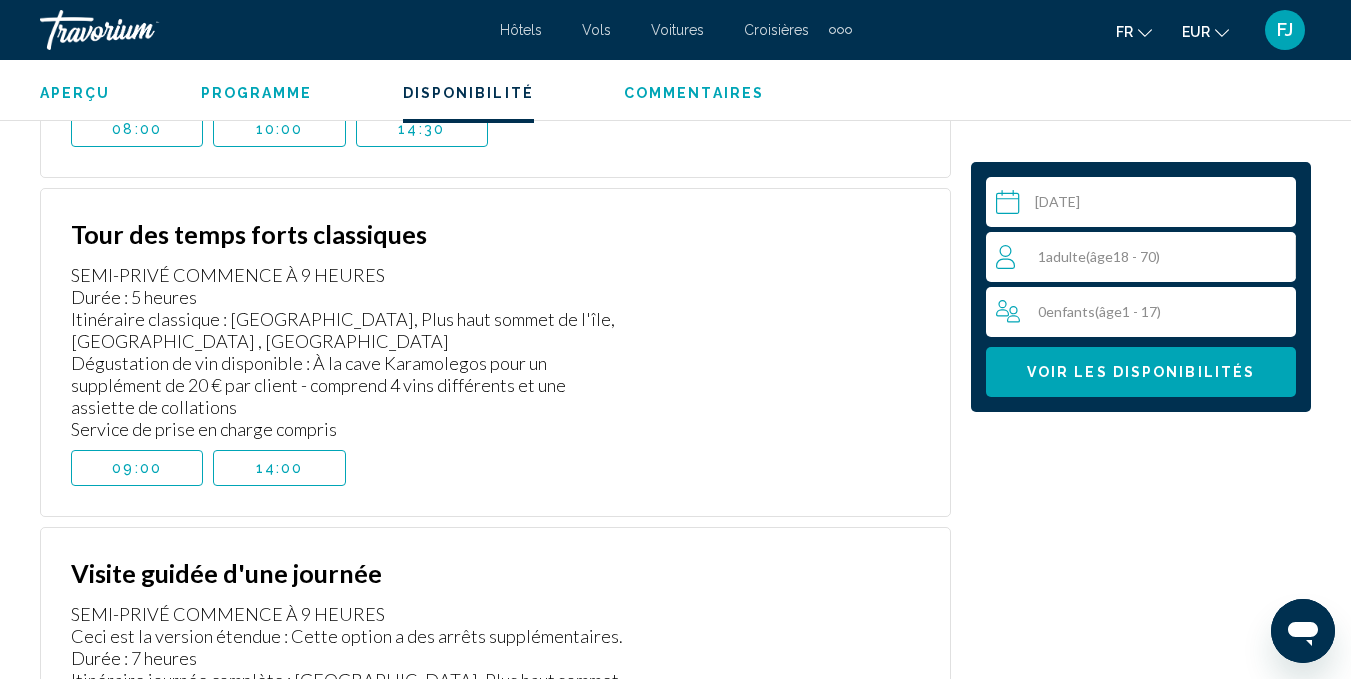 scroll, scrollTop: 5247, scrollLeft: 0, axis: vertical 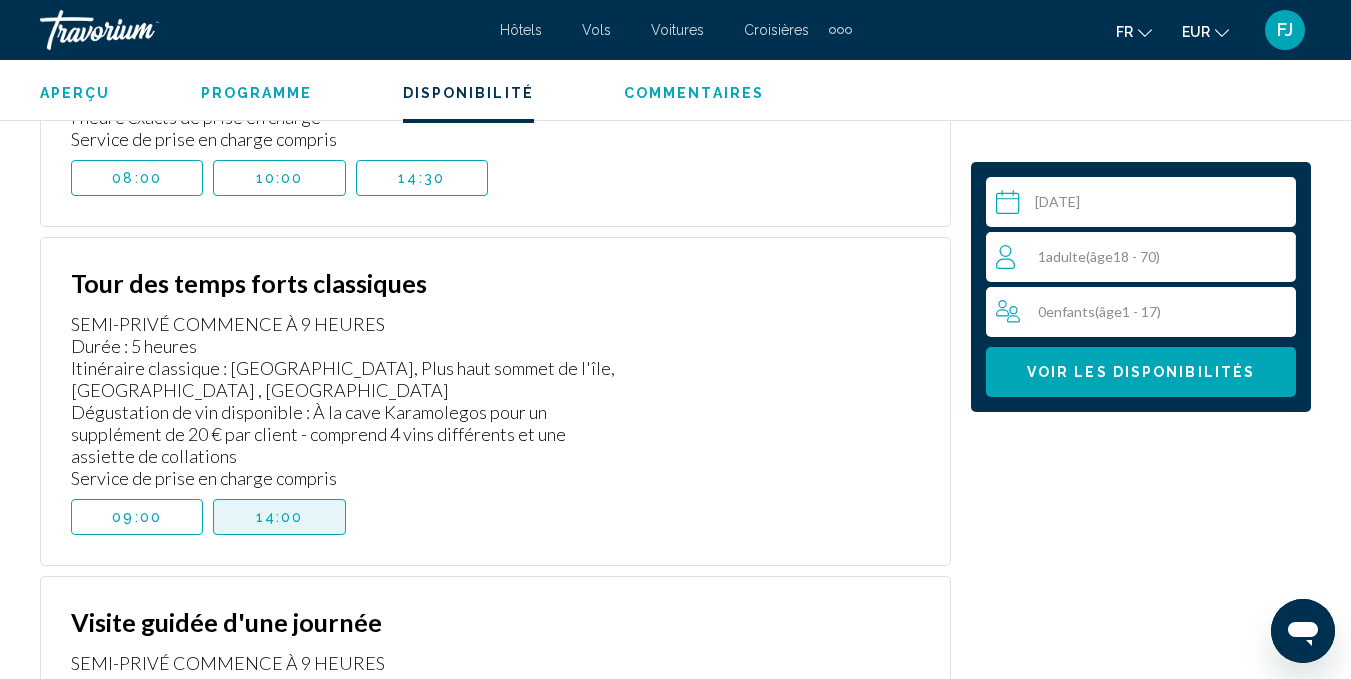 click on "14:00" at bounding box center [279, 517] 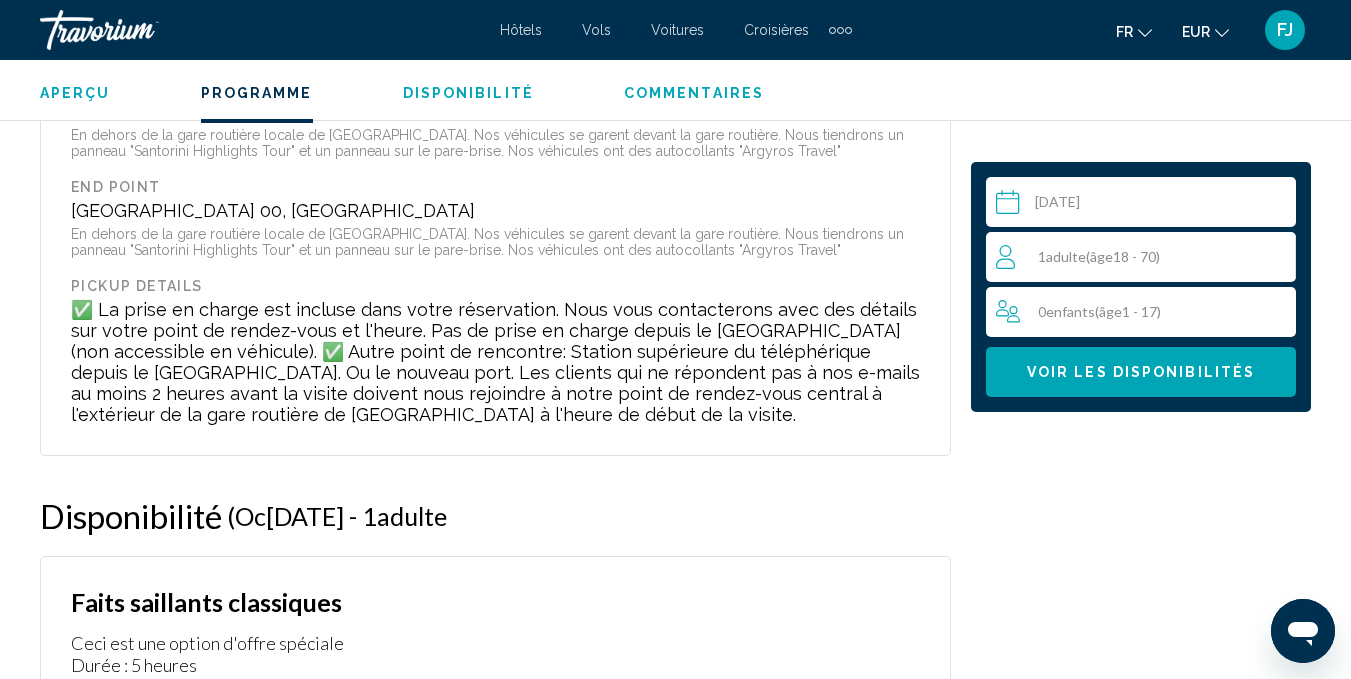 scroll, scrollTop: 4143, scrollLeft: 0, axis: vertical 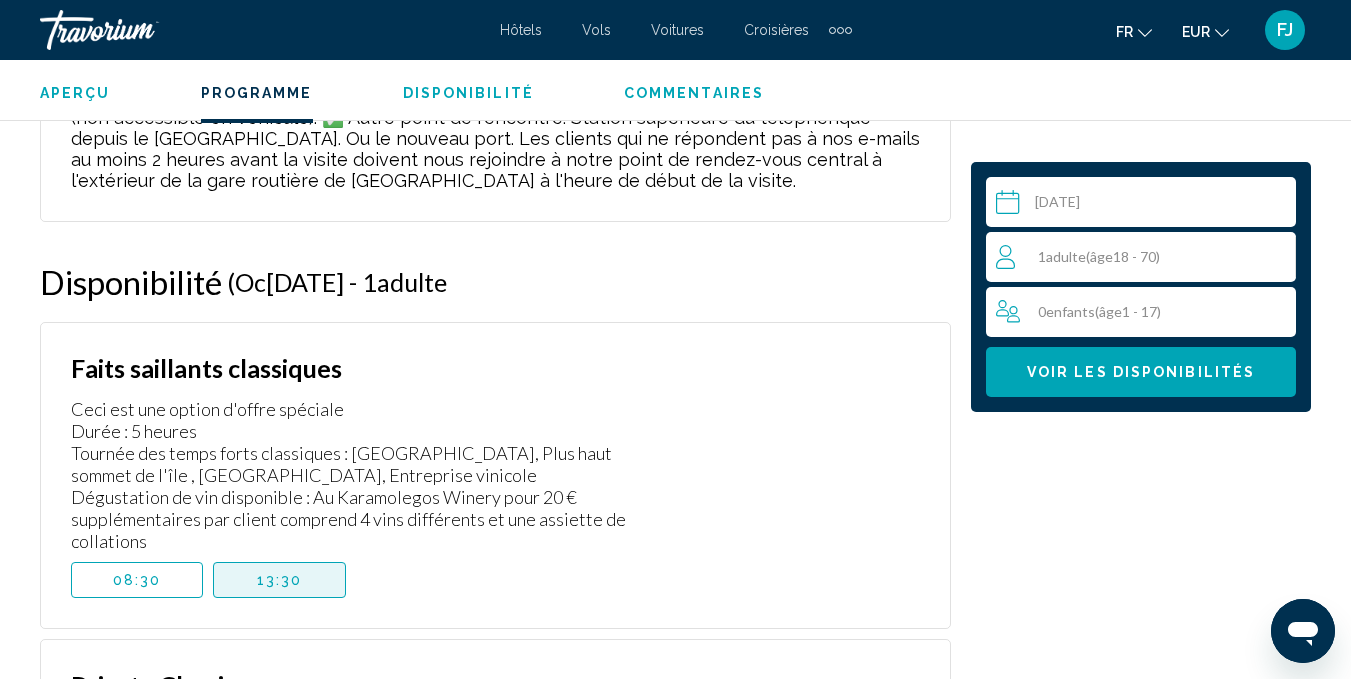 click on "13:30" at bounding box center [279, 580] 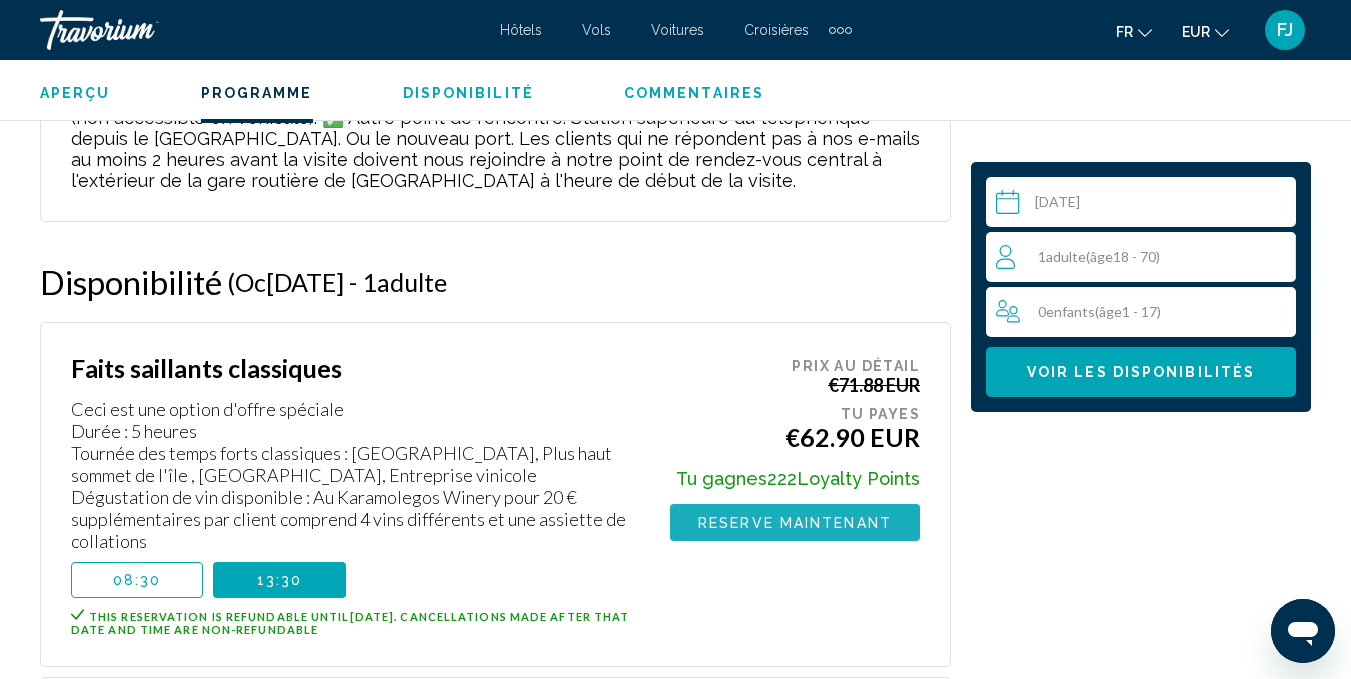 click on "Reserve maintenant" at bounding box center [795, 522] 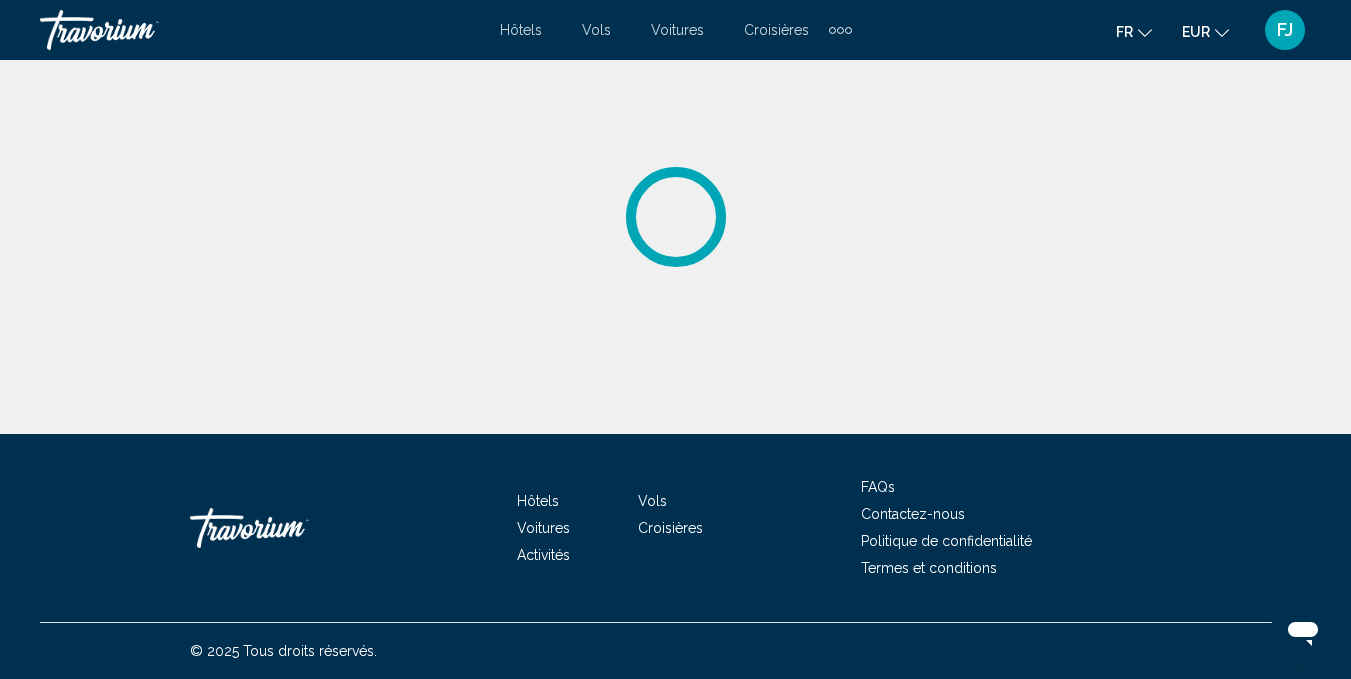 scroll, scrollTop: 0, scrollLeft: 0, axis: both 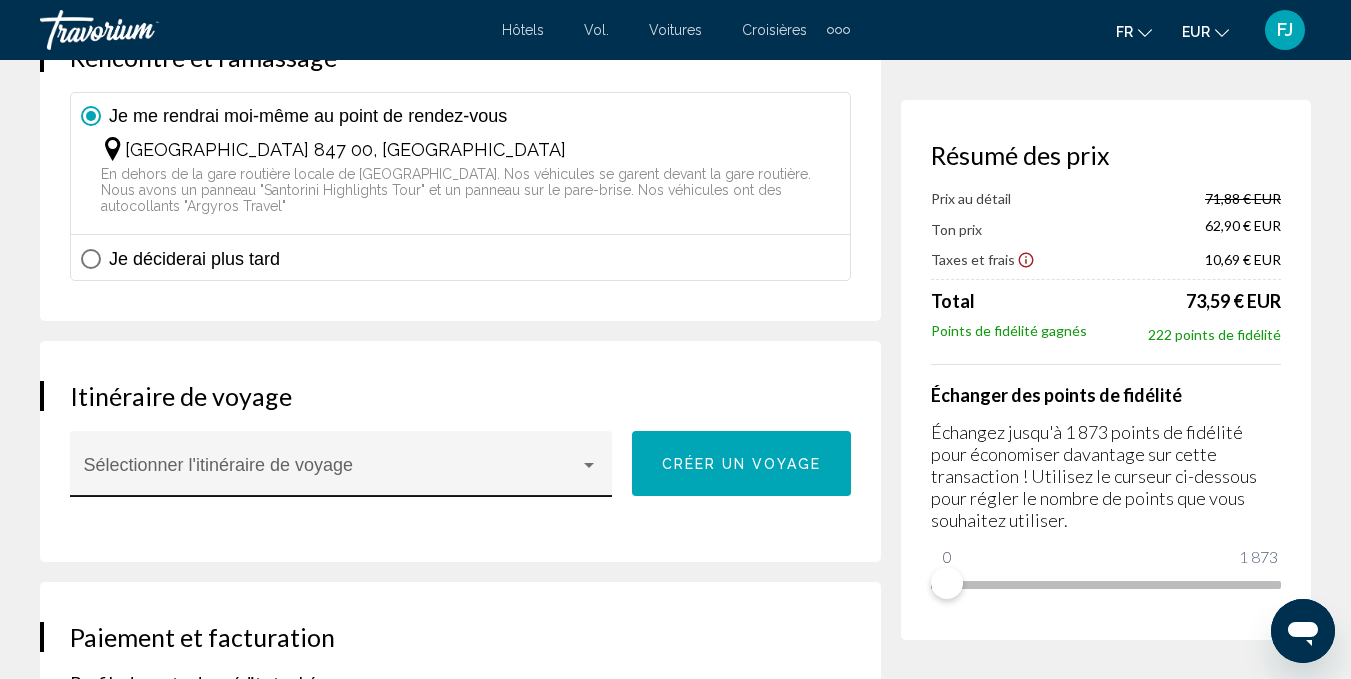 click at bounding box center (332, 474) 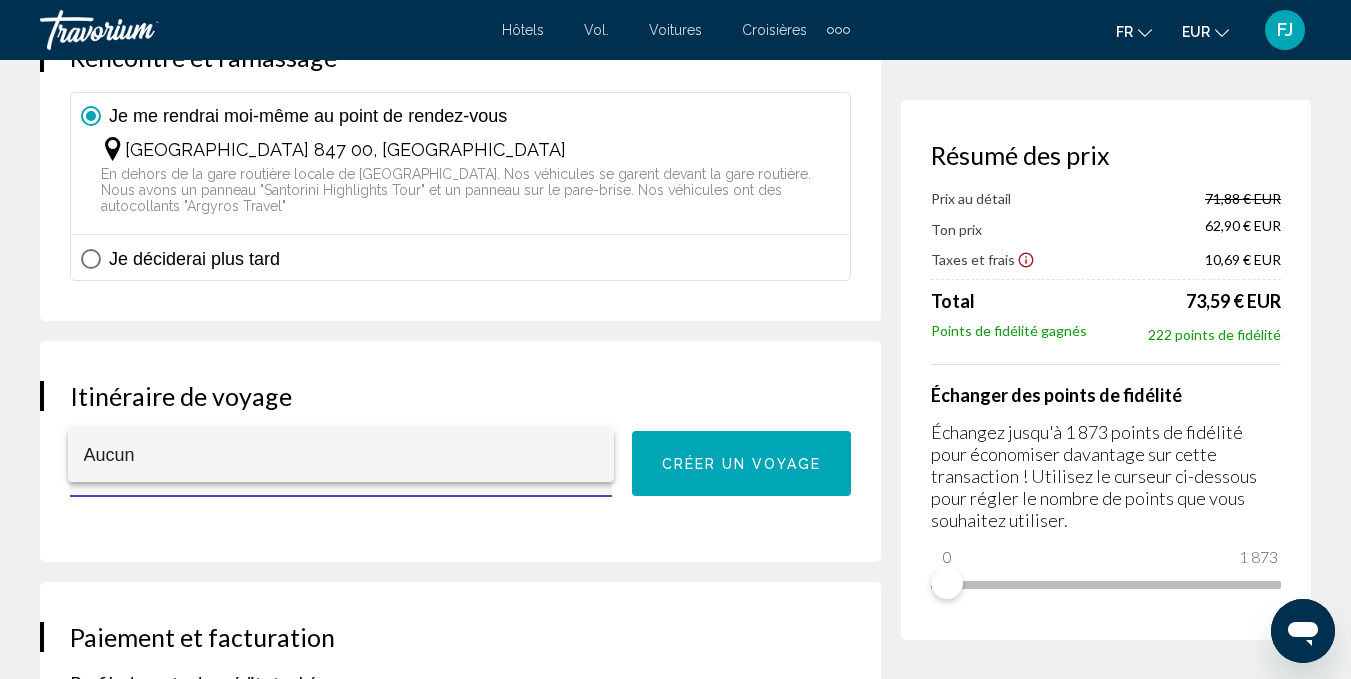 click at bounding box center (675, 339) 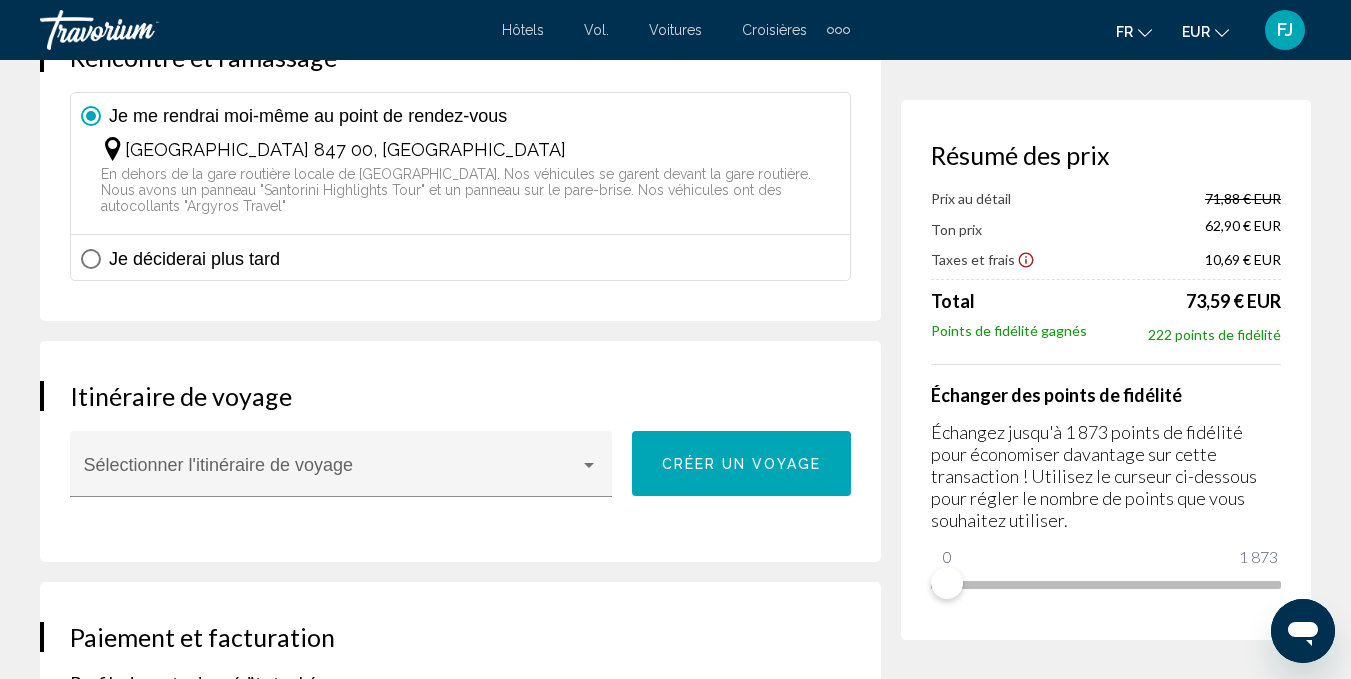 click on "Je déciderai plus tard" at bounding box center [460, 257] 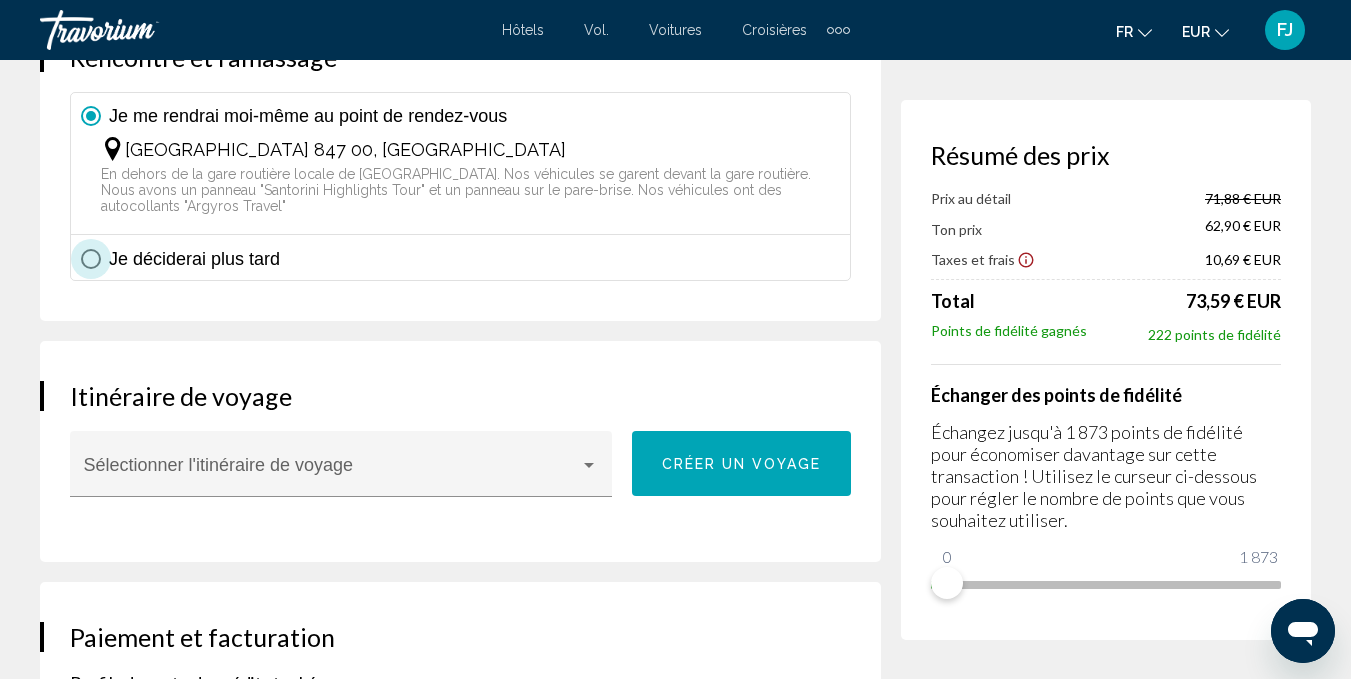 click on "Je déciderai plus tard" at bounding box center [194, 259] 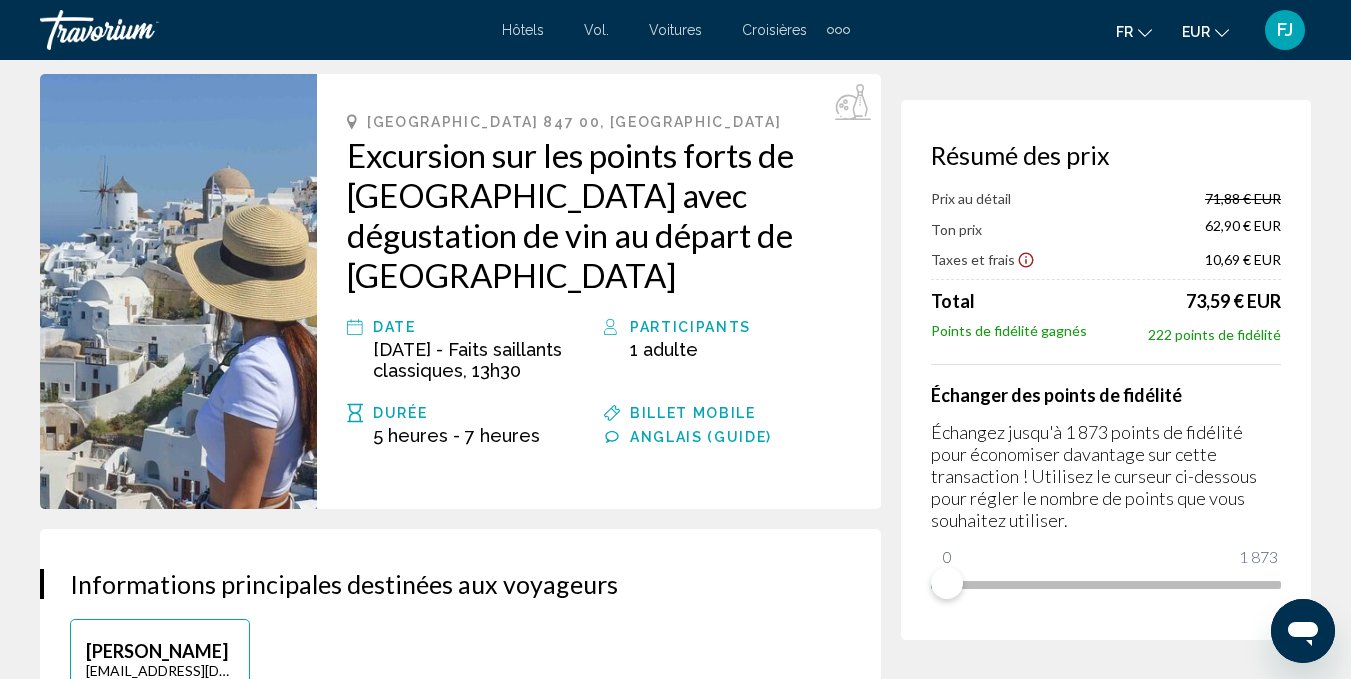 scroll, scrollTop: 0, scrollLeft: 0, axis: both 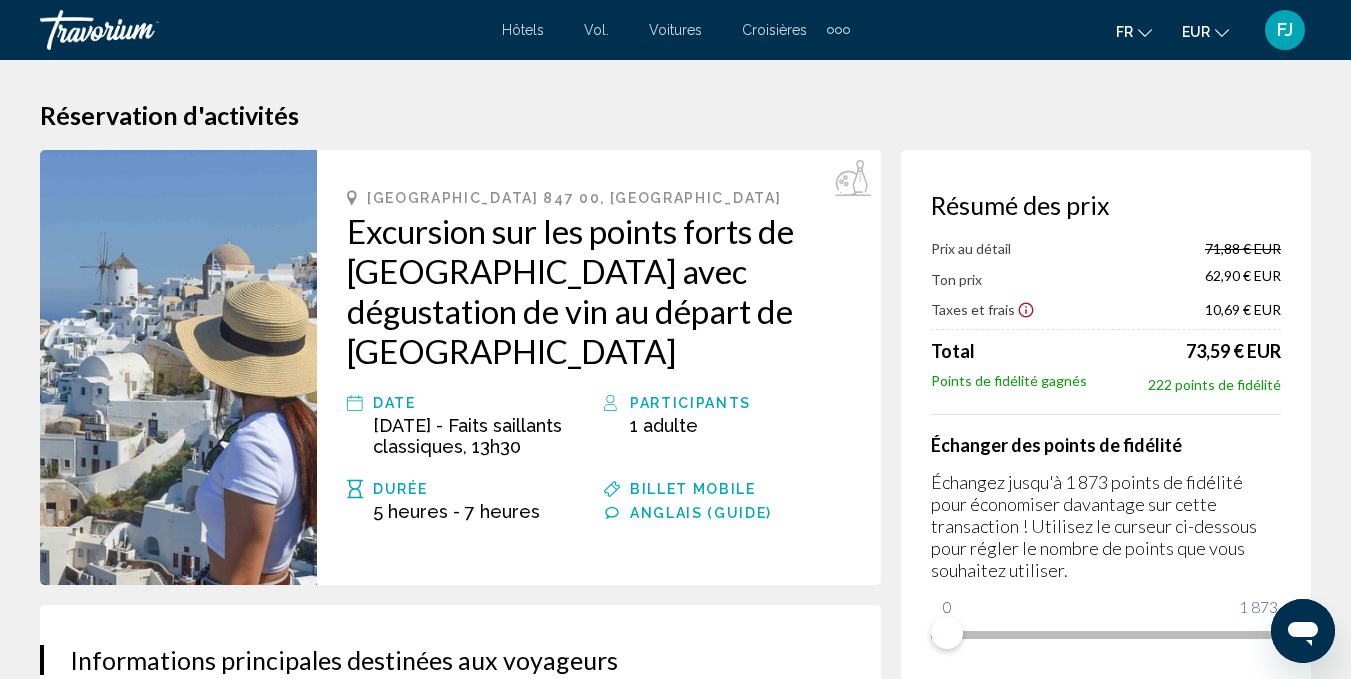 click on "Anglais (GUIDE)" at bounding box center (701, 513) 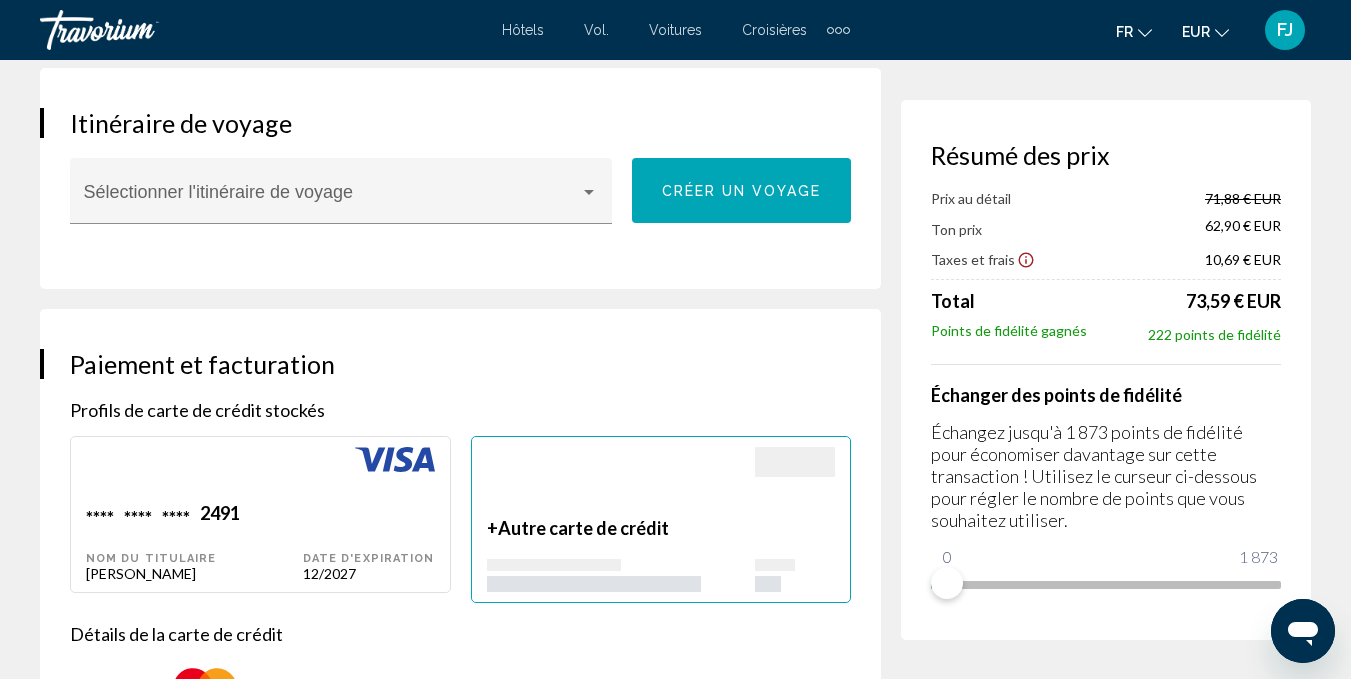 scroll, scrollTop: 1366, scrollLeft: 0, axis: vertical 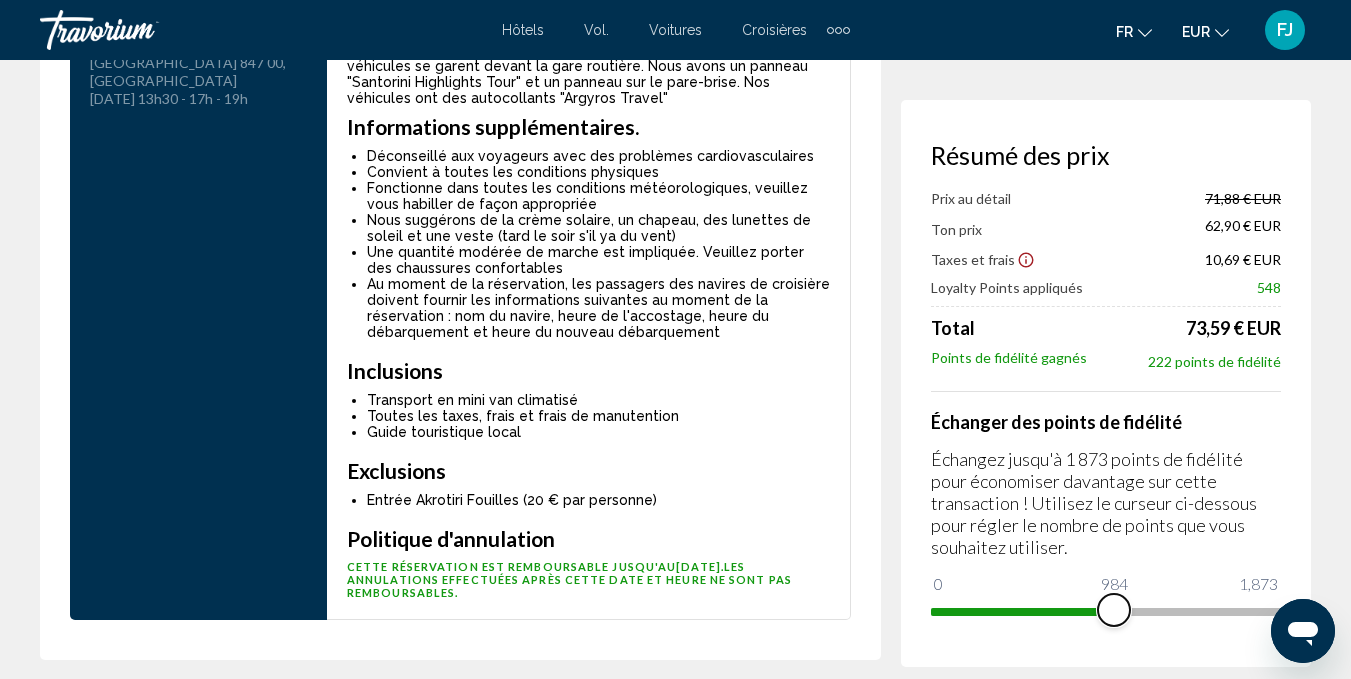 drag, startPoint x: 947, startPoint y: 565, endPoint x: 1146, endPoint y: 532, distance: 201.71762 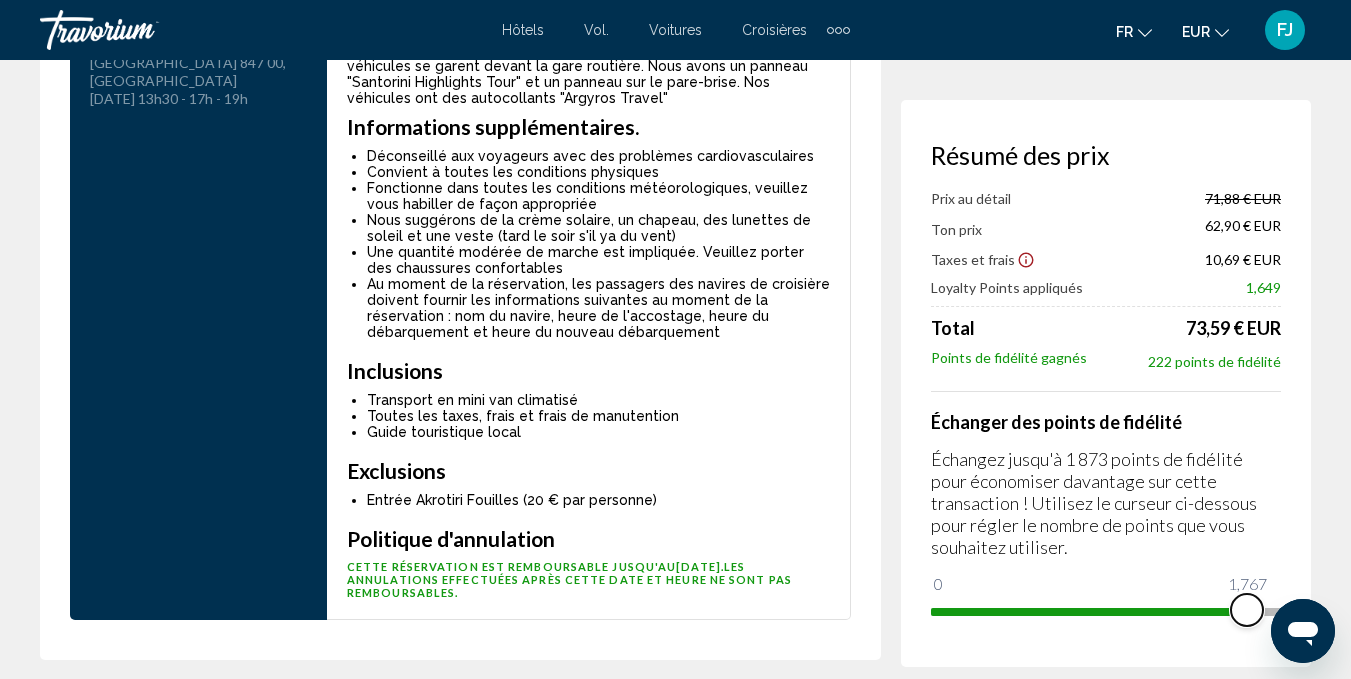 drag, startPoint x: 1144, startPoint y: 584, endPoint x: 1308, endPoint y: 564, distance: 165.21501 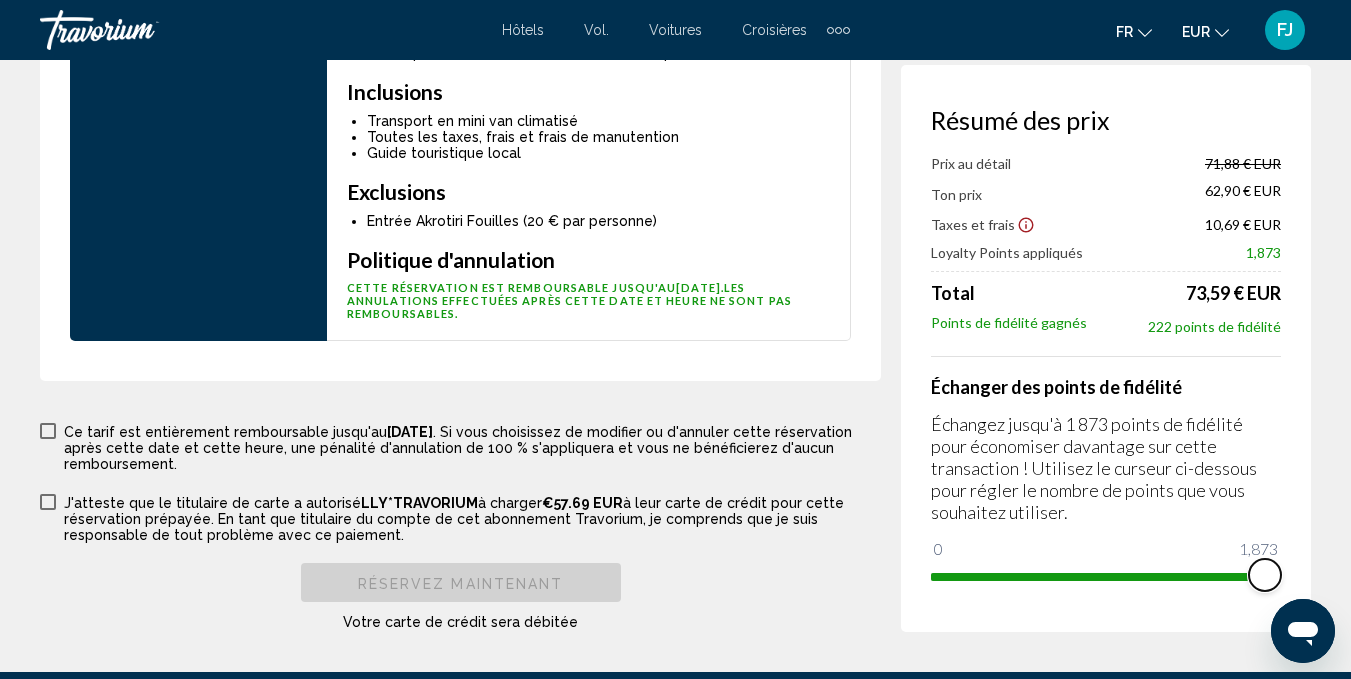 scroll, scrollTop: 3388, scrollLeft: 0, axis: vertical 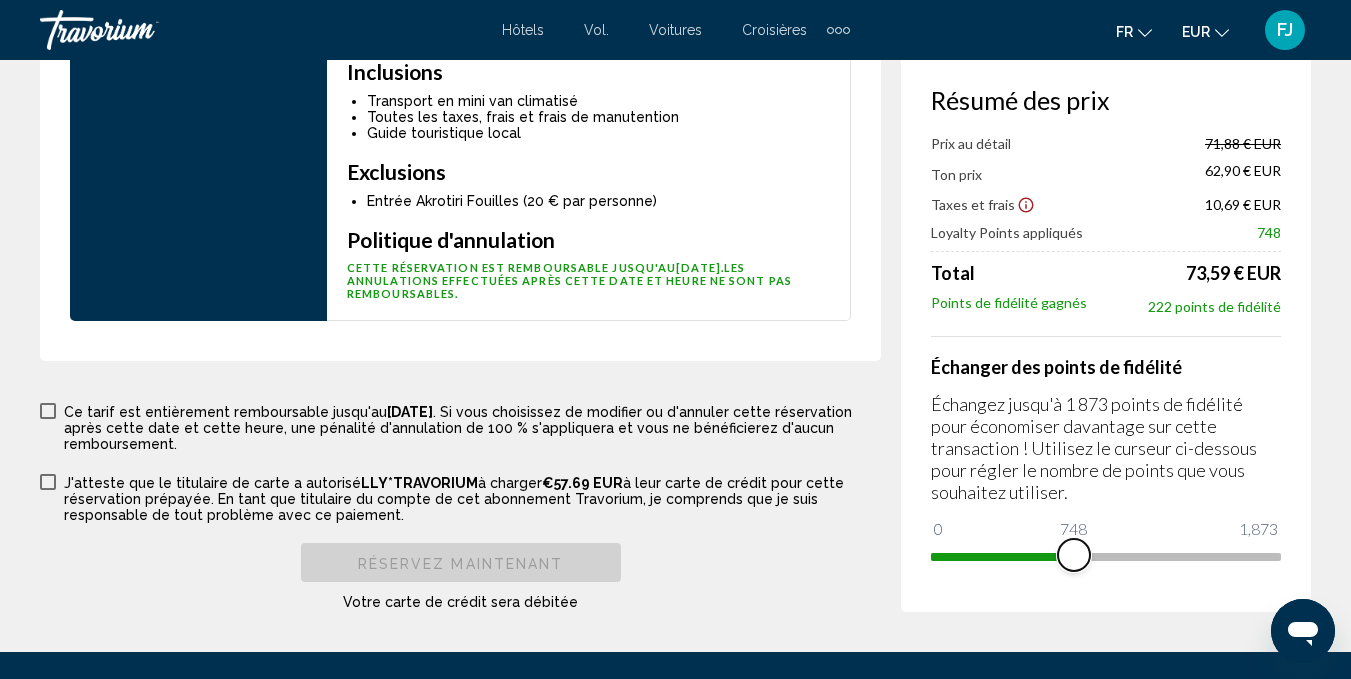 click at bounding box center (1002, 553) 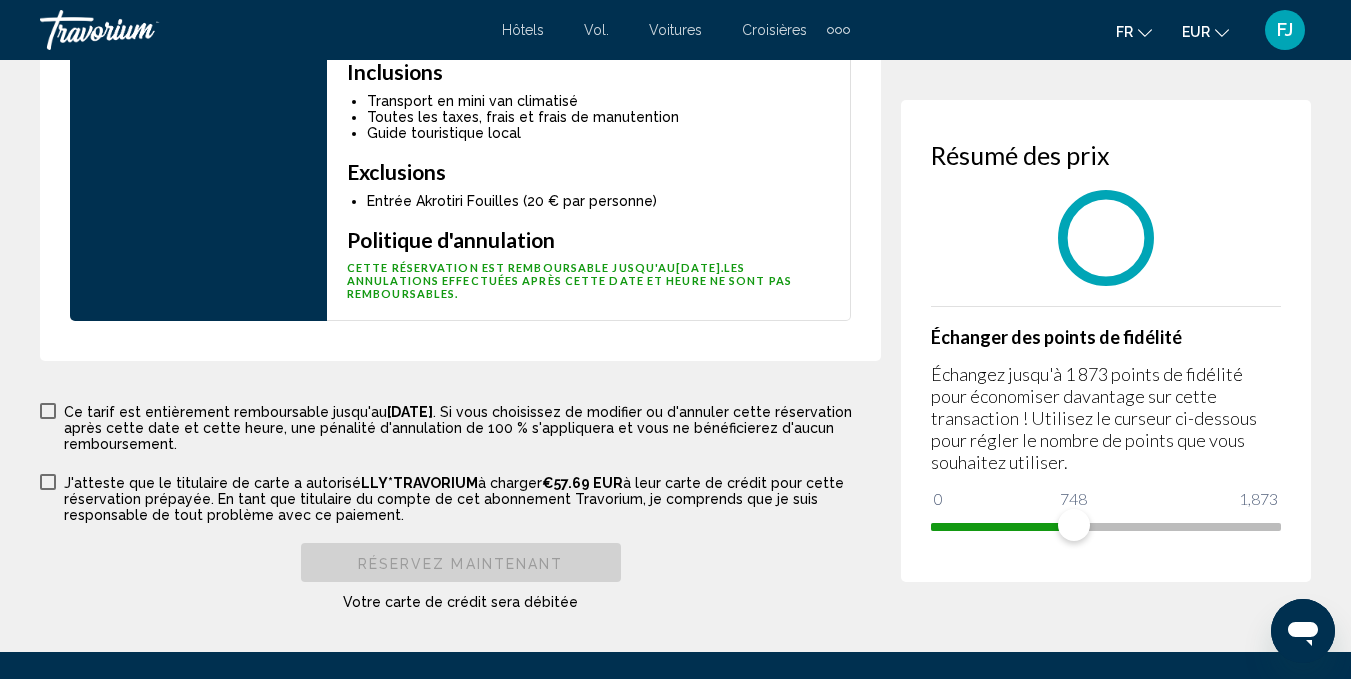 click on "Résumé des prix Échanger des points de fidélité Échangez jusqu'à 1 873 points de fidélité pour économiser davantage sur cette transaction ! Utilisez le curseur ci-dessous pour régler le nombre de points que vous souhaitez utiliser. 0 1,873 748" at bounding box center [1106, 341] 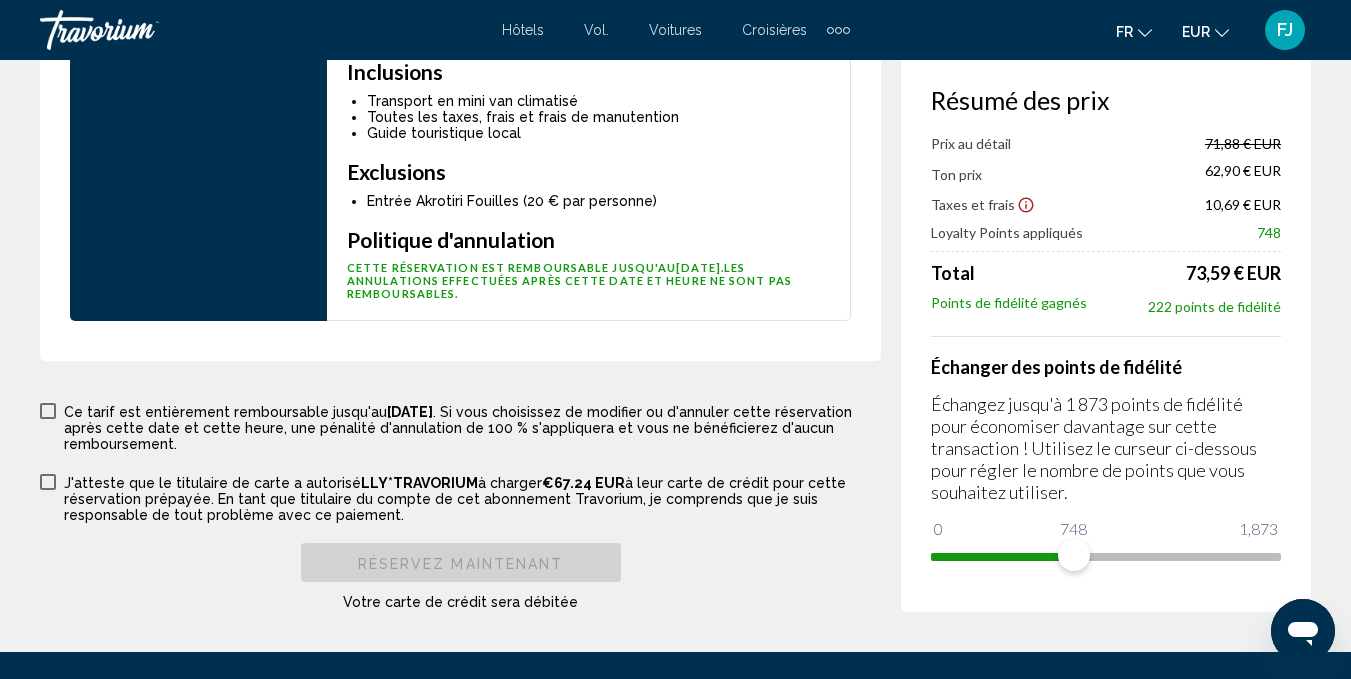 drag, startPoint x: 1072, startPoint y: 486, endPoint x: 1062, endPoint y: 524, distance: 39.293766 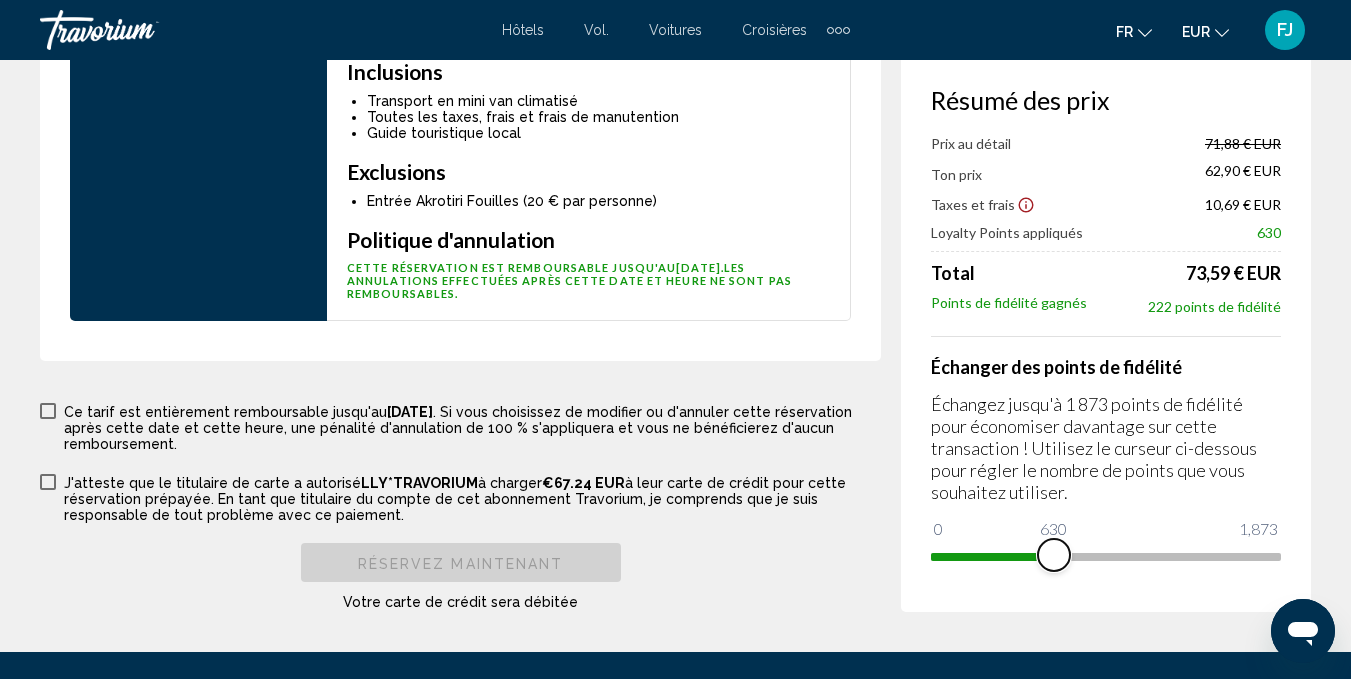 drag, startPoint x: 1062, startPoint y: 524, endPoint x: 882, endPoint y: 546, distance: 181.33946 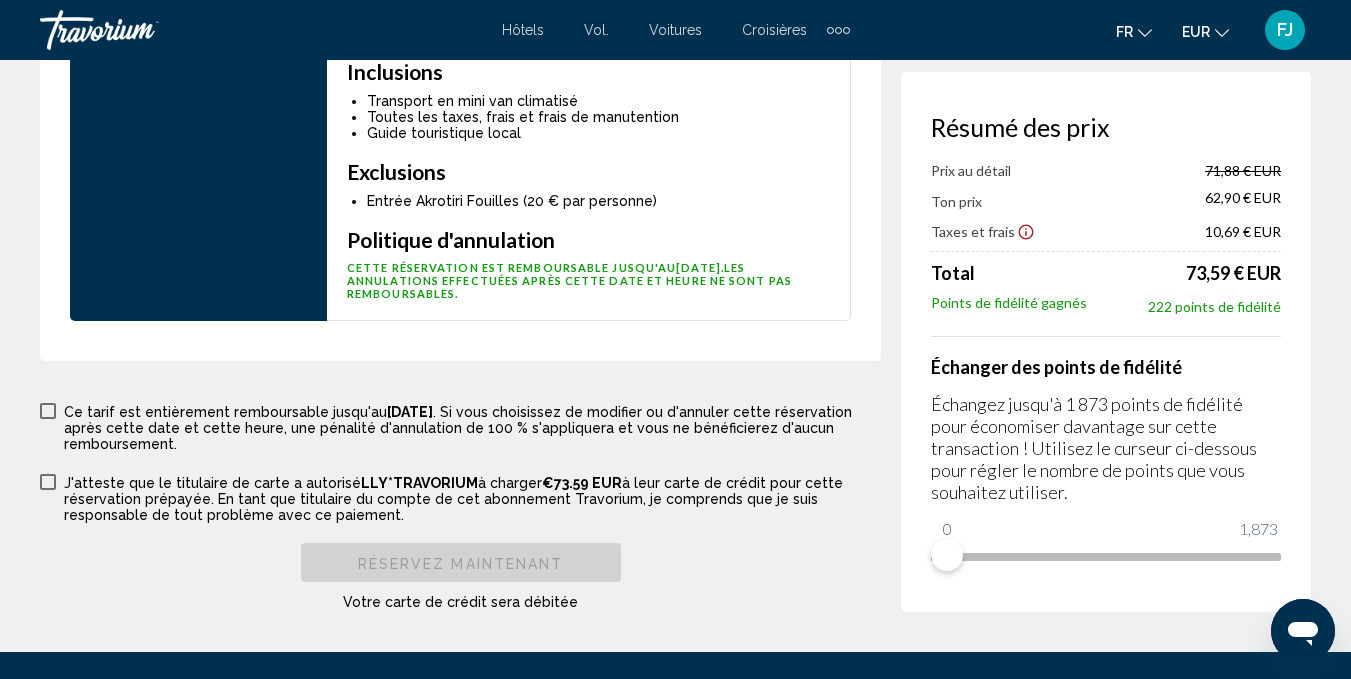 click on "Cette réservation est définitive et non remboursable. L'annulation de cette activité entraînera des frais d'annulation de 100 % et aucun remboursement ne sera accordé. Aucune modification ne peut être apportée à cette réservation une fois qu'elle a été réservée. Ce tarif est entièrement remboursable jusqu'au  6 [DATE]  . Si vous choisissez de modifier ou d'annuler cette réservation après cette date et cette heure, une pénalité d'annulation de 100 % s'appliquera et vous ne bénéficierez d'aucun remboursement." at bounding box center [460, 426] 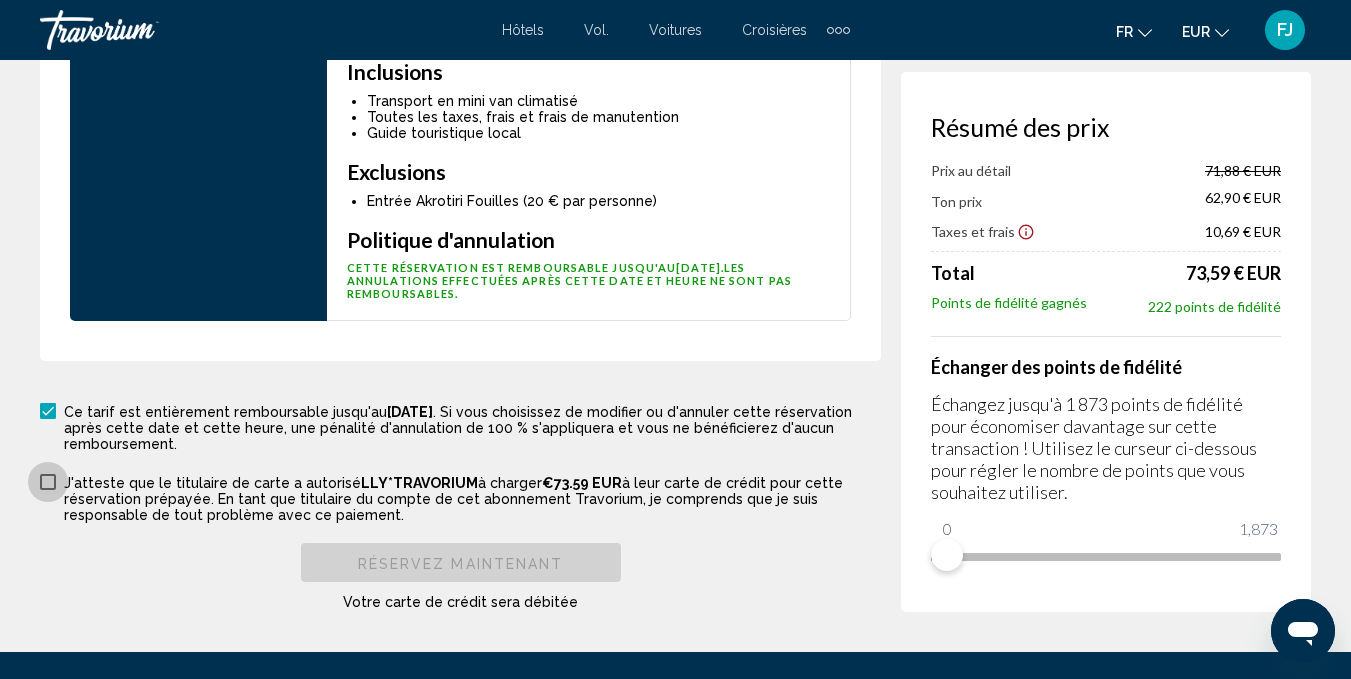 click at bounding box center [48, 482] 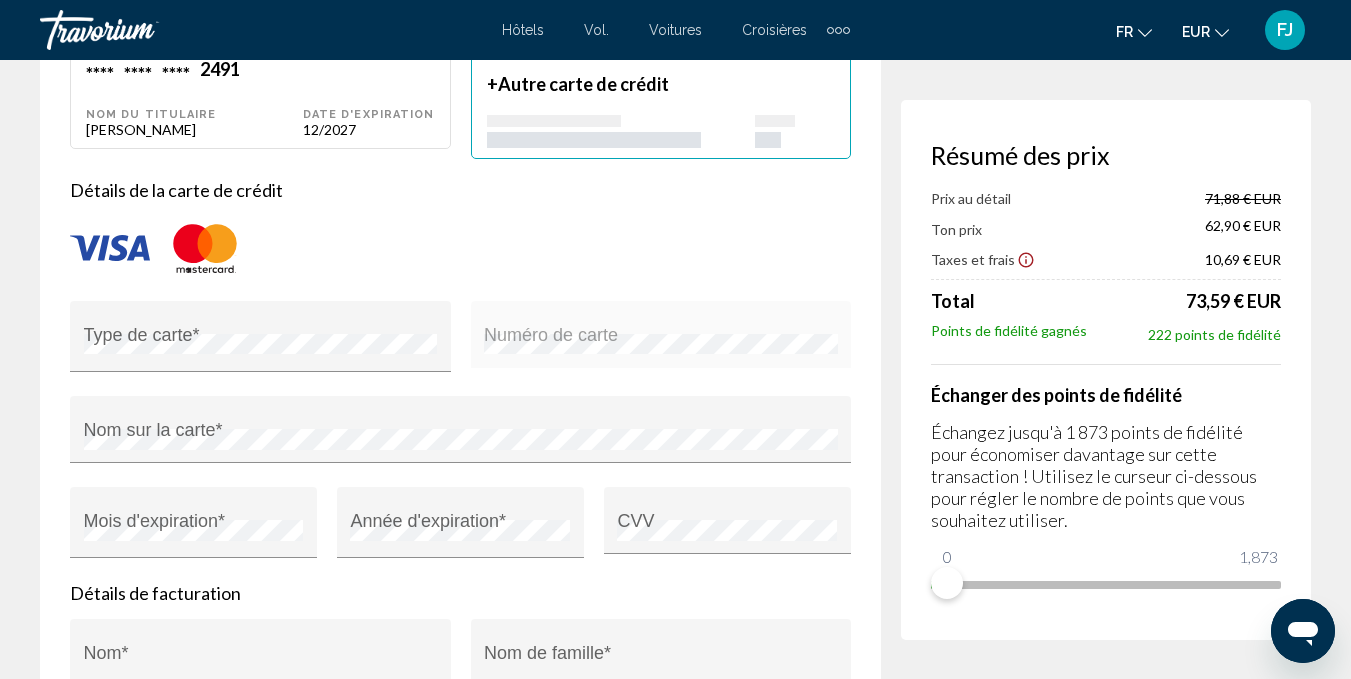 scroll, scrollTop: 1578, scrollLeft: 0, axis: vertical 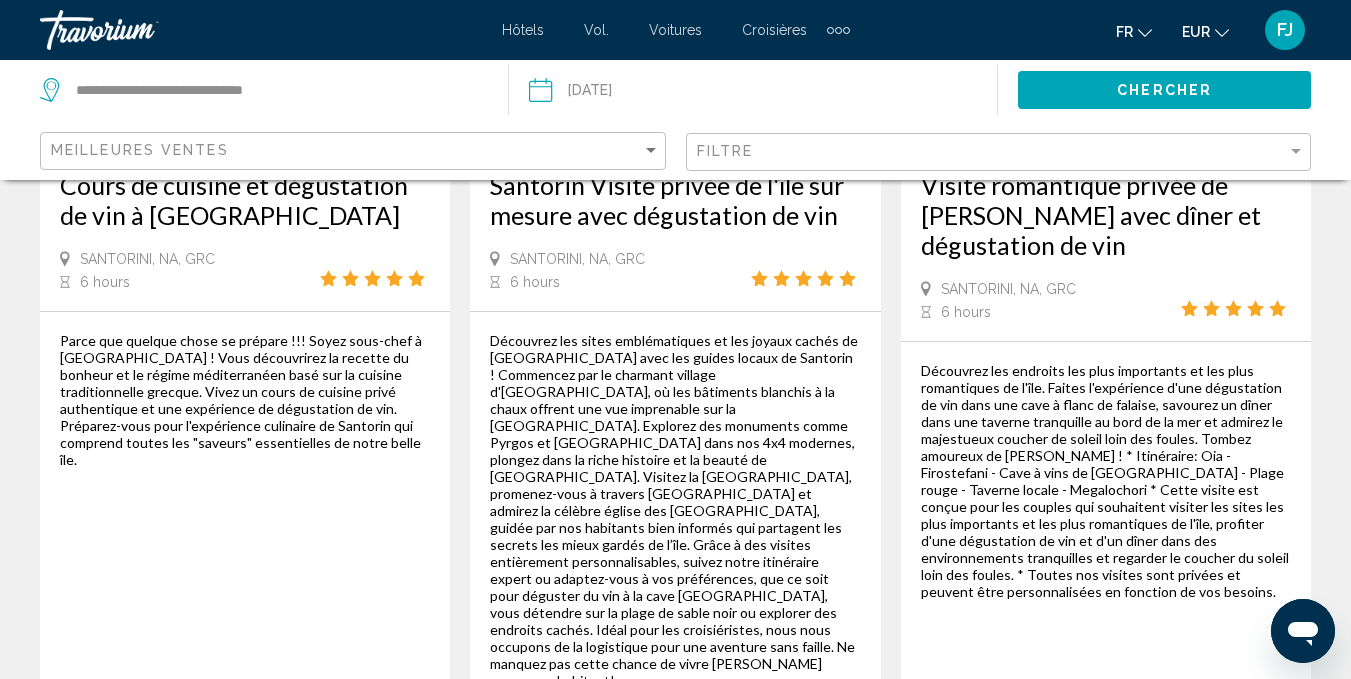 click on "Plus d'information" at bounding box center (752, 738) 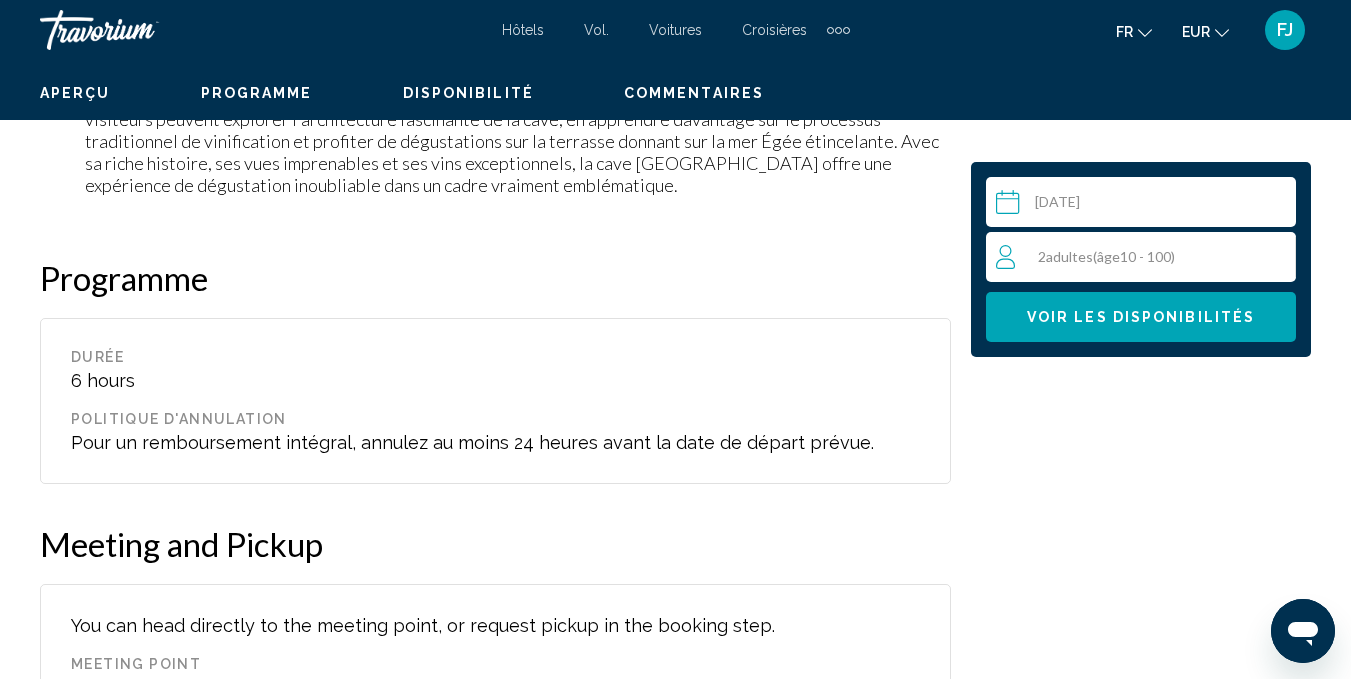 scroll, scrollTop: 196, scrollLeft: 0, axis: vertical 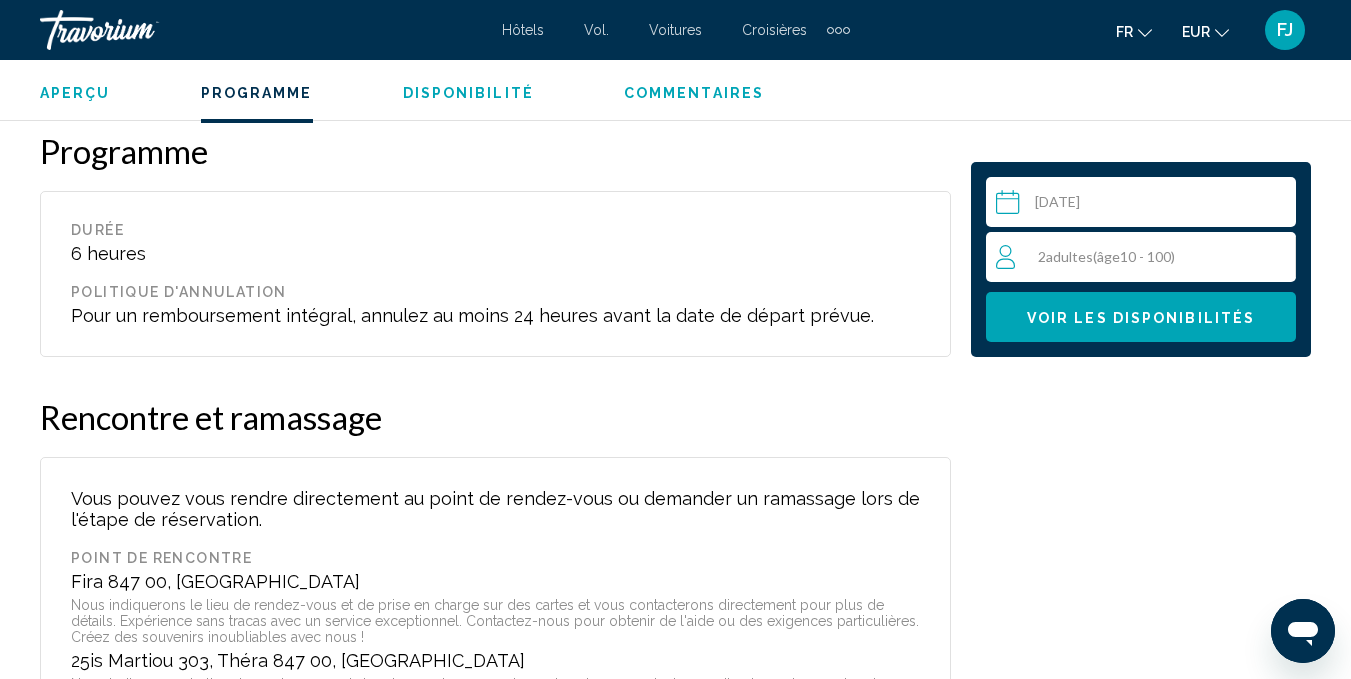 click on "Sélectionnez une date [DATE]  juil.  ***** ***** **** **** *** **** ***** **** ***** **** **** ****   2025  **** **** **** **** **** **** **** **** **** **** **** **** **** **** **** **** **** **** **** **** **** **** **** **** **** **** **** **** **** **** **** **** **** **** **** **** **** **** **** **** **** **** **** **** **** **** **** **** **** **** **** **** **** **** **** **** di lu ma me je ve sa 29 30 1 2 3 4 5 6 7 8 9 10 11 12 13 14 15 16 17 18 19 20 21 22 23 24 25 26 27 28 29 30 31 1 2 3 4 5 6 7 8 9 * * * * * * * * * ** ** ** ** ** ** ** ** ** ** ** ** ** ** ** ** ** ** ** ** ** ** ** ** ** ** ** ** ** ** ** ** ** ** ** ** ** ** ** ** ** ** ** ** ** ** ** ** ** ** ** ** ** ** ** ** ** ** ** ** ** ** ** ** **
2  adultes  (  âge  10 - 100) Adulte Voir les disponibilités" at bounding box center [1141, -579] 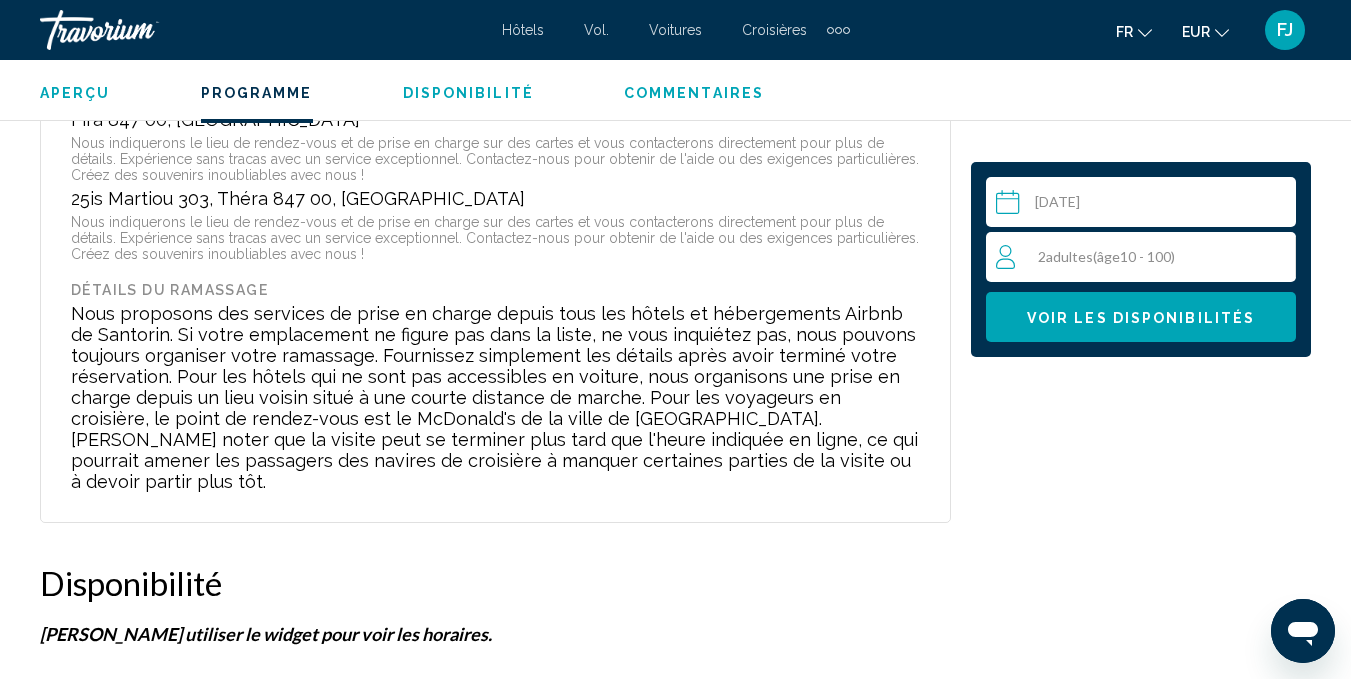 scroll, scrollTop: 4062, scrollLeft: 0, axis: vertical 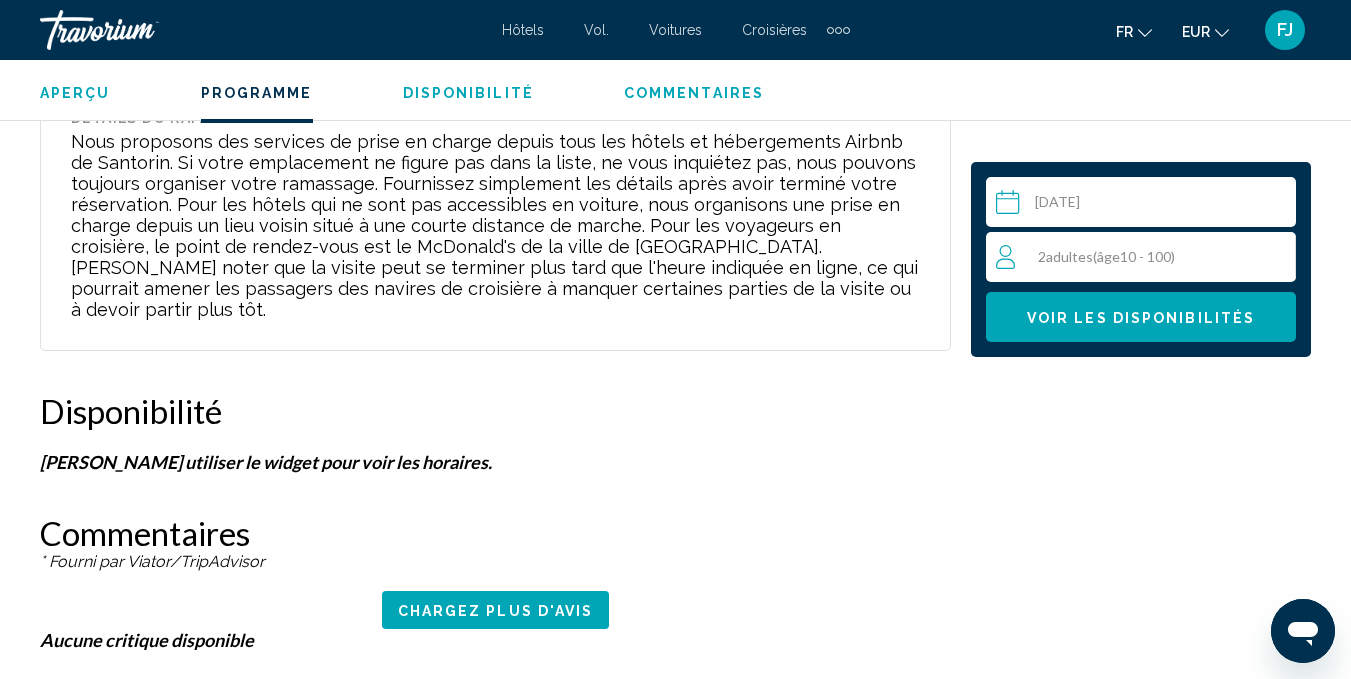 click at bounding box center [1145, 205] 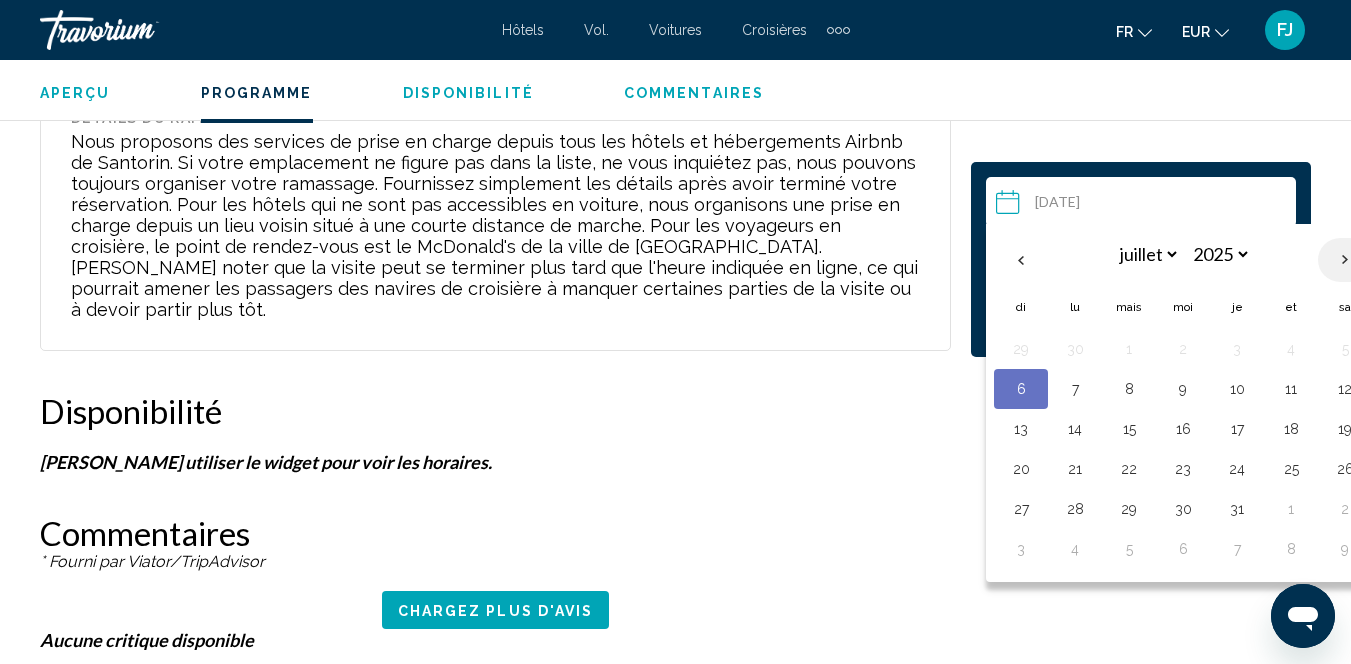 click at bounding box center (1345, 260) 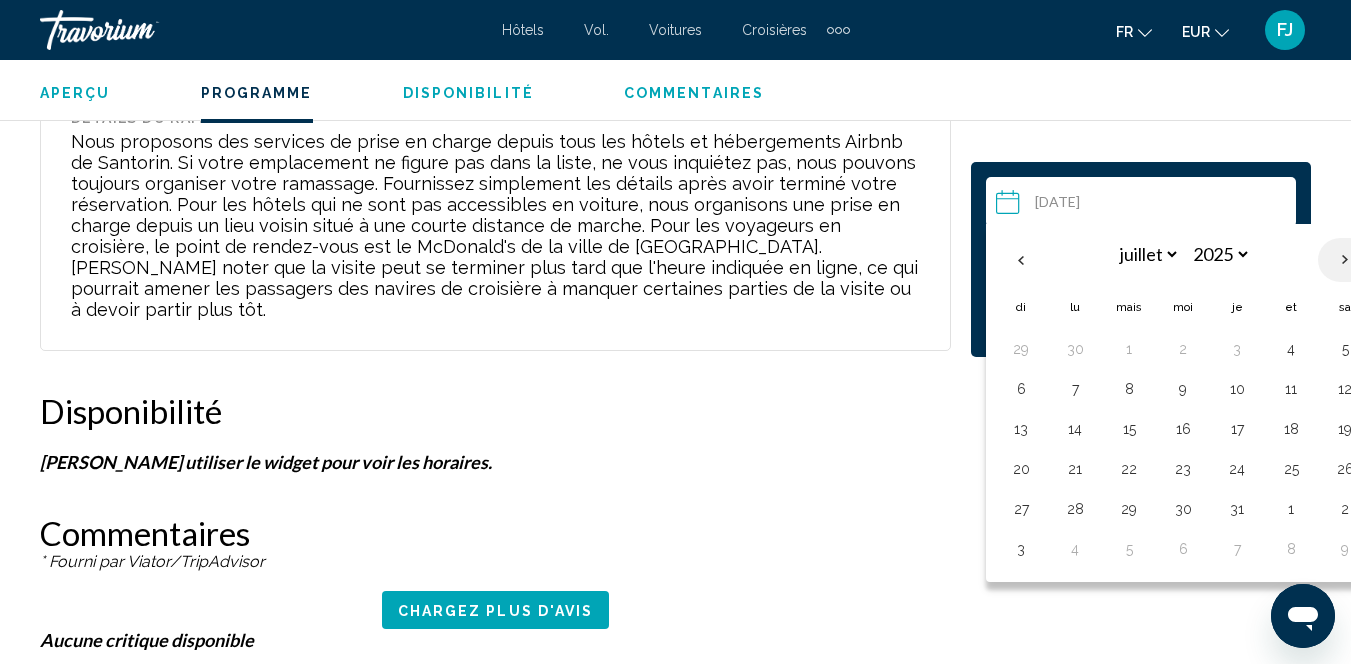 click at bounding box center (1345, 260) 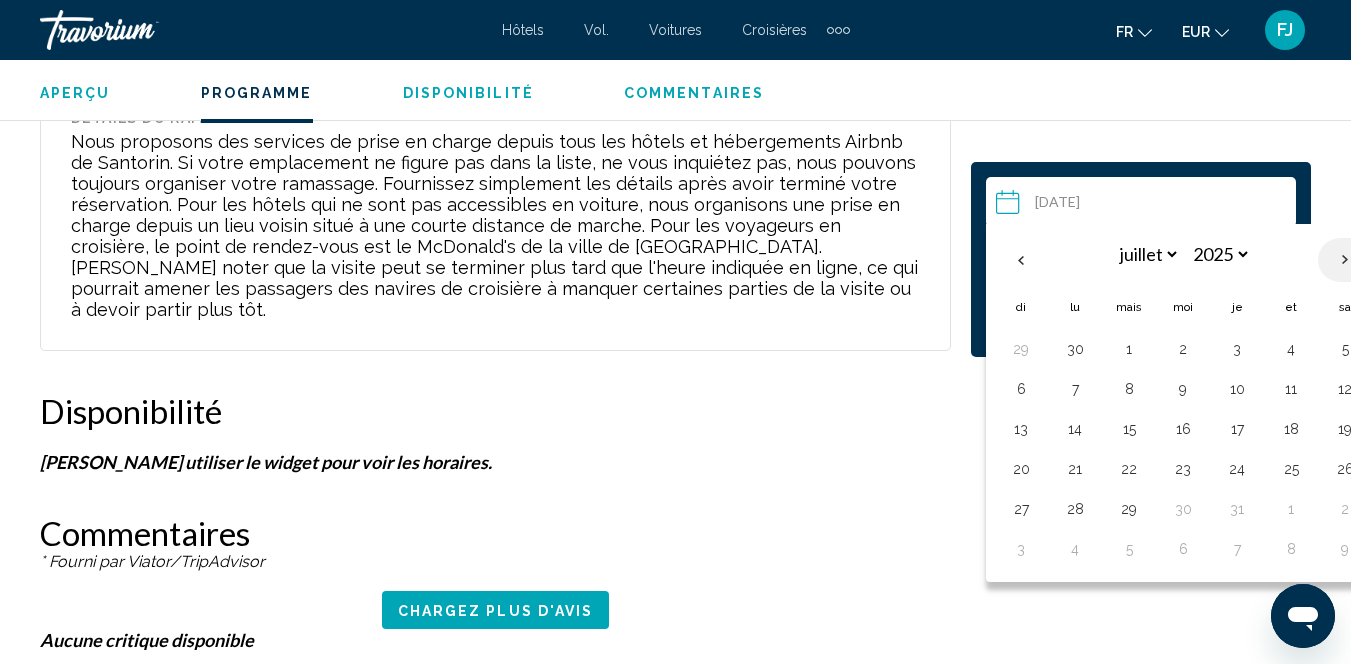 click at bounding box center [1345, 260] 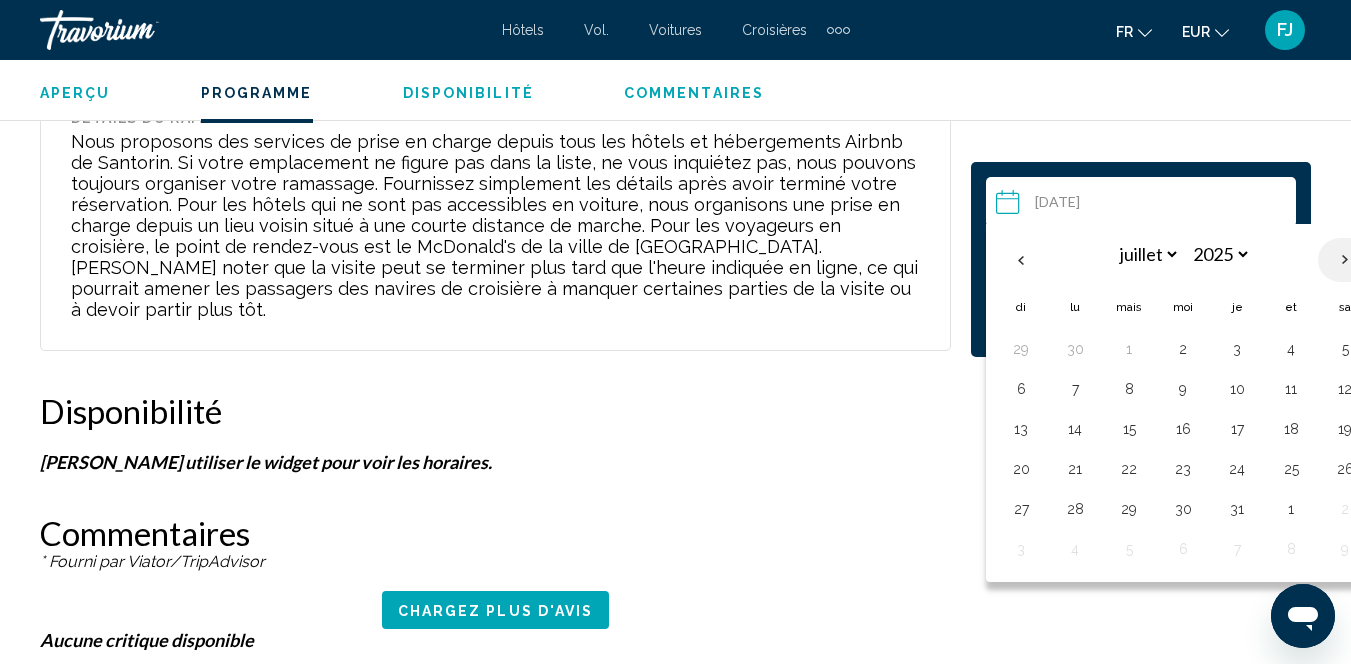 click at bounding box center (1345, 260) 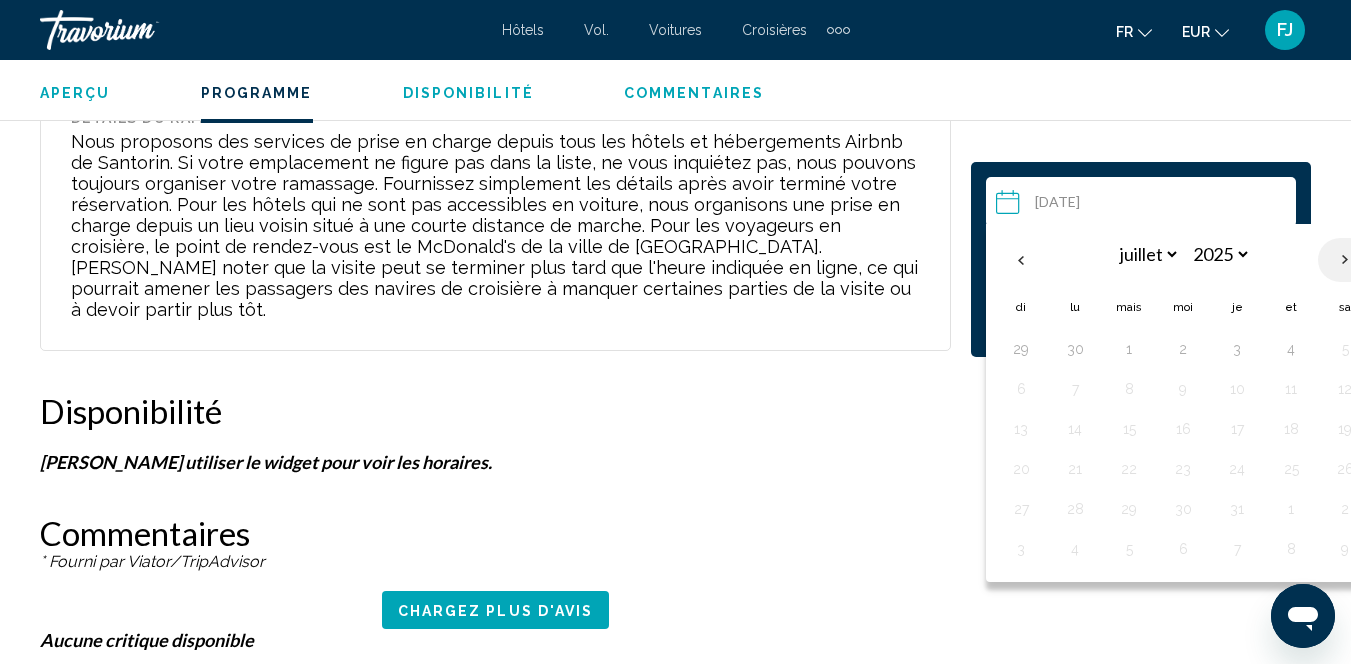 click at bounding box center (1345, 260) 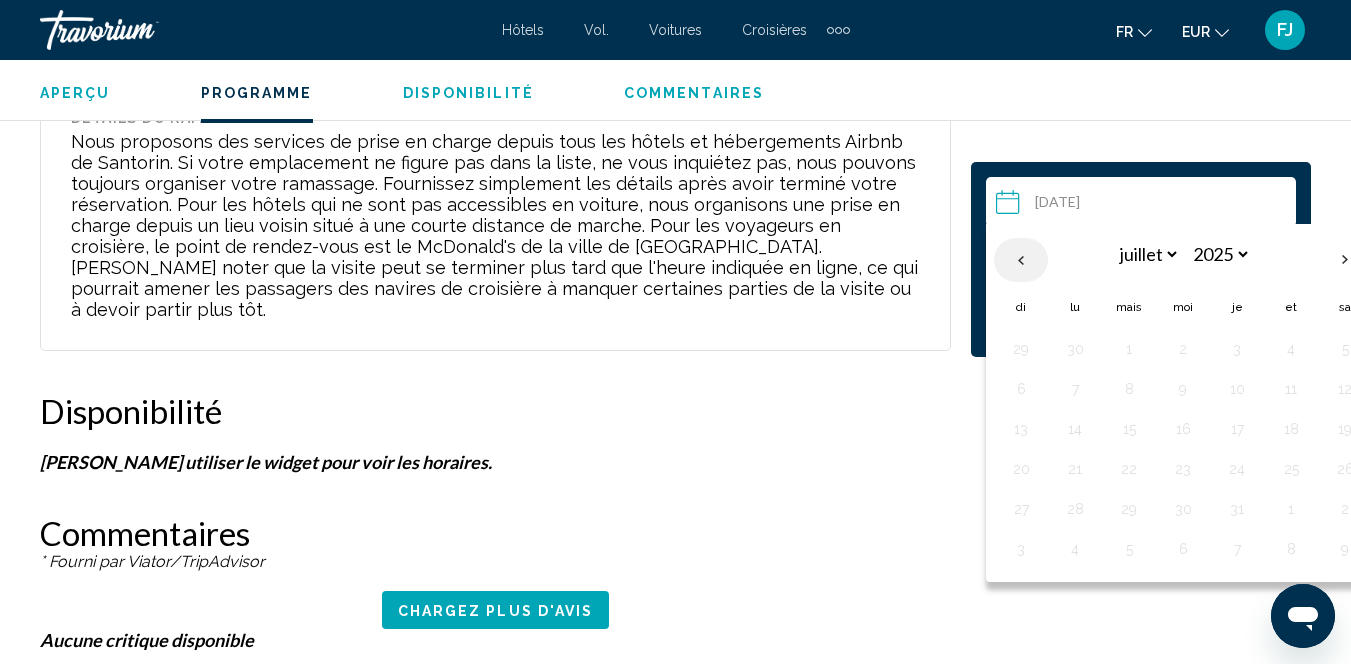 click at bounding box center [1021, 260] 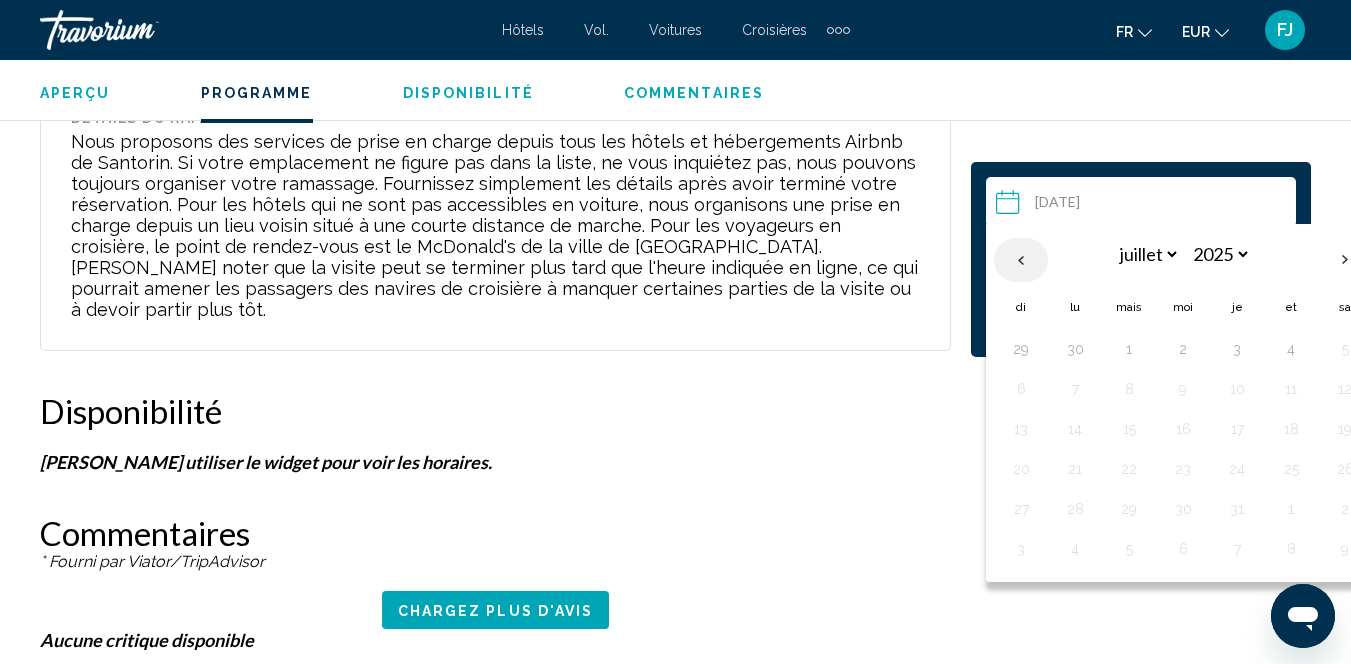click at bounding box center [1021, 260] 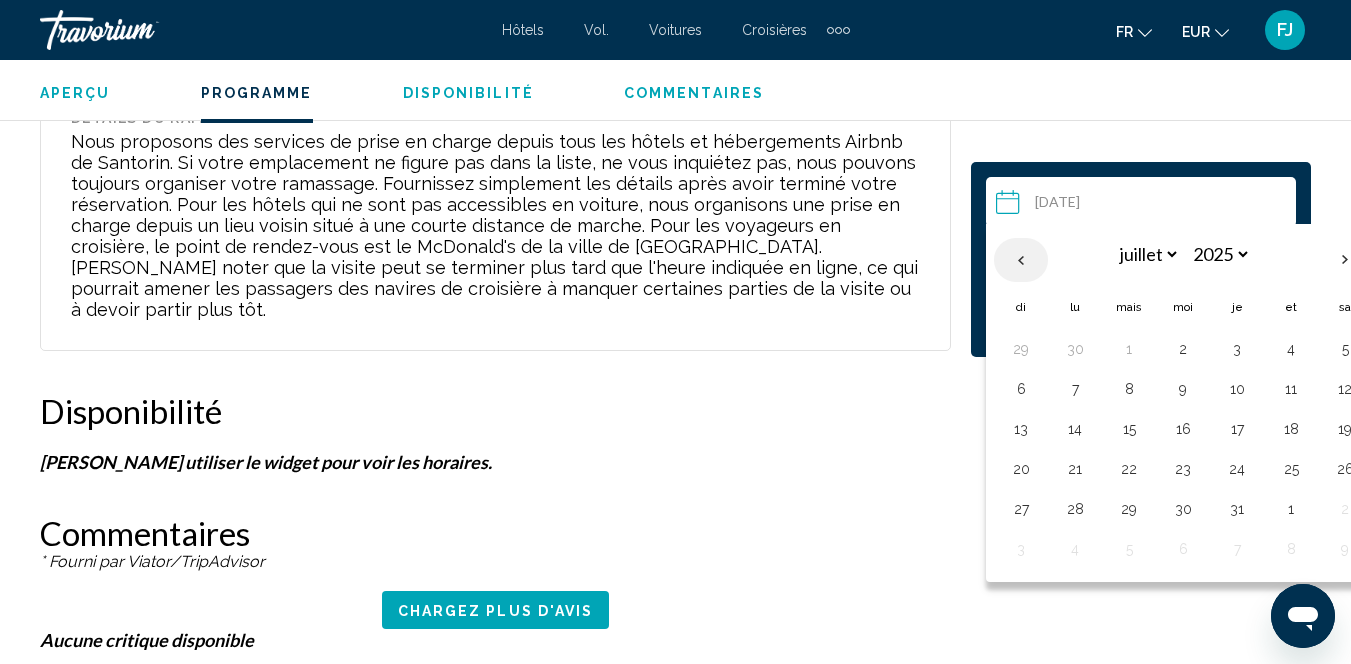 click at bounding box center (1021, 260) 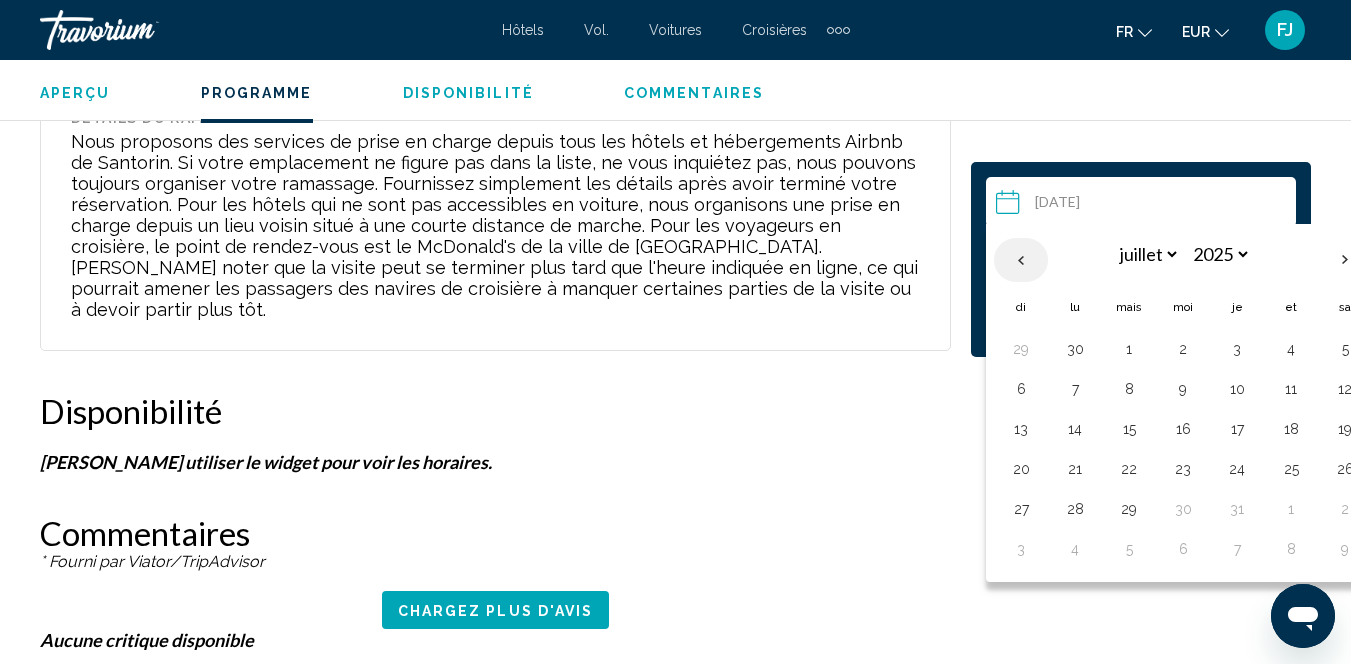 click at bounding box center (1021, 260) 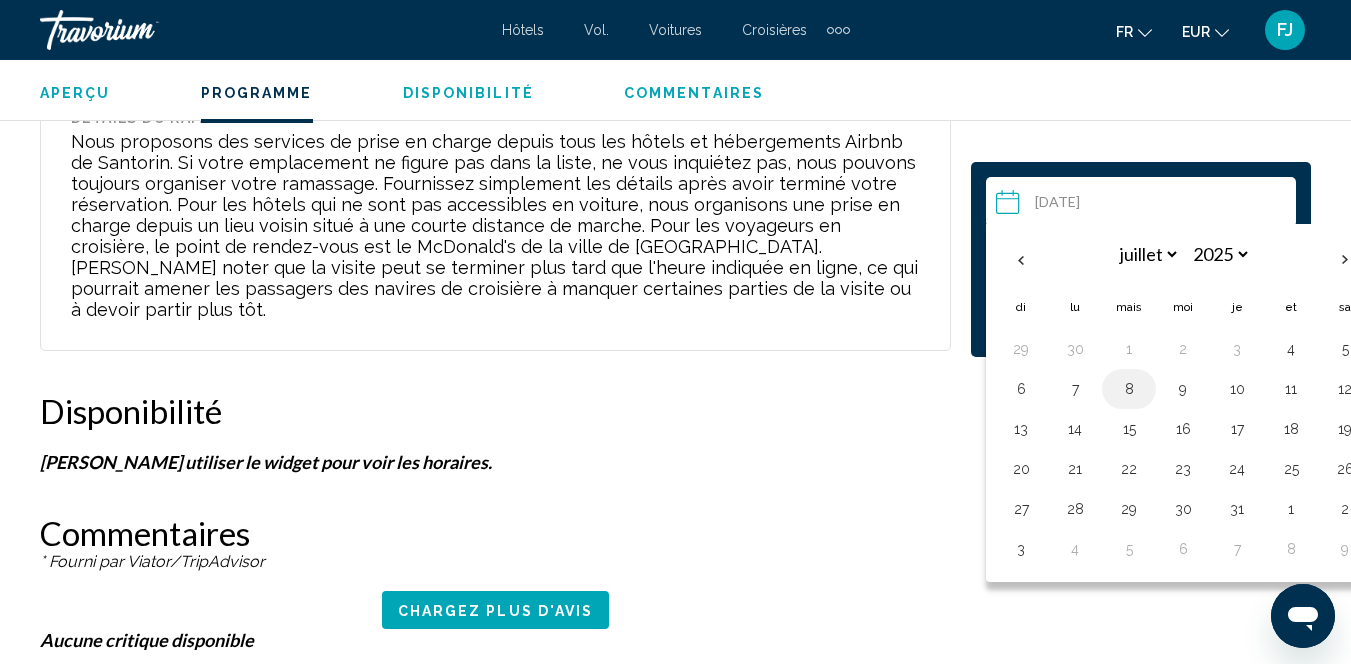 click on "8" at bounding box center (1129, 389) 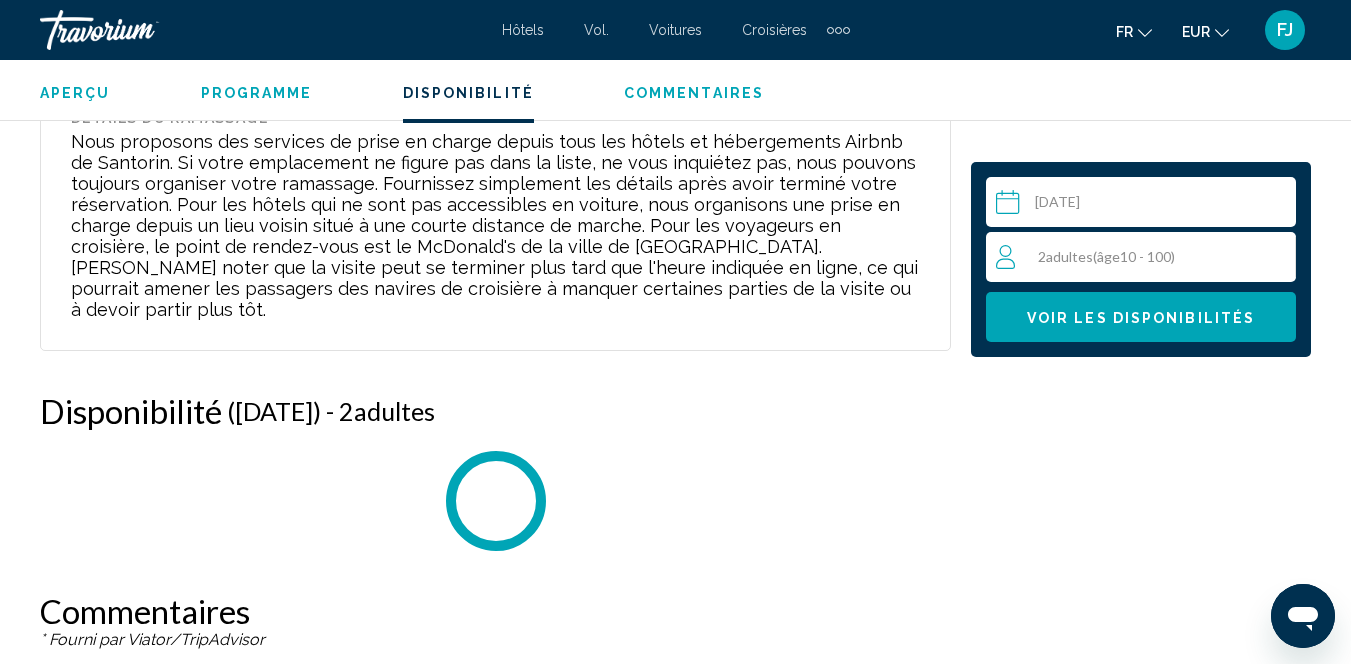 scroll, scrollTop: 4354, scrollLeft: 0, axis: vertical 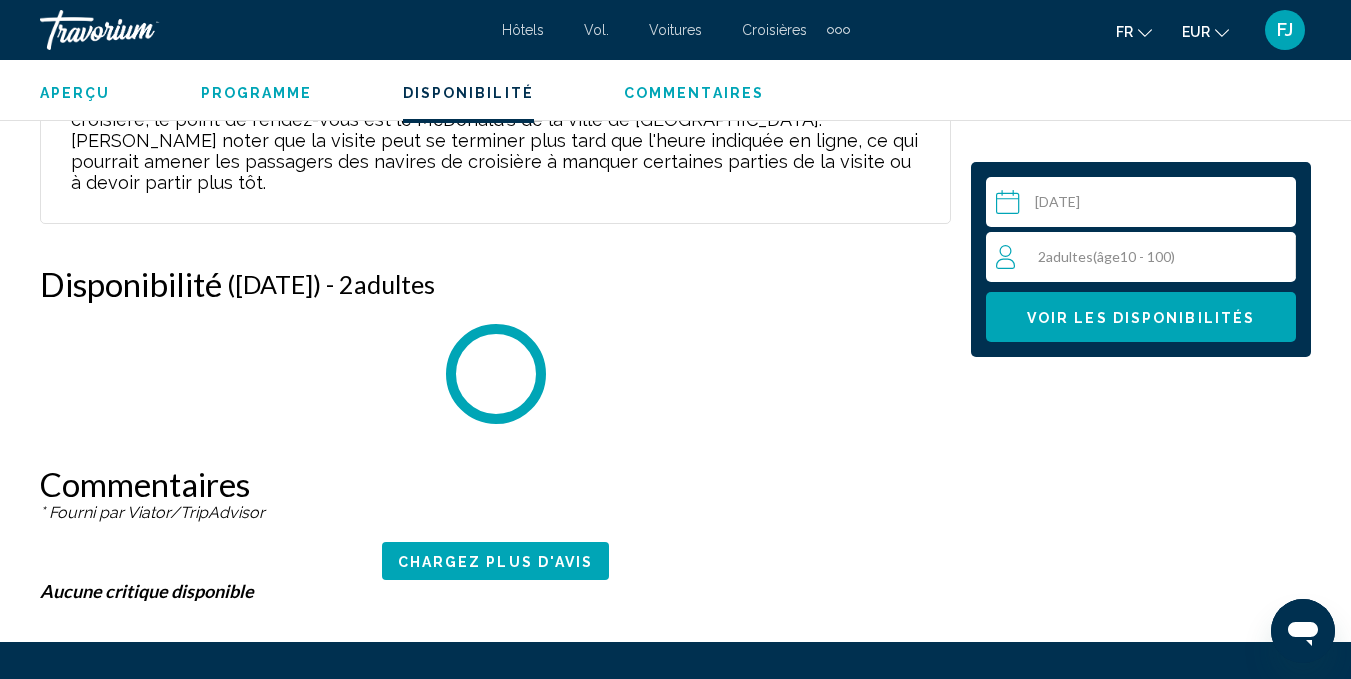 click on "**********" at bounding box center [1145, 205] 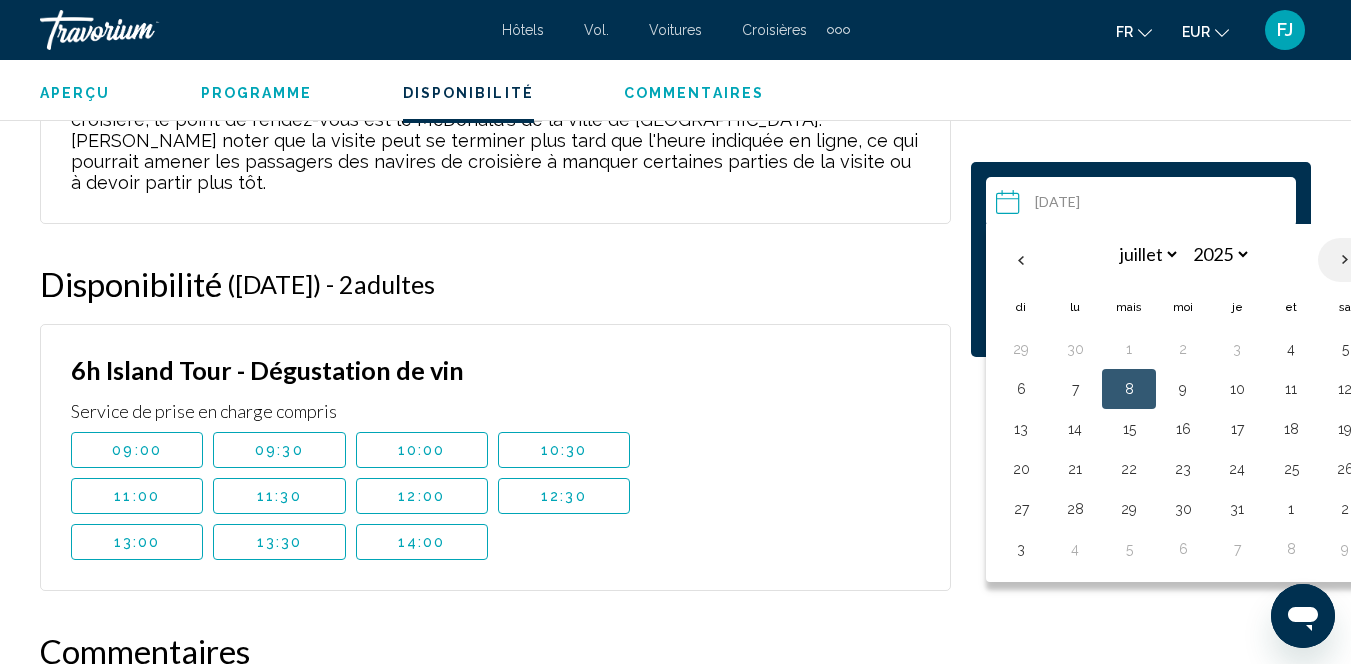 click at bounding box center [1345, 260] 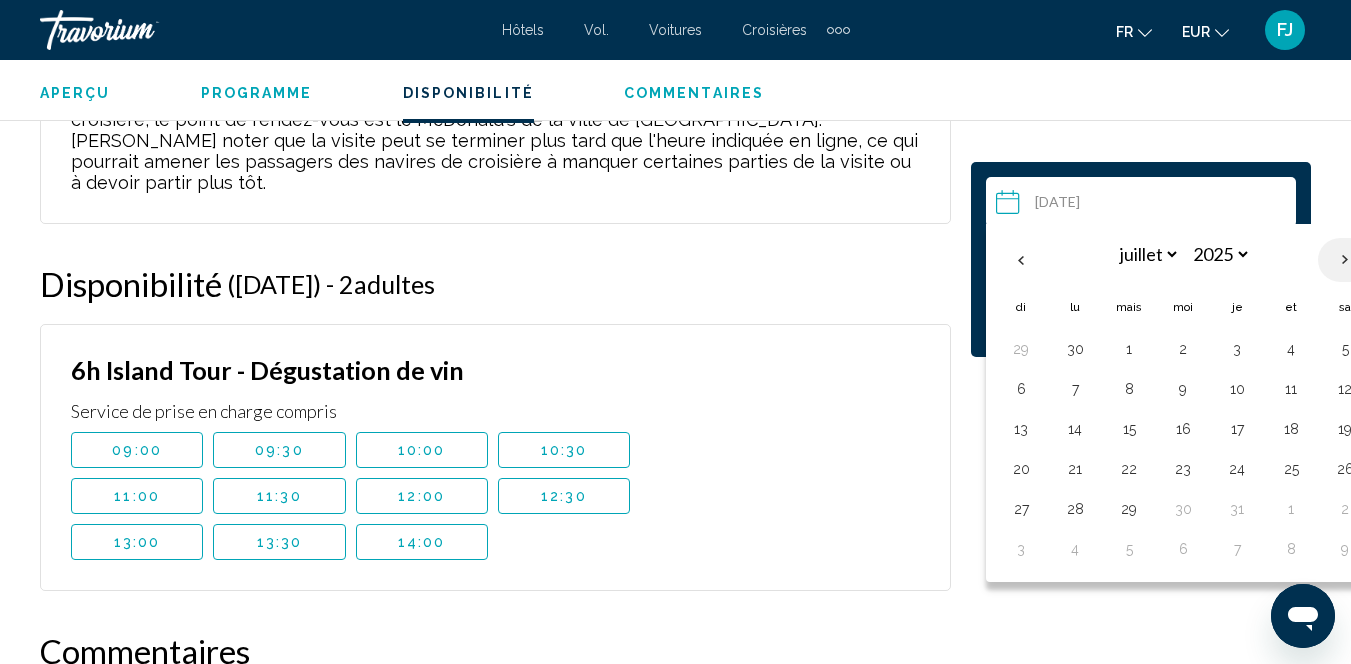 click at bounding box center (1345, 260) 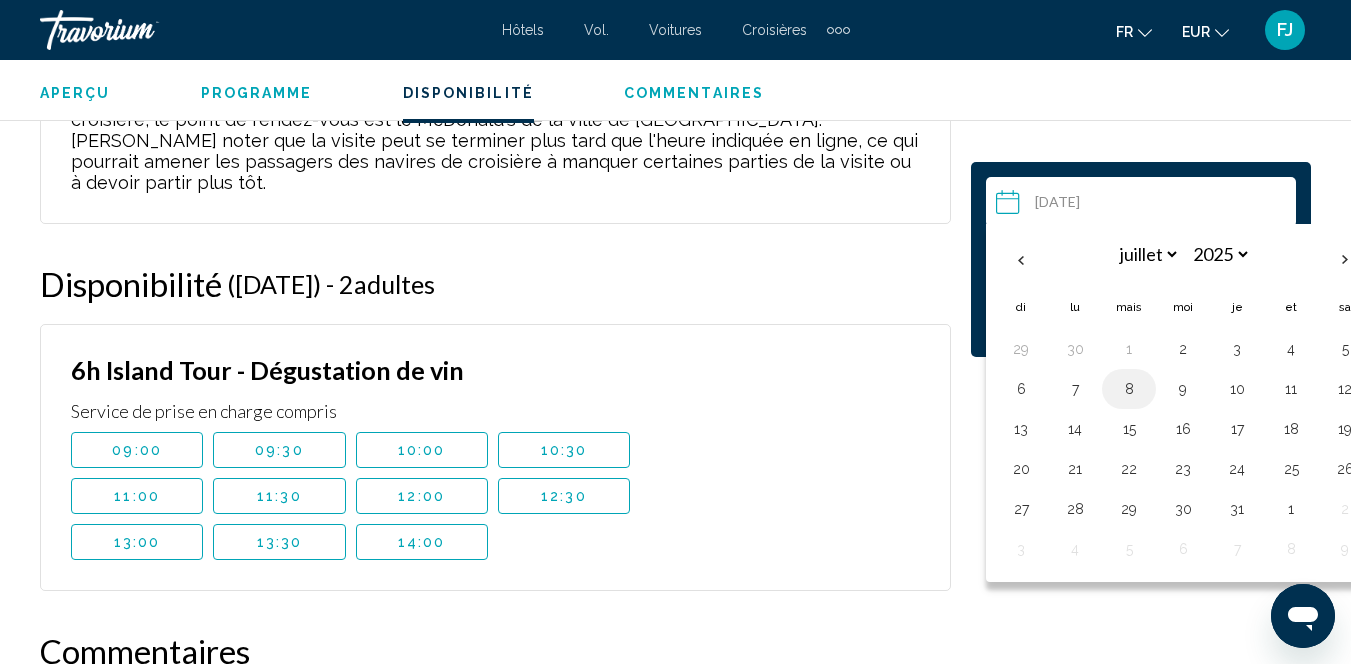 click on "8" at bounding box center [1129, 389] 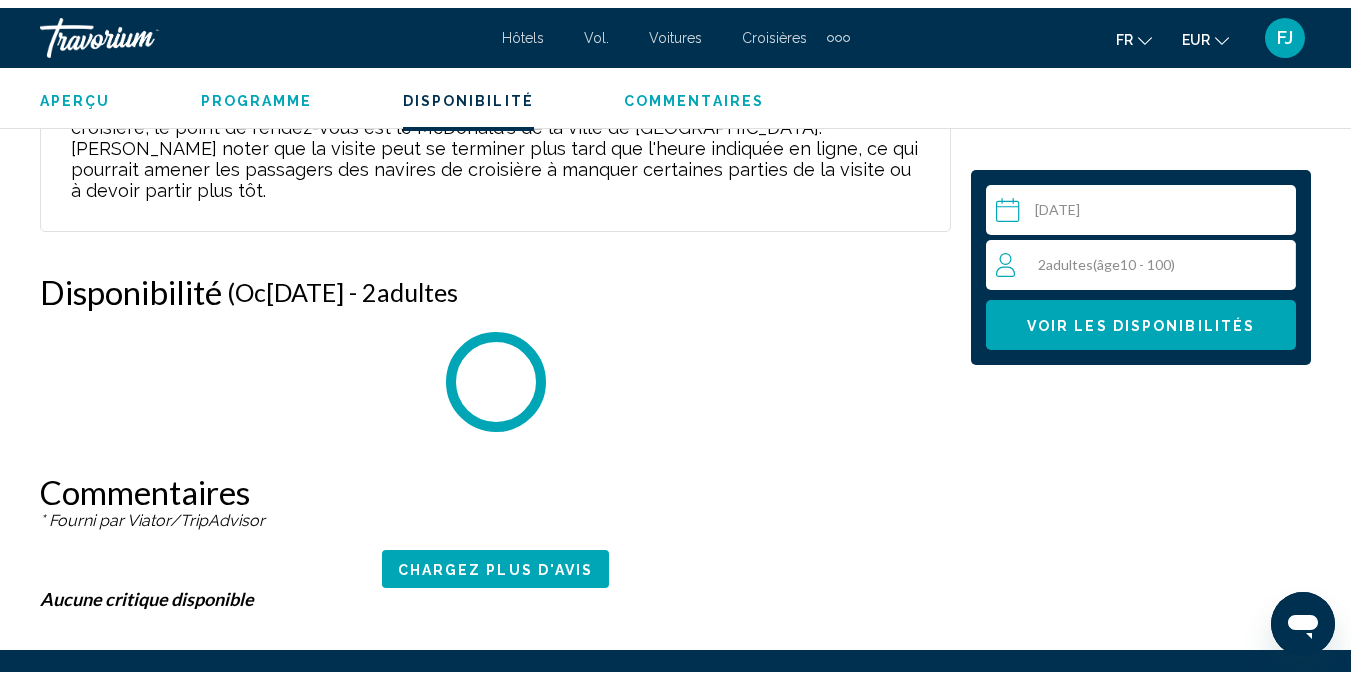 scroll, scrollTop: 4367, scrollLeft: 0, axis: vertical 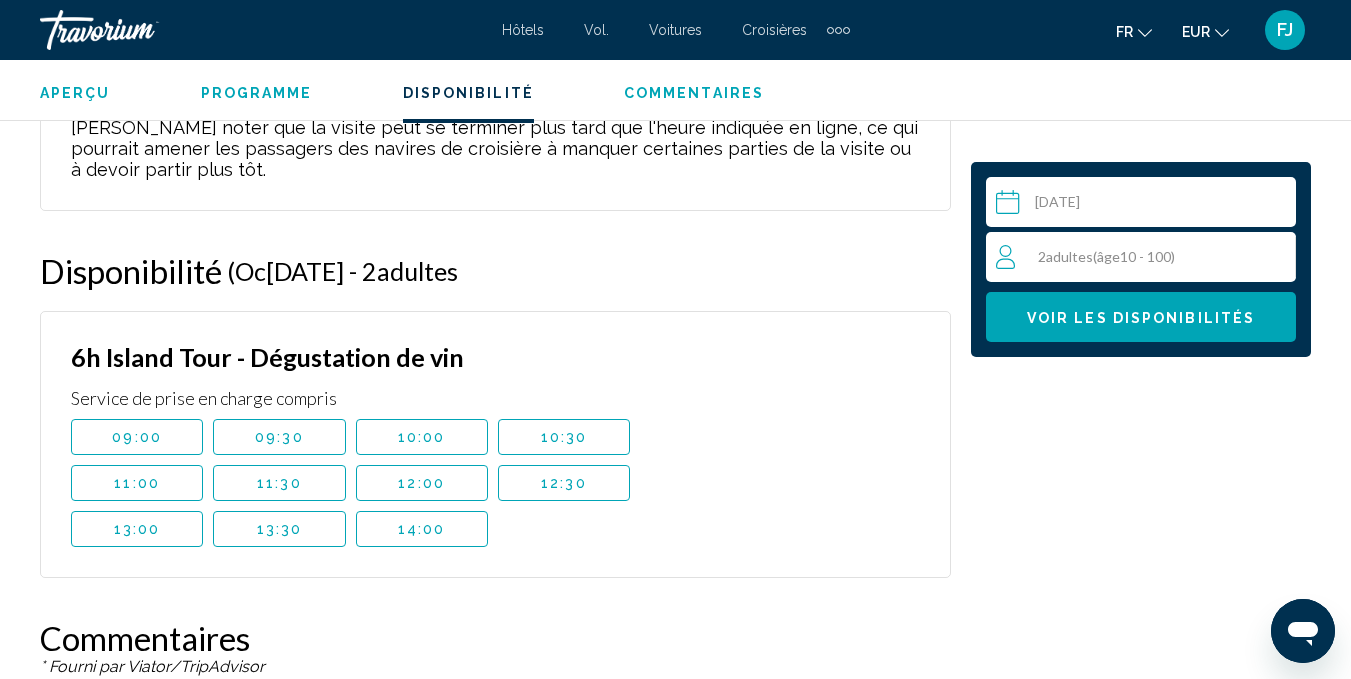 click on "2  adultes  (  âge  10 - 100) Adulte" at bounding box center [1145, 257] 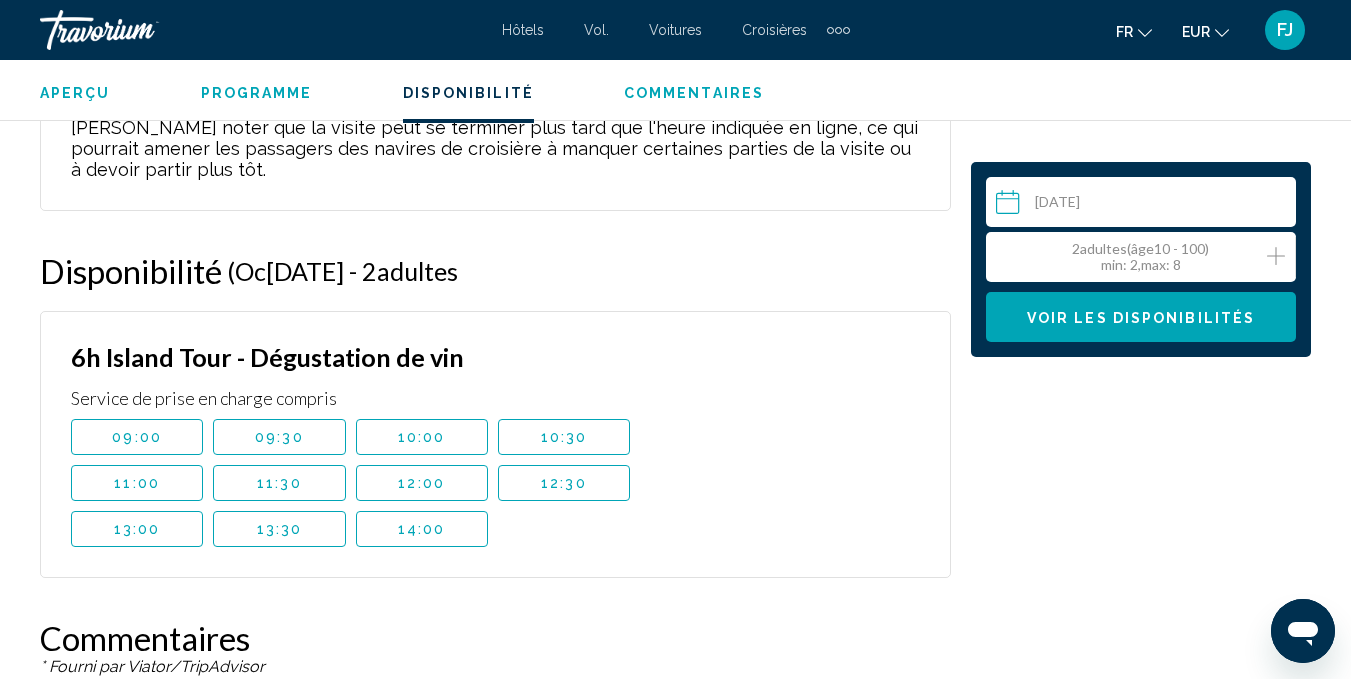 click on "âge" at bounding box center (1142, 248) 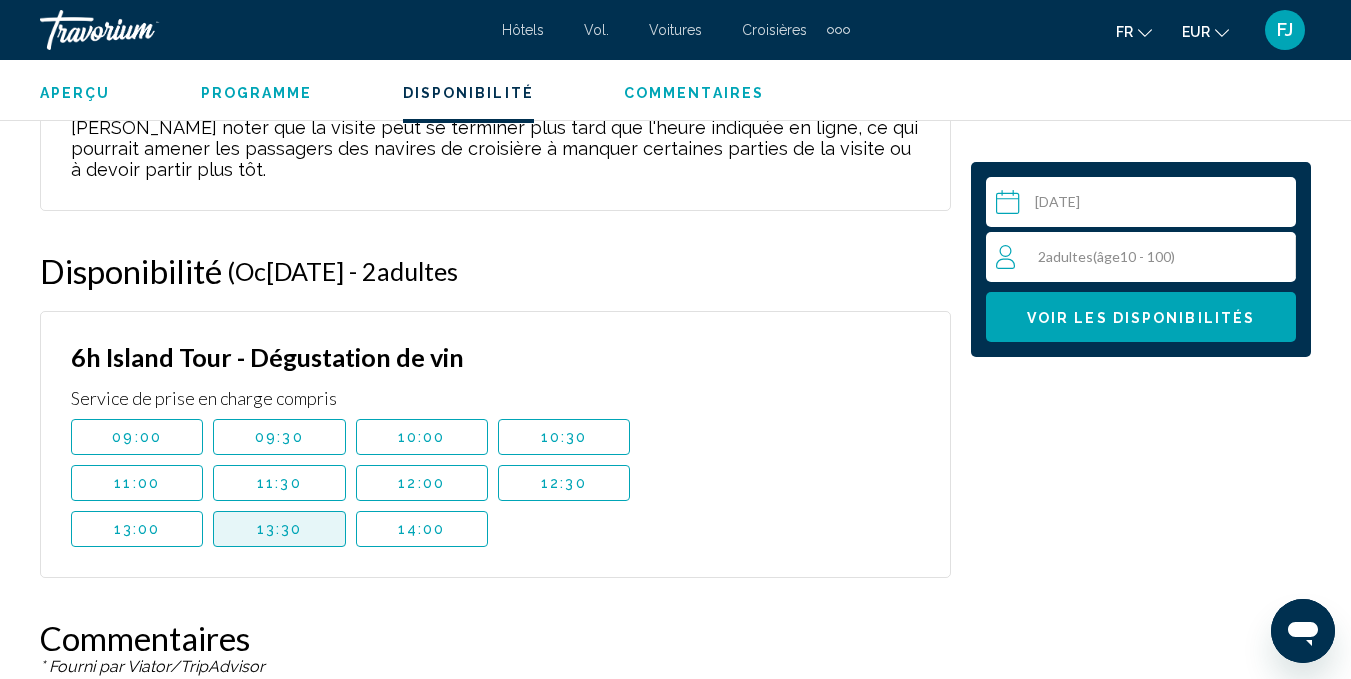 click on "13:30" at bounding box center [279, 529] 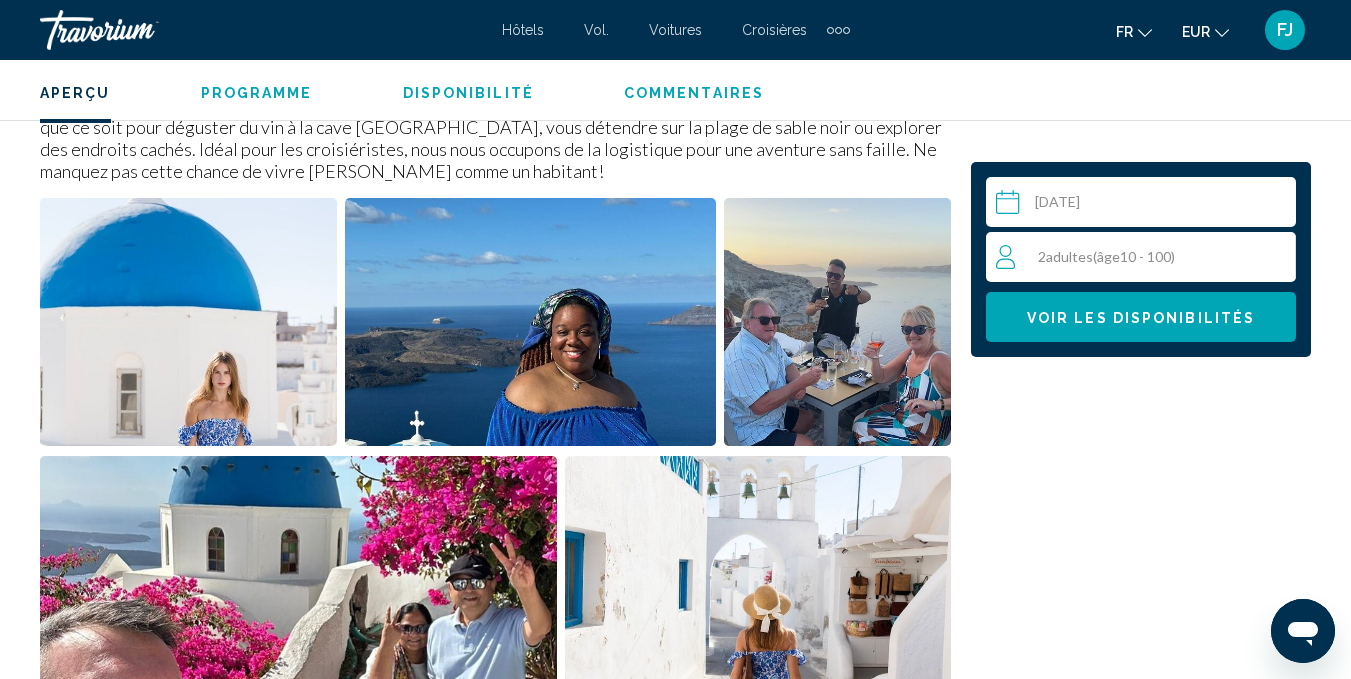 scroll, scrollTop: 1028, scrollLeft: 0, axis: vertical 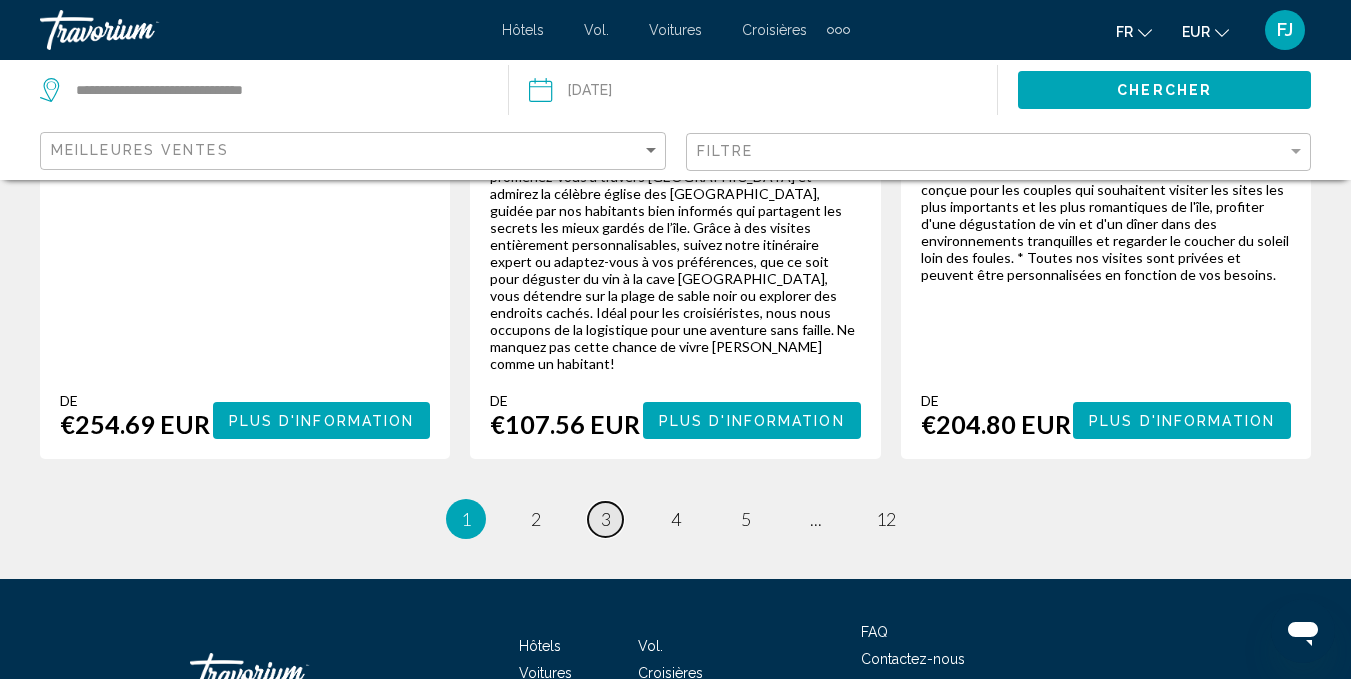 click on "page  3" at bounding box center (605, 519) 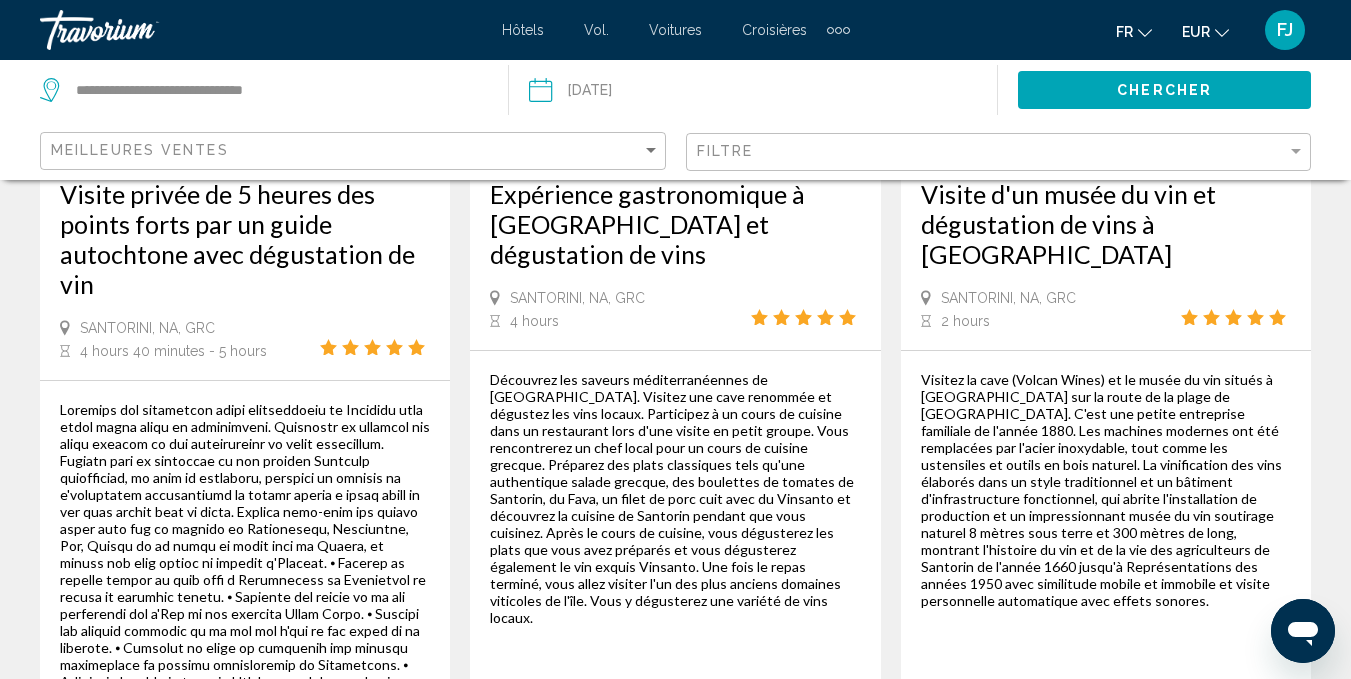 scroll, scrollTop: 3446, scrollLeft: 0, axis: vertical 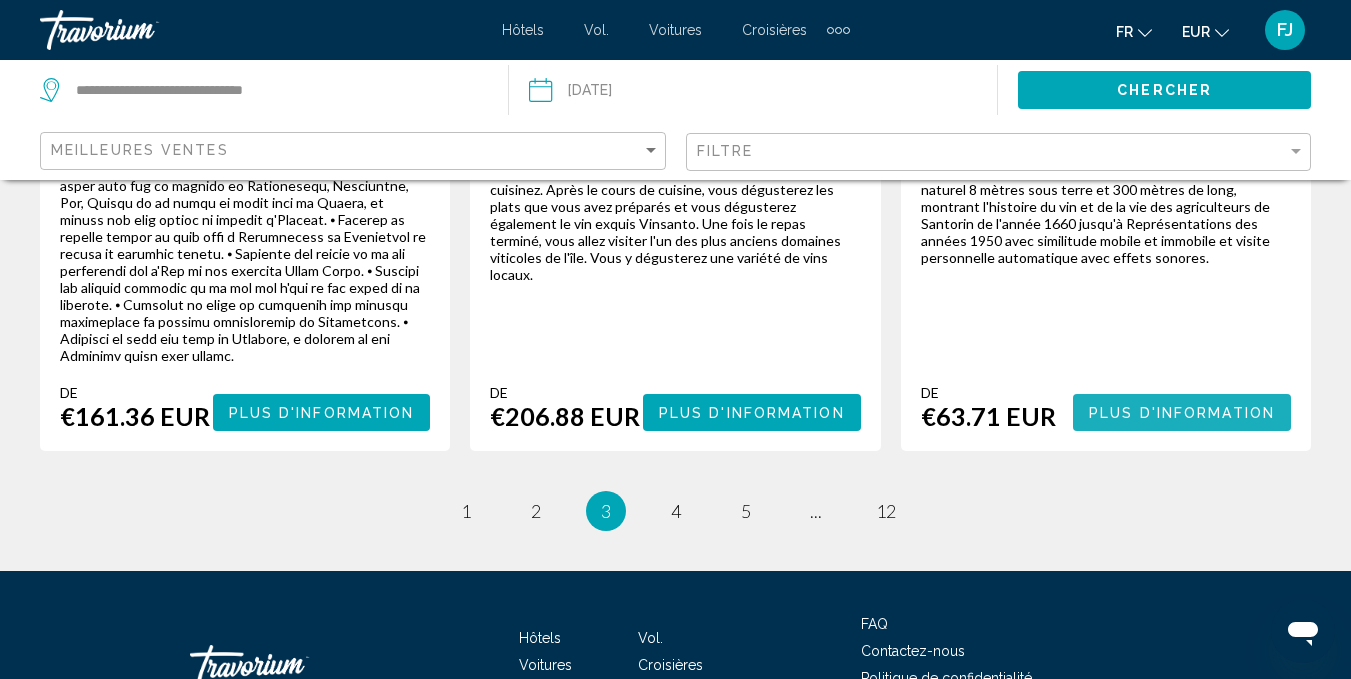 click on "Plus d'information" at bounding box center (1182, 413) 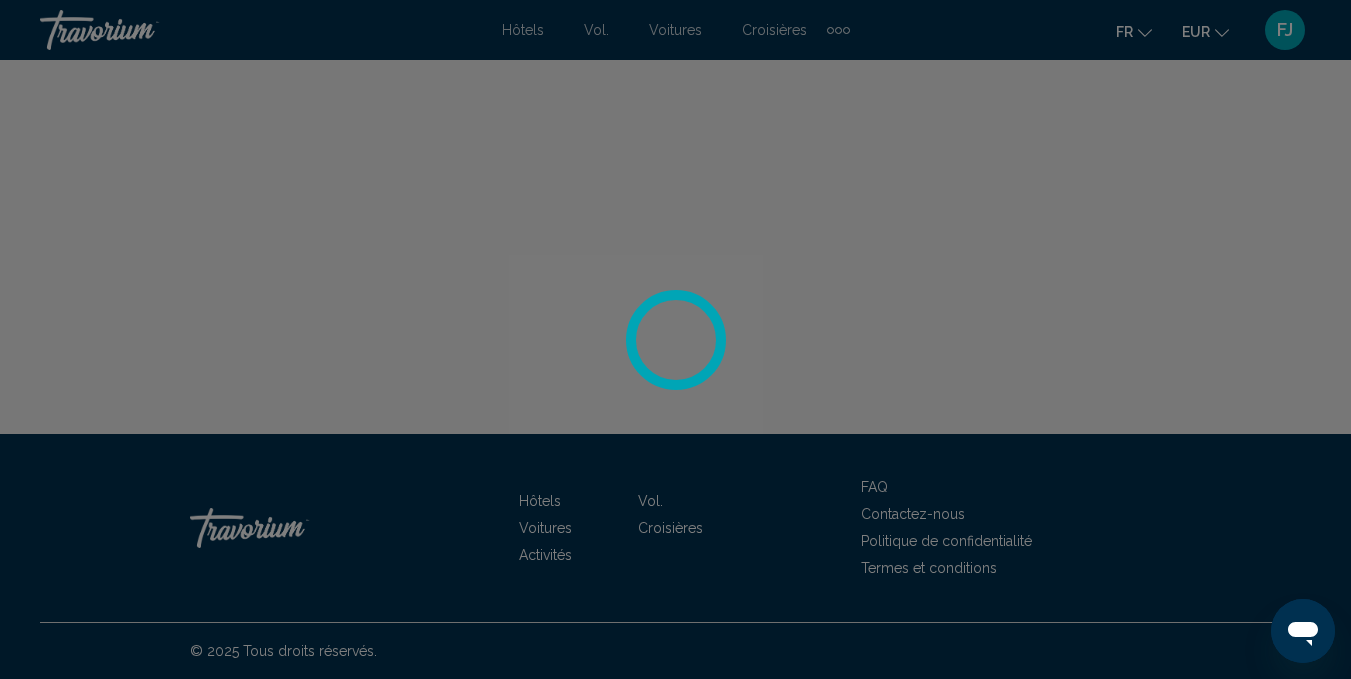 scroll, scrollTop: 196, scrollLeft: 0, axis: vertical 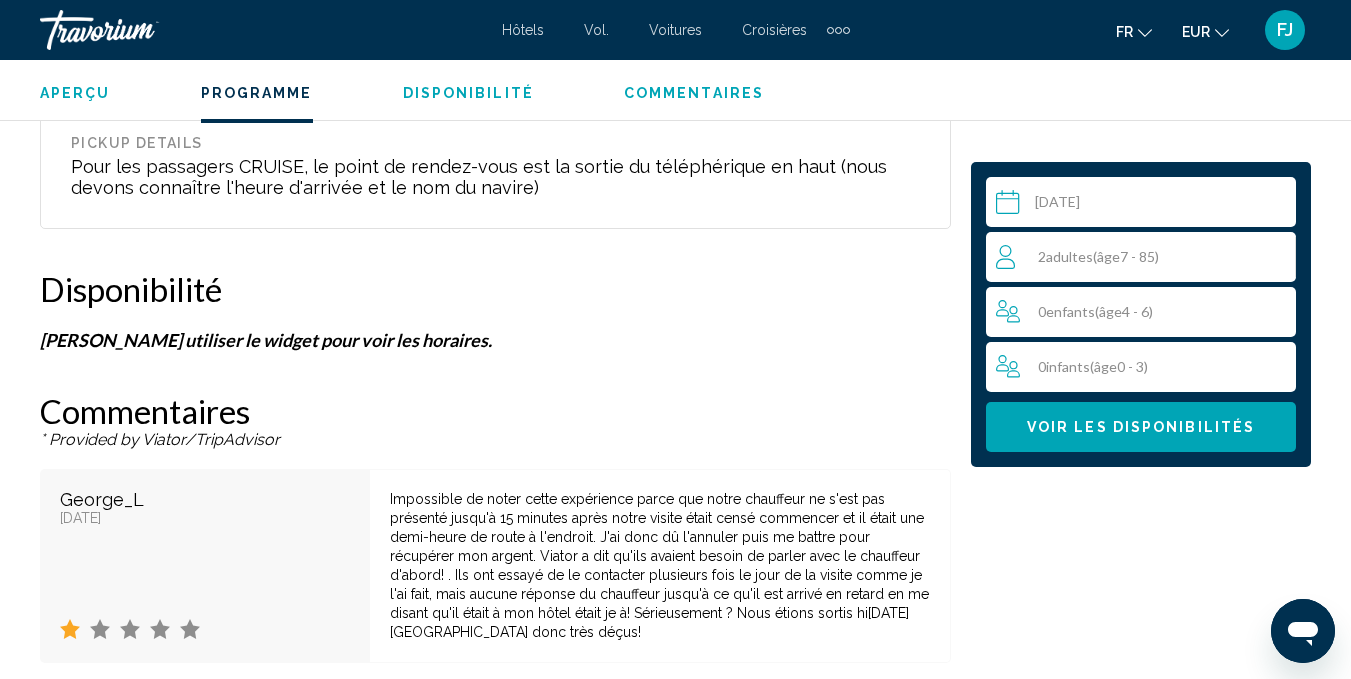 drag, startPoint x: 1329, startPoint y: 429, endPoint x: 1365, endPoint y: 434, distance: 36.345562 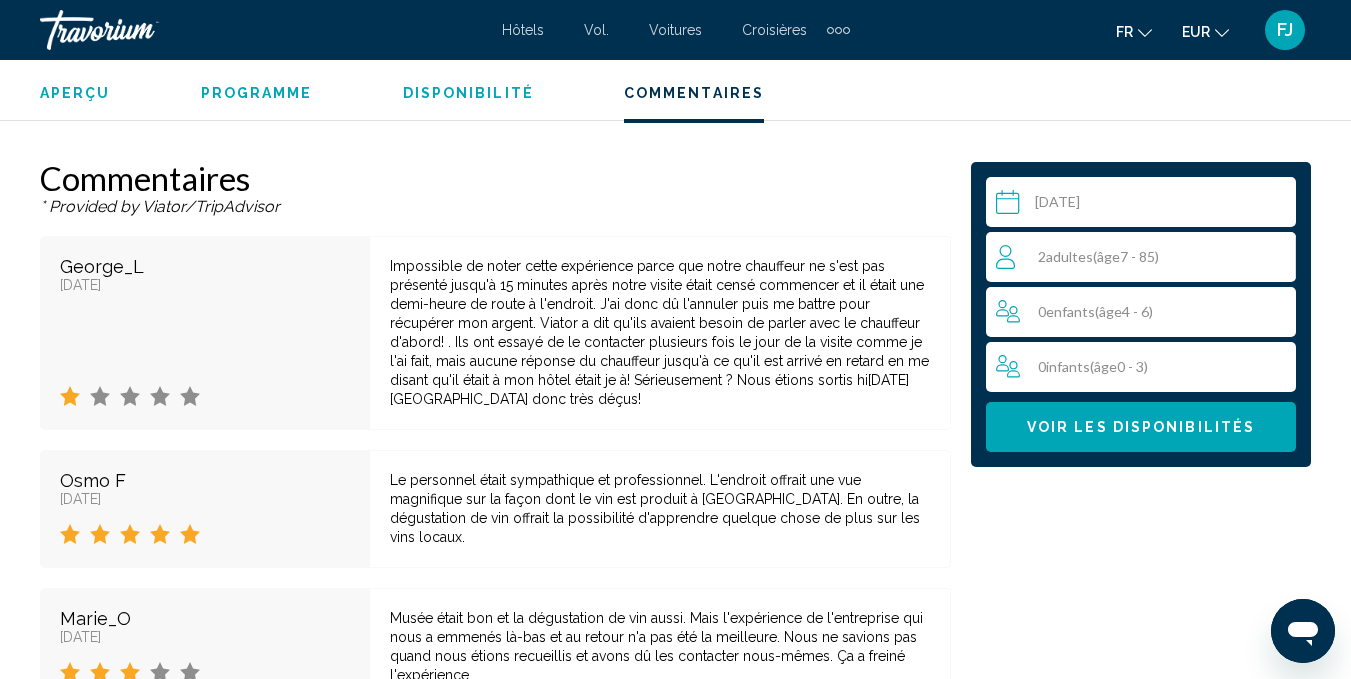 scroll, scrollTop: 3406, scrollLeft: 0, axis: vertical 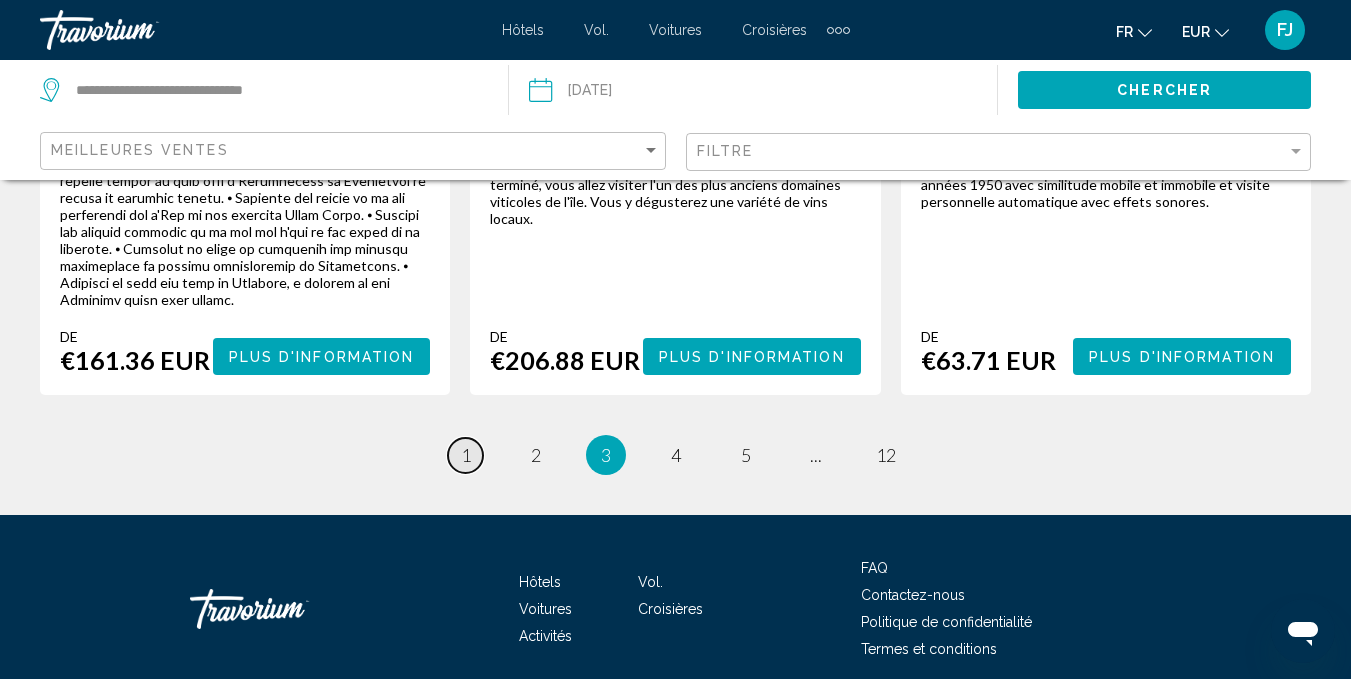 click on "page  1" at bounding box center (465, 455) 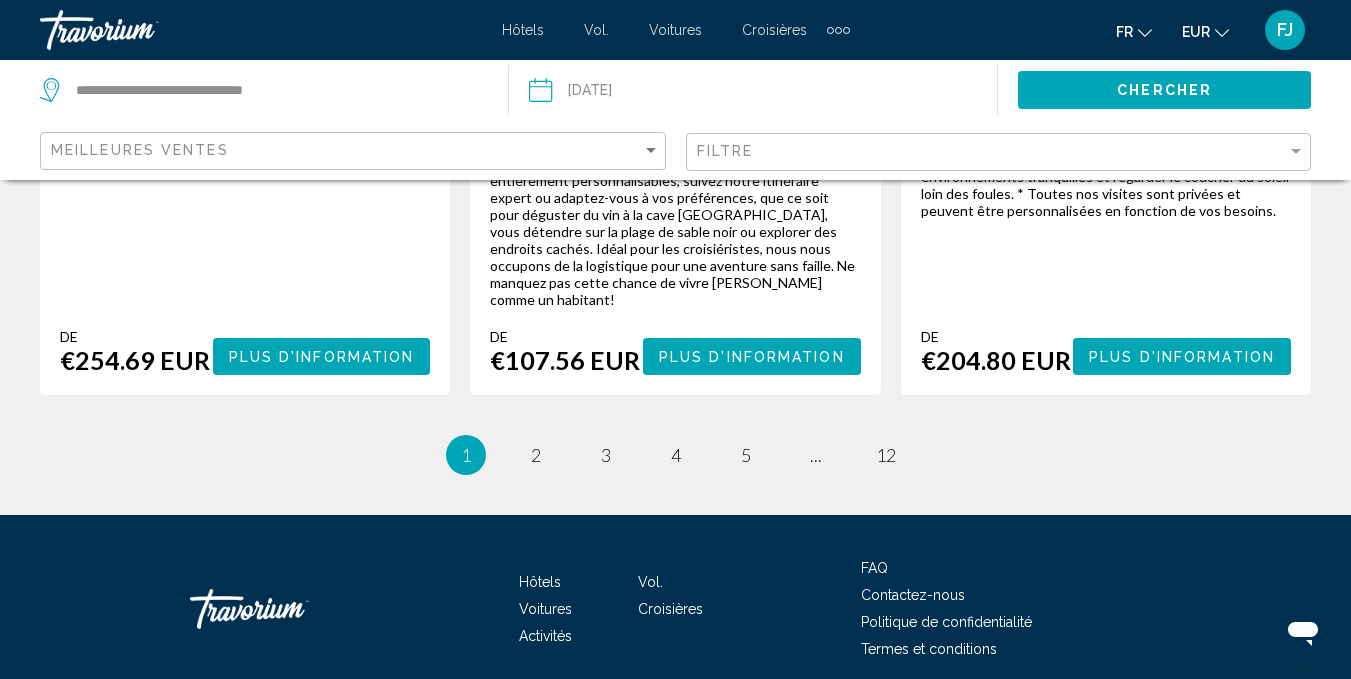 scroll, scrollTop: 0, scrollLeft: 0, axis: both 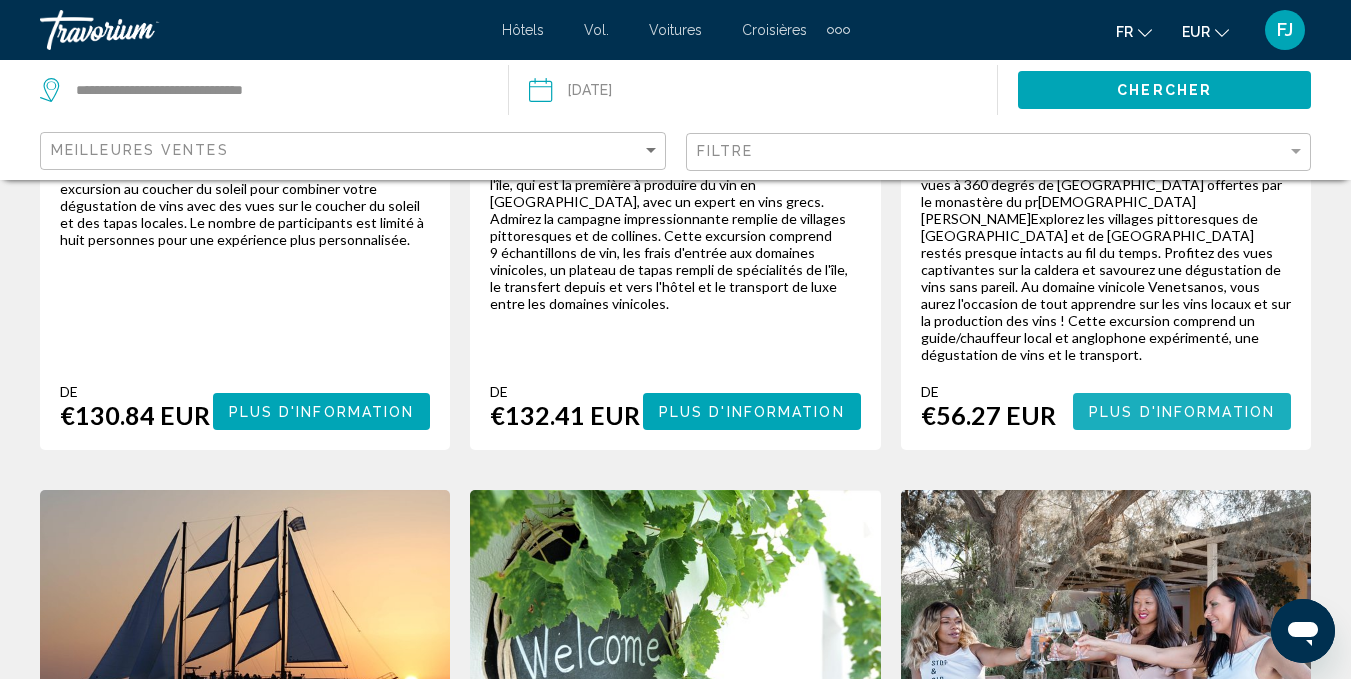 click on "Plus d'information" at bounding box center (1182, 411) 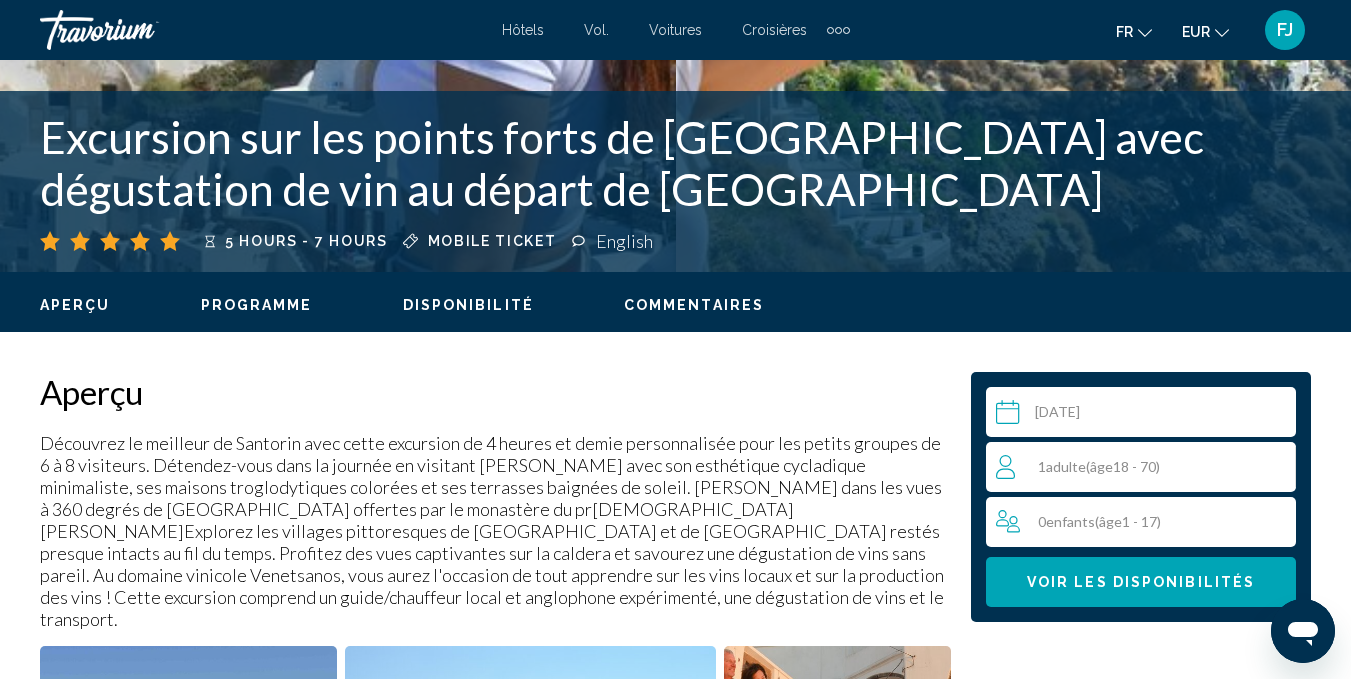 scroll, scrollTop: 196, scrollLeft: 0, axis: vertical 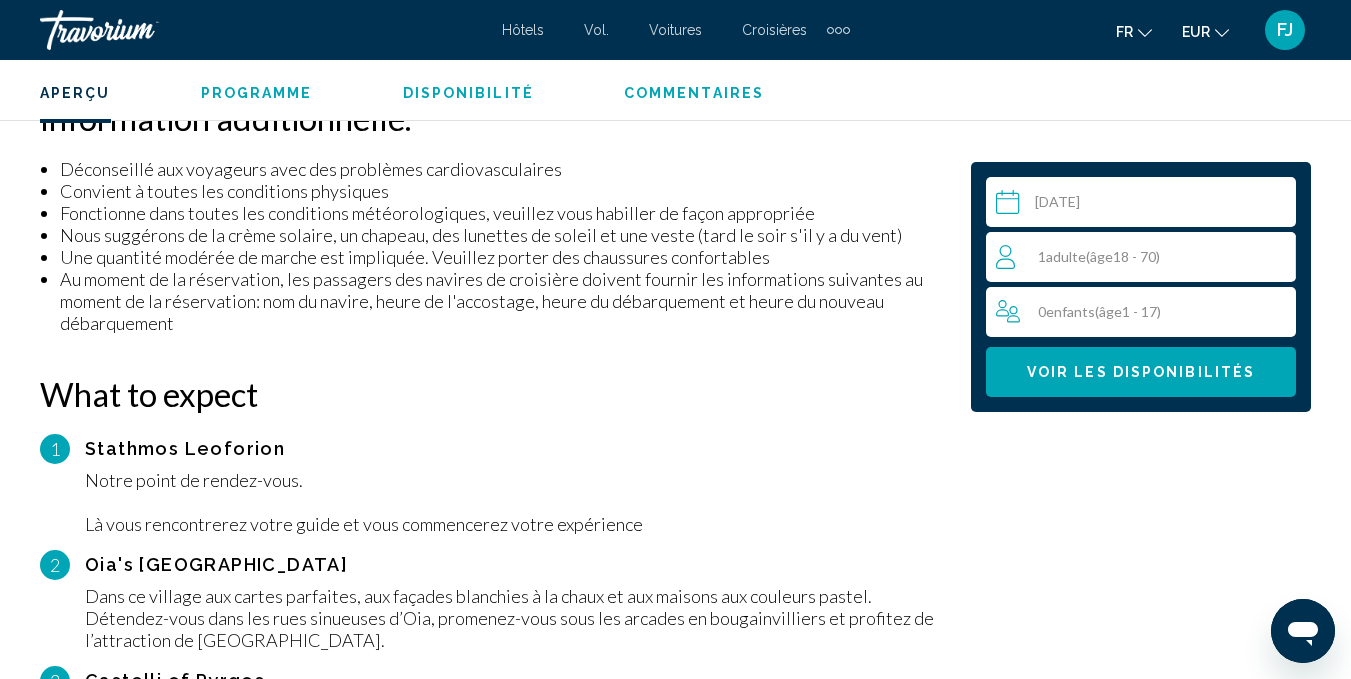 click at bounding box center (1145, 205) 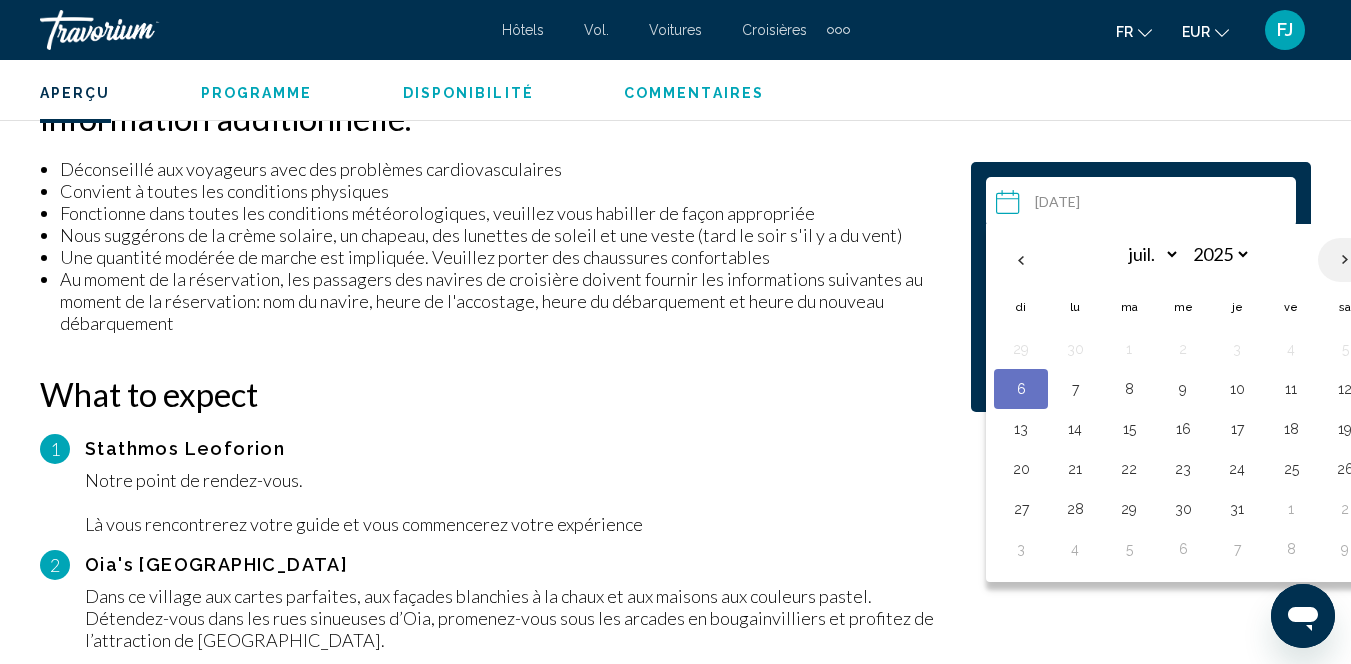 click at bounding box center (1345, 260) 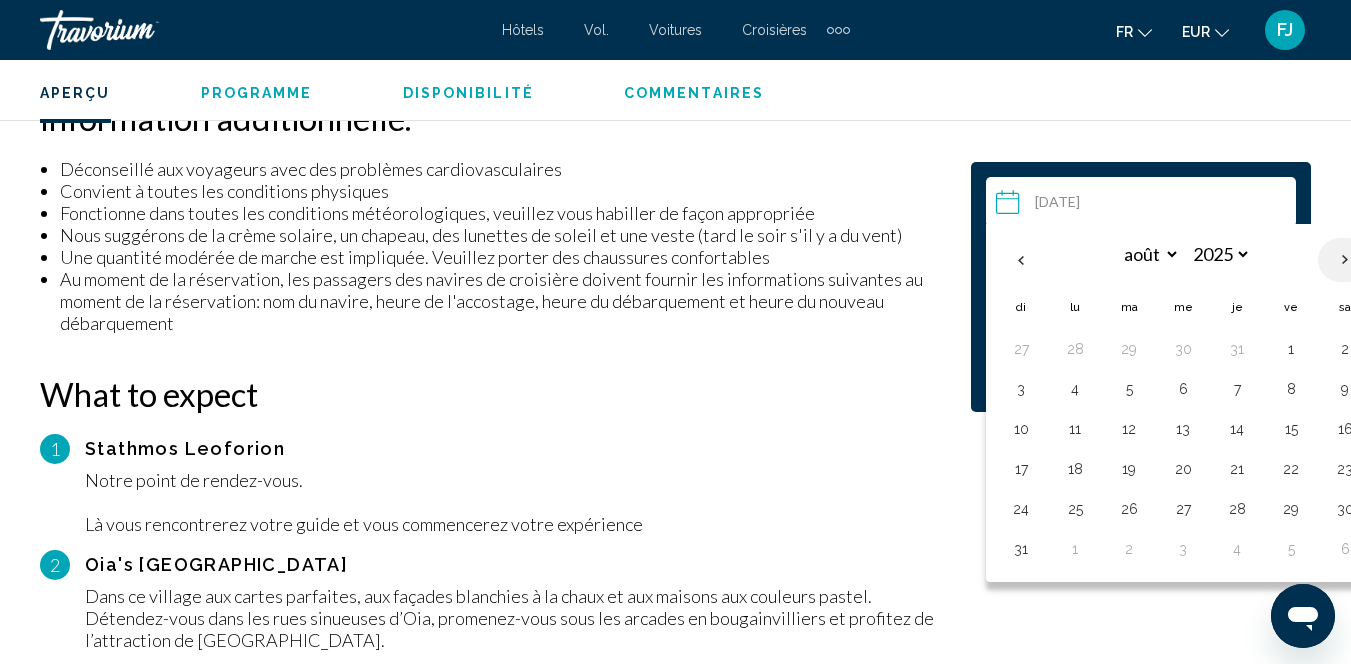 click at bounding box center (1345, 260) 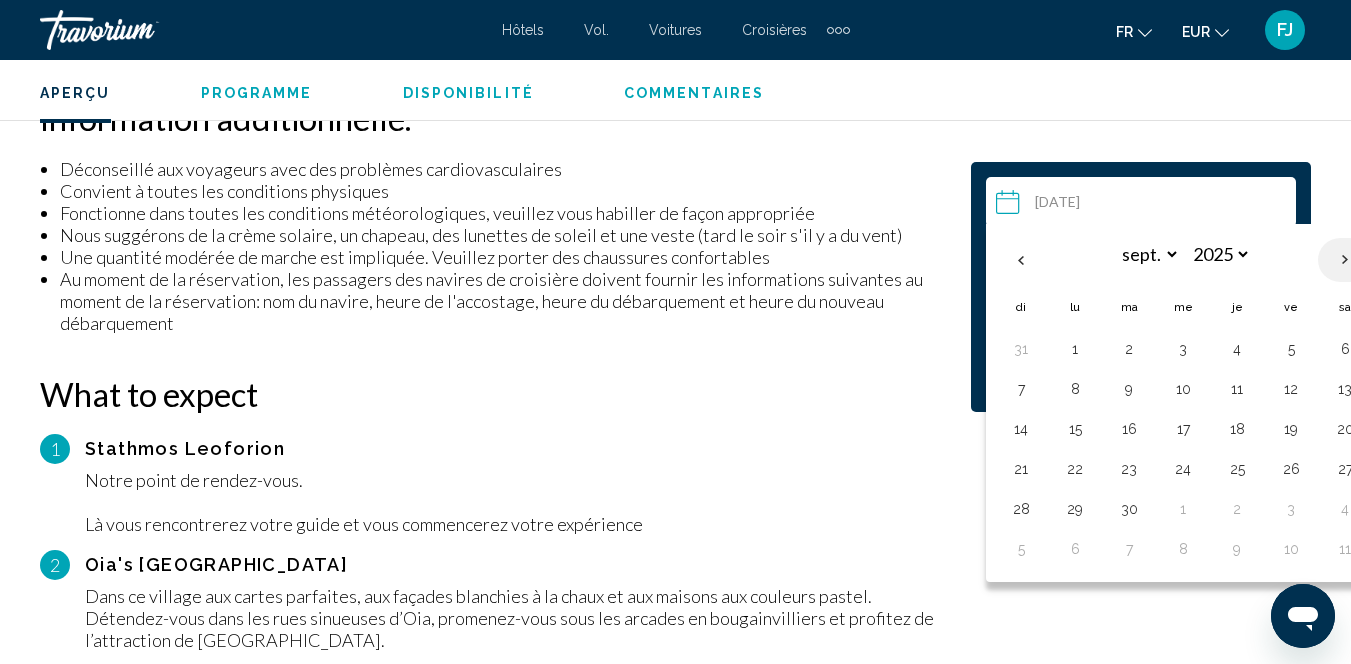click at bounding box center (1345, 260) 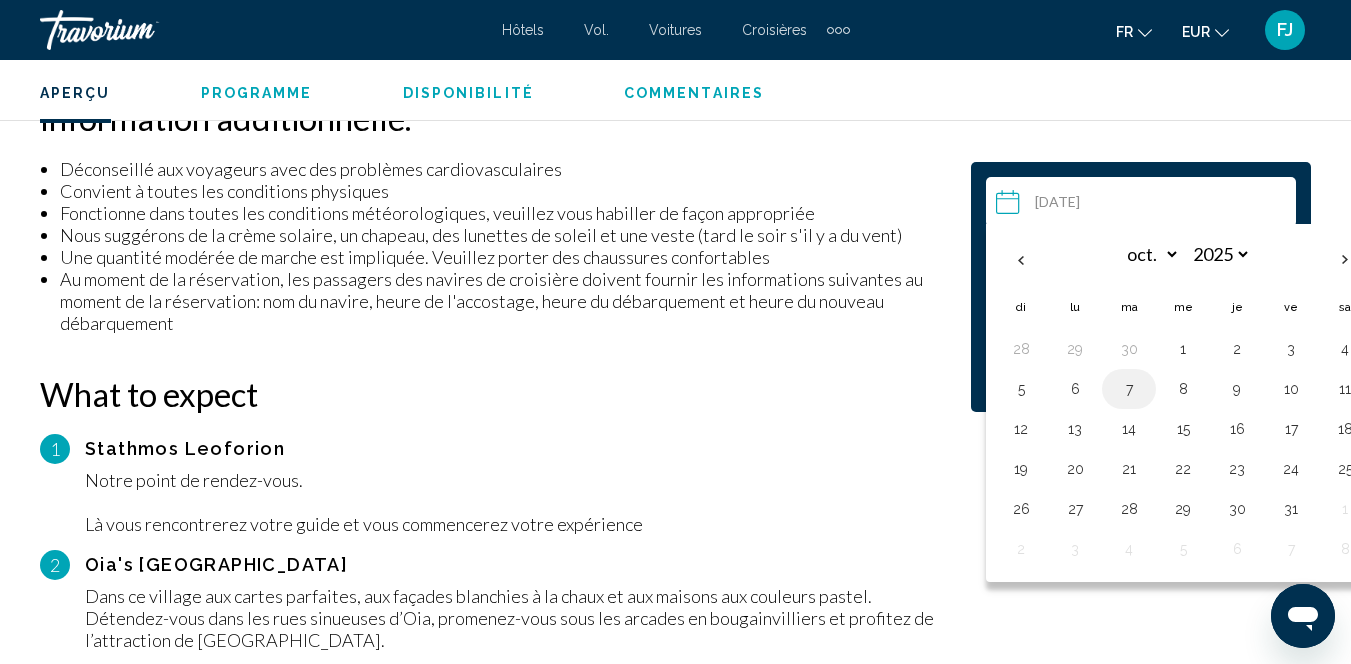 click on "7" at bounding box center [1129, 389] 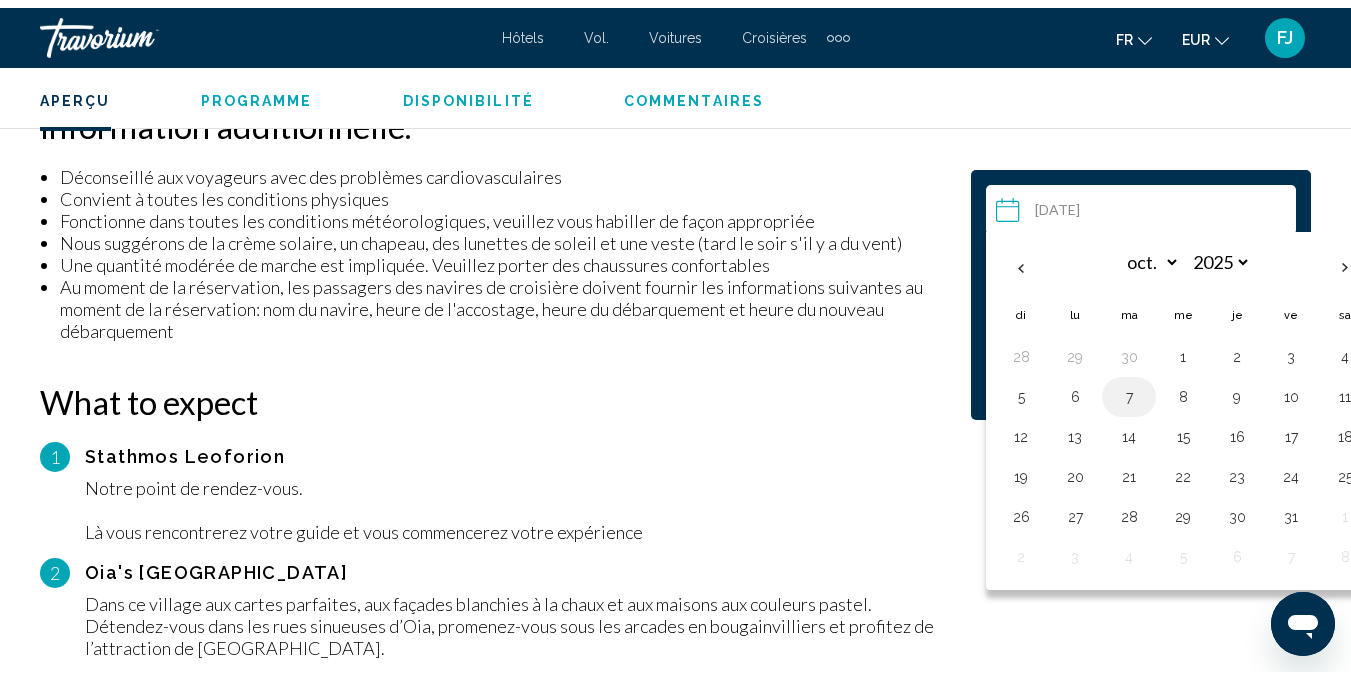 scroll, scrollTop: 4456, scrollLeft: 0, axis: vertical 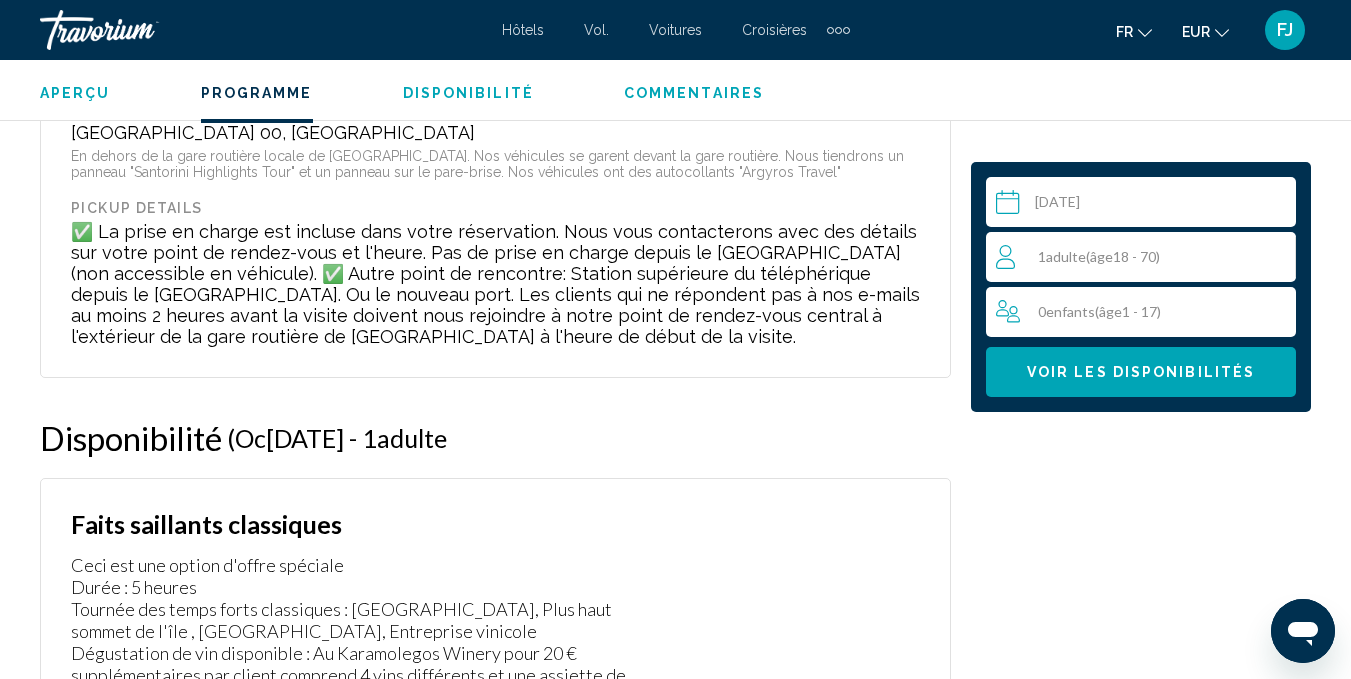 click on "13:30" at bounding box center [280, 736] 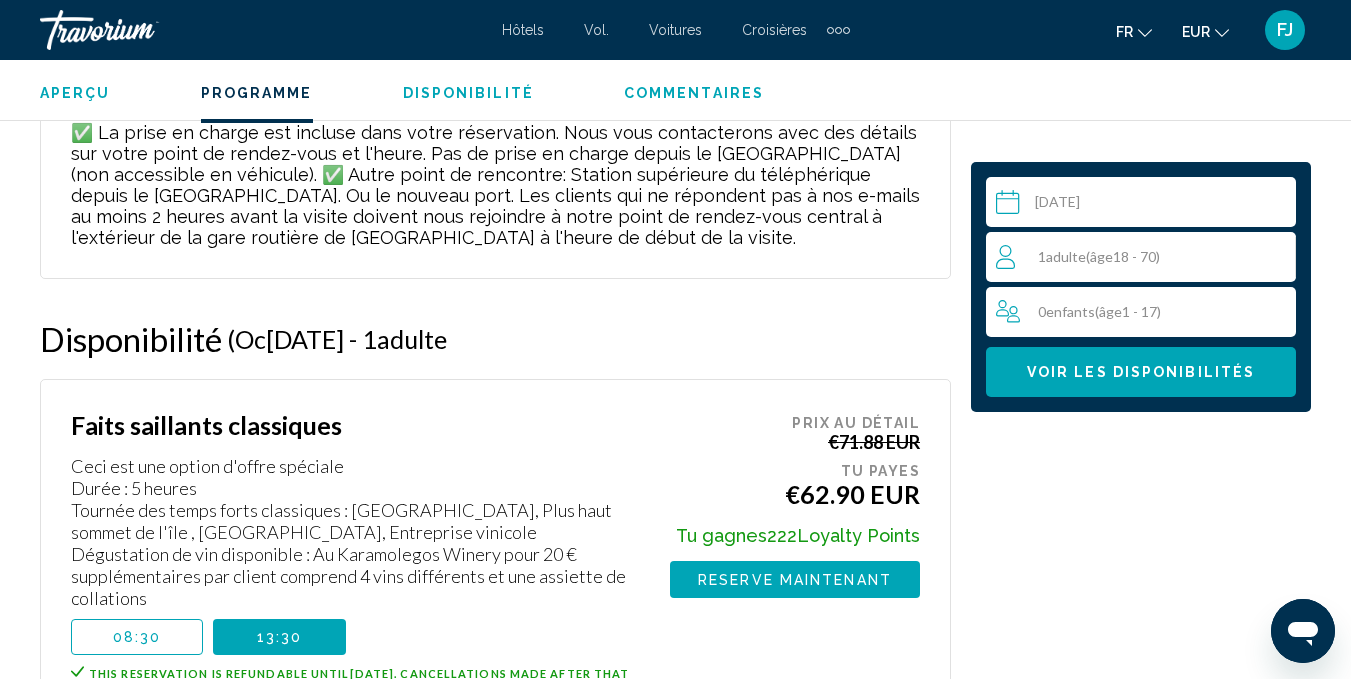 scroll, scrollTop: 4283, scrollLeft: 0, axis: vertical 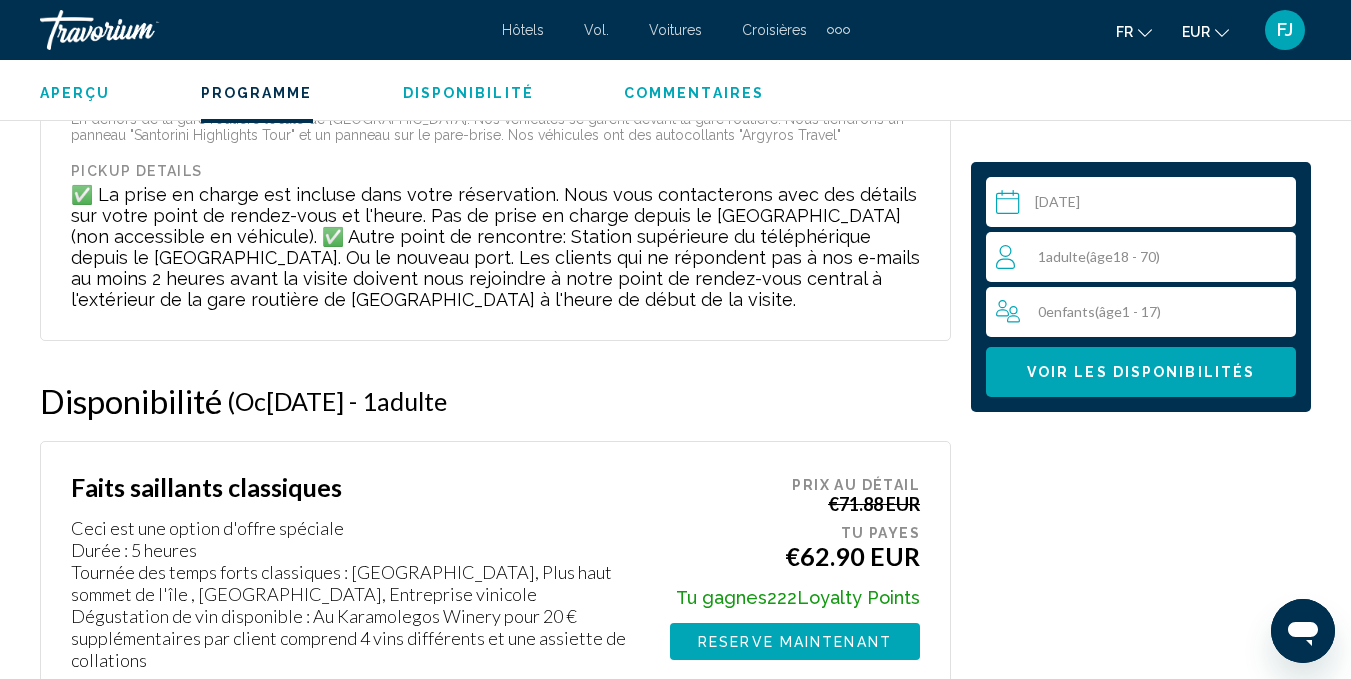 click on "Reserve maintenant" at bounding box center [795, 641] 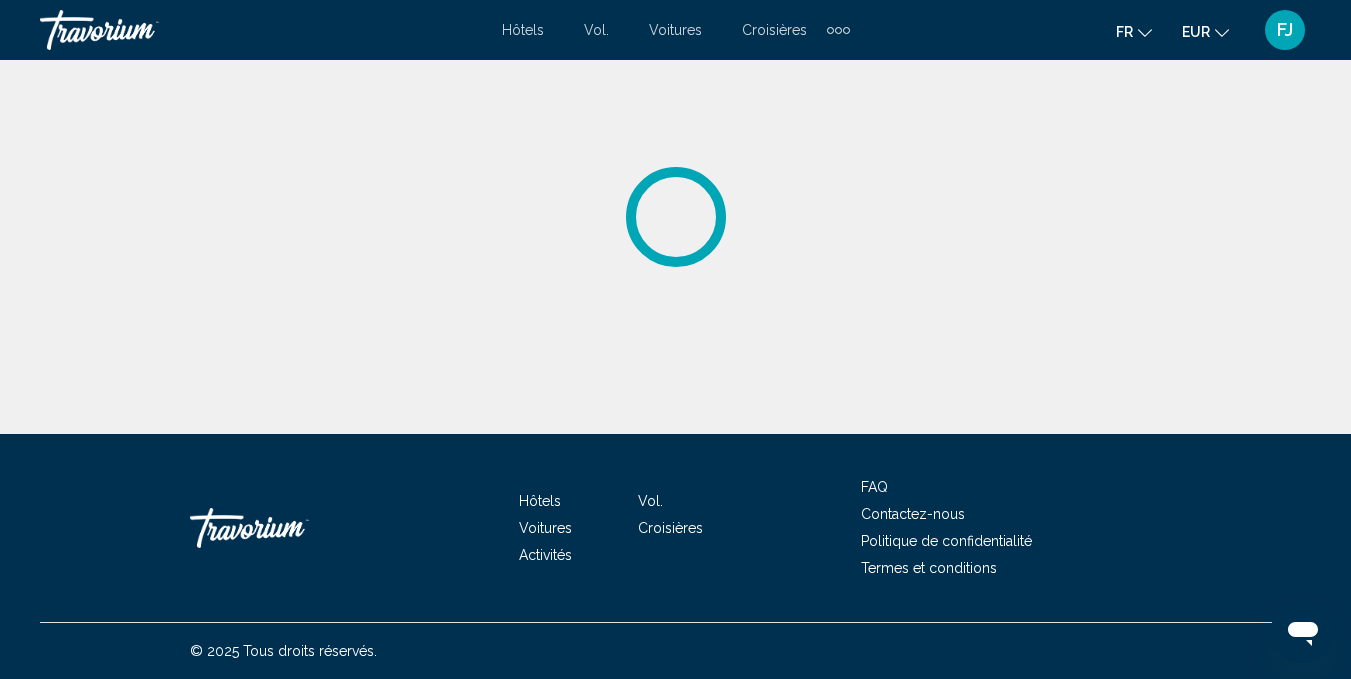 scroll, scrollTop: 0, scrollLeft: 0, axis: both 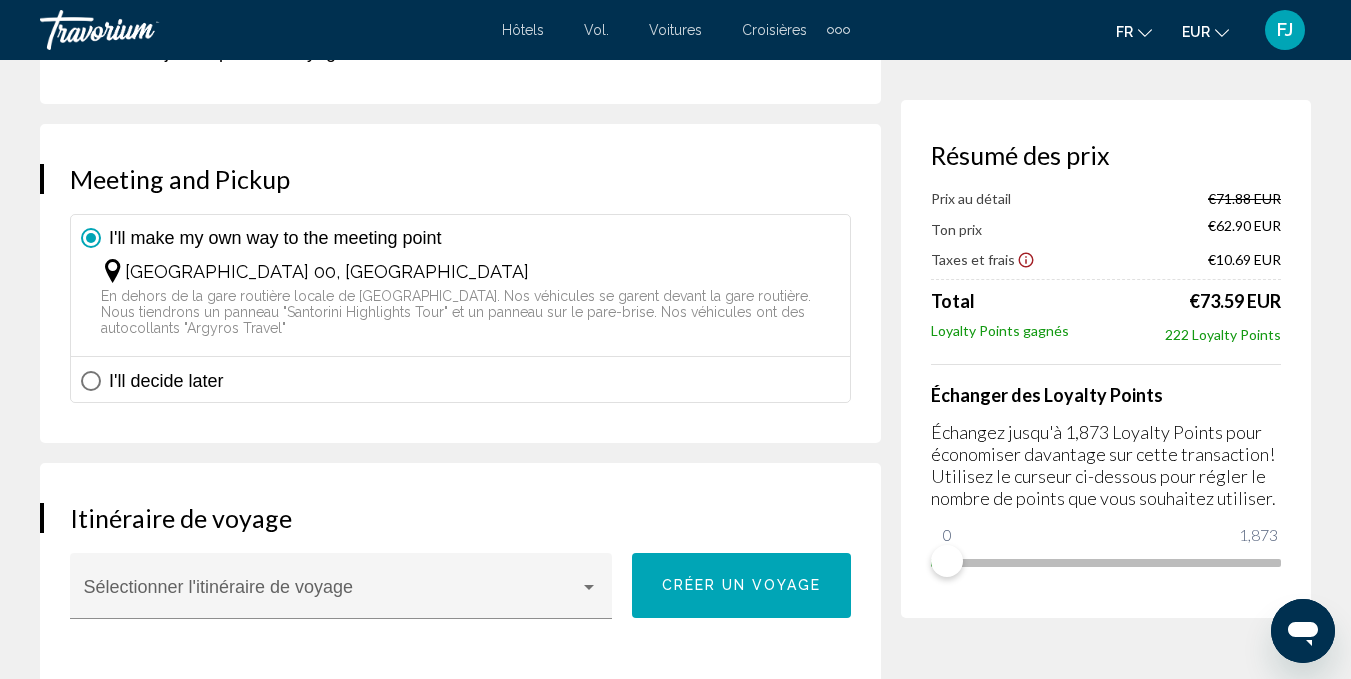 click on "I'll decide later" at bounding box center [460, 379] 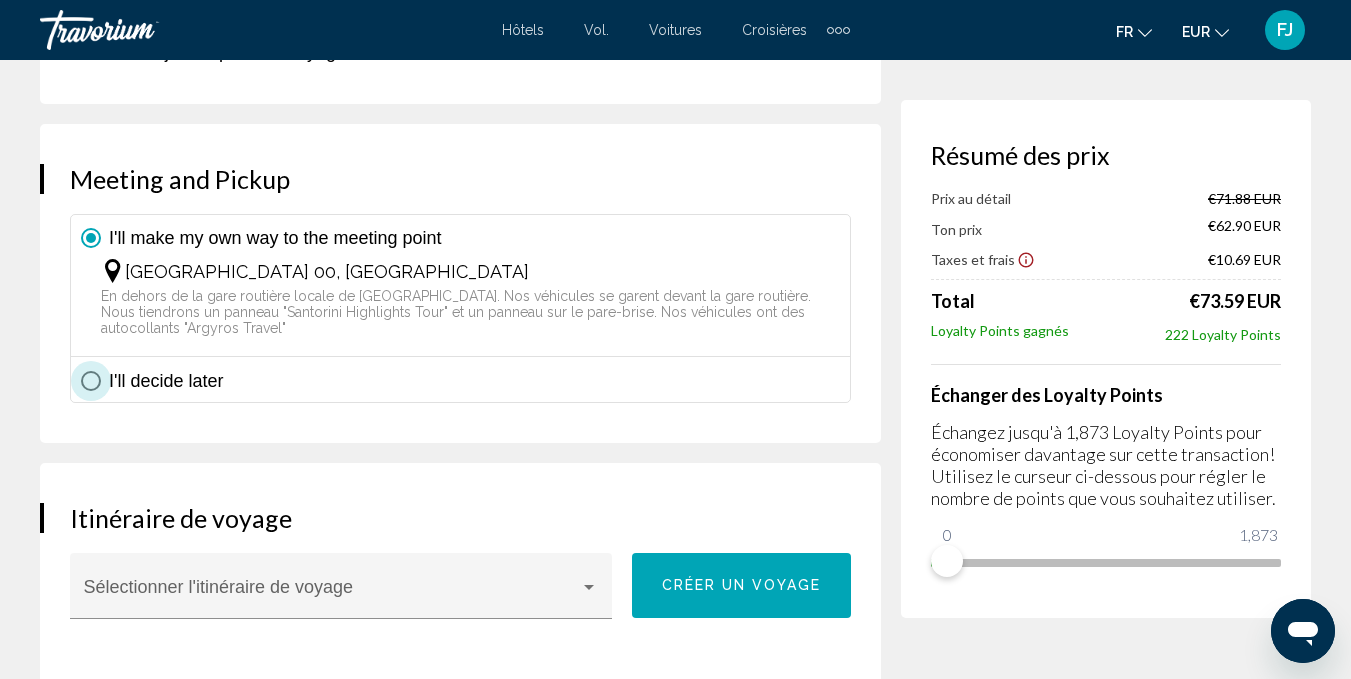 click on "I'll decide later" at bounding box center [162, 381] 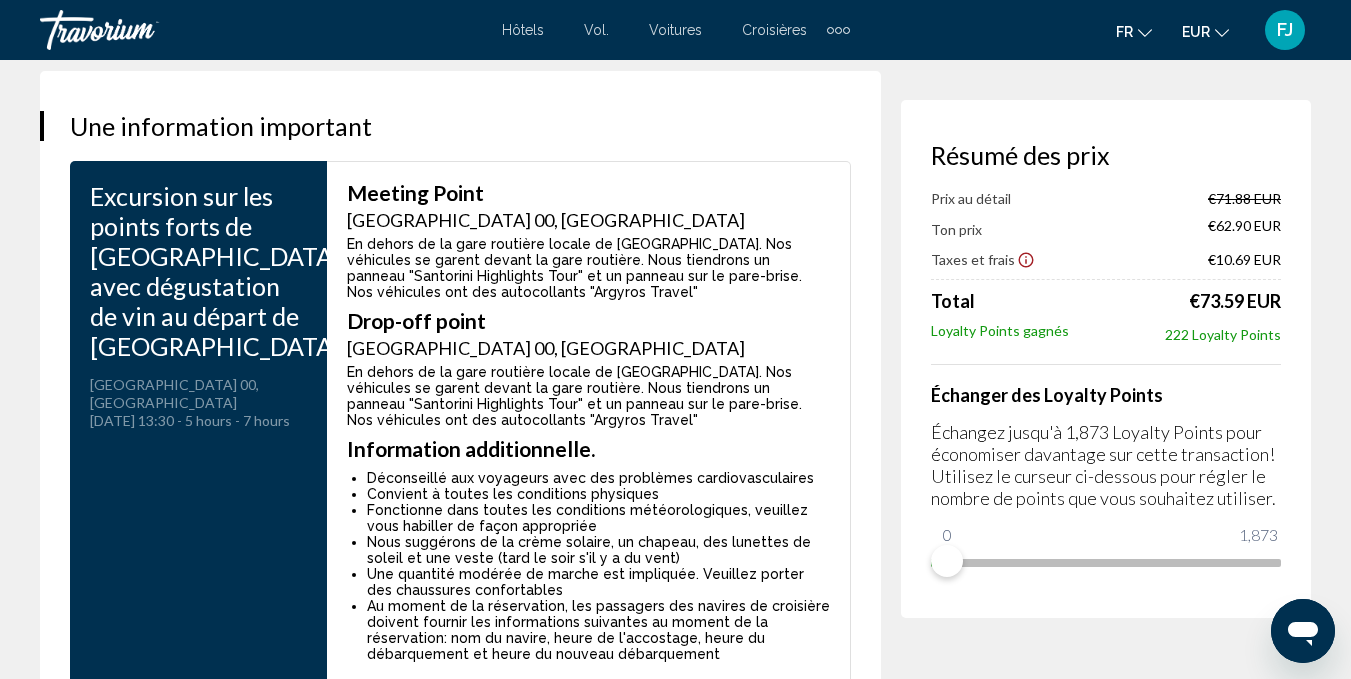 scroll, scrollTop: 2747, scrollLeft: 0, axis: vertical 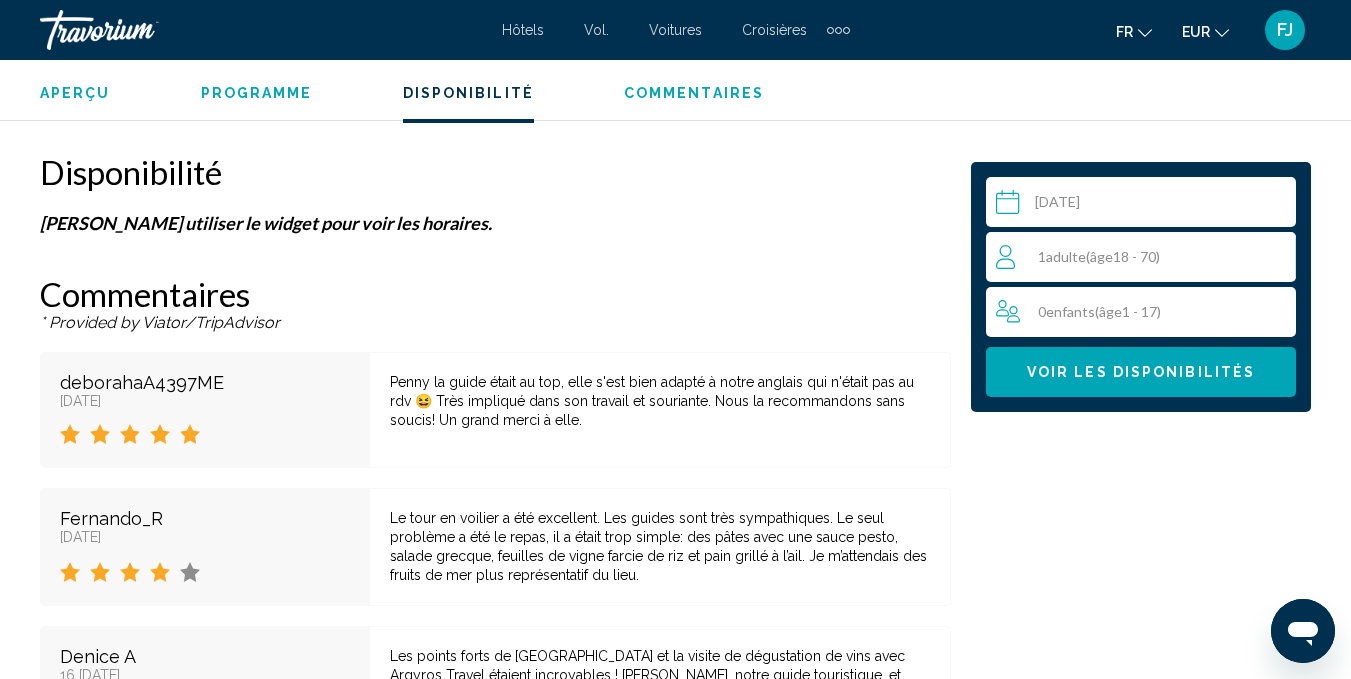 click at bounding box center (1145, 205) 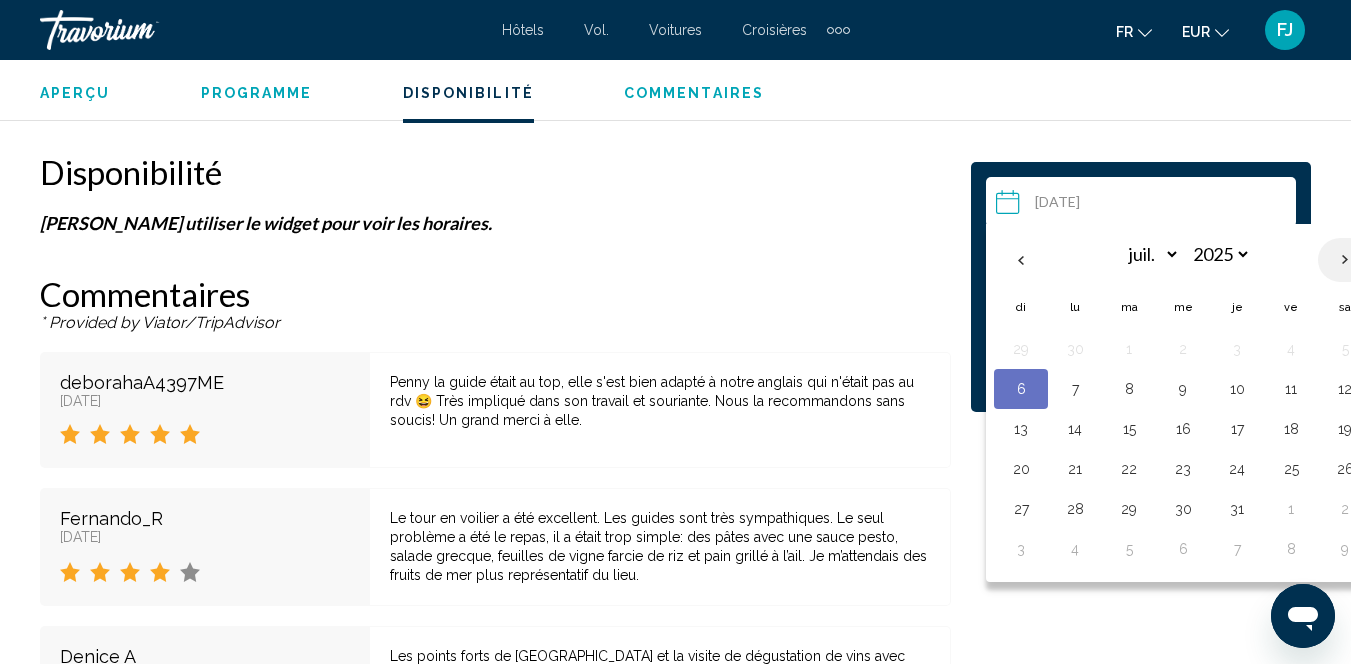 click at bounding box center (1345, 260) 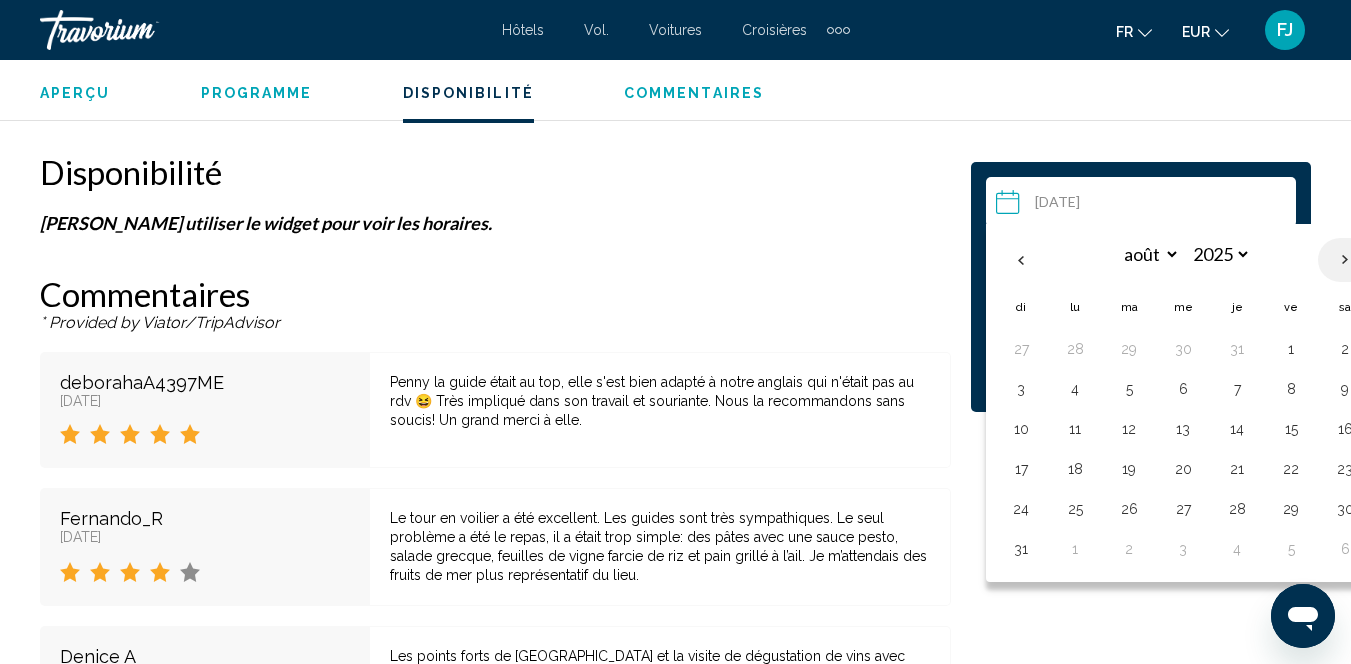 click at bounding box center [1345, 260] 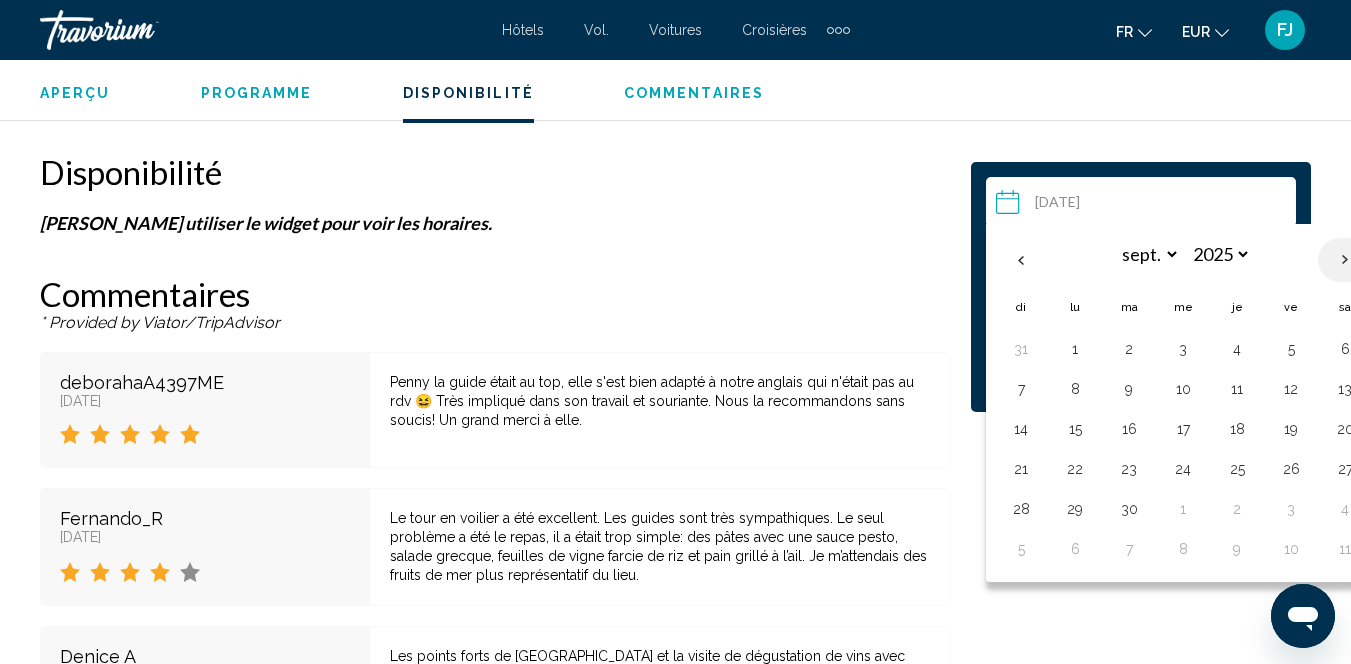 click at bounding box center [1345, 260] 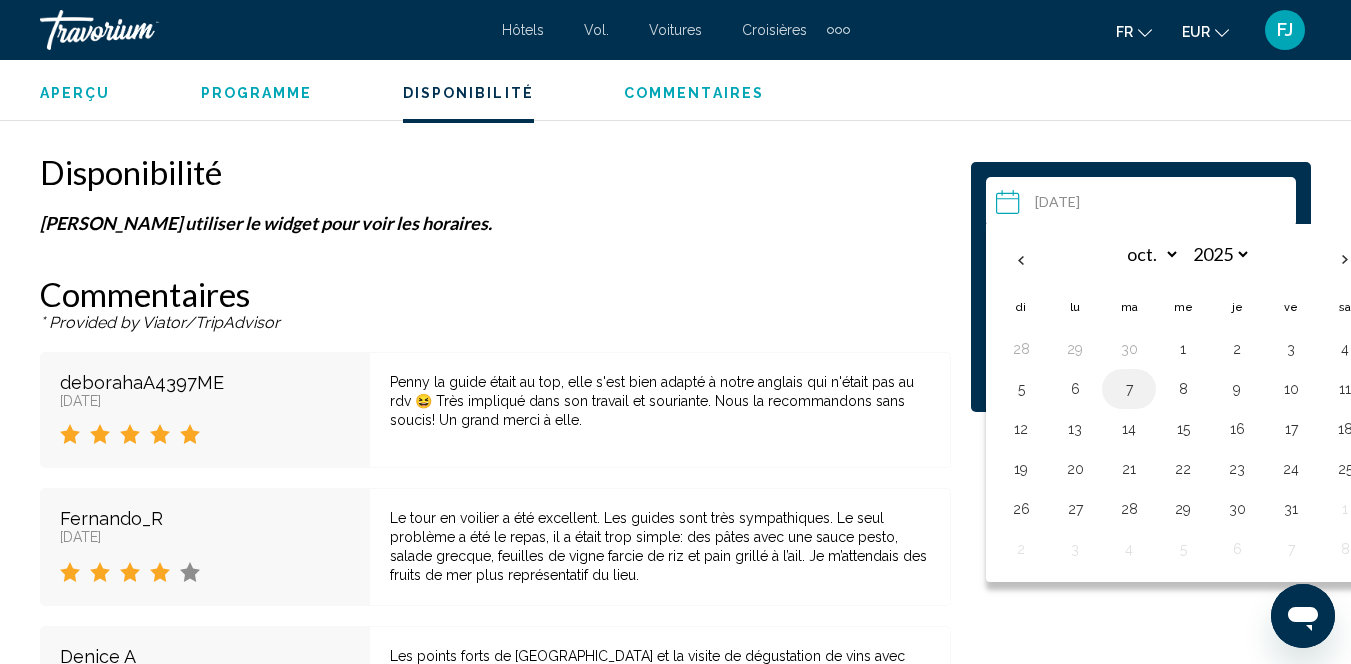 click on "7" at bounding box center (1129, 389) 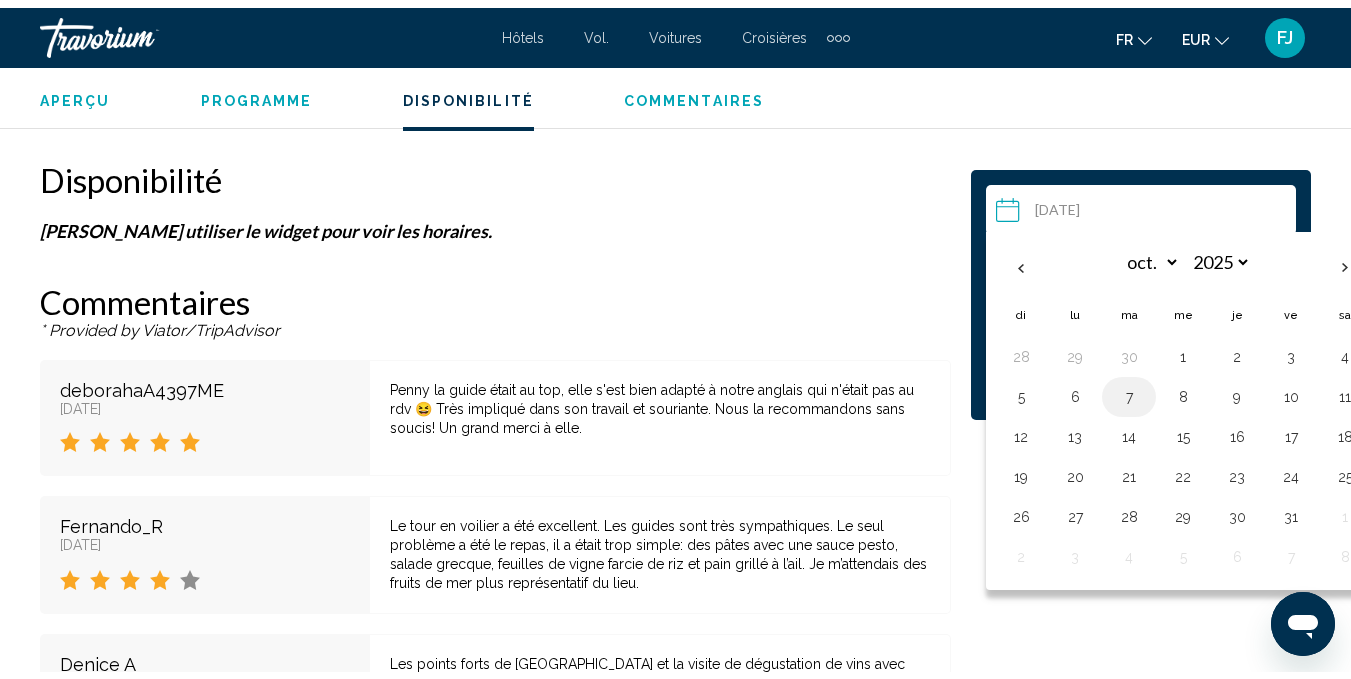 scroll, scrollTop: 4456, scrollLeft: 0, axis: vertical 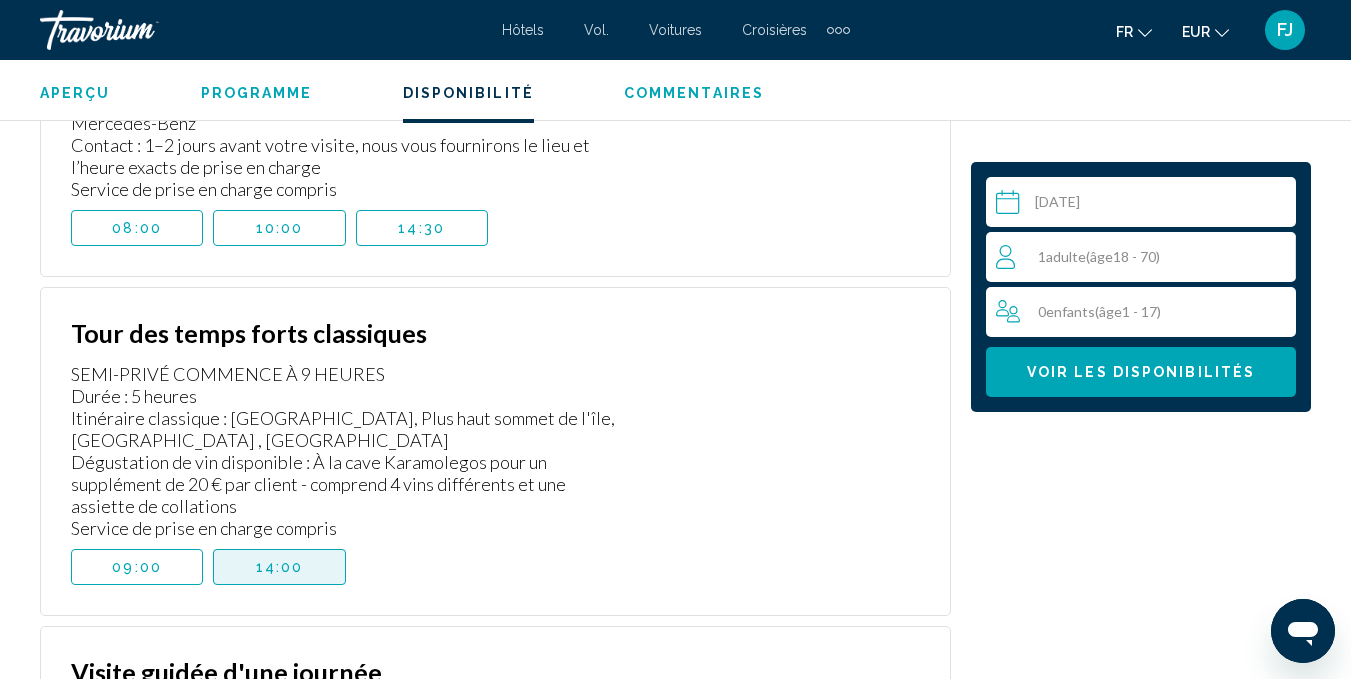 click on "14:00" at bounding box center [279, 567] 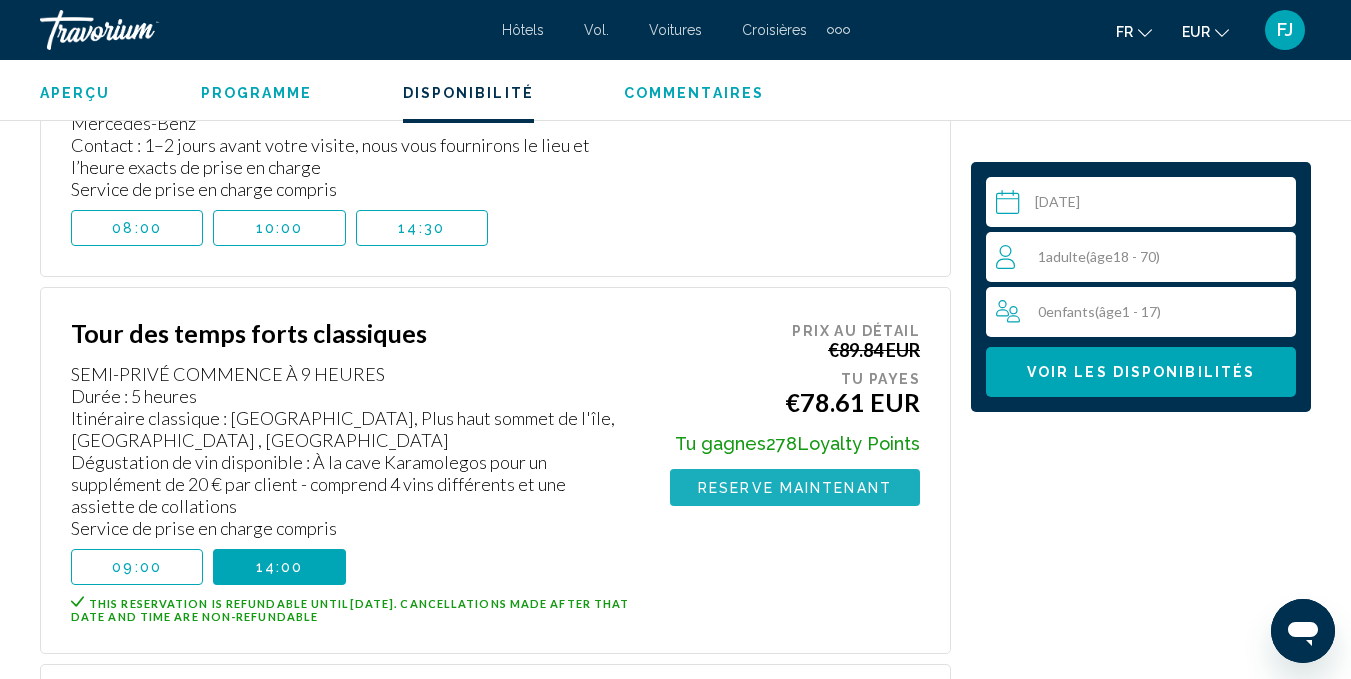 click on "Reserve maintenant" at bounding box center [795, 488] 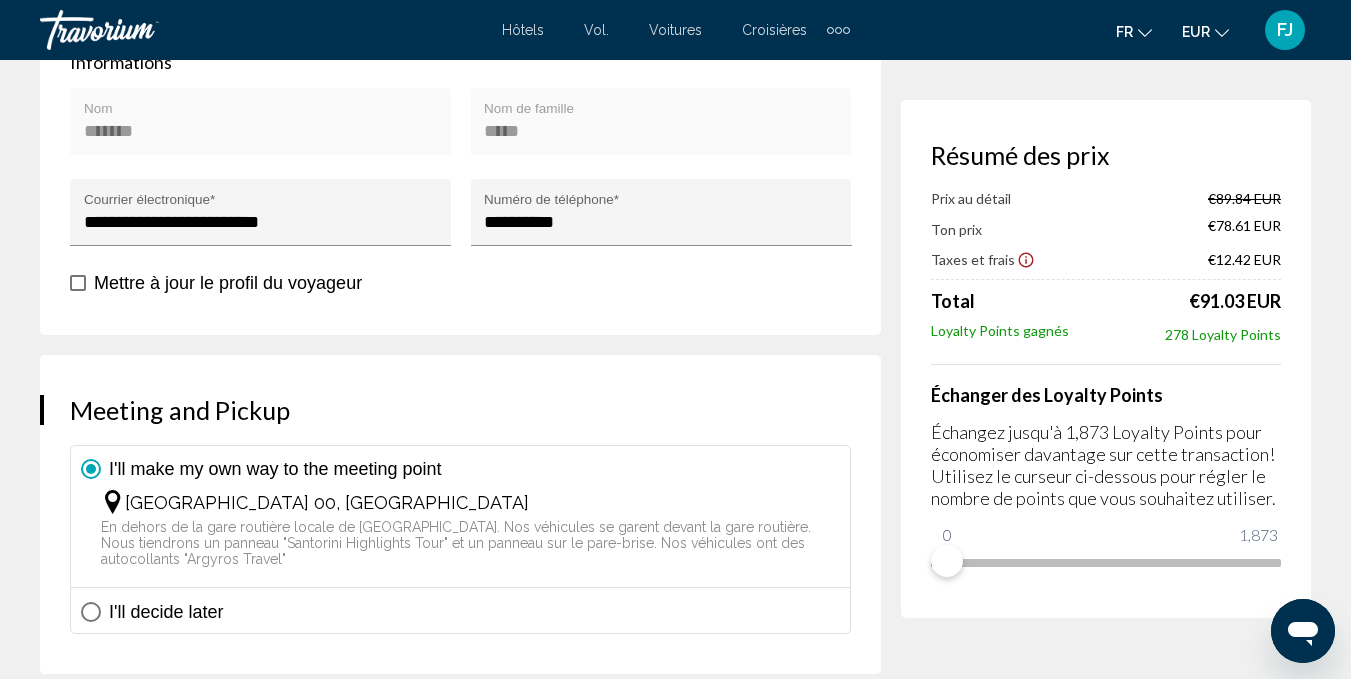 scroll, scrollTop: 804, scrollLeft: 0, axis: vertical 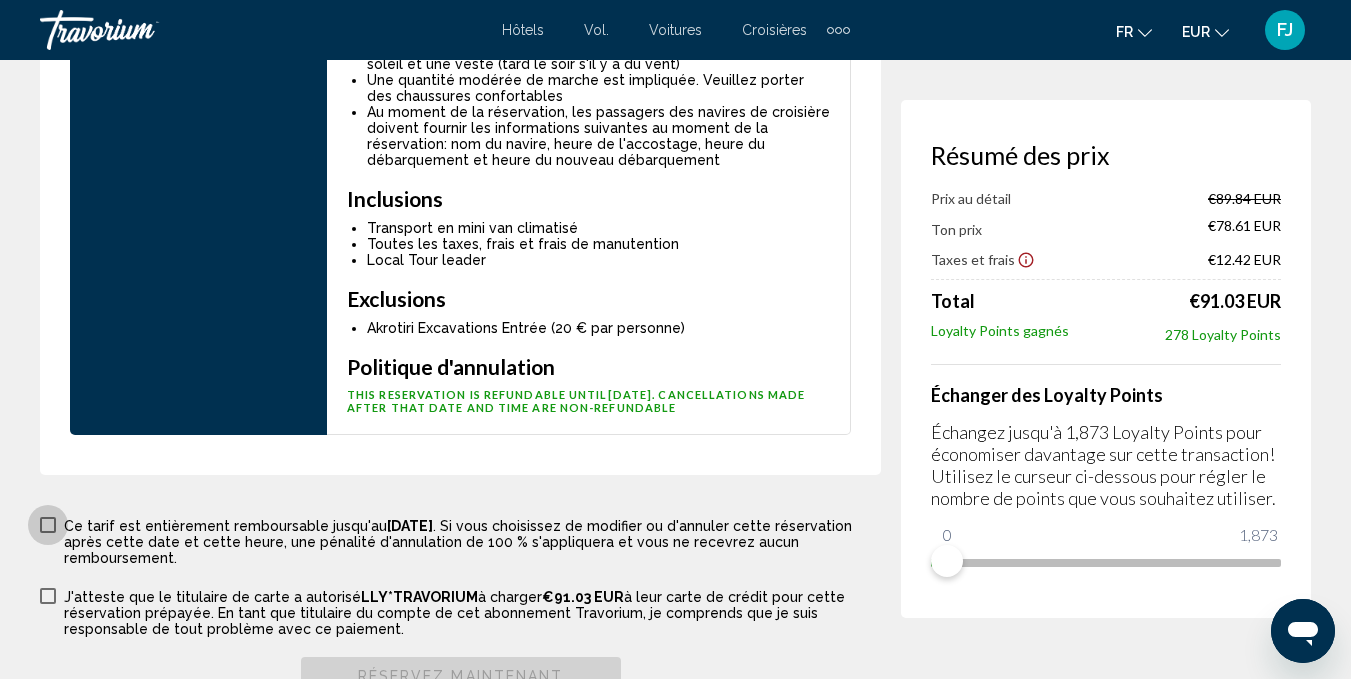 click on "Ce tarif est entièrement remboursable jusqu'au  [DATE] . Si vous choisissez de modifier ou d'annuler cette réservation après cette date et cette heure, une pénalité d'annulation de 100 % s'appliquera et vous ne recevrez aucun remboursement." at bounding box center (472, 542) 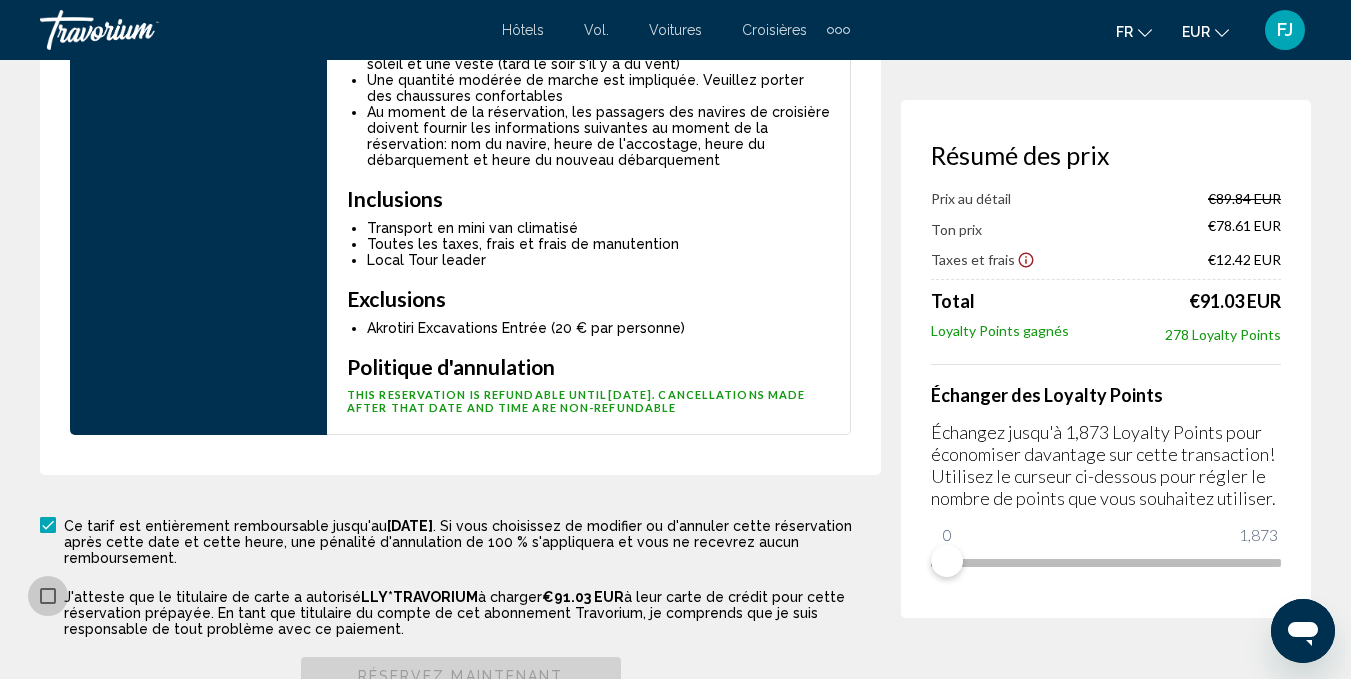 click at bounding box center [48, 596] 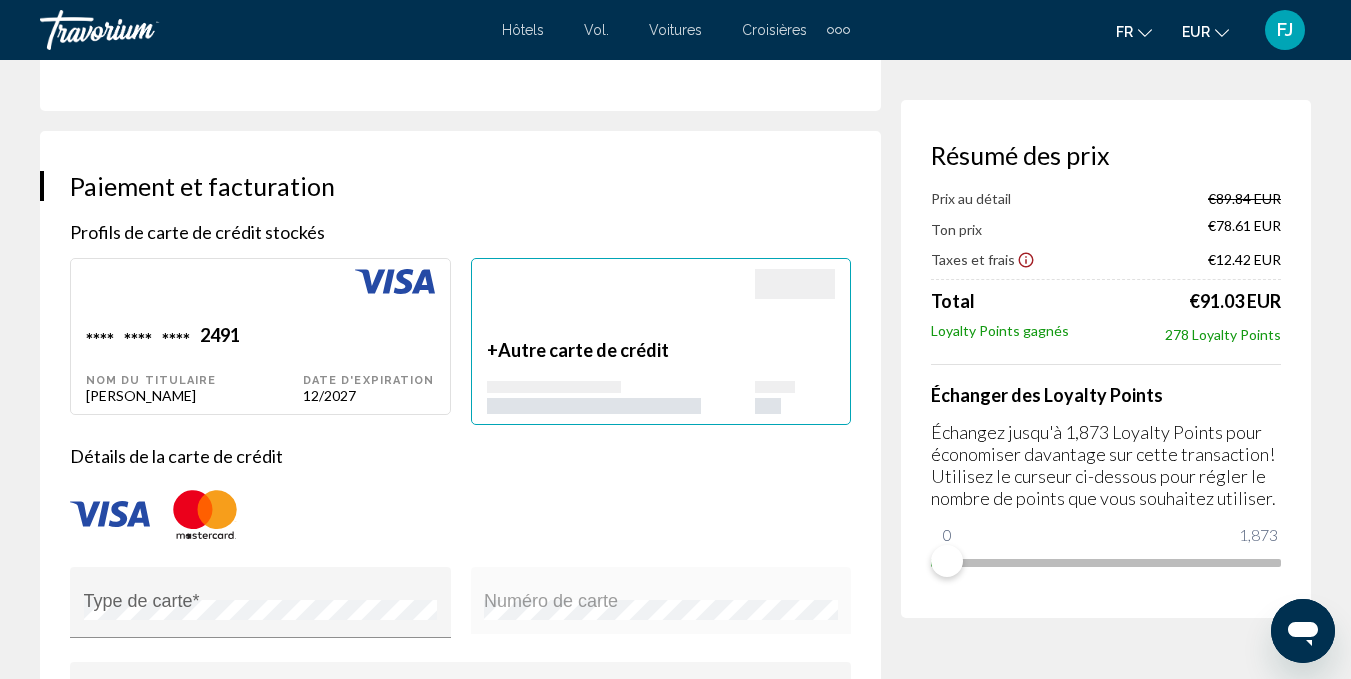 scroll, scrollTop: 1615, scrollLeft: 0, axis: vertical 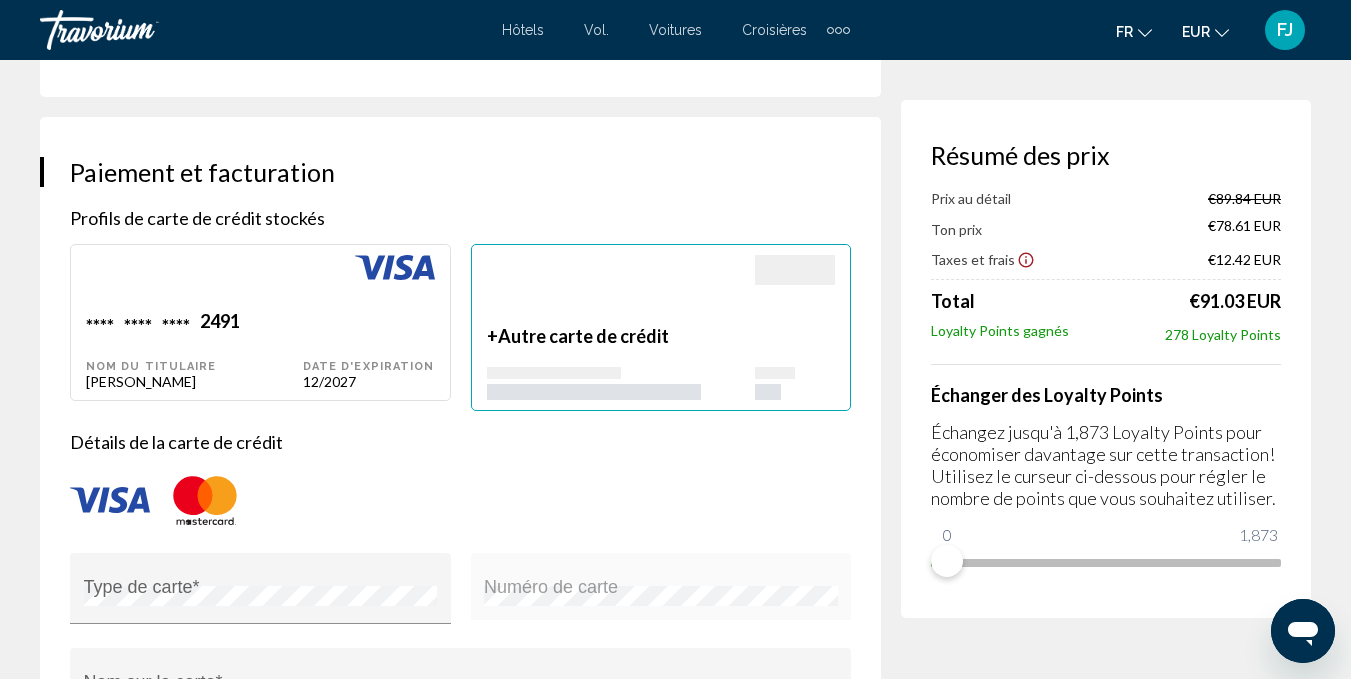 click on "Date d'expiration" at bounding box center (369, 366) 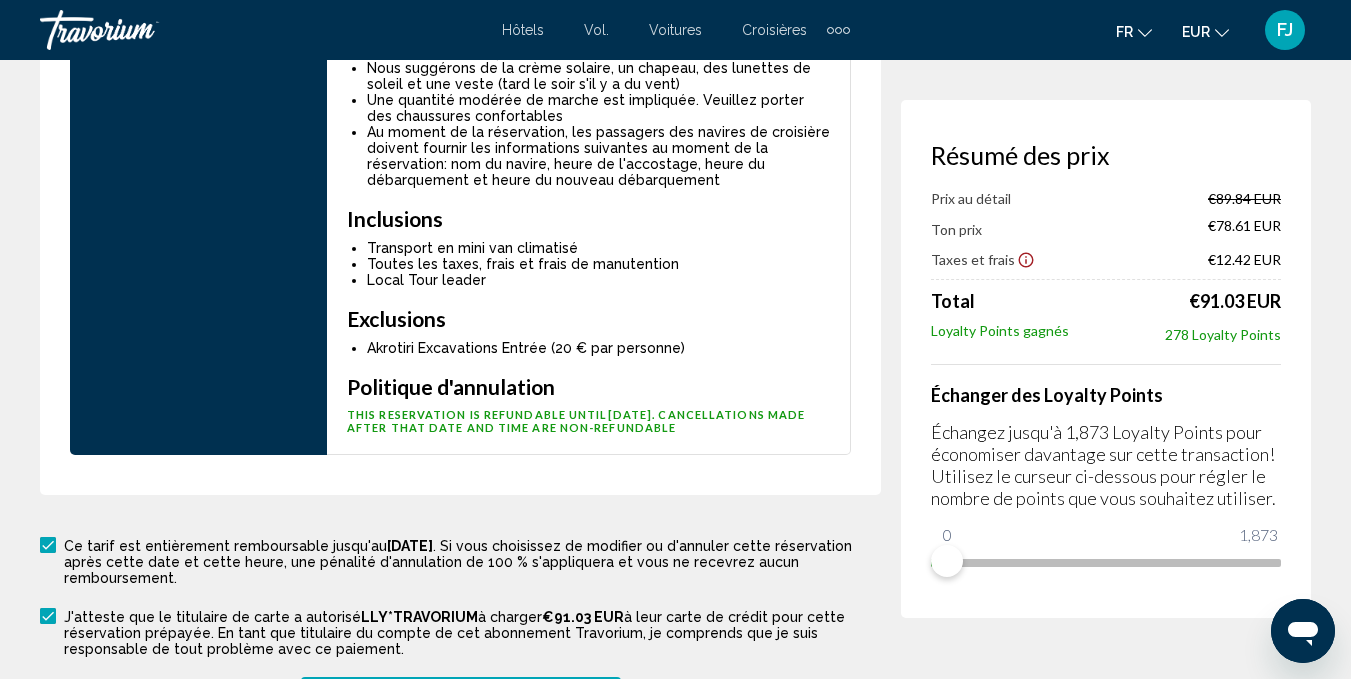 scroll, scrollTop: 1615, scrollLeft: 0, axis: vertical 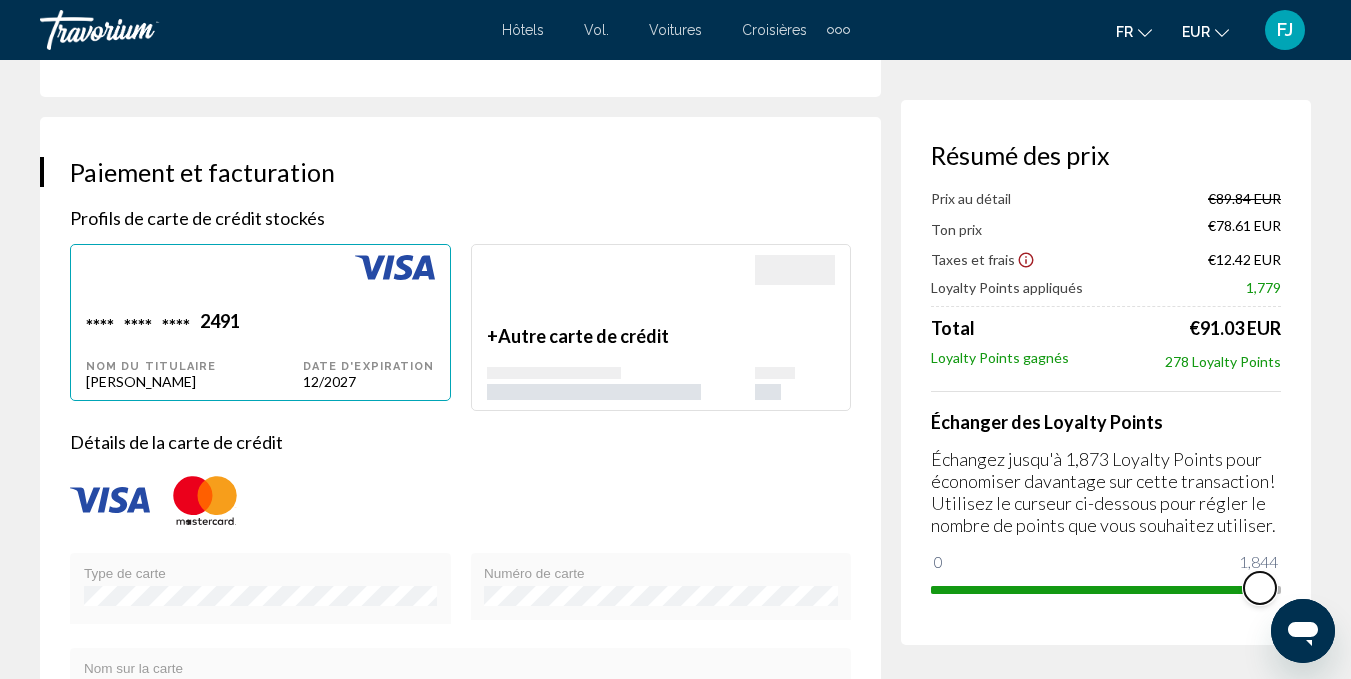 drag, startPoint x: 955, startPoint y: 564, endPoint x: 1336, endPoint y: 601, distance: 382.79236 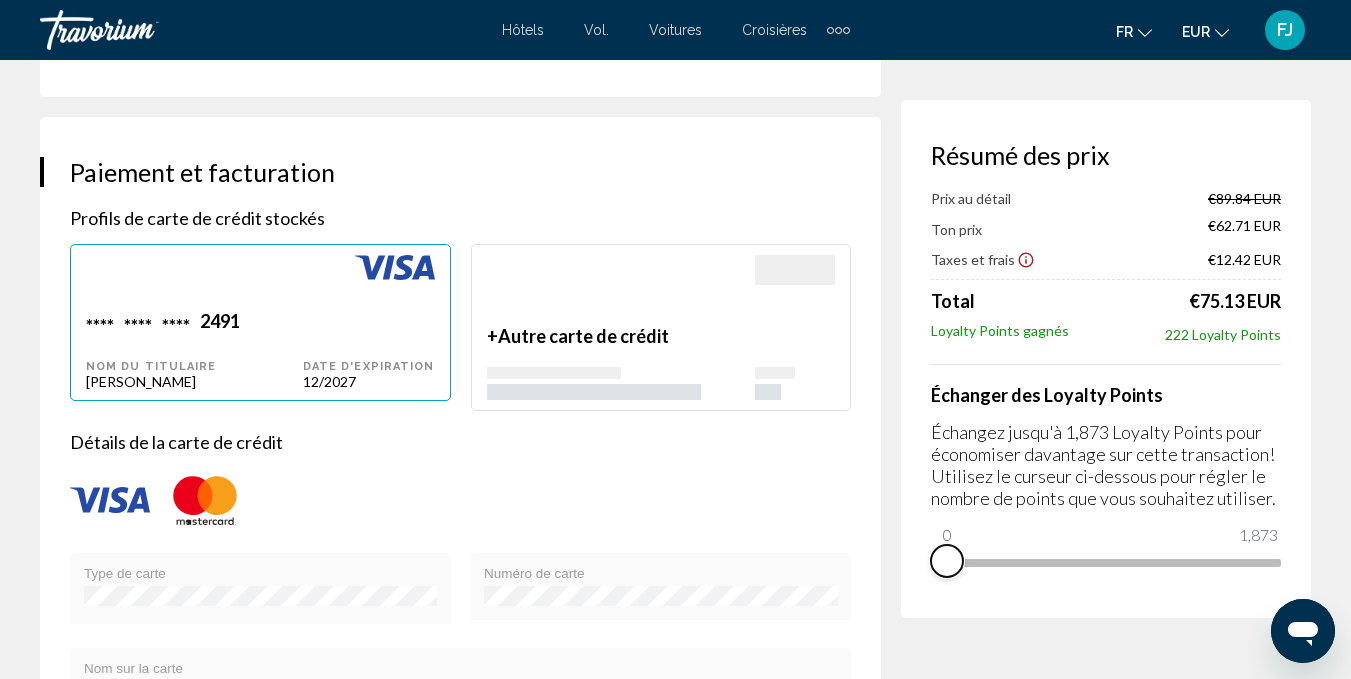 drag, startPoint x: 1258, startPoint y: 588, endPoint x: 913, endPoint y: 591, distance: 345.01303 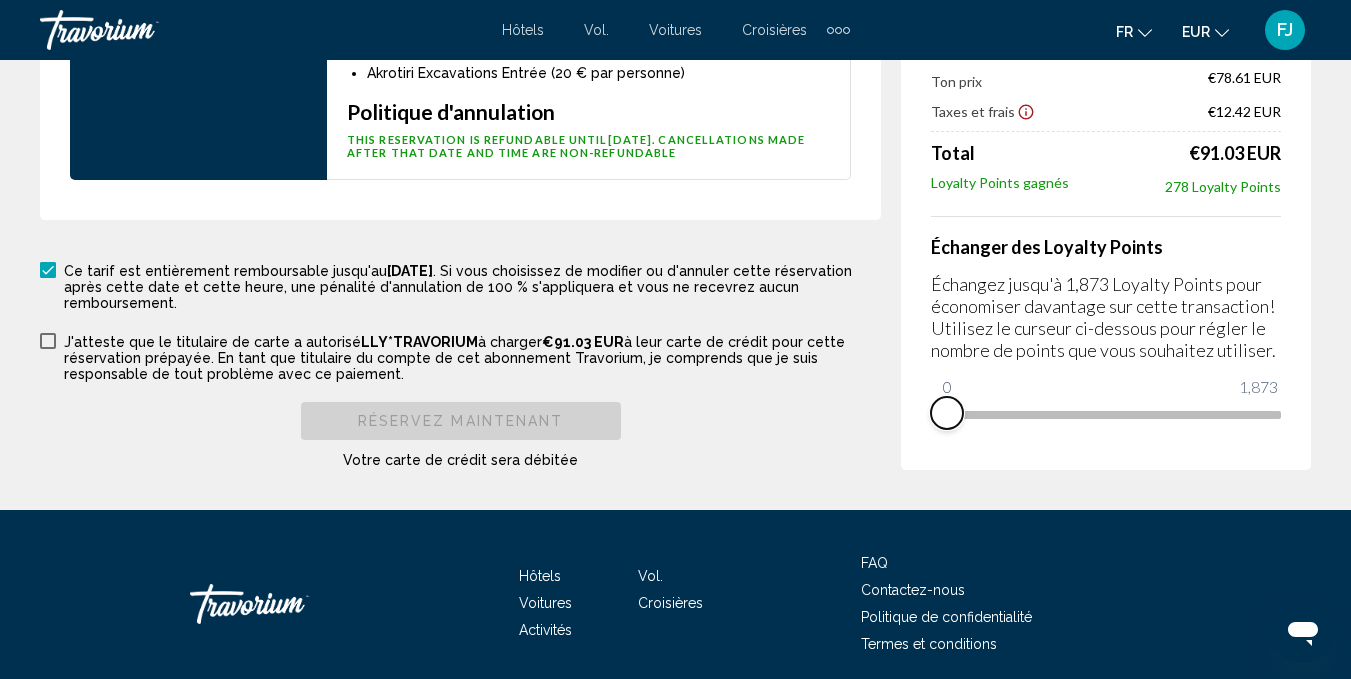 scroll, scrollTop: 3637, scrollLeft: 0, axis: vertical 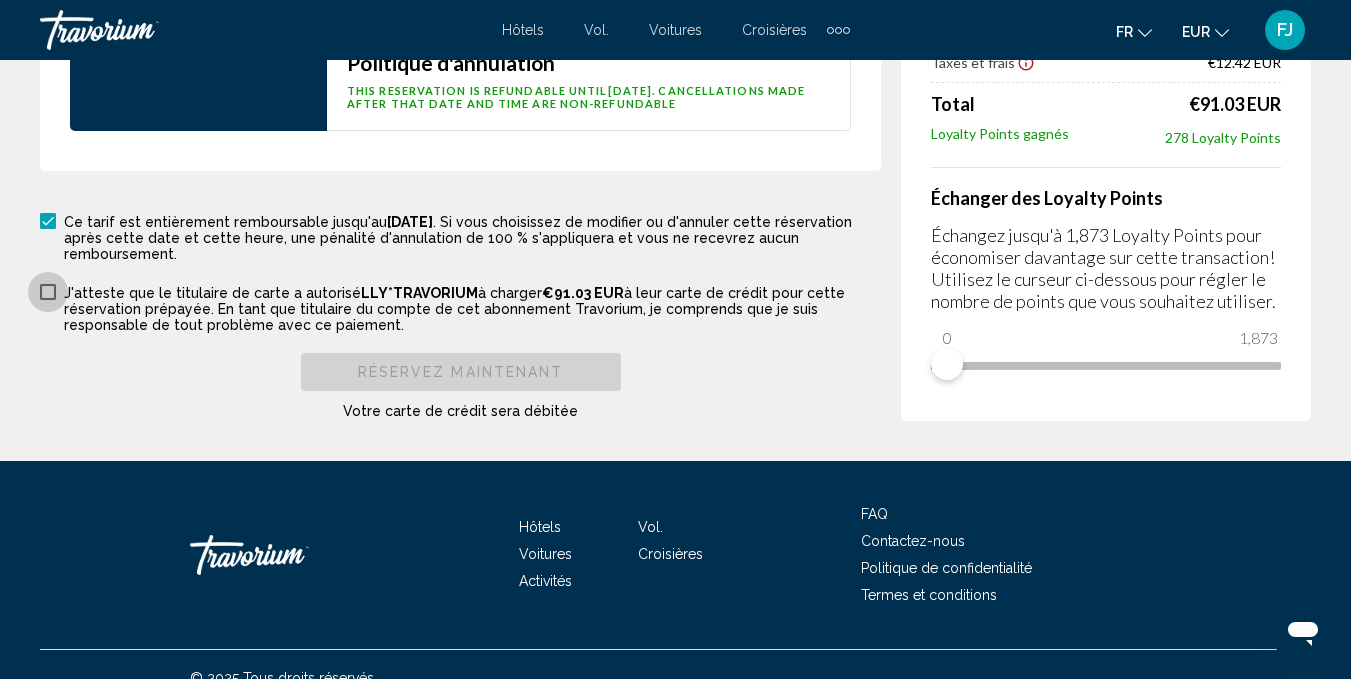 click at bounding box center [48, 292] 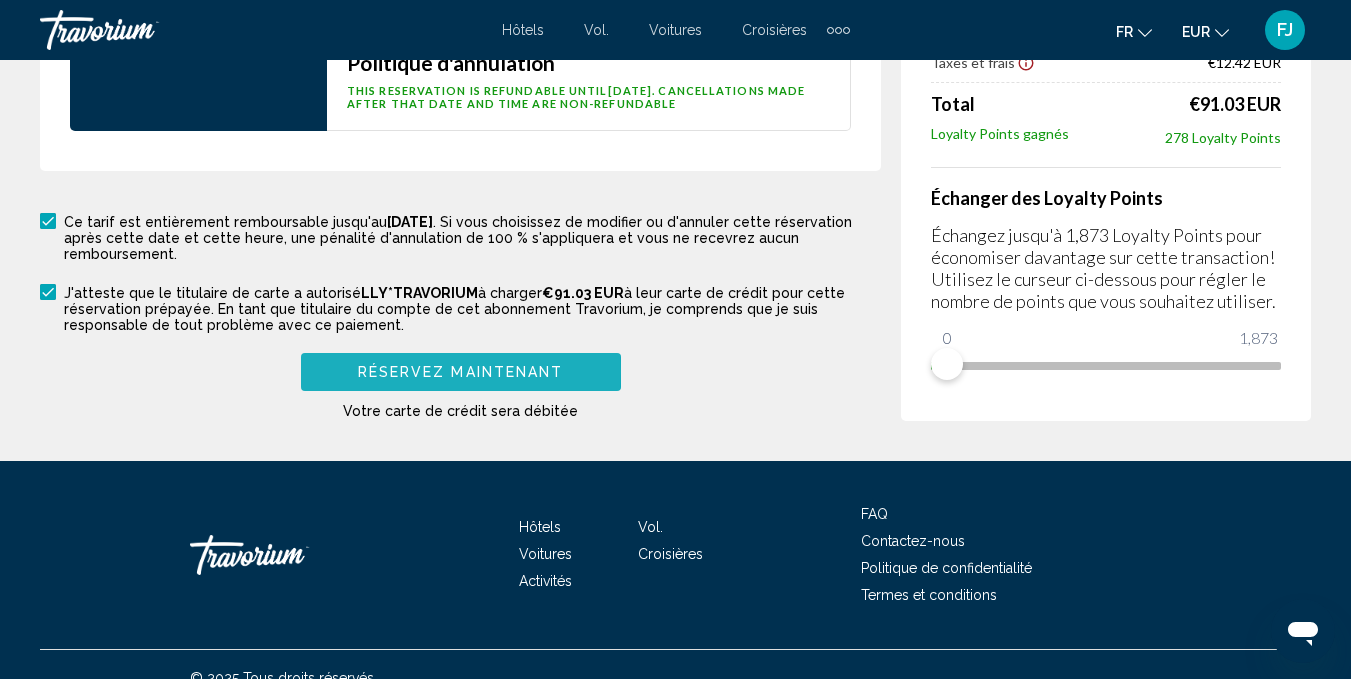 click on "Réservez maintenant" at bounding box center (461, 371) 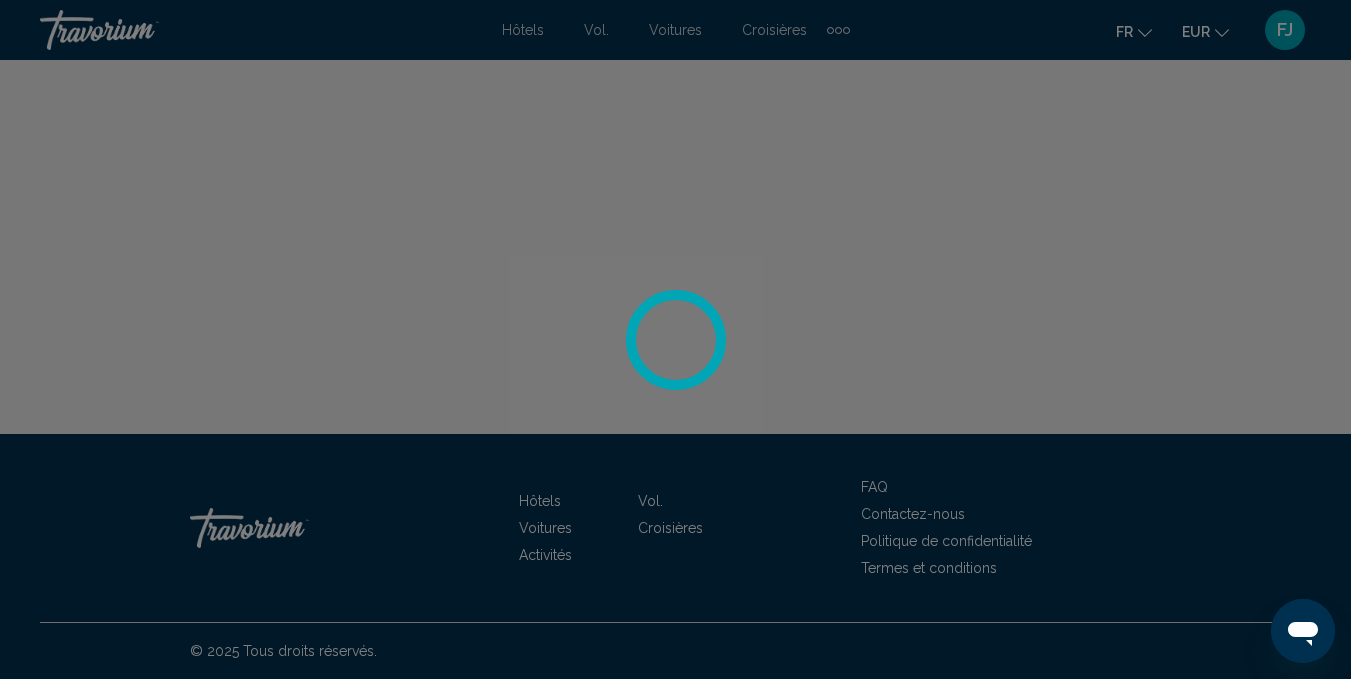 scroll, scrollTop: 0, scrollLeft: 0, axis: both 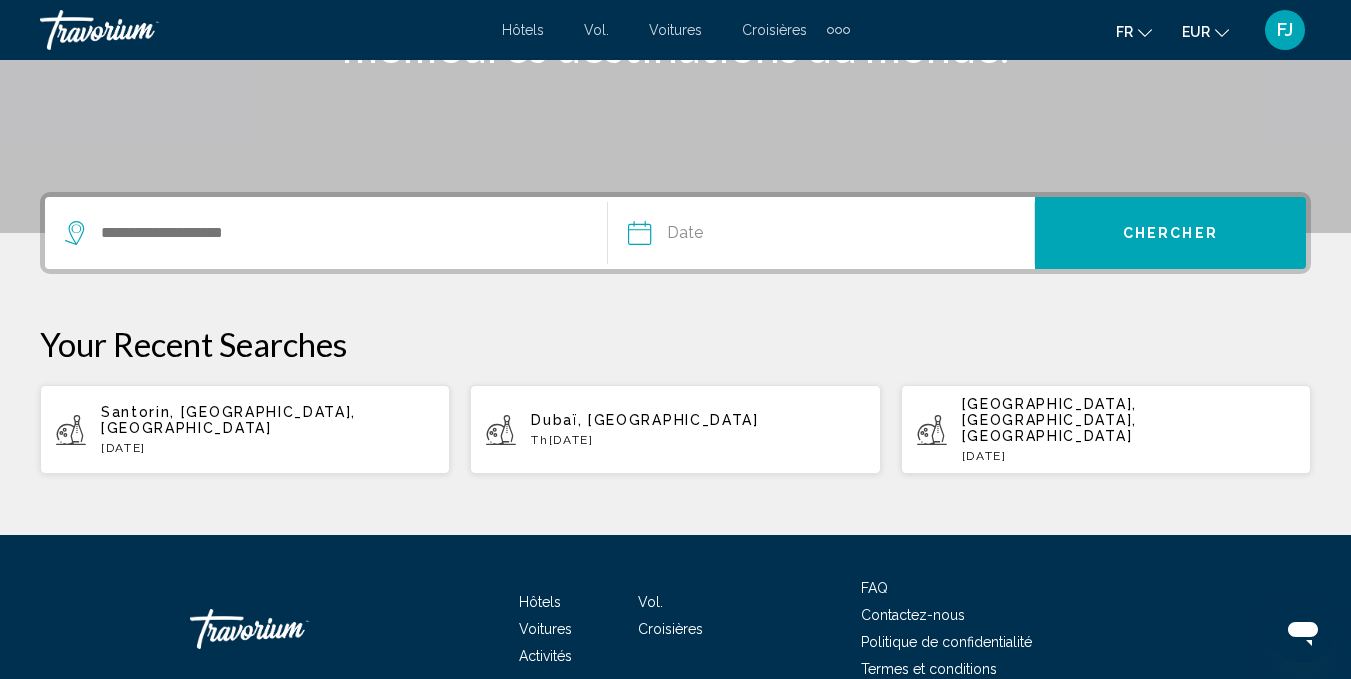 click on "Santorin, [GEOGRAPHIC_DATA], [GEOGRAPHIC_DATA]  [DATE]" at bounding box center [267, 429] 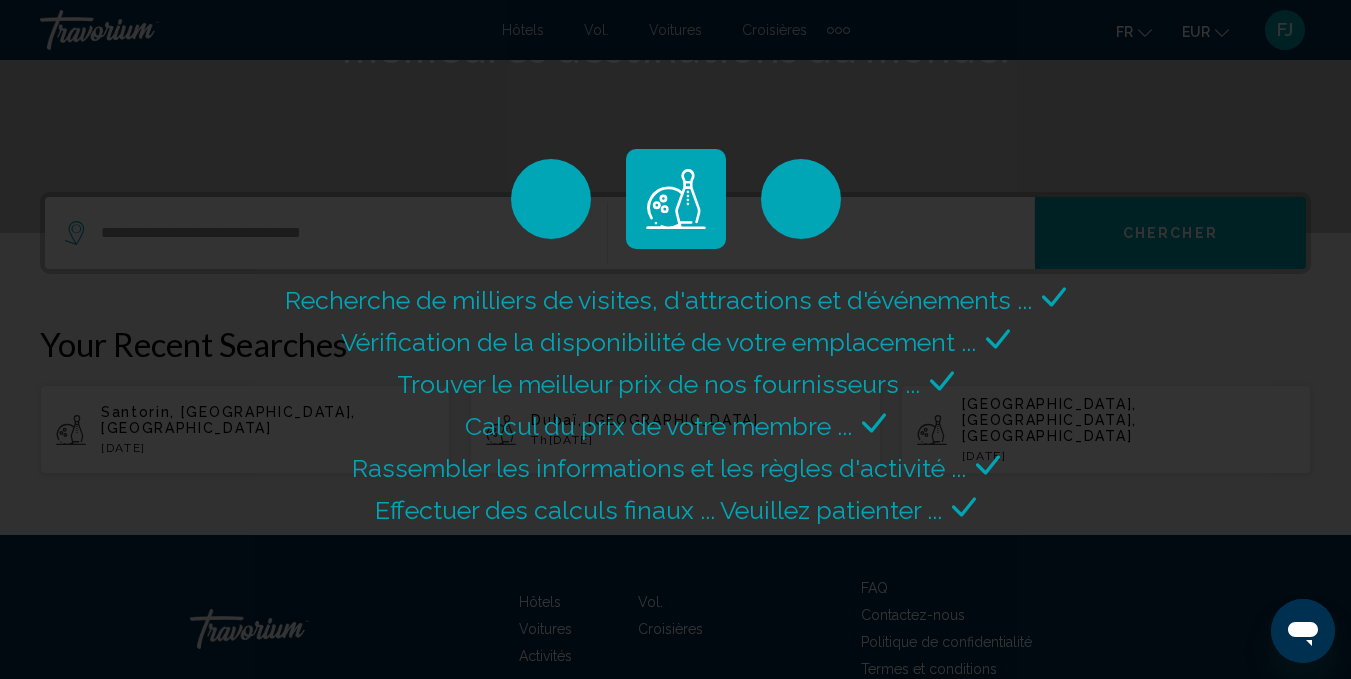 scroll, scrollTop: 0, scrollLeft: 0, axis: both 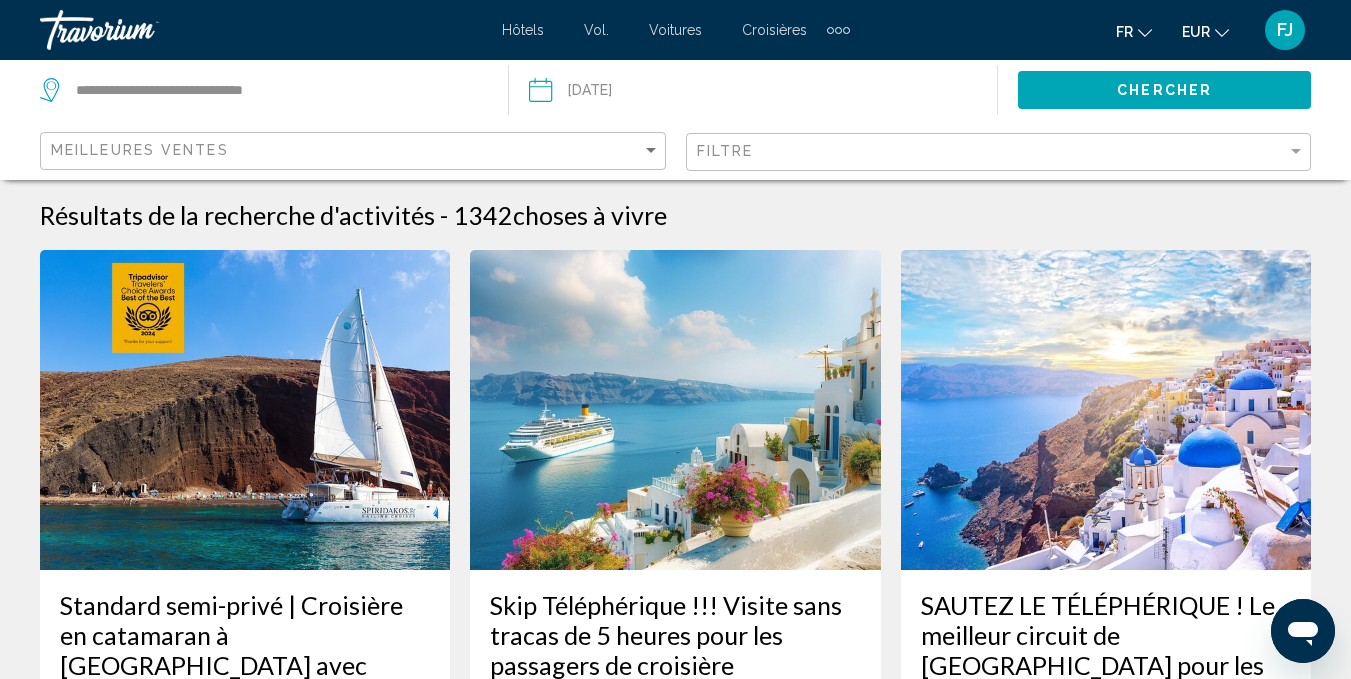 click on "FJ" at bounding box center [1285, 30] 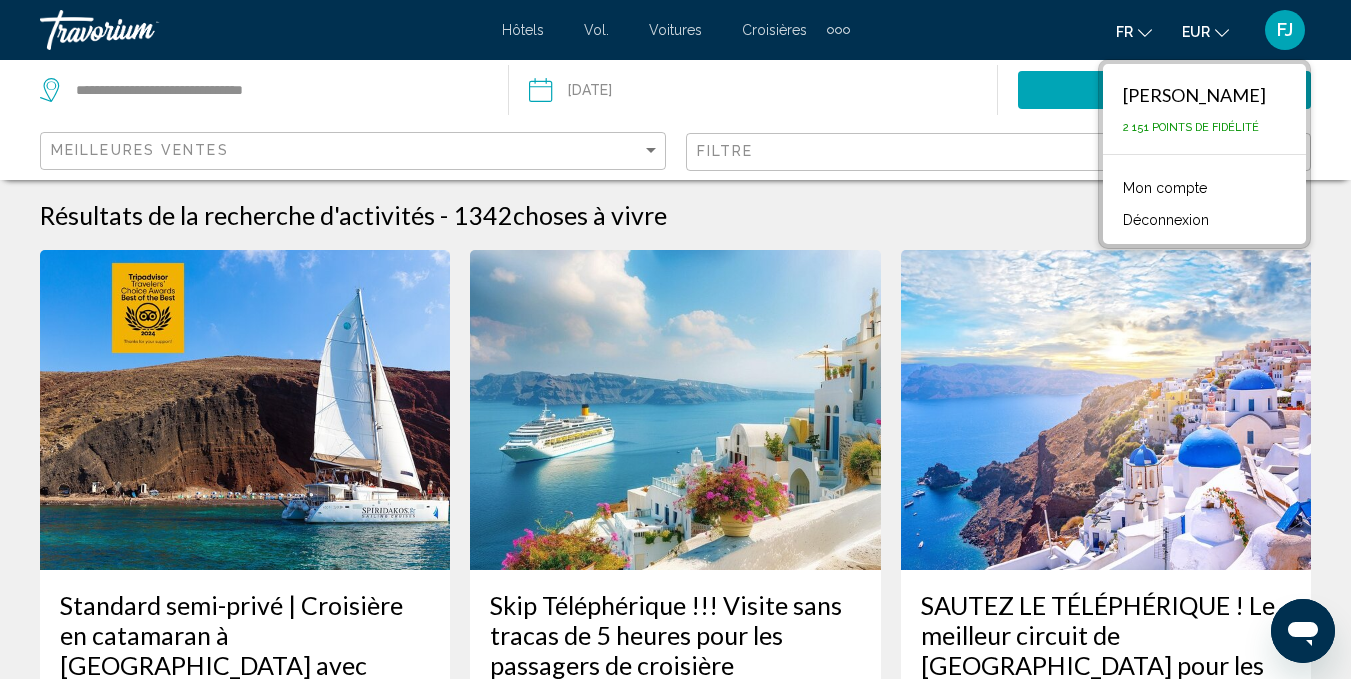 click on "Mon compte" at bounding box center [1165, 188] 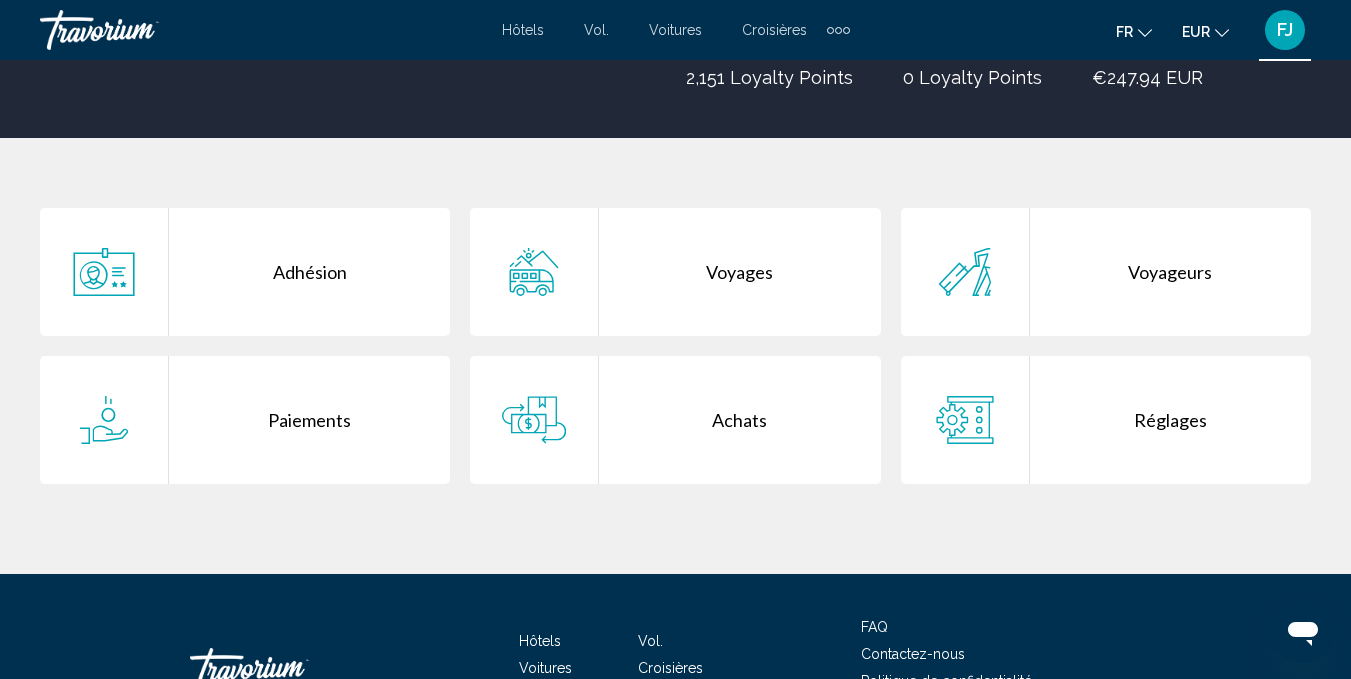 scroll, scrollTop: 315, scrollLeft: 0, axis: vertical 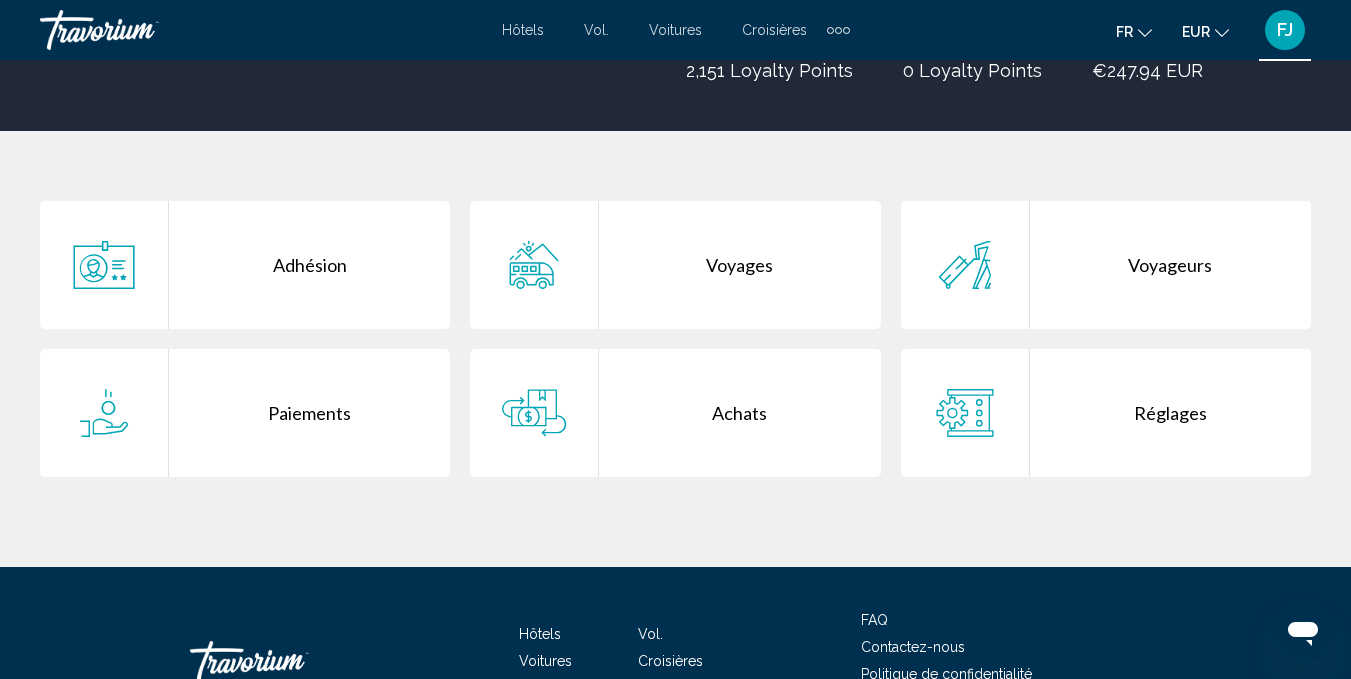 click on "Voyages" at bounding box center (739, 265) 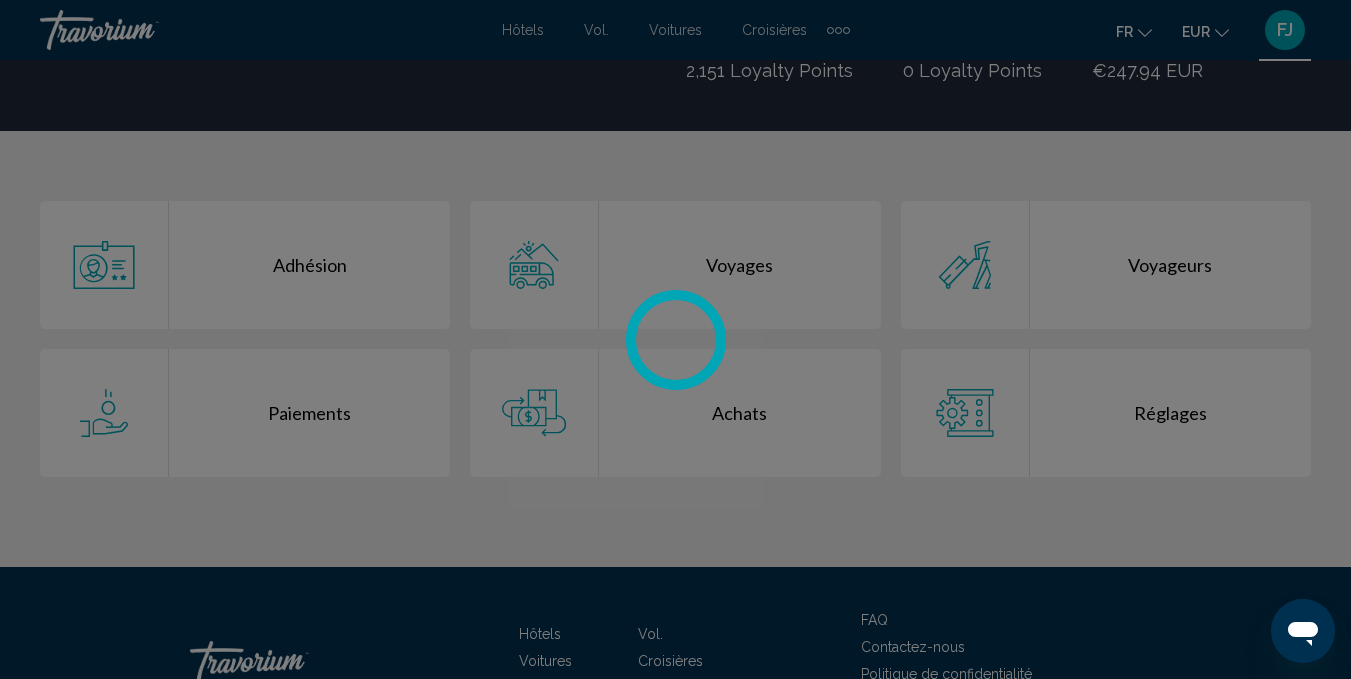 scroll, scrollTop: 0, scrollLeft: 0, axis: both 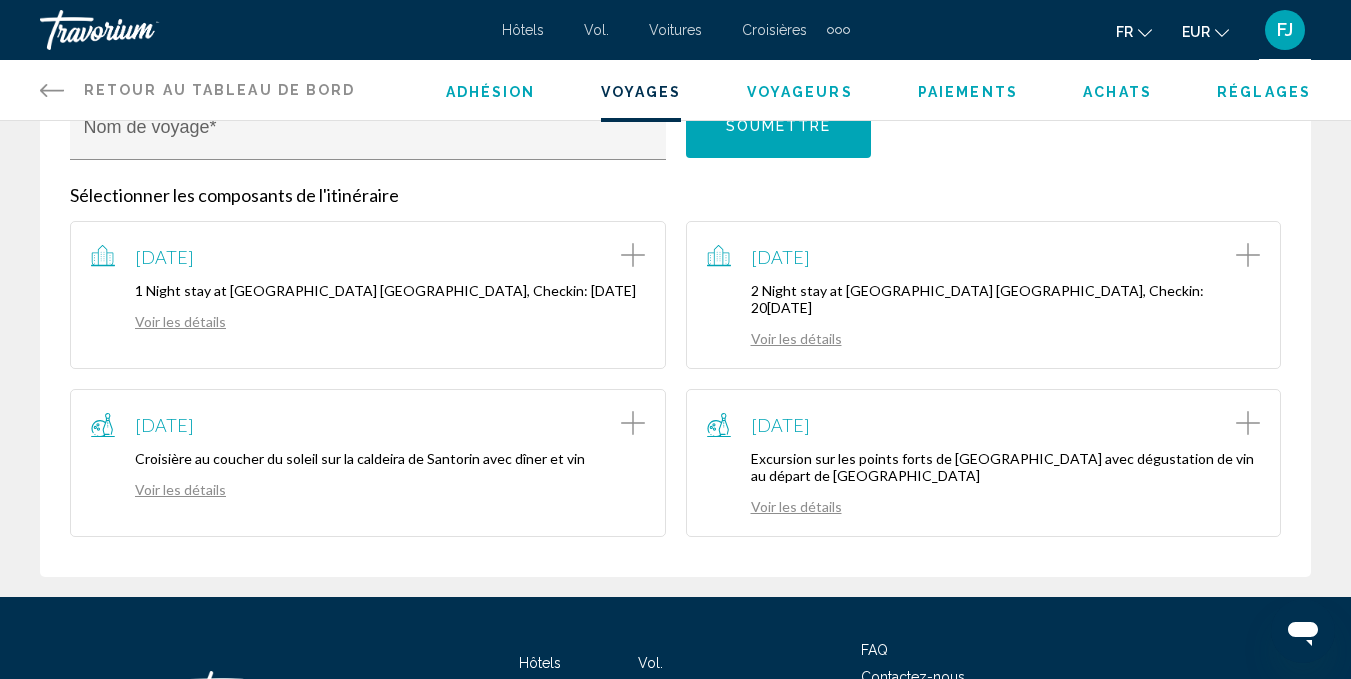 click on "Voir les détails" at bounding box center [774, 506] 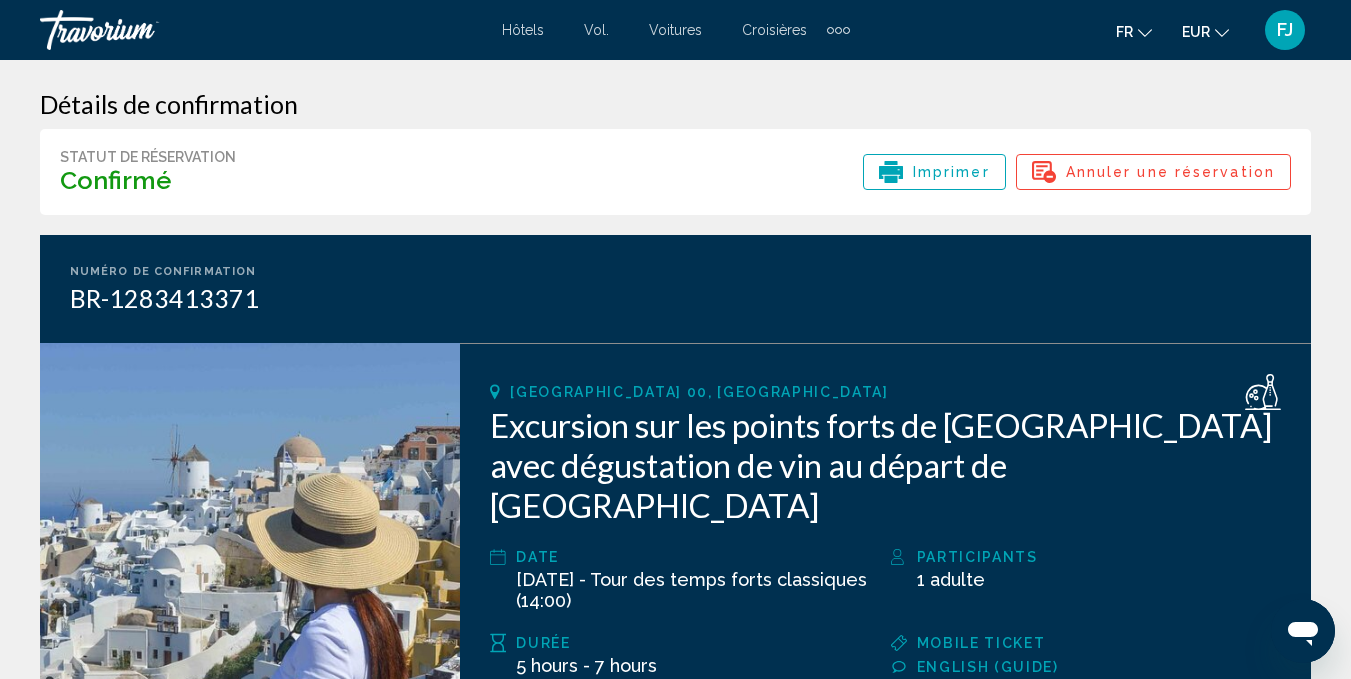 scroll, scrollTop: 0, scrollLeft: 0, axis: both 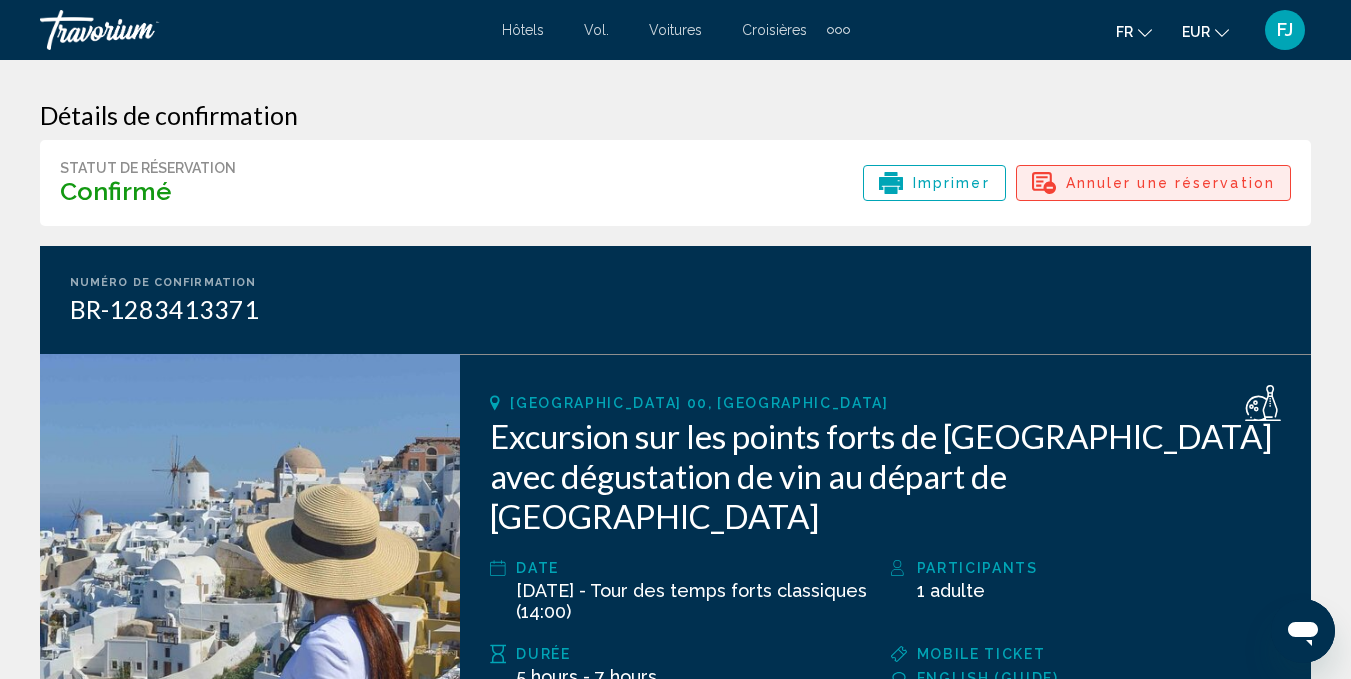 click on "Annuler une réservation" at bounding box center [1170, 183] 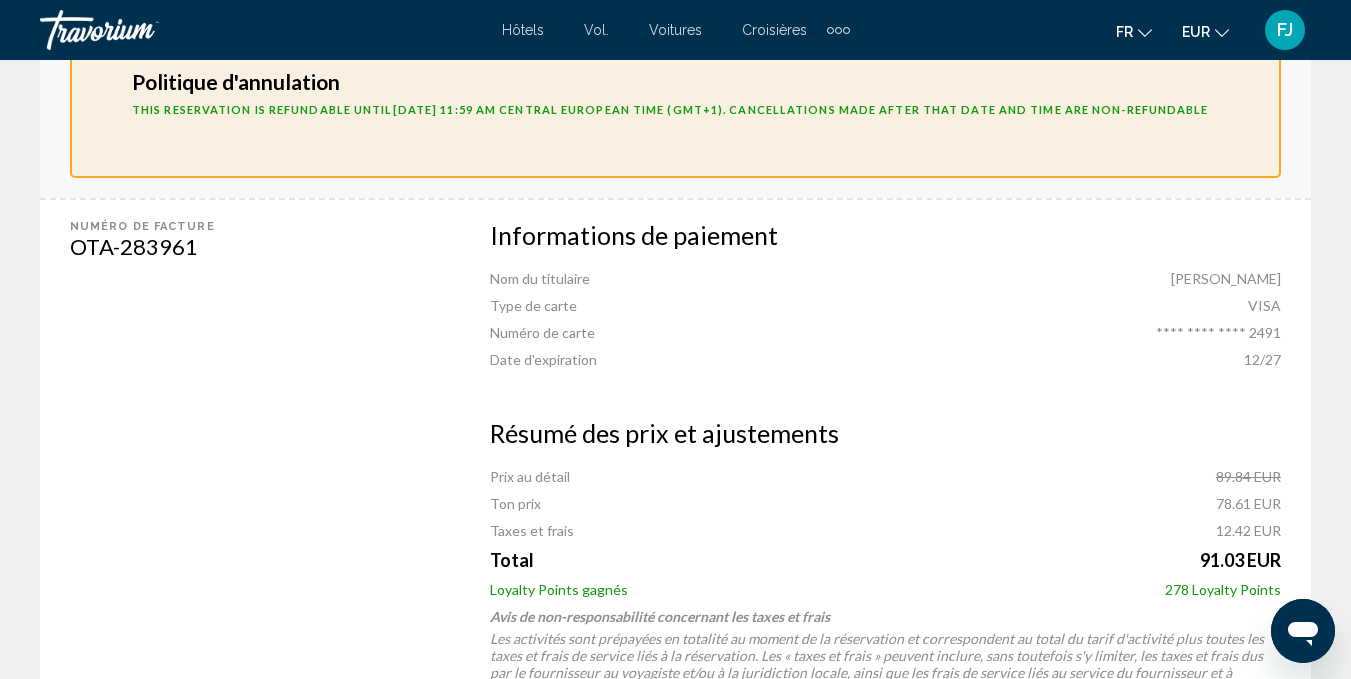 scroll, scrollTop: 822, scrollLeft: 0, axis: vertical 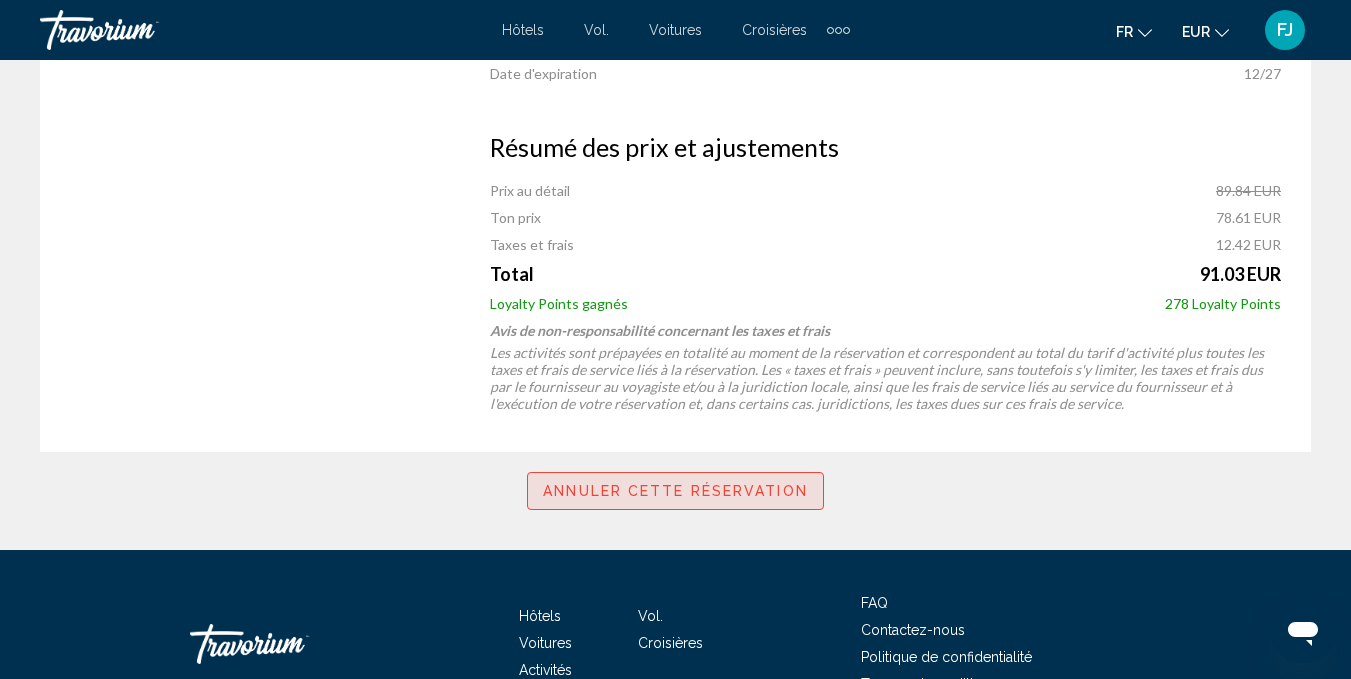 click on "Annuler cette réservation" 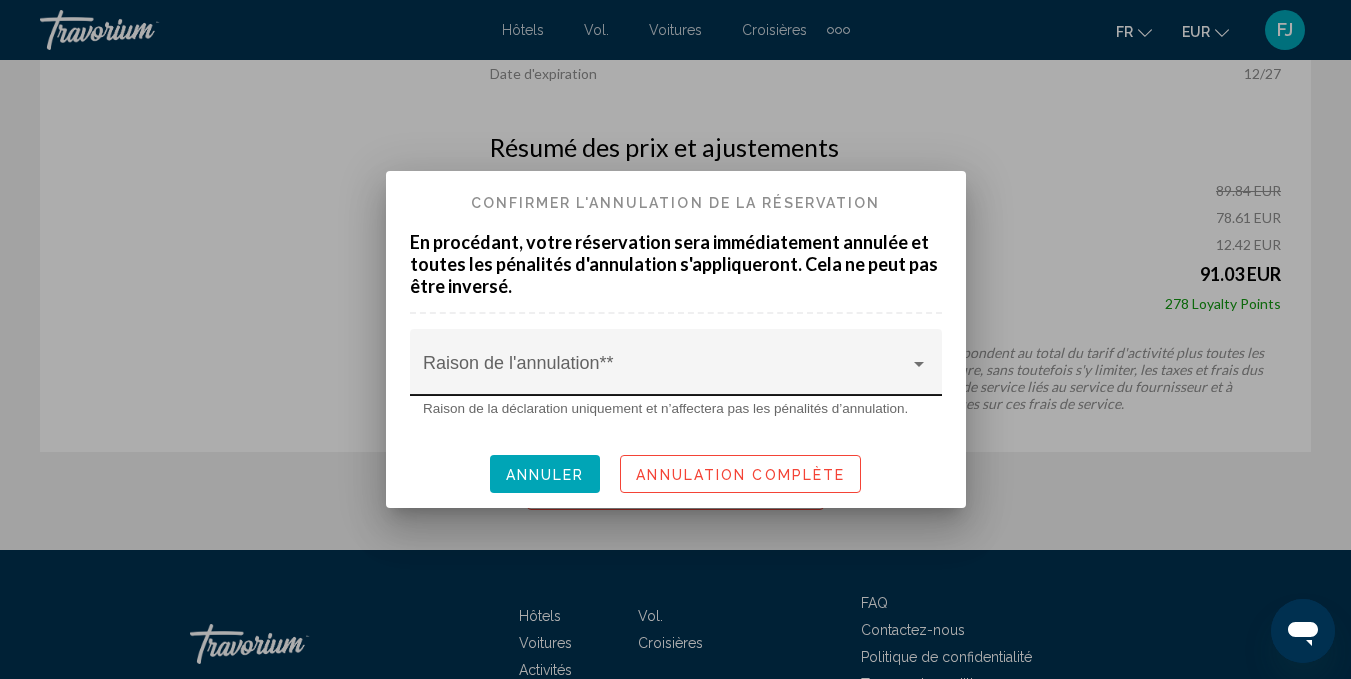 click on "Raison de l'annulation* *" at bounding box center (675, 369) 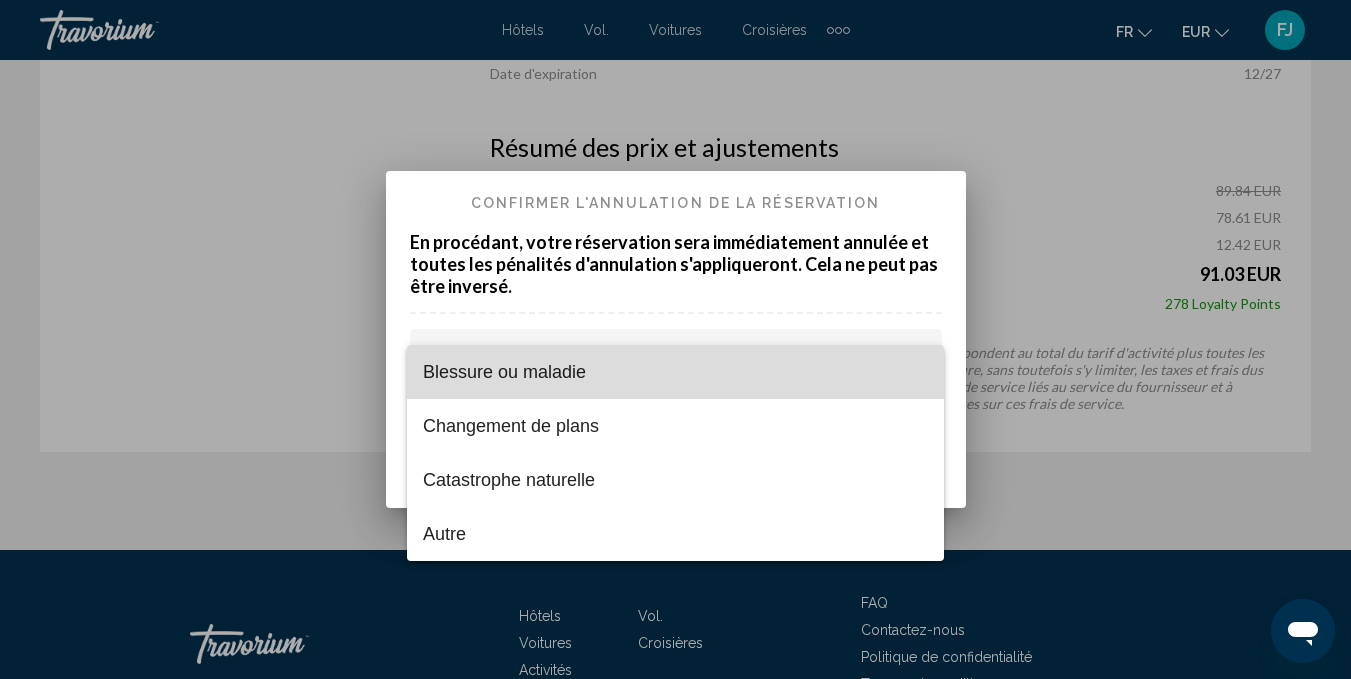 click on "Blessure ou maladie" at bounding box center [675, 372] 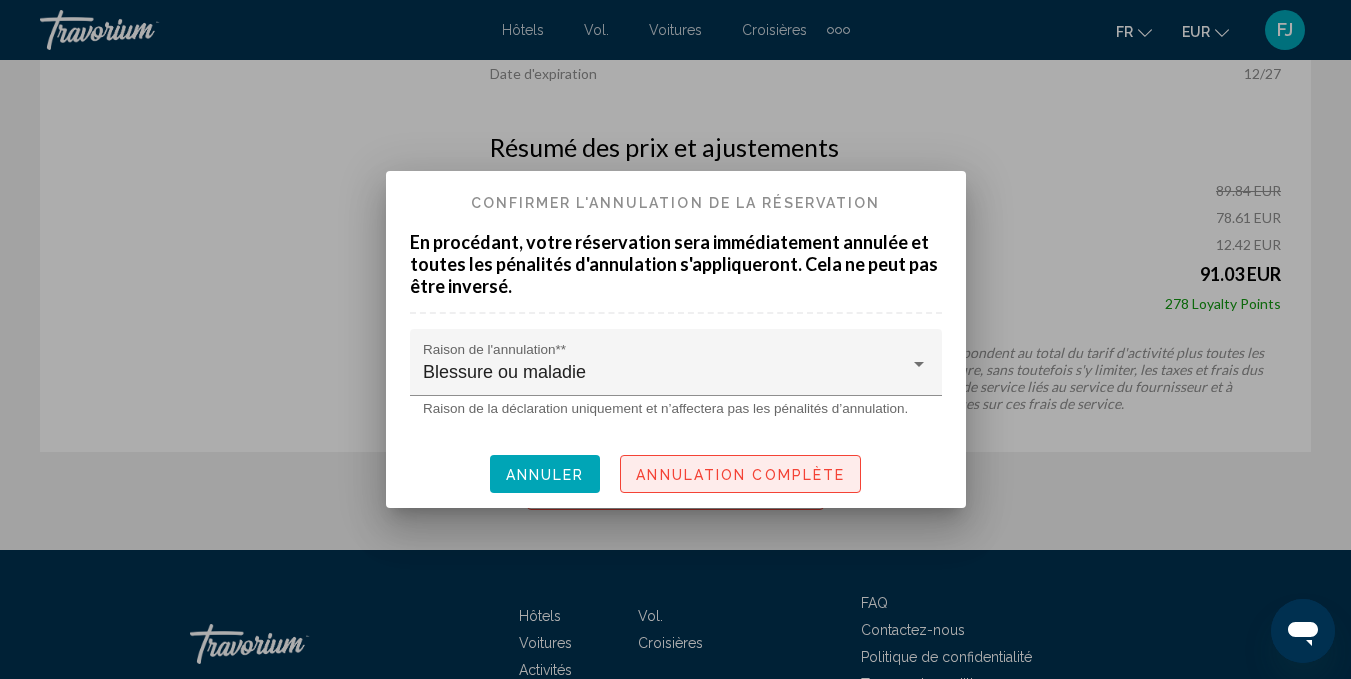 click on "Annulation complète" at bounding box center [740, 475] 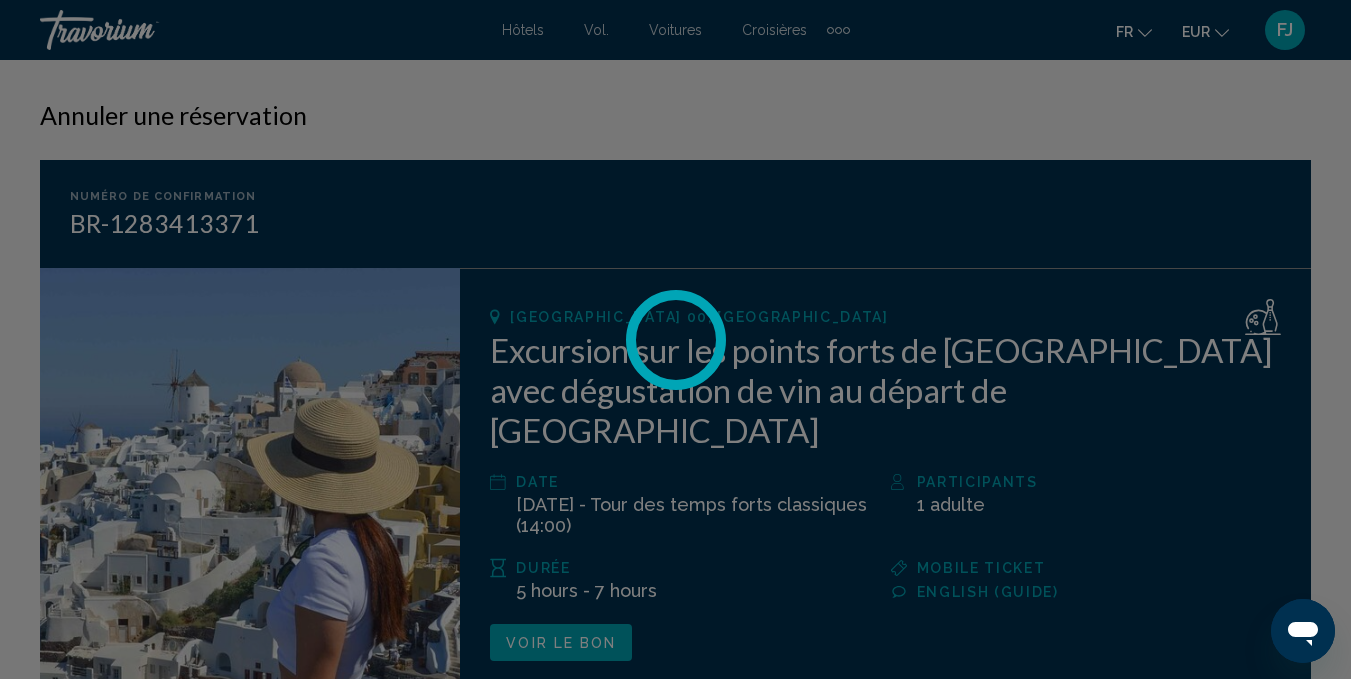 scroll, scrollTop: 1088, scrollLeft: 0, axis: vertical 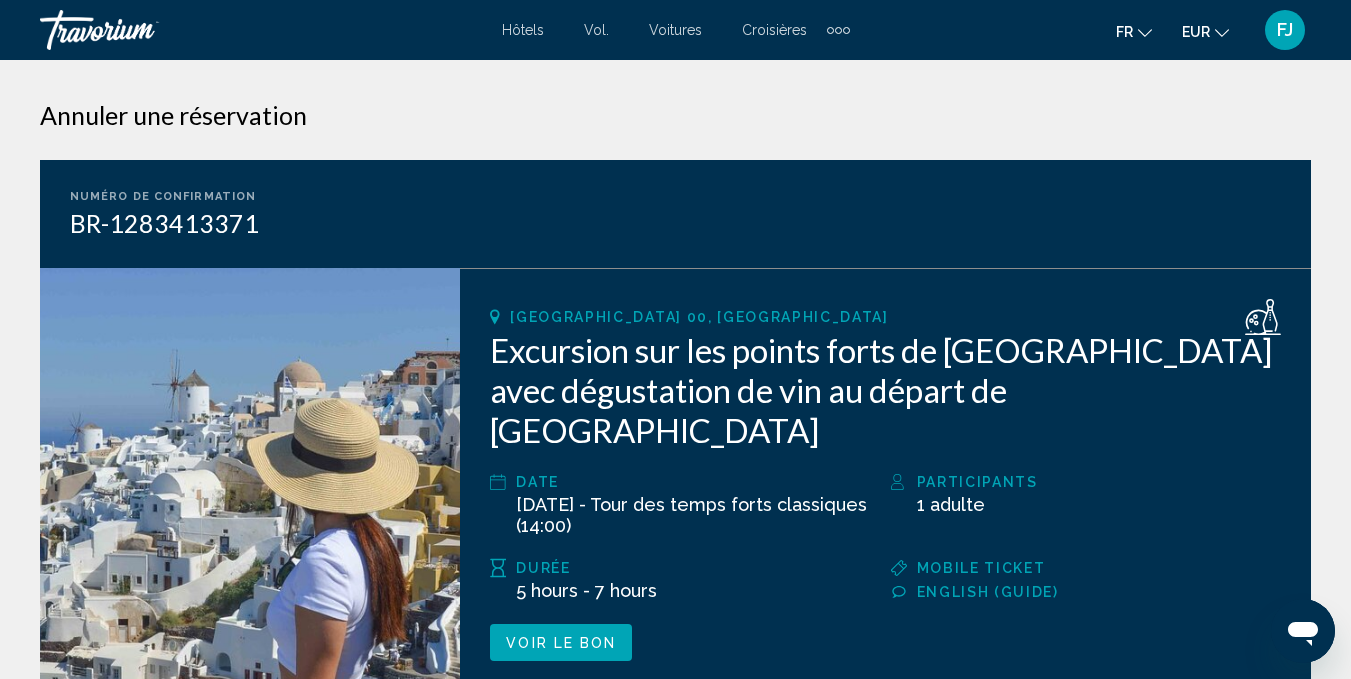 click on "Hôtels" at bounding box center [523, 30] 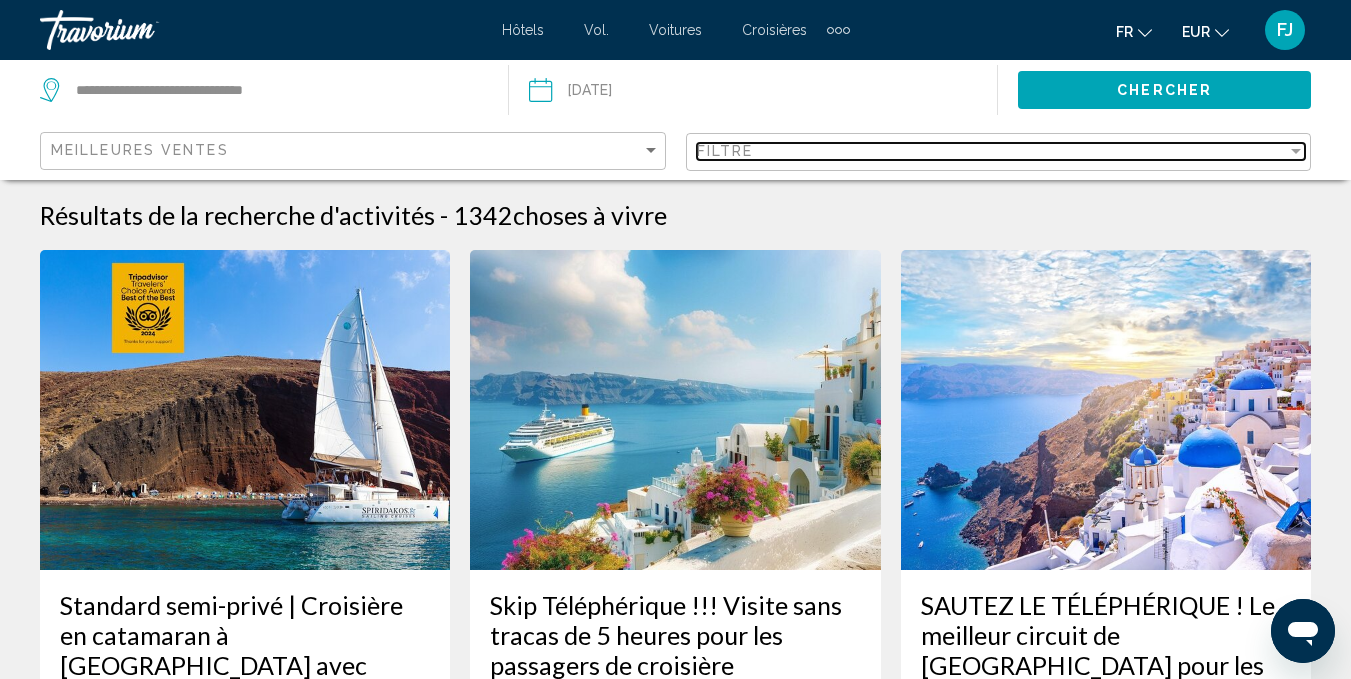 click on "Filtre" at bounding box center [1001, 152] 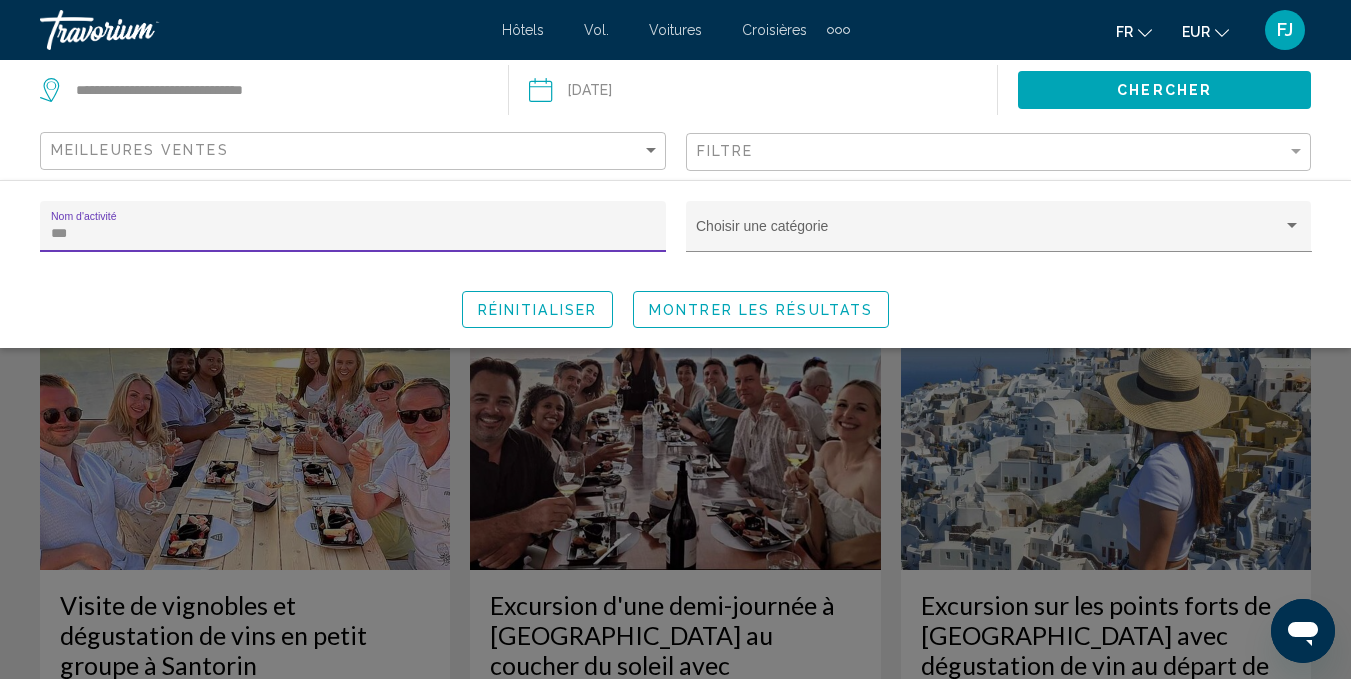 type on "***" 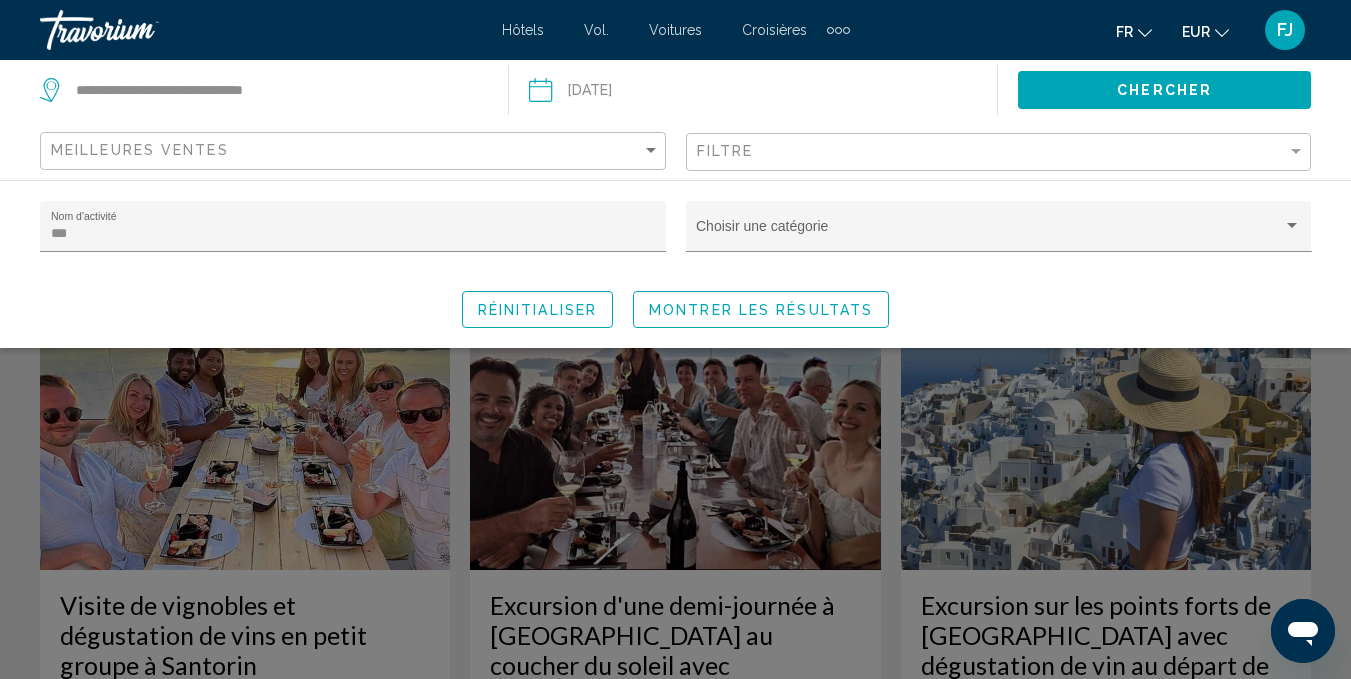 click 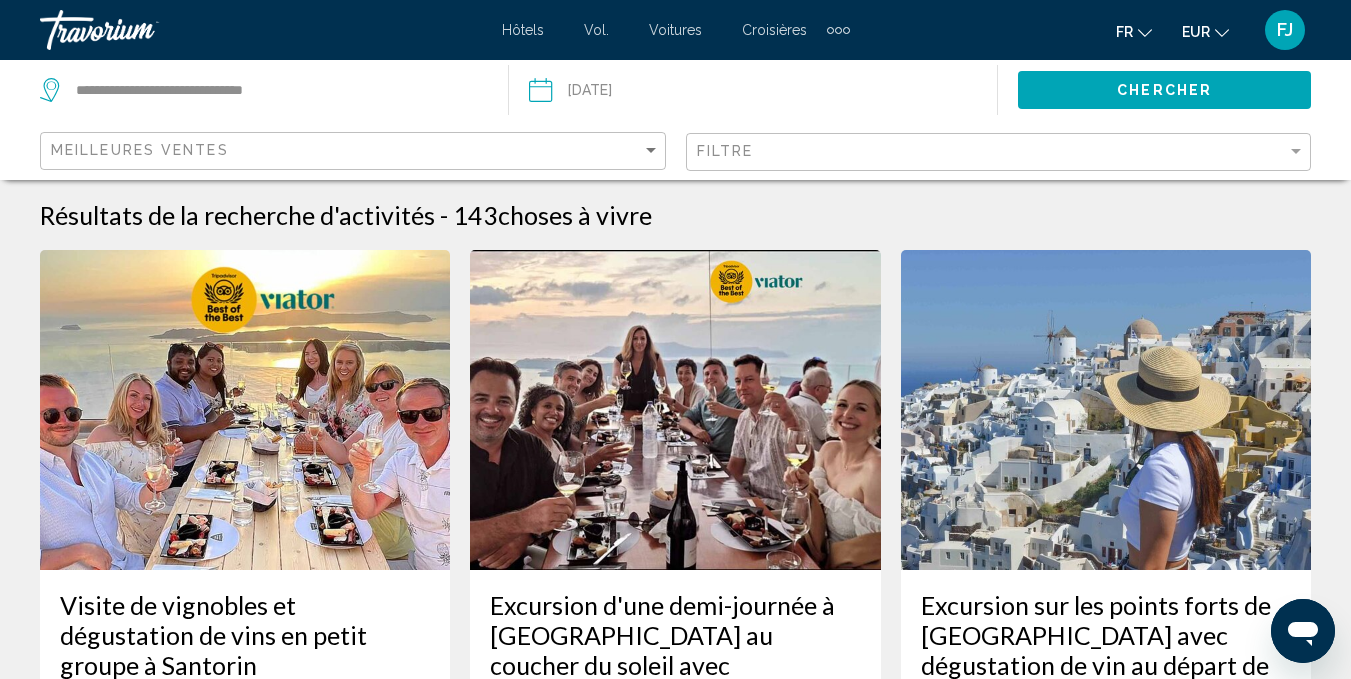 click at bounding box center [1106, 410] 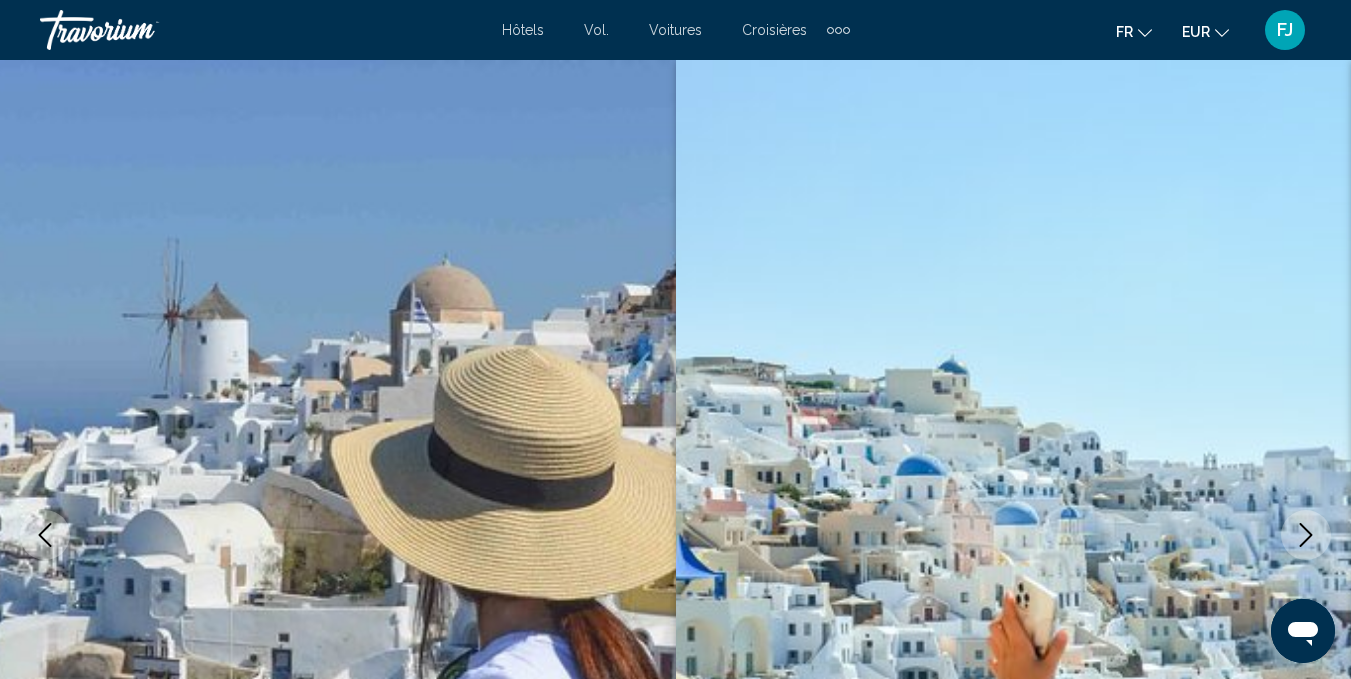 scroll, scrollTop: 196, scrollLeft: 0, axis: vertical 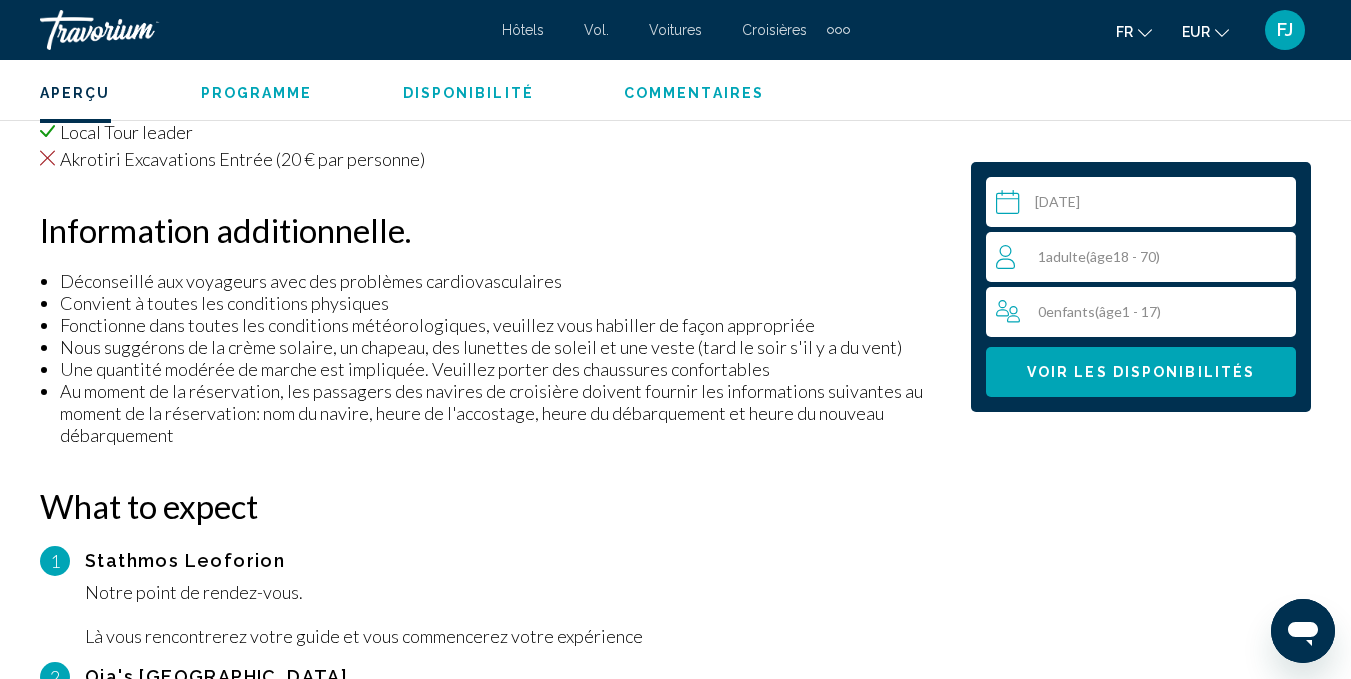 click at bounding box center [1145, 205] 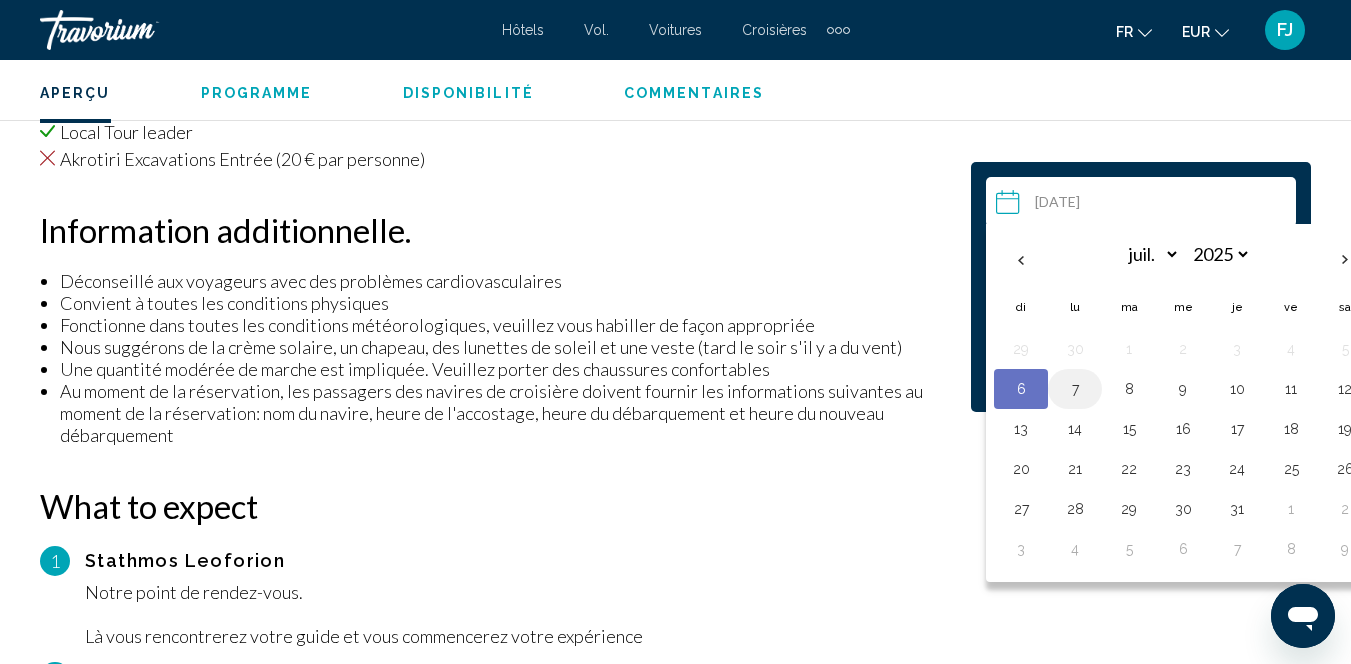 click on "7" at bounding box center [1075, 389] 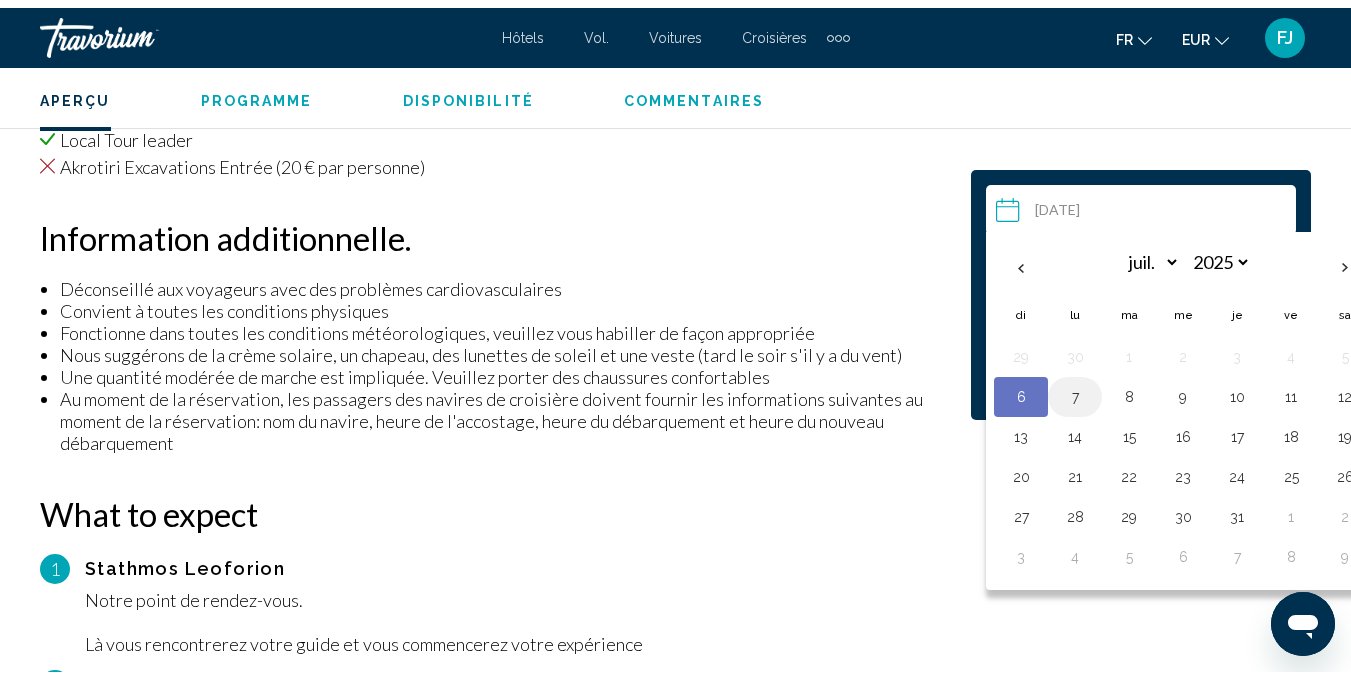 scroll, scrollTop: 4456, scrollLeft: 0, axis: vertical 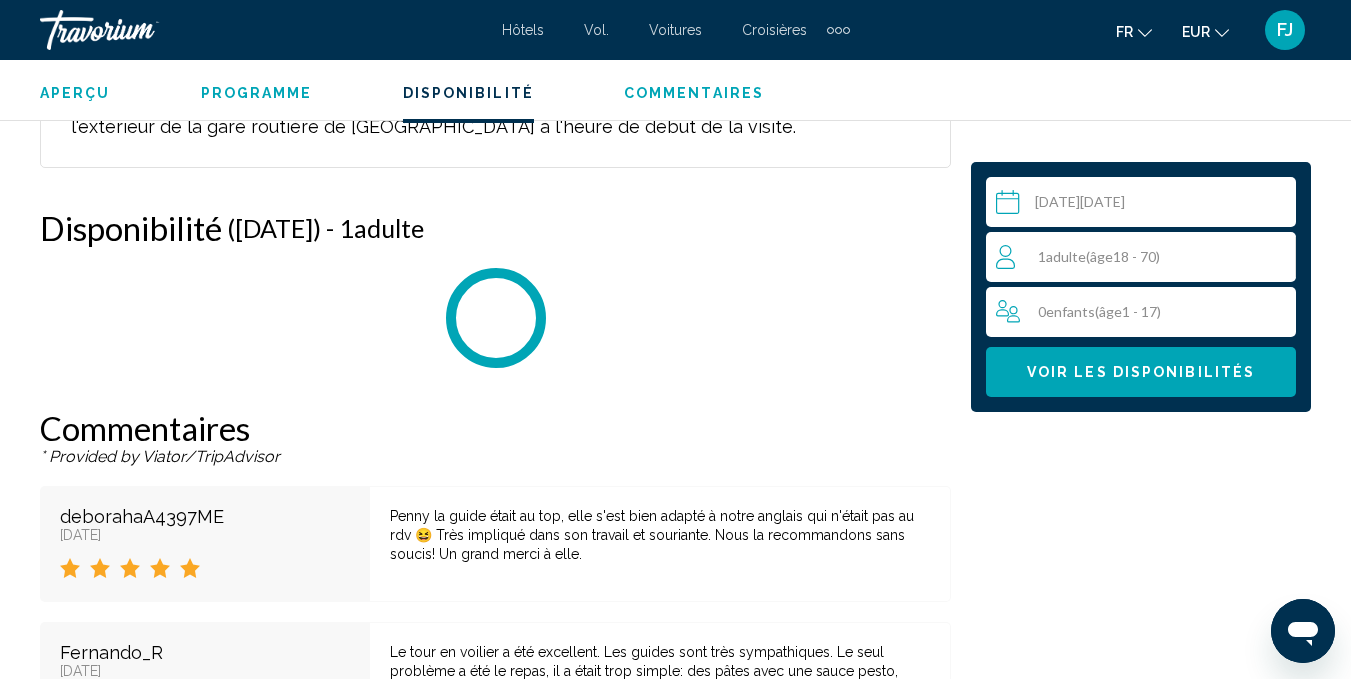 click on "**********" at bounding box center [1145, 205] 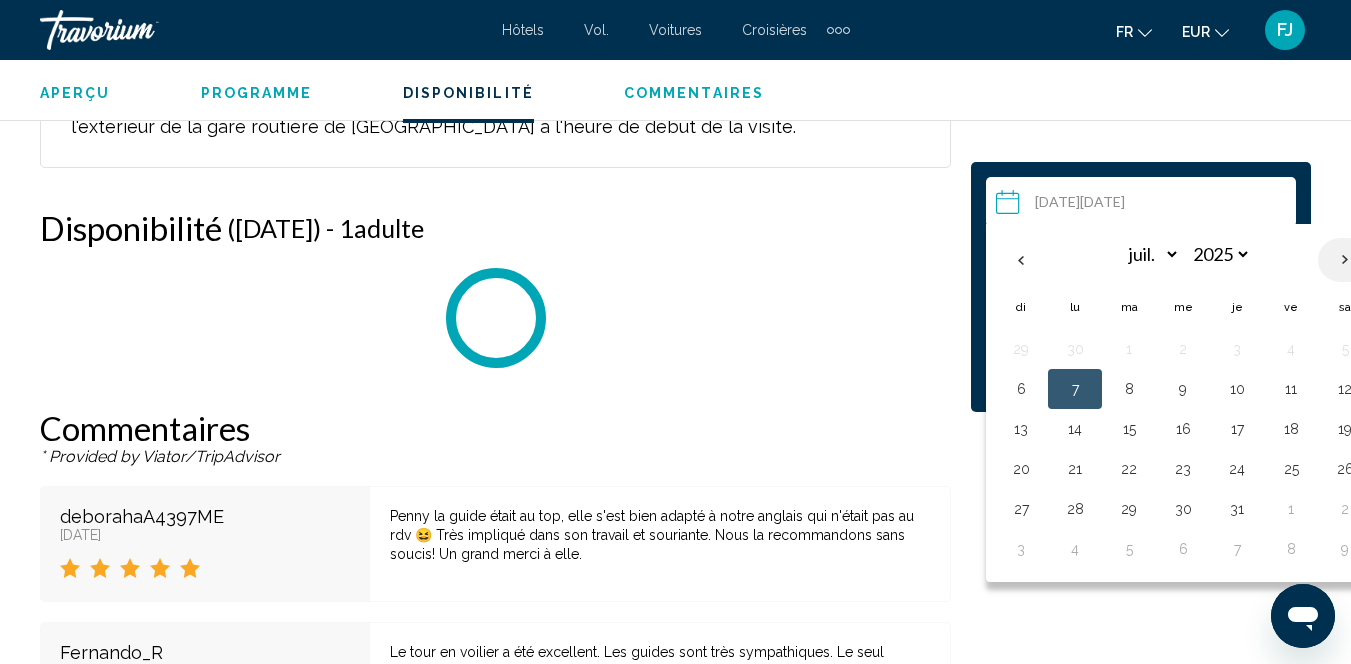 click at bounding box center [1345, 260] 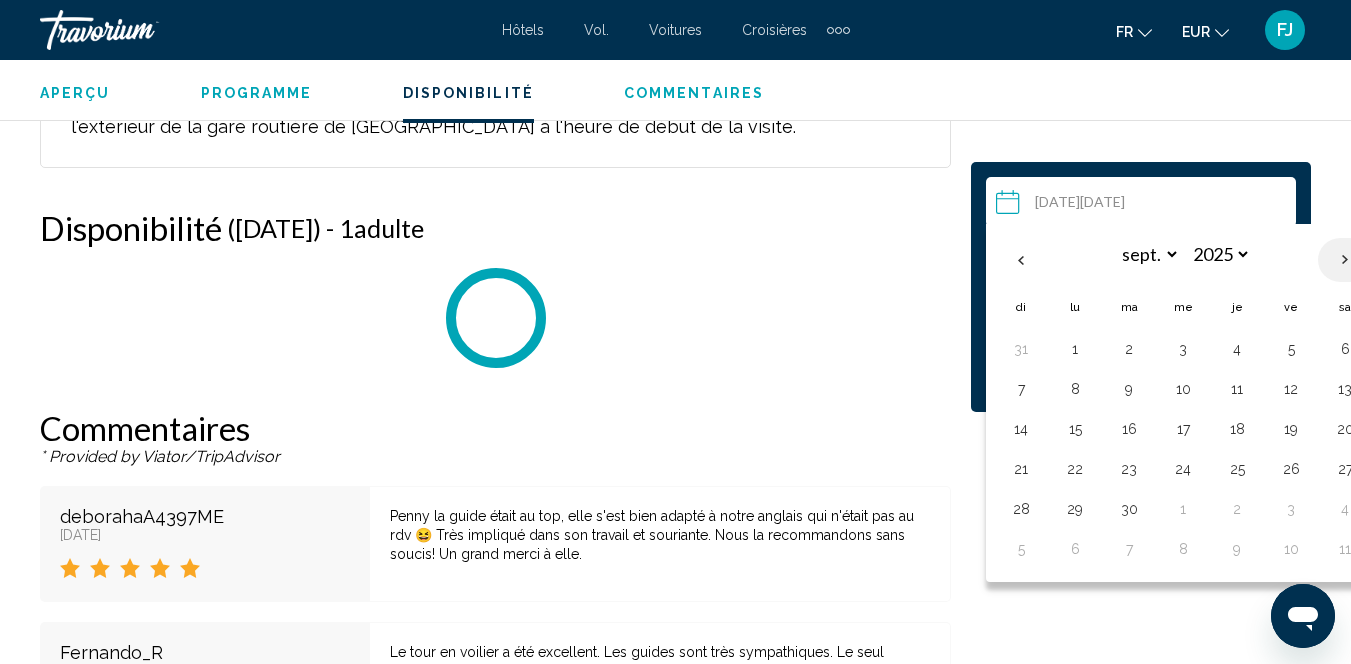 click at bounding box center (1345, 260) 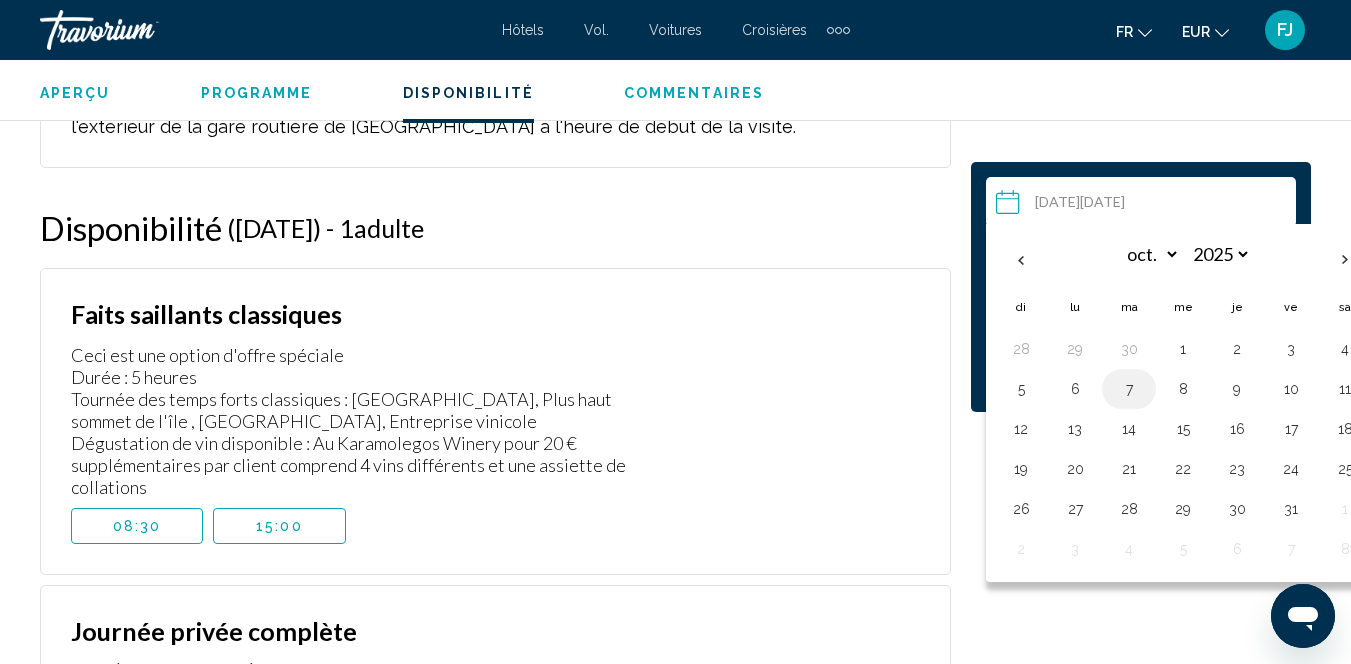click on "7" at bounding box center (1129, 389) 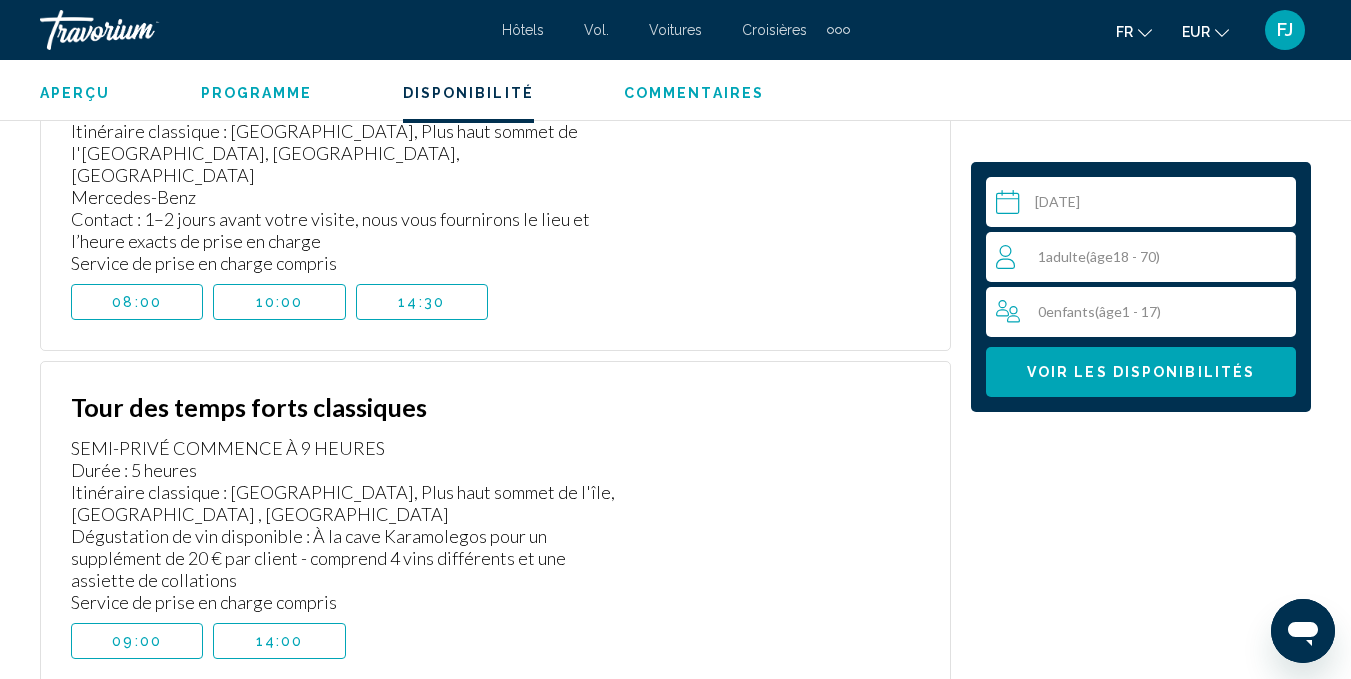 scroll, scrollTop: 5134, scrollLeft: 0, axis: vertical 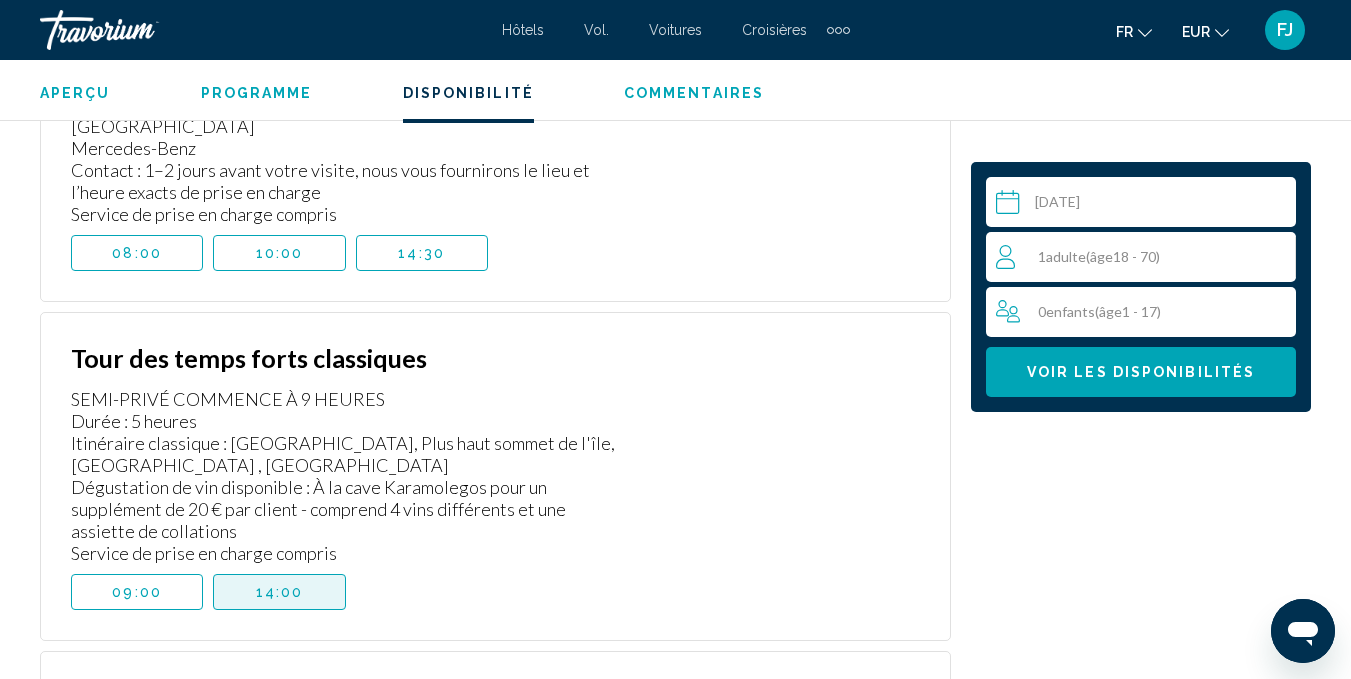 click on "14:00" at bounding box center [279, 592] 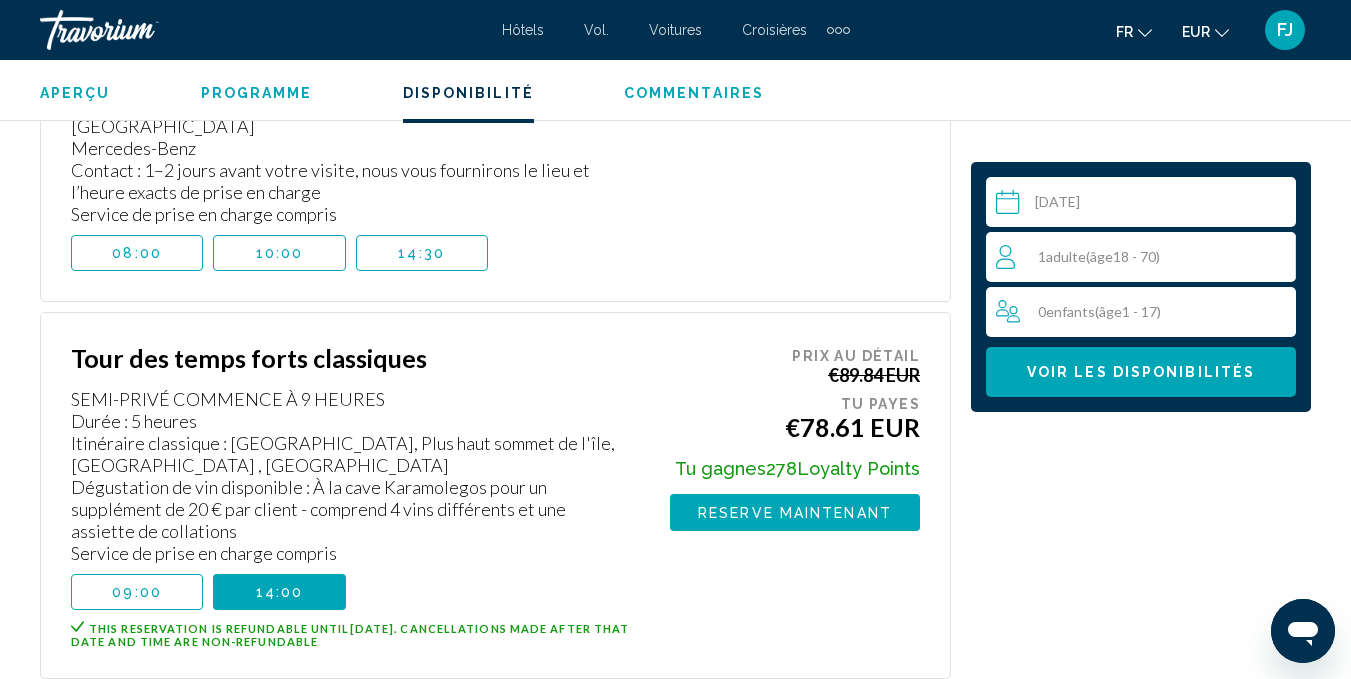 click on "Reserve maintenant" at bounding box center (795, 513) 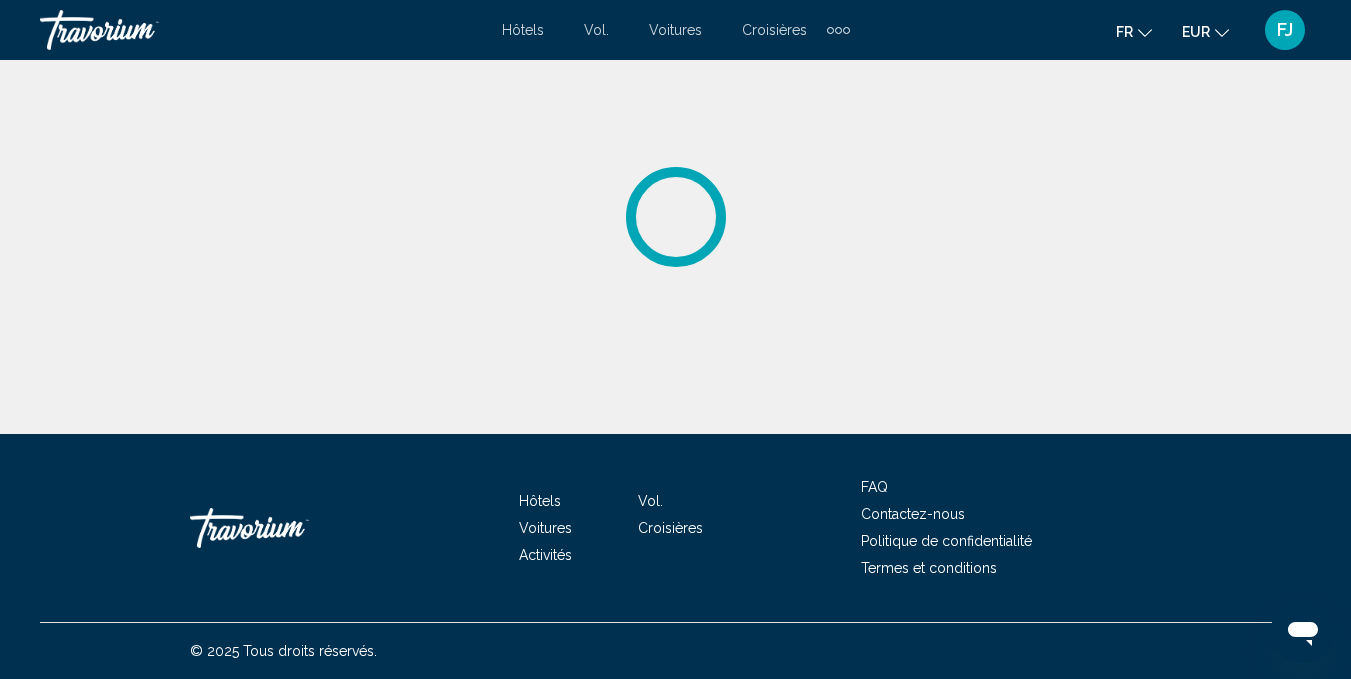 scroll, scrollTop: 0, scrollLeft: 0, axis: both 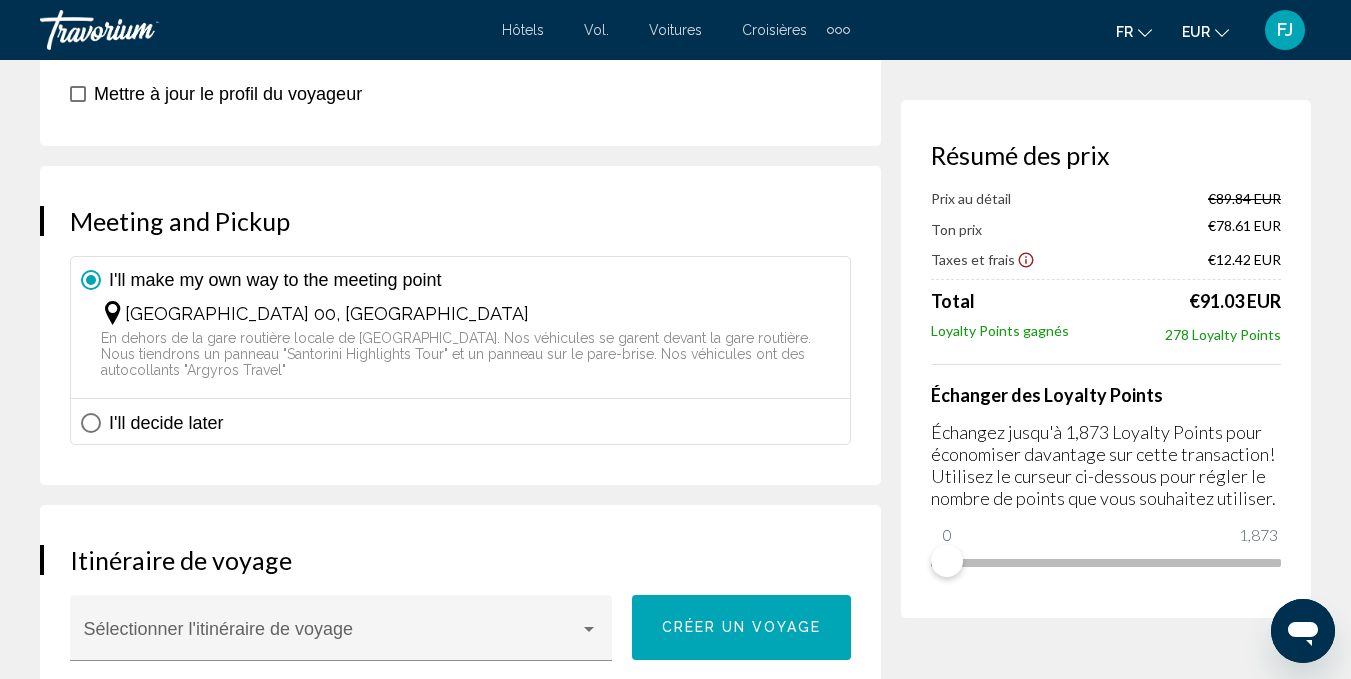click on "I'll decide later" at bounding box center (460, 421) 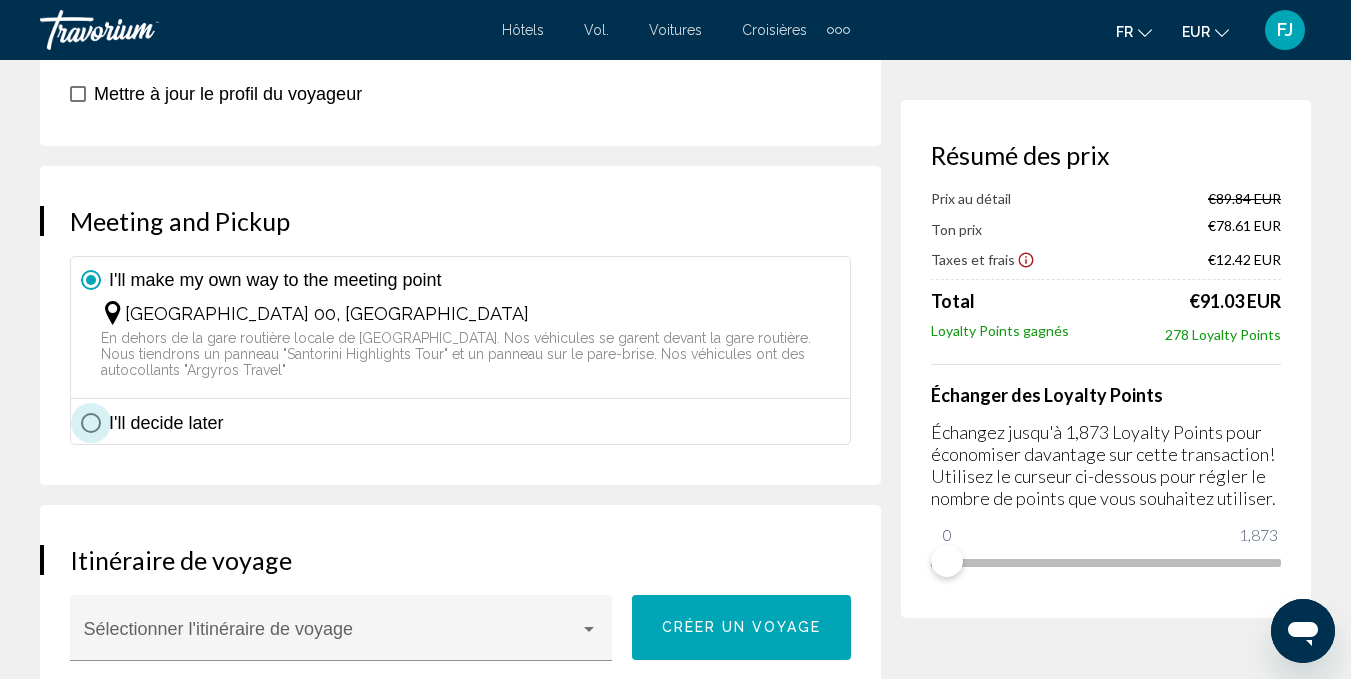 click on "I'll decide later" at bounding box center [166, 423] 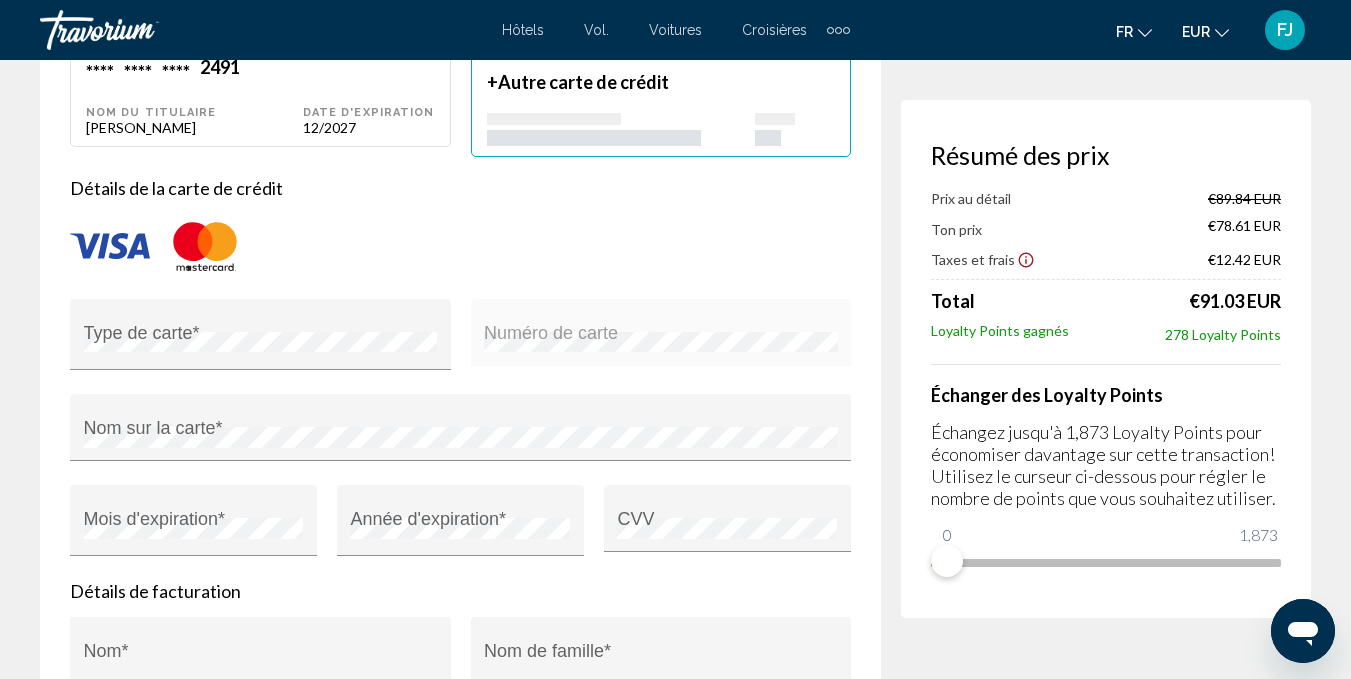 scroll, scrollTop: 1627, scrollLeft: 0, axis: vertical 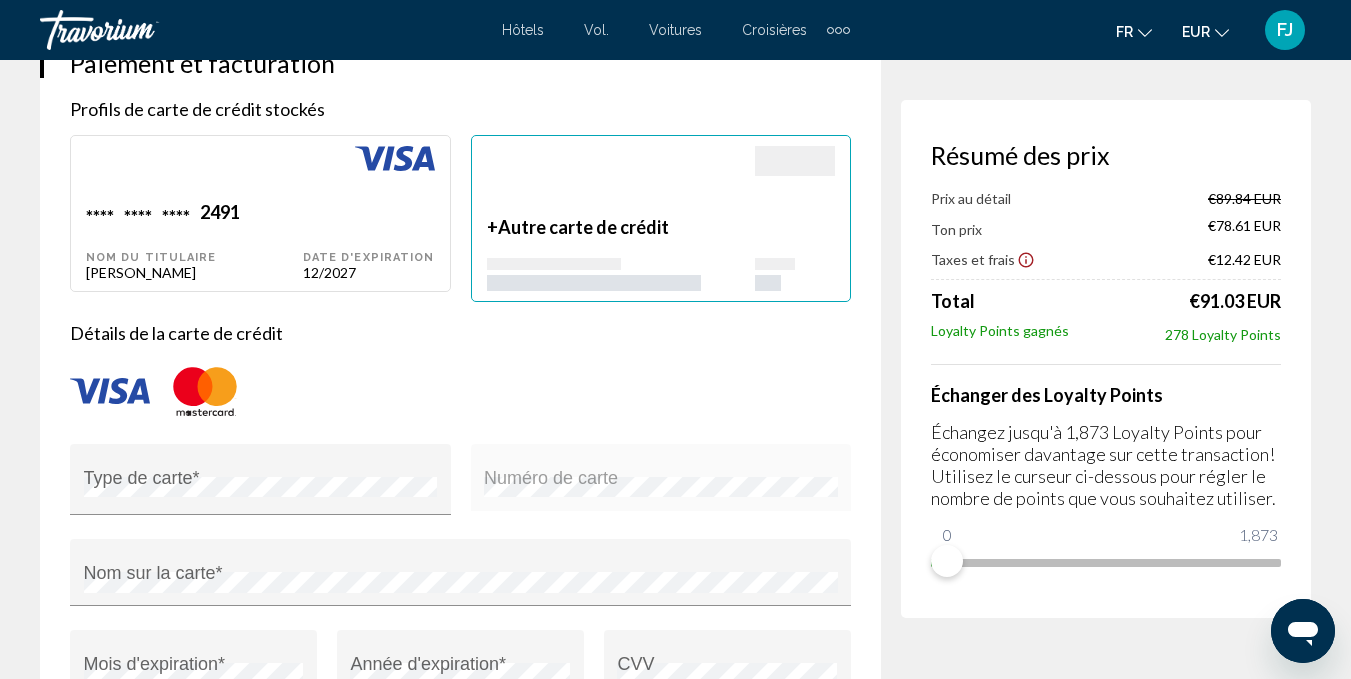 click at bounding box center (194, 174) 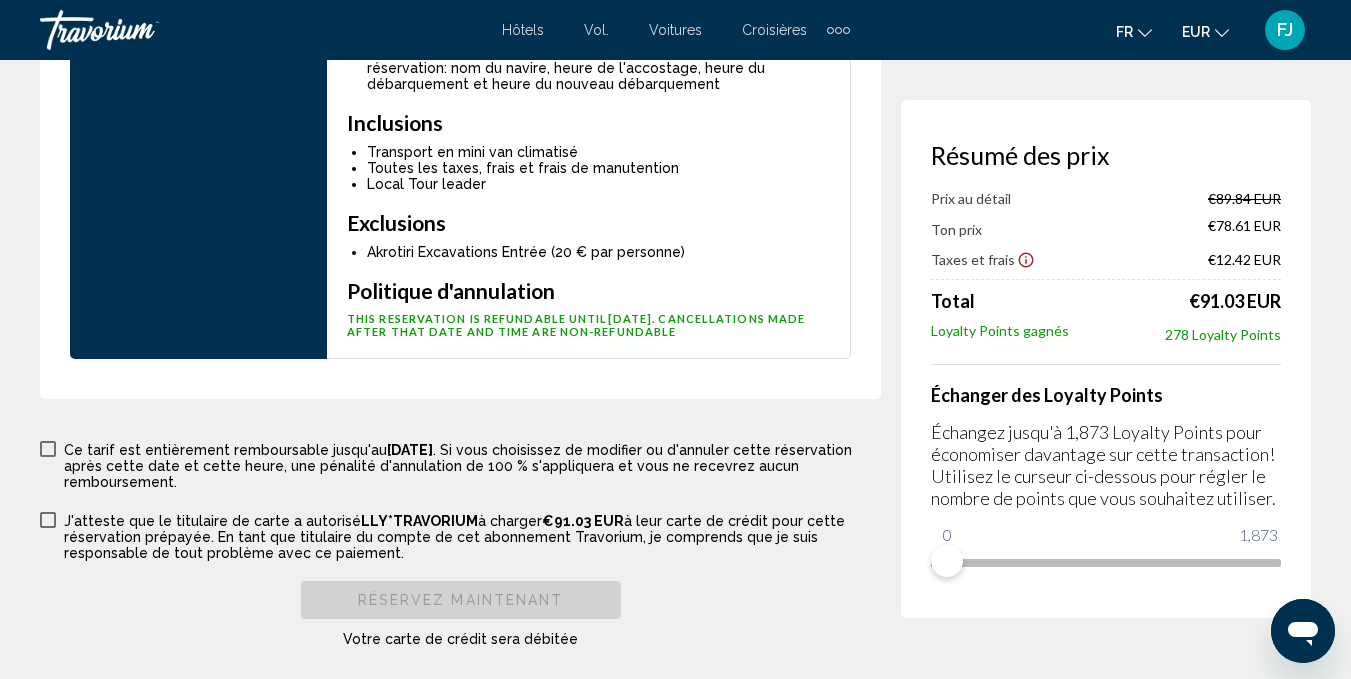 scroll, scrollTop: 3344, scrollLeft: 0, axis: vertical 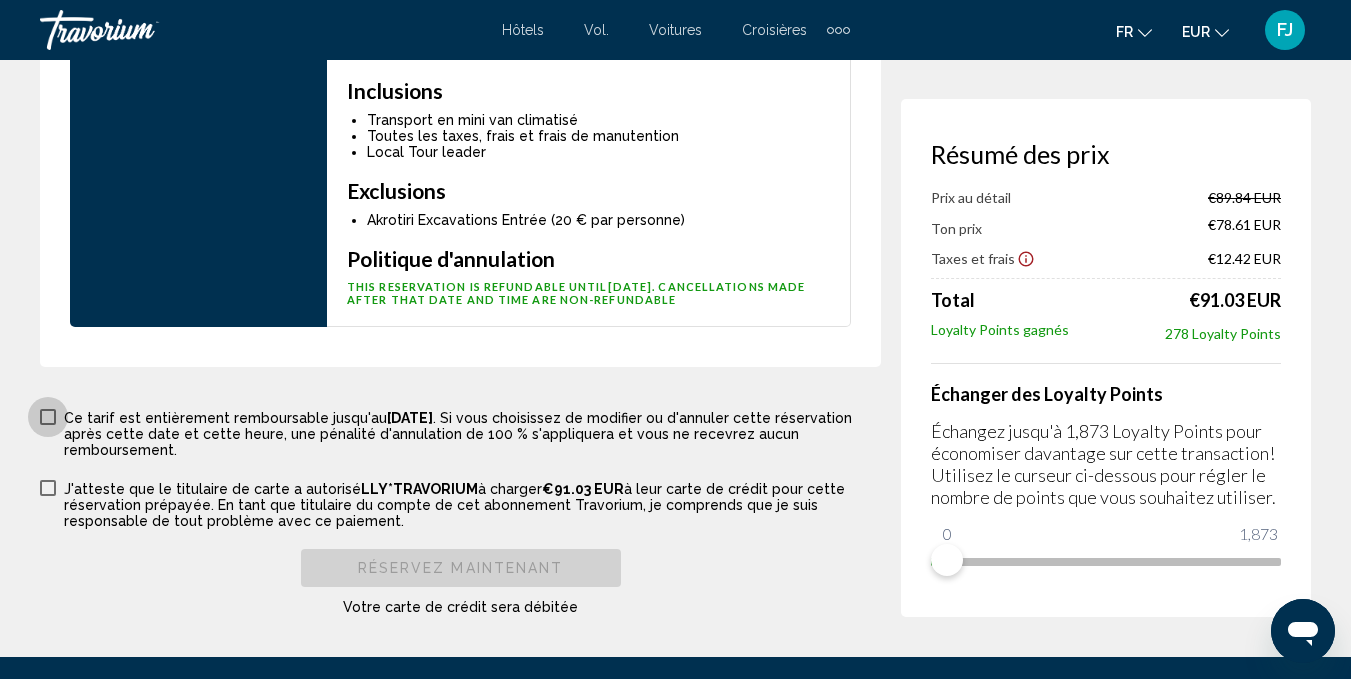 click at bounding box center (48, 417) 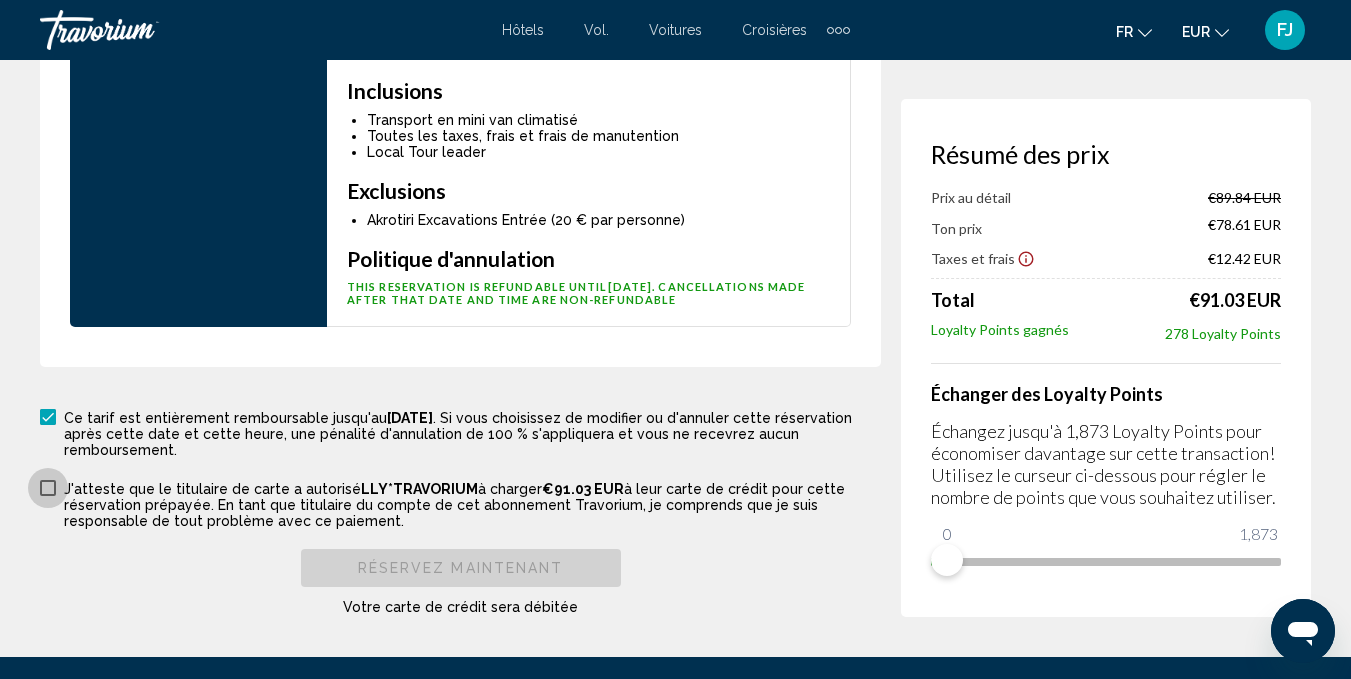 click at bounding box center [48, 488] 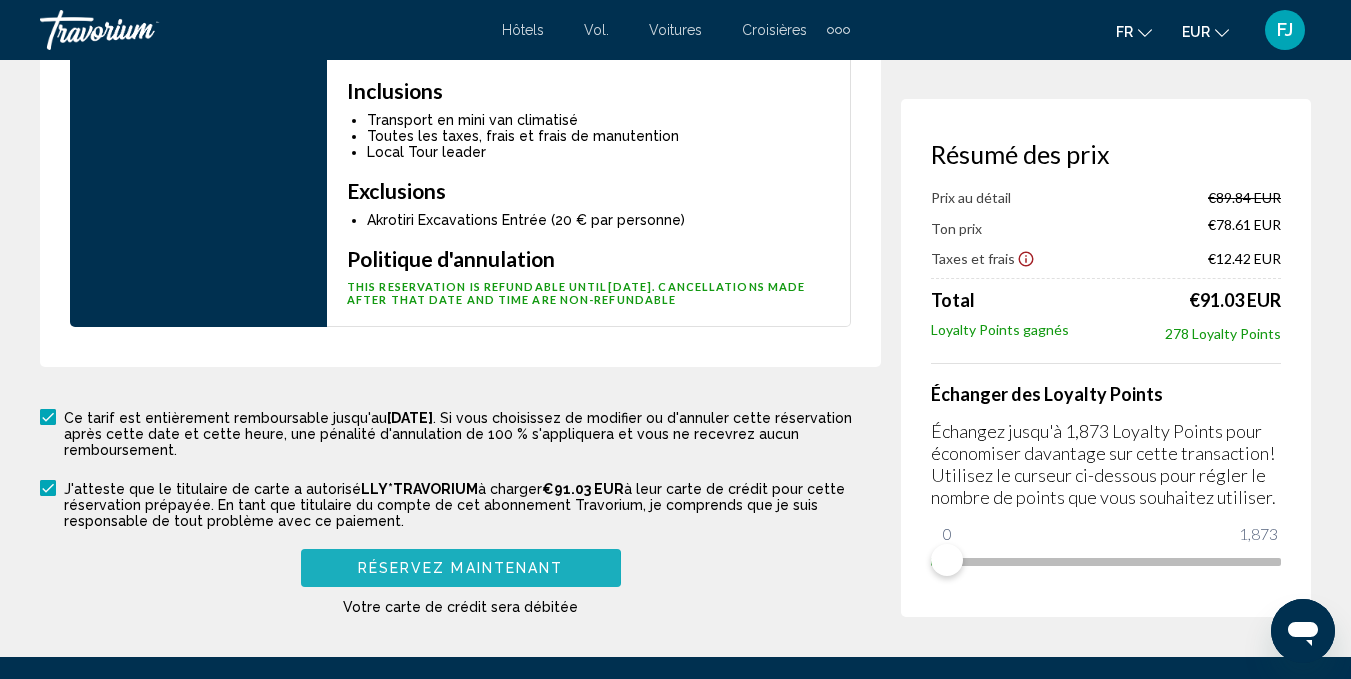 click on "Réservez maintenant" at bounding box center [461, 569] 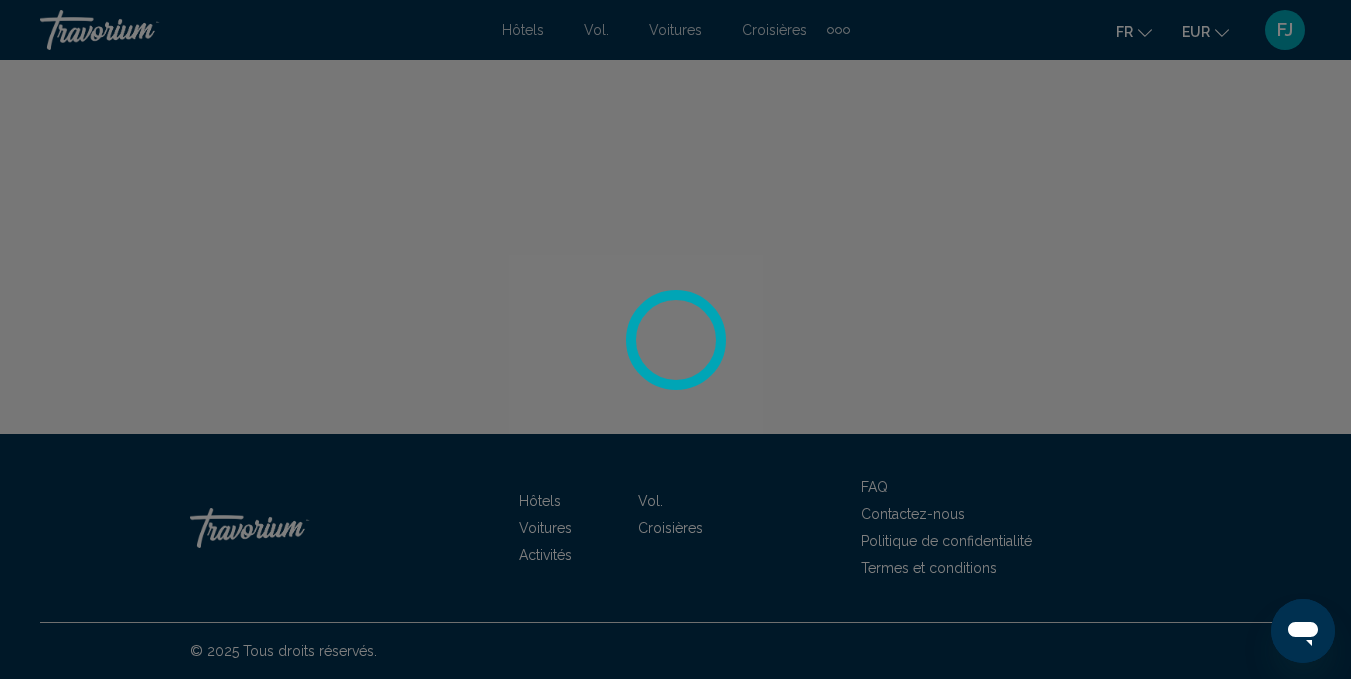 scroll, scrollTop: 0, scrollLeft: 0, axis: both 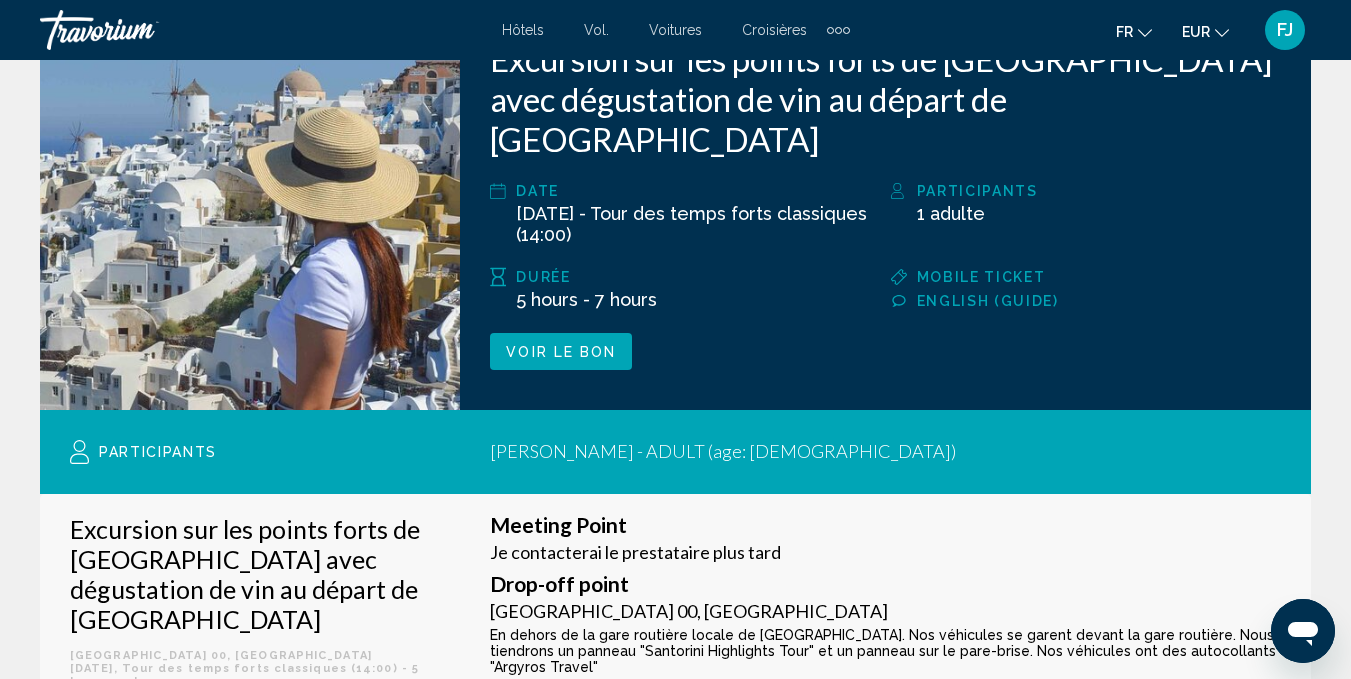 click on "Voir le bon" at bounding box center (561, 351) 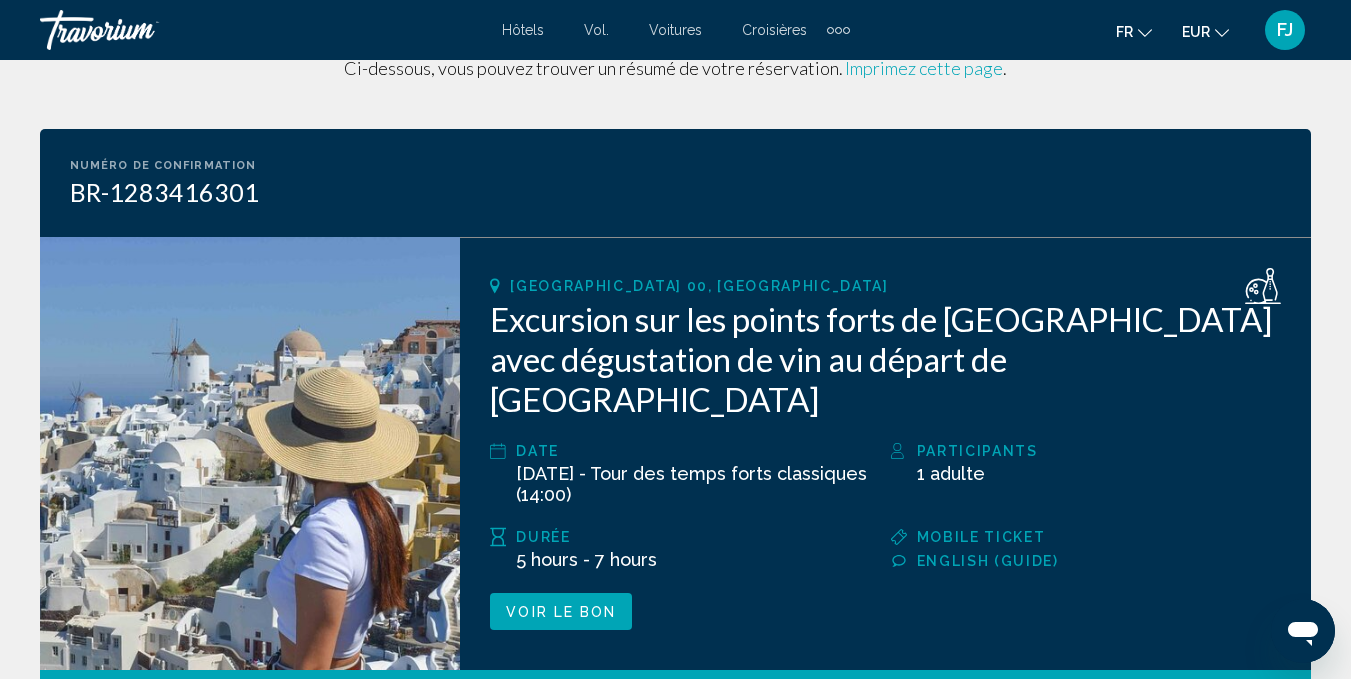scroll, scrollTop: 97, scrollLeft: 0, axis: vertical 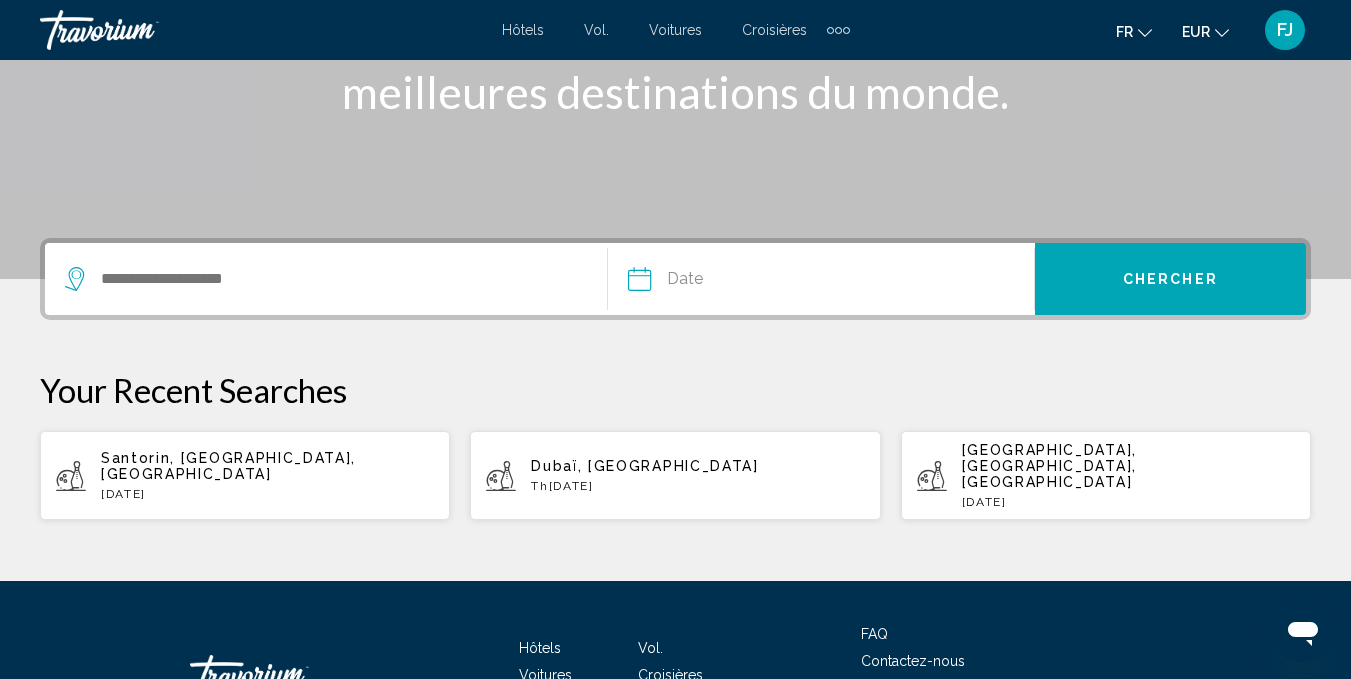click on "Santorin, [GEOGRAPHIC_DATA], [GEOGRAPHIC_DATA]" at bounding box center [228, 466] 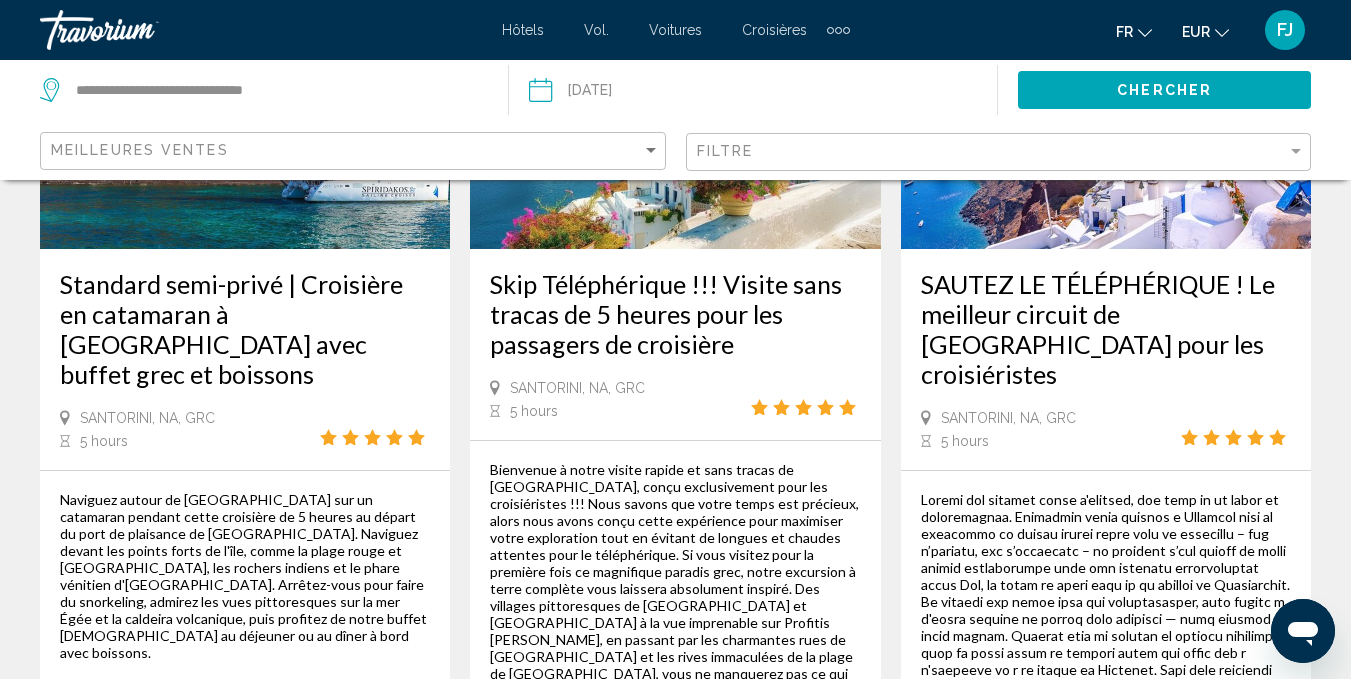 scroll, scrollTop: 0, scrollLeft: 0, axis: both 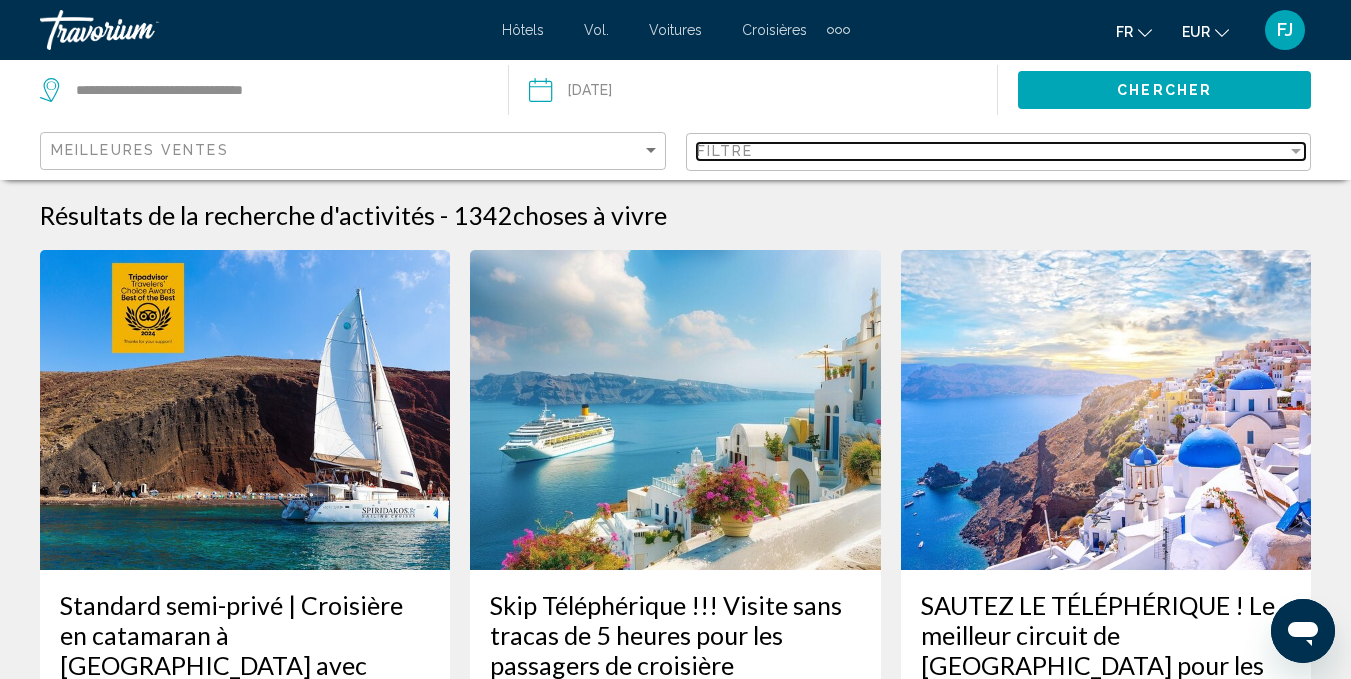 click on "Filtre" at bounding box center (992, 151) 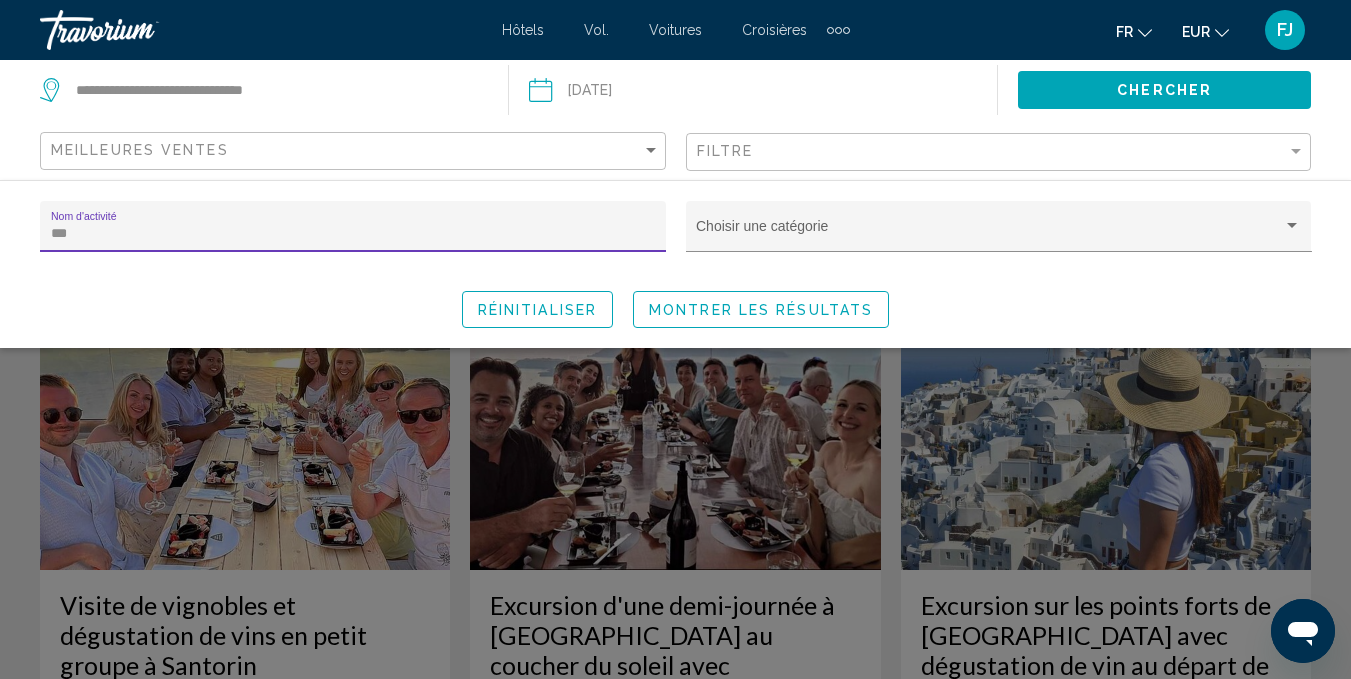 type on "***" 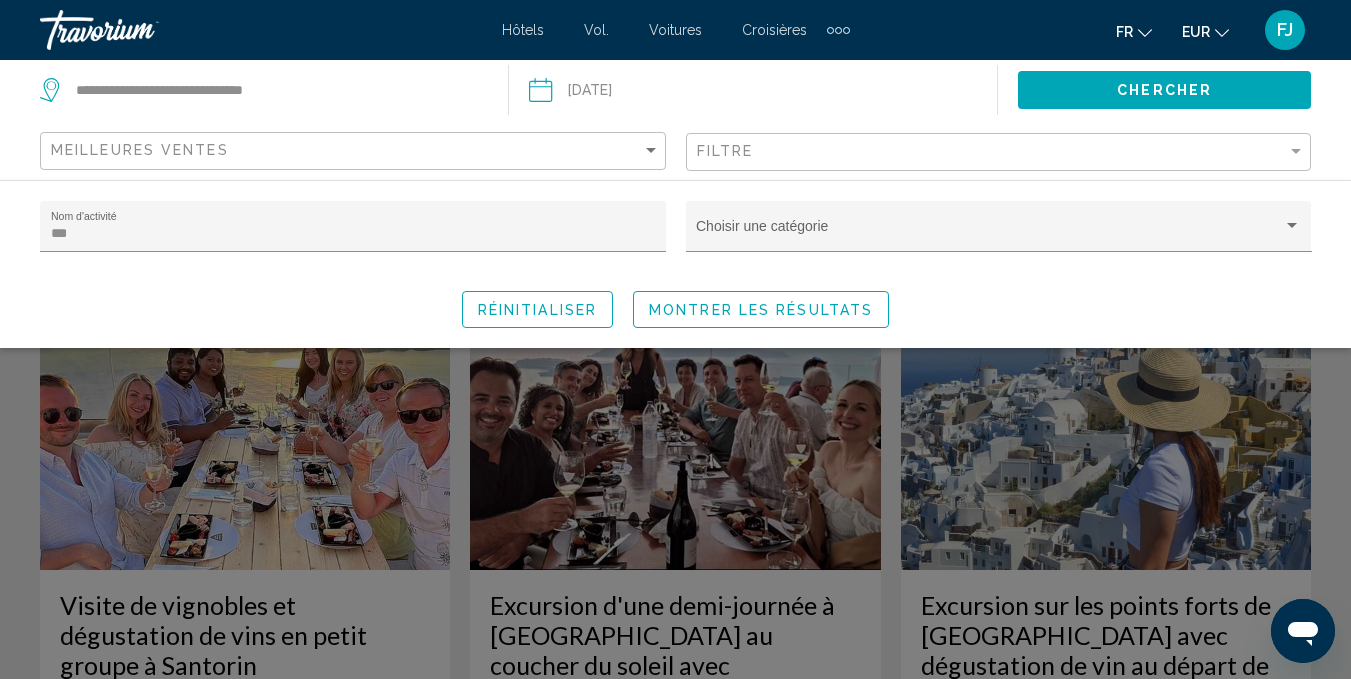 click 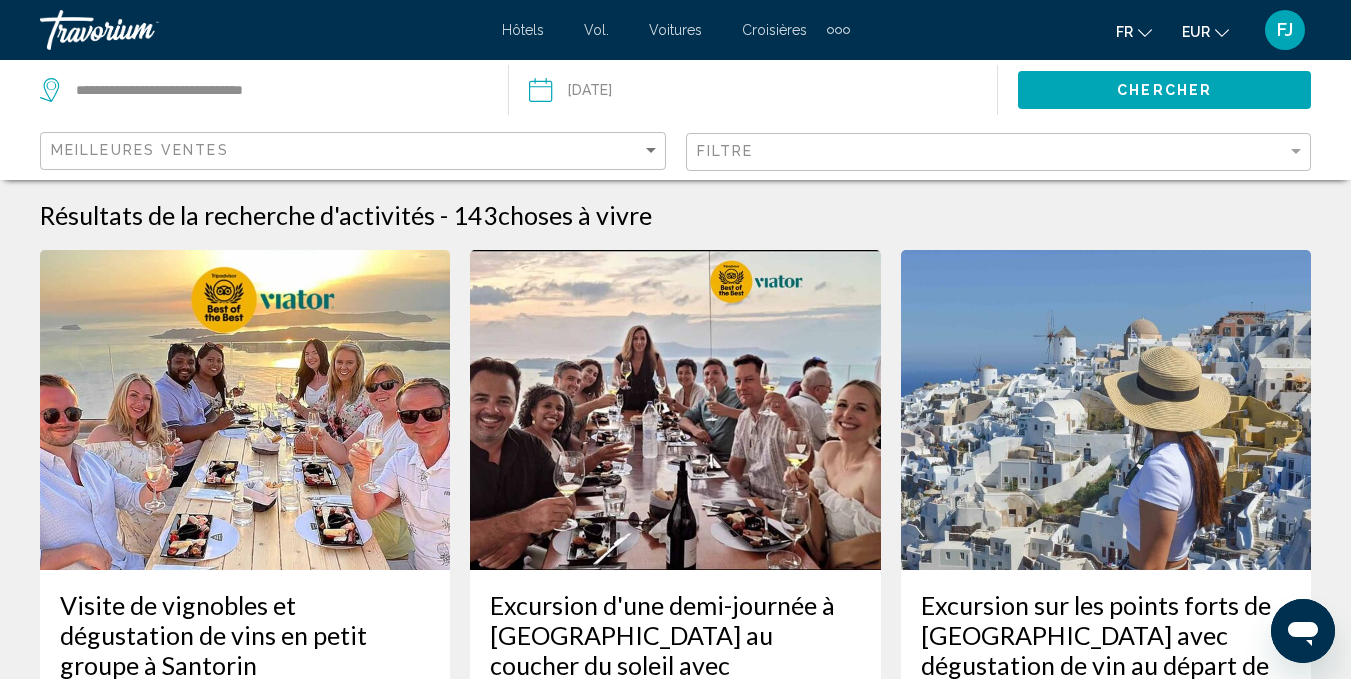 click at bounding box center [1106, 410] 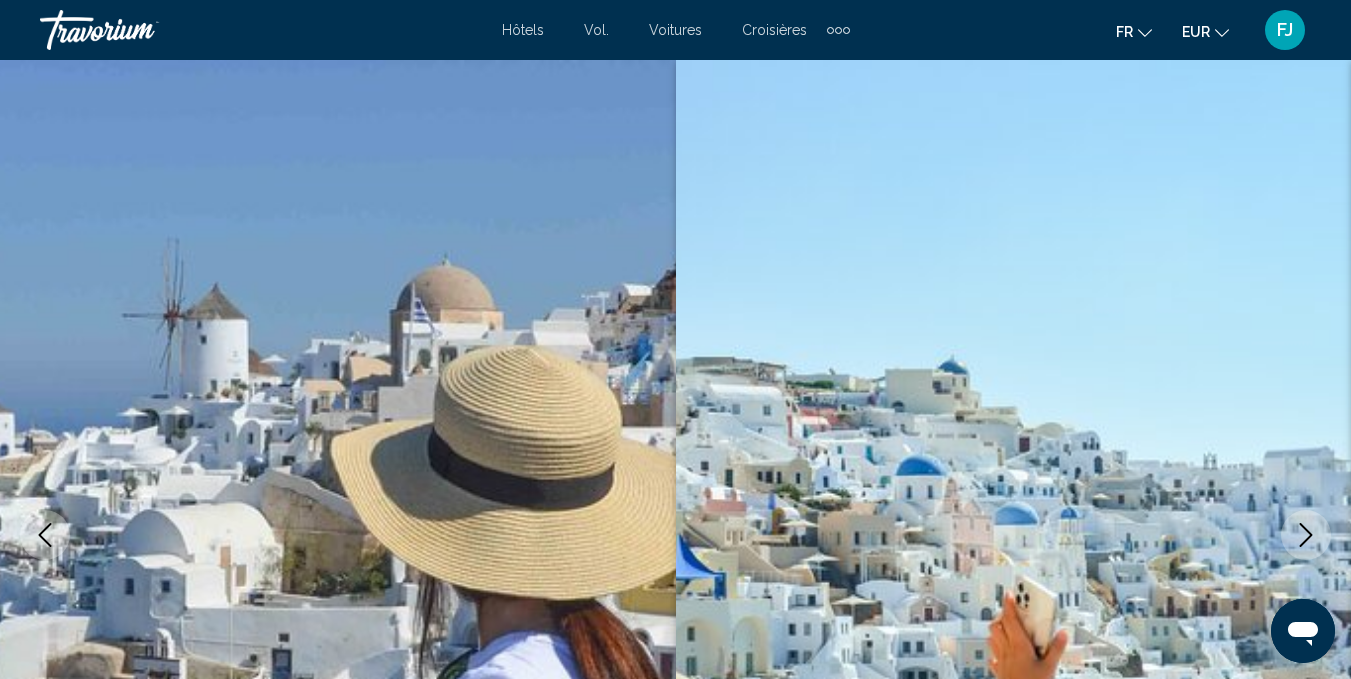 scroll, scrollTop: 196, scrollLeft: 0, axis: vertical 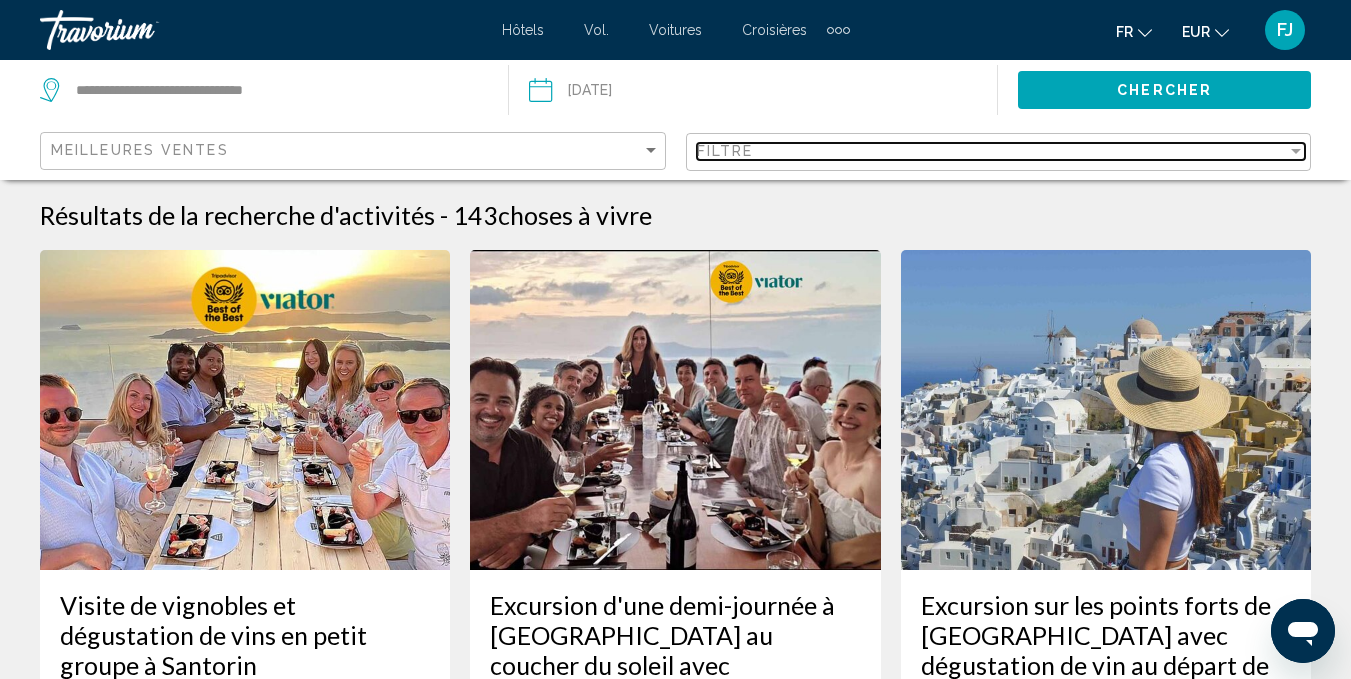 click on "Filtre" at bounding box center (992, 151) 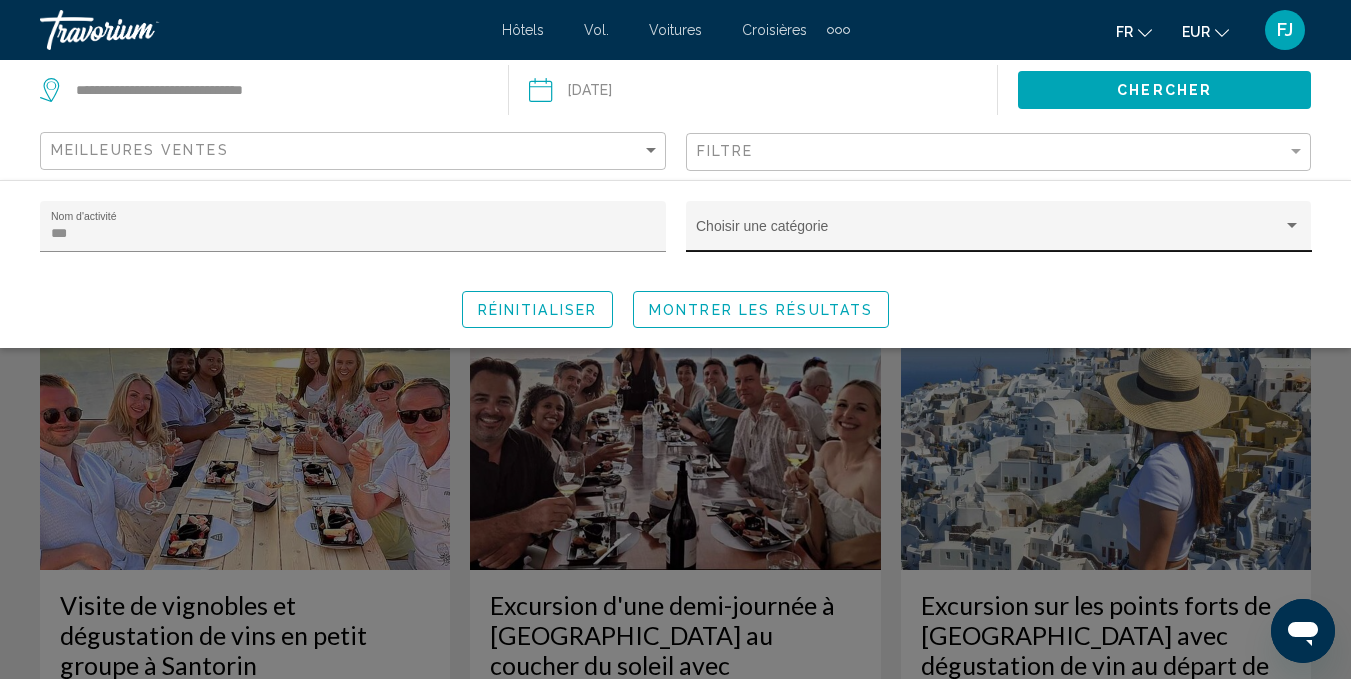 click on "Choisir une catégorie" 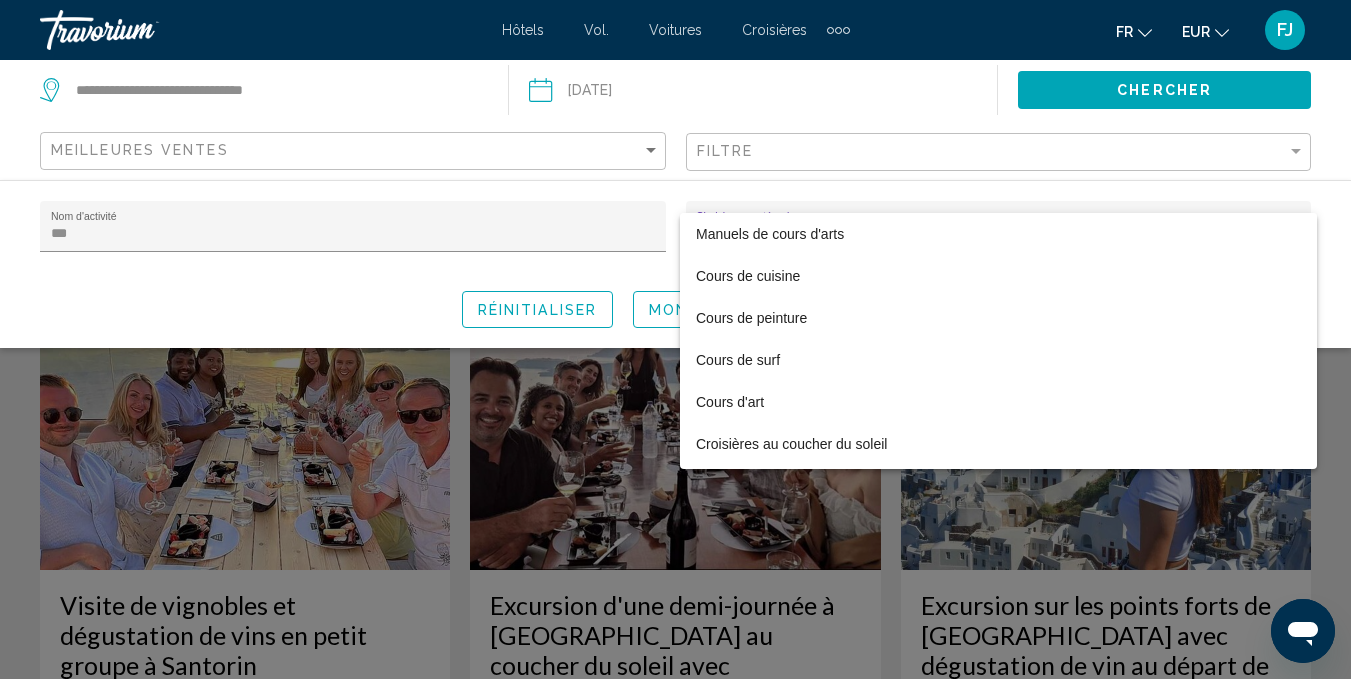 scroll, scrollTop: 1972, scrollLeft: 0, axis: vertical 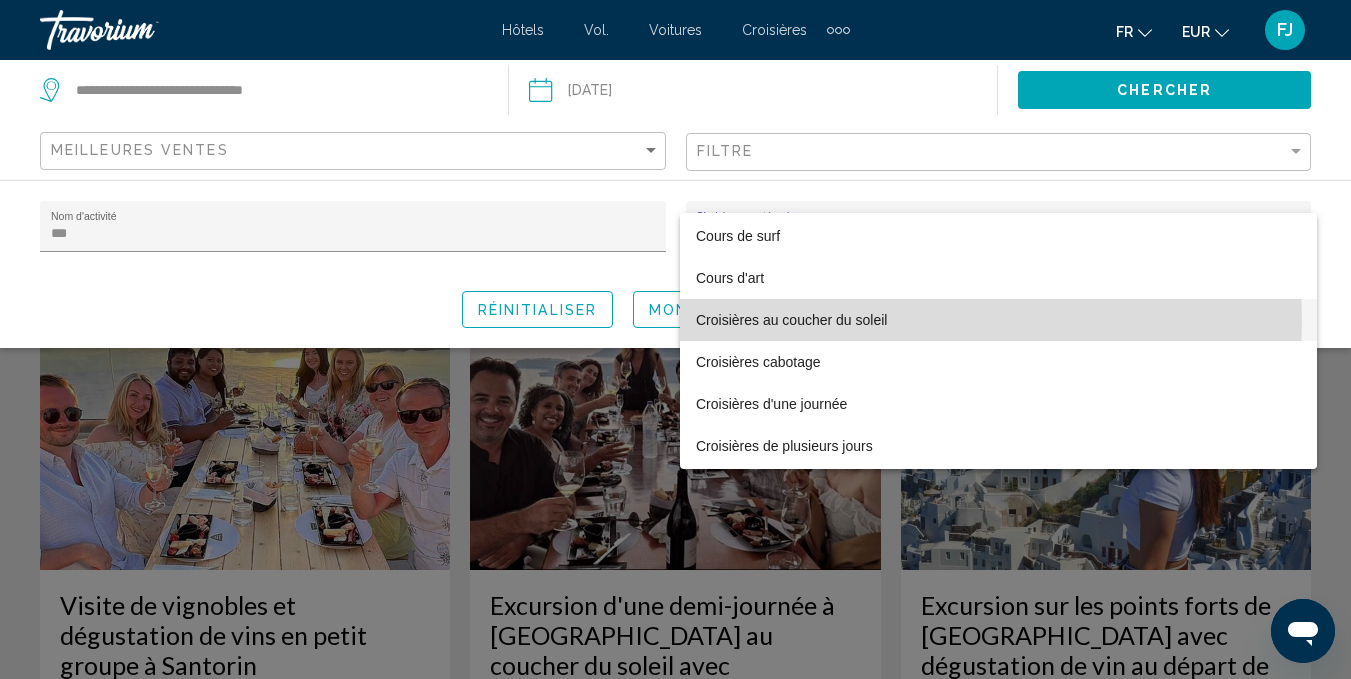 click on "Croisières au coucher du soleil" at bounding box center [998, 320] 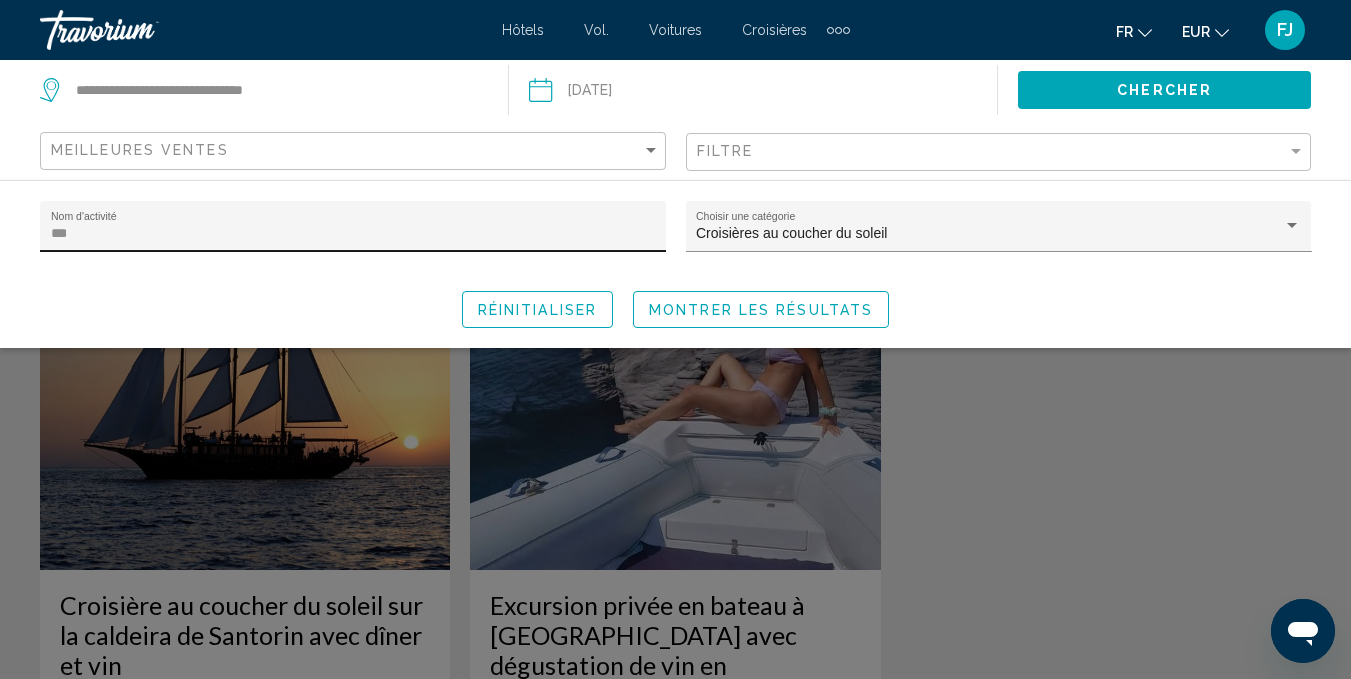 click on "*** Nom d'activité" 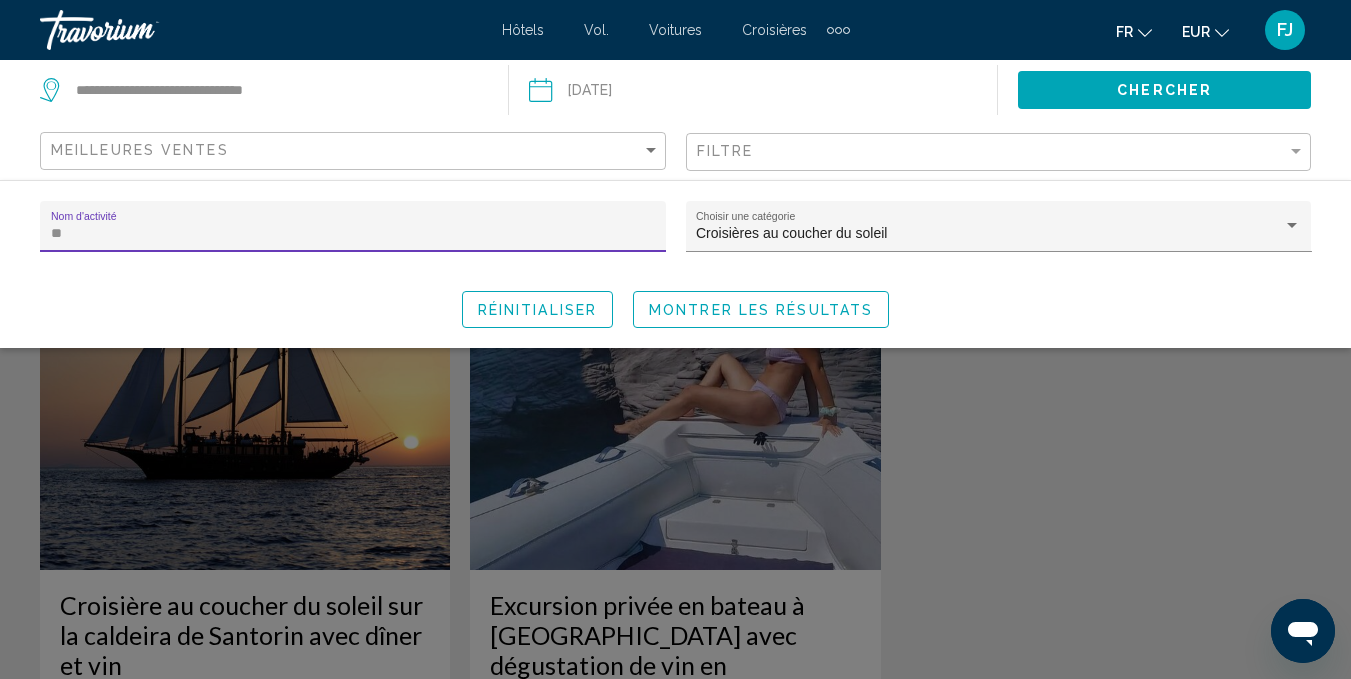 type on "*" 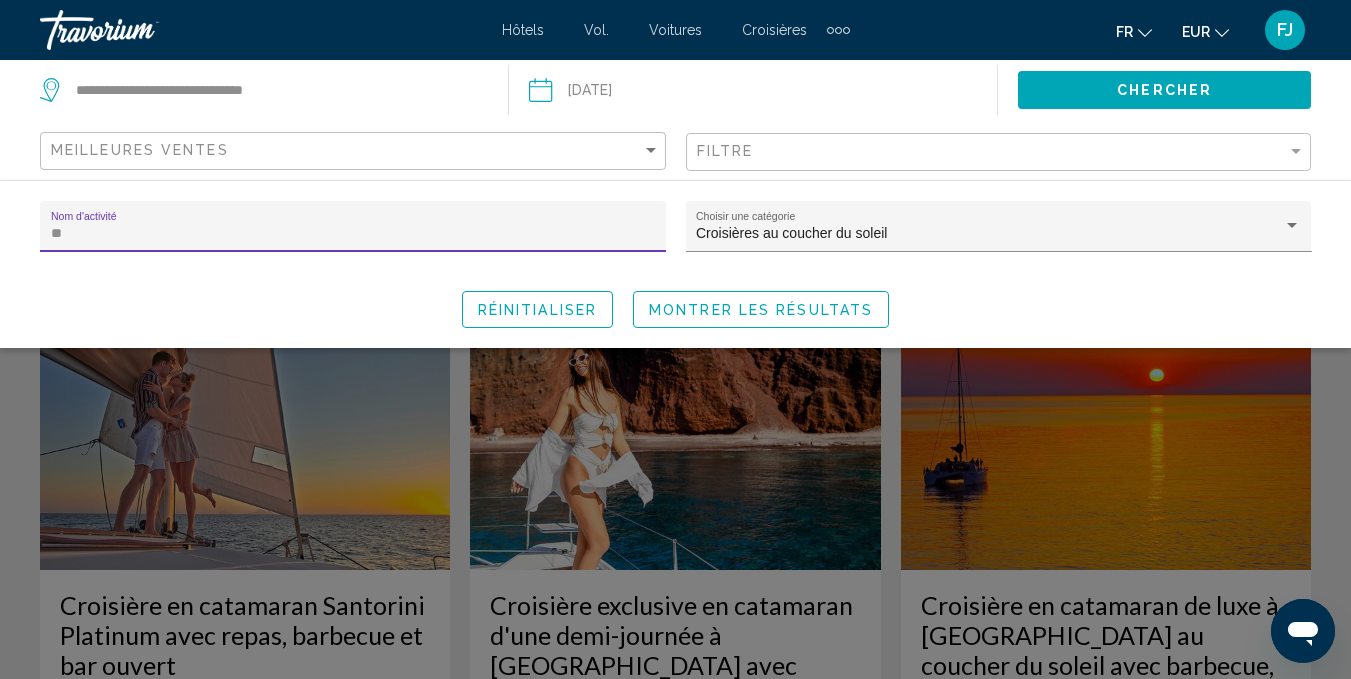 type on "***" 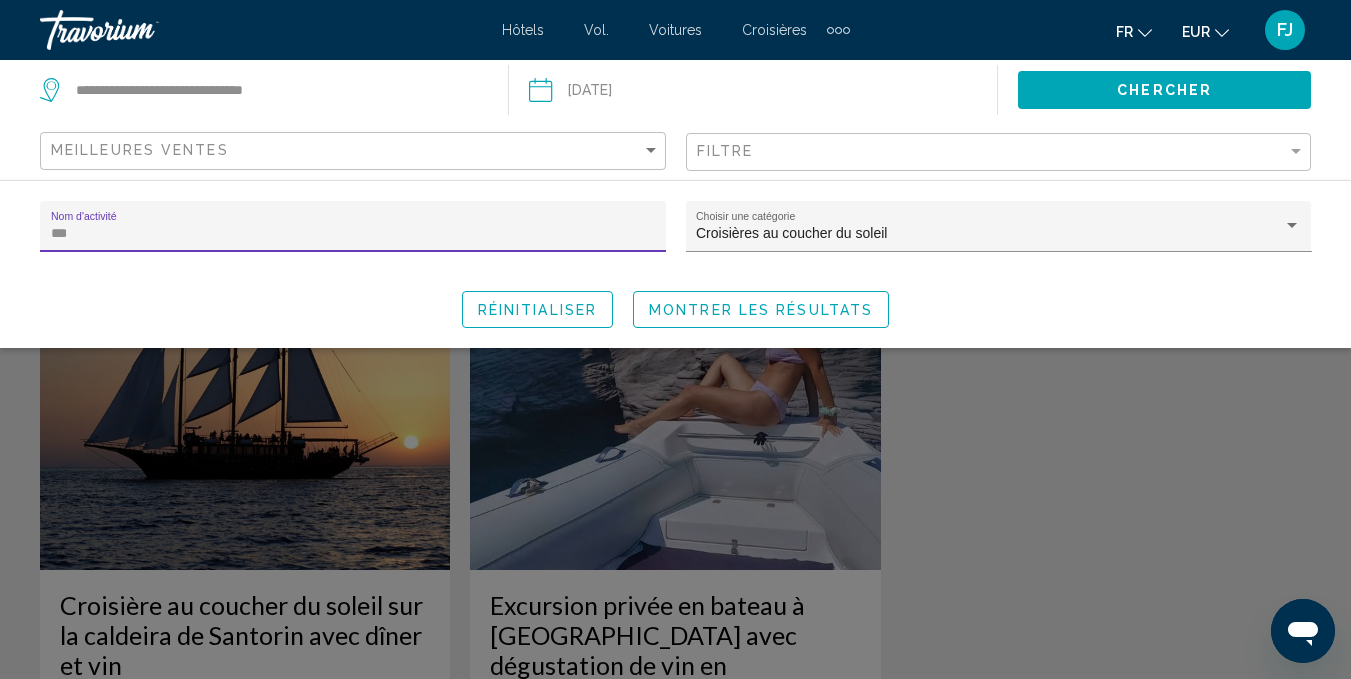 click 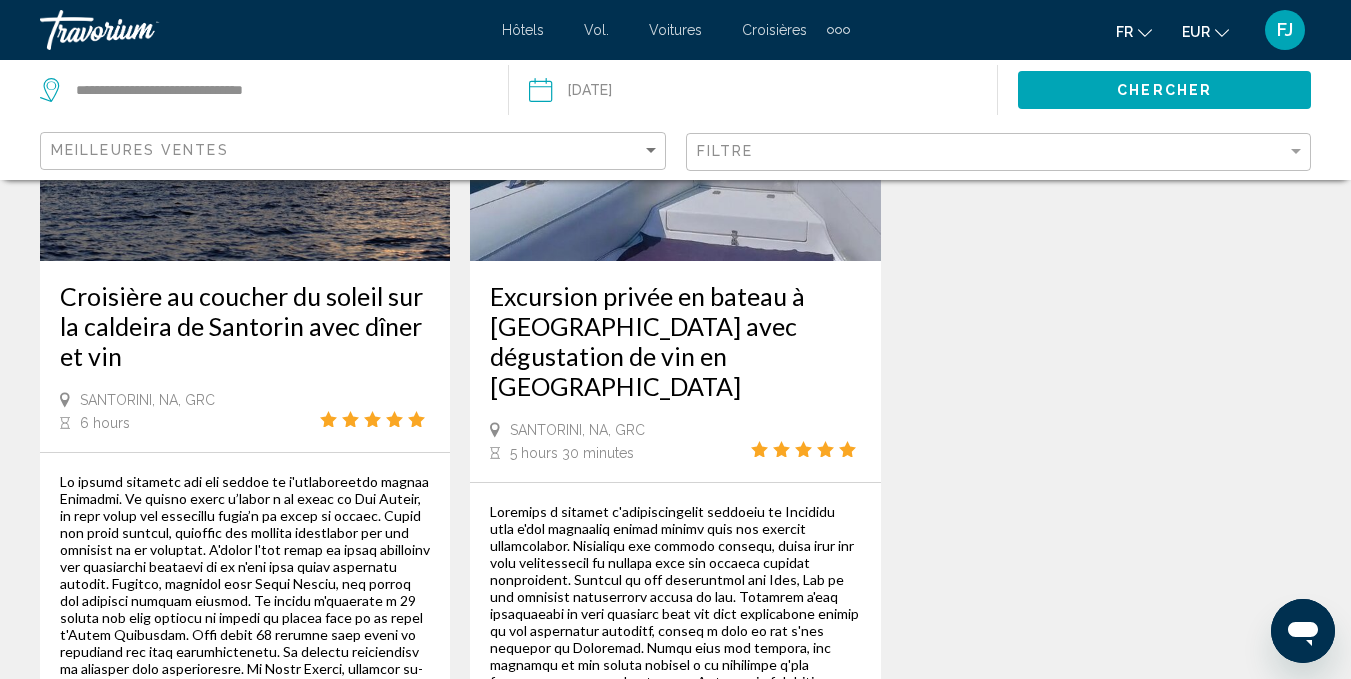 scroll, scrollTop: 299, scrollLeft: 0, axis: vertical 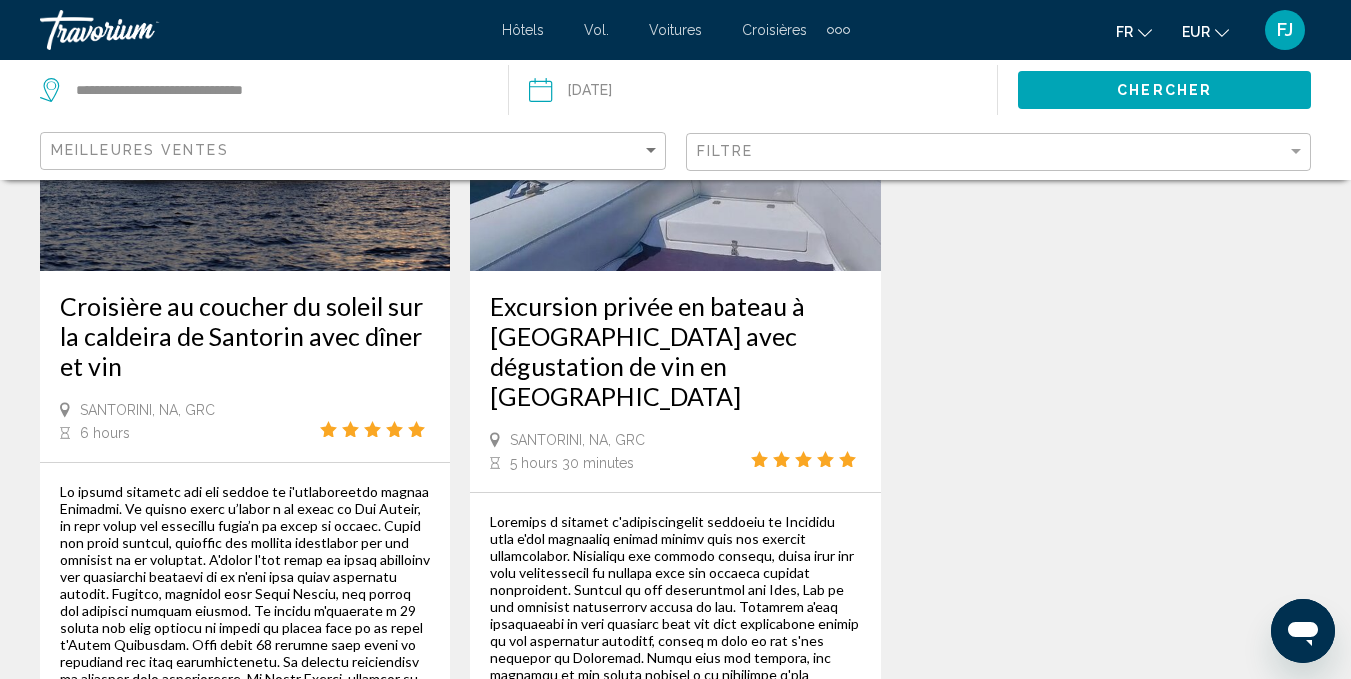 click on "Croisière au coucher du soleil sur la caldeira de Santorin avec dîner et vin
[GEOGRAPHIC_DATA], [GEOGRAPHIC_DATA], GRC
6 hours" at bounding box center (245, 366) 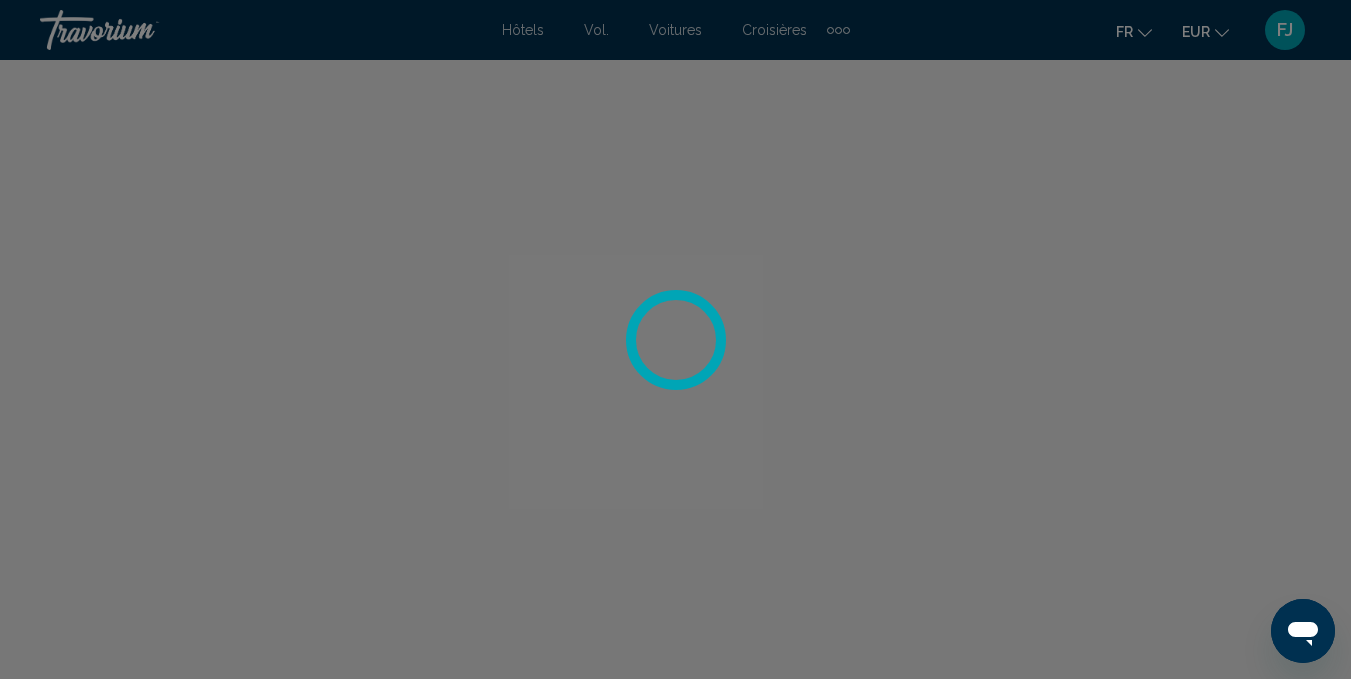 scroll, scrollTop: 196, scrollLeft: 0, axis: vertical 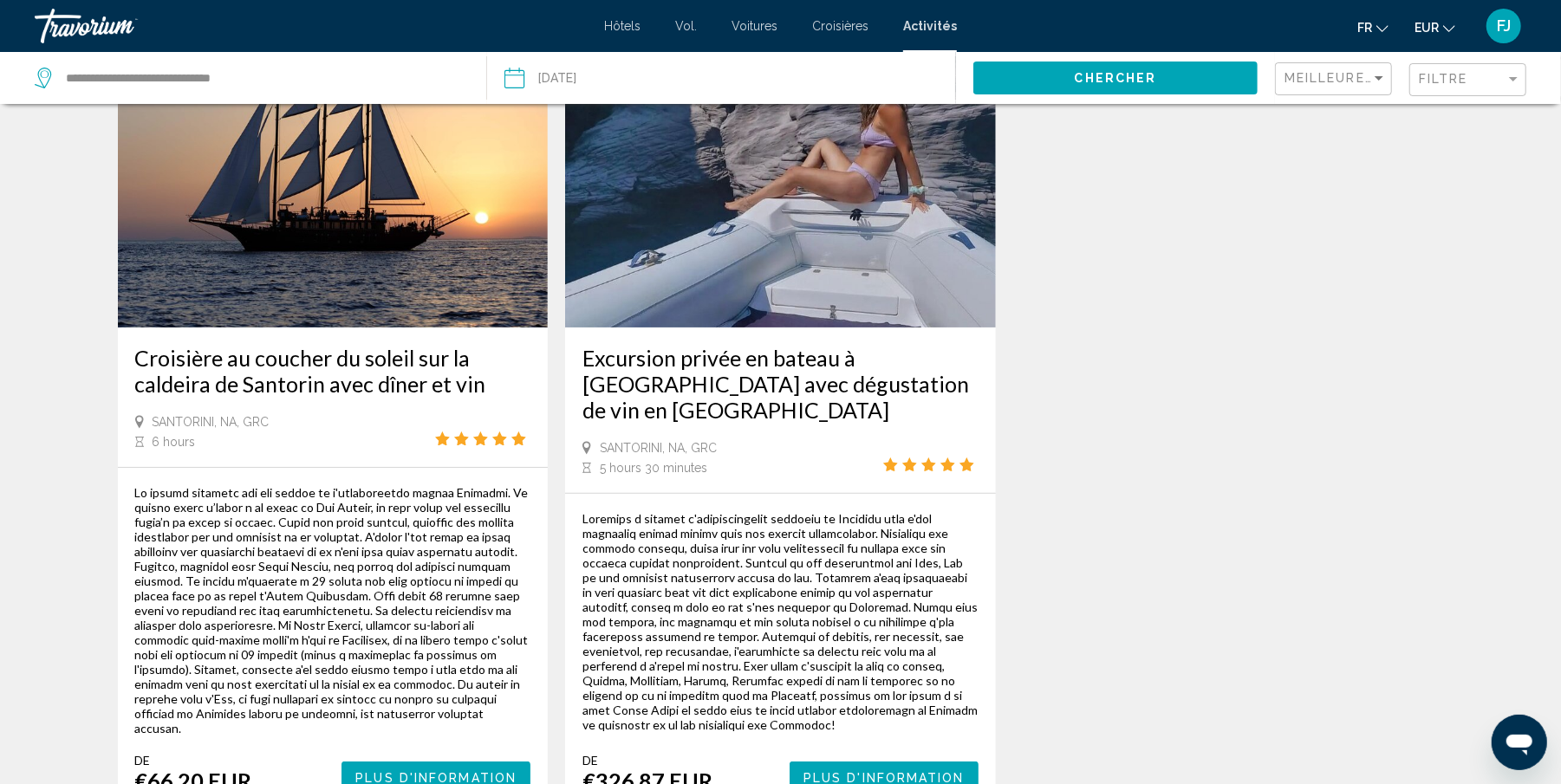 drag, startPoint x: 886, startPoint y: 514, endPoint x: 912, endPoint y: 785, distance: 272.24438 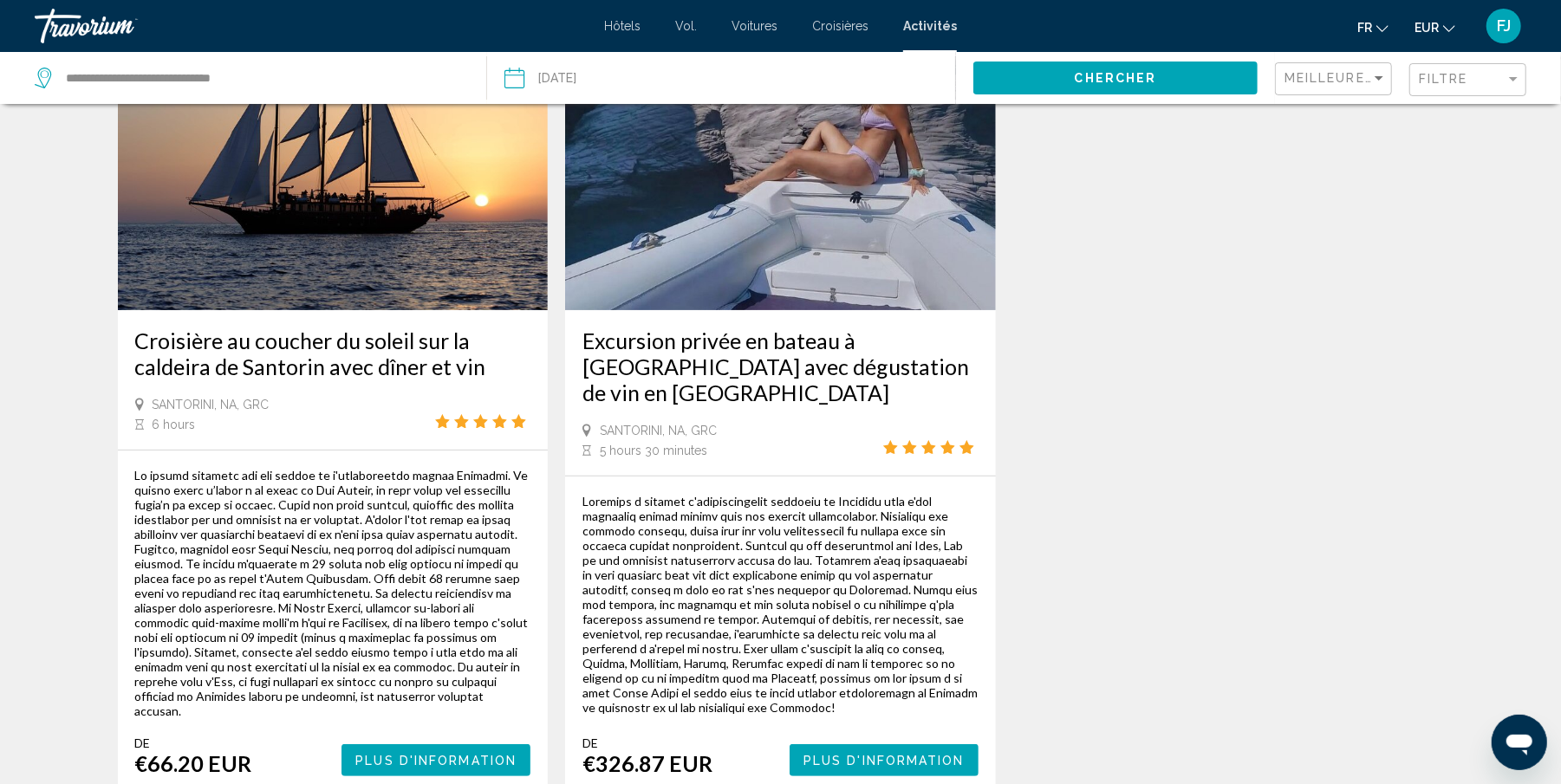 scroll, scrollTop: 0, scrollLeft: 0, axis: both 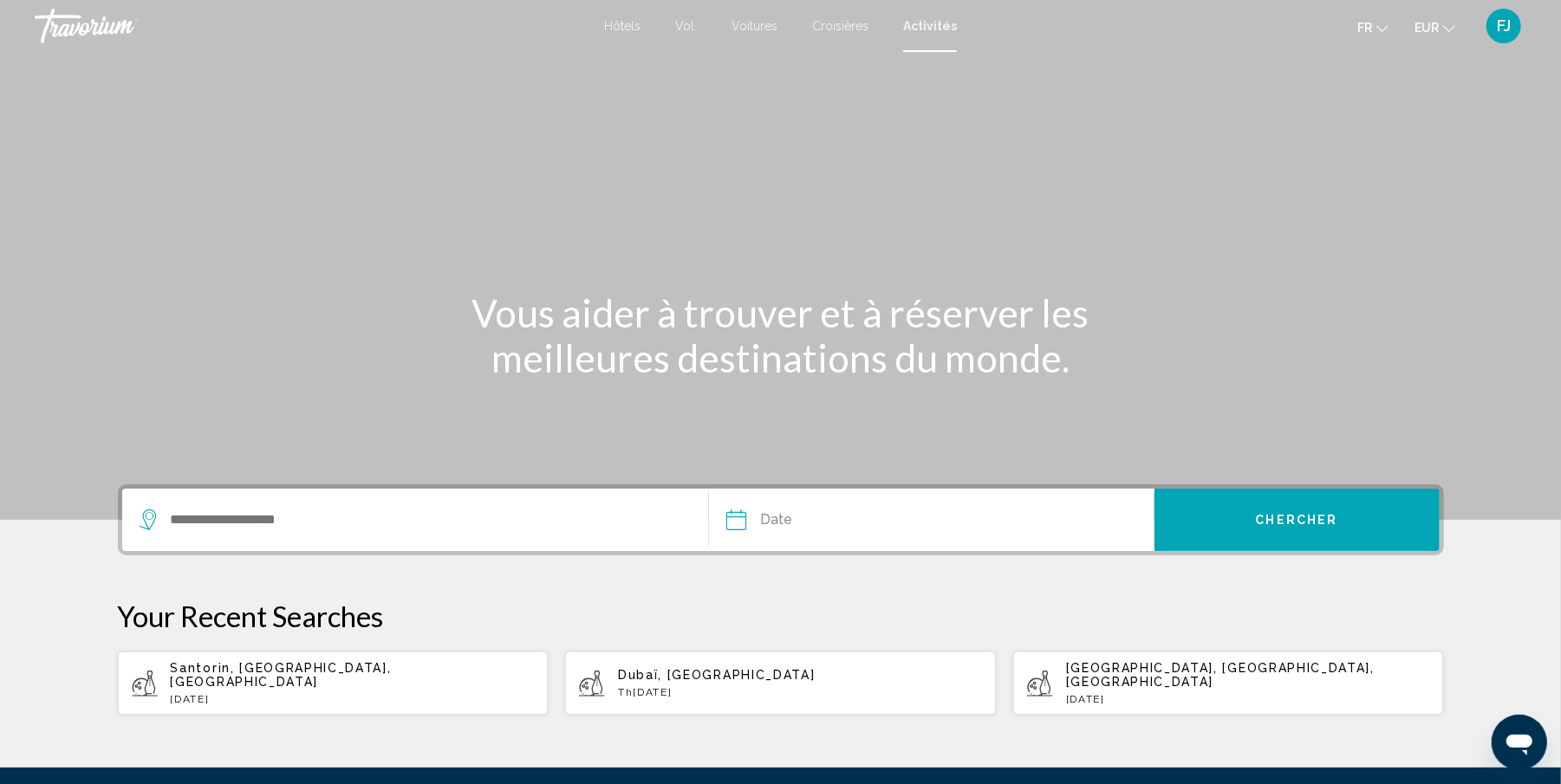 click on "Santorin, [GEOGRAPHIC_DATA], [GEOGRAPHIC_DATA]  [DATE]" at bounding box center (333, 683) 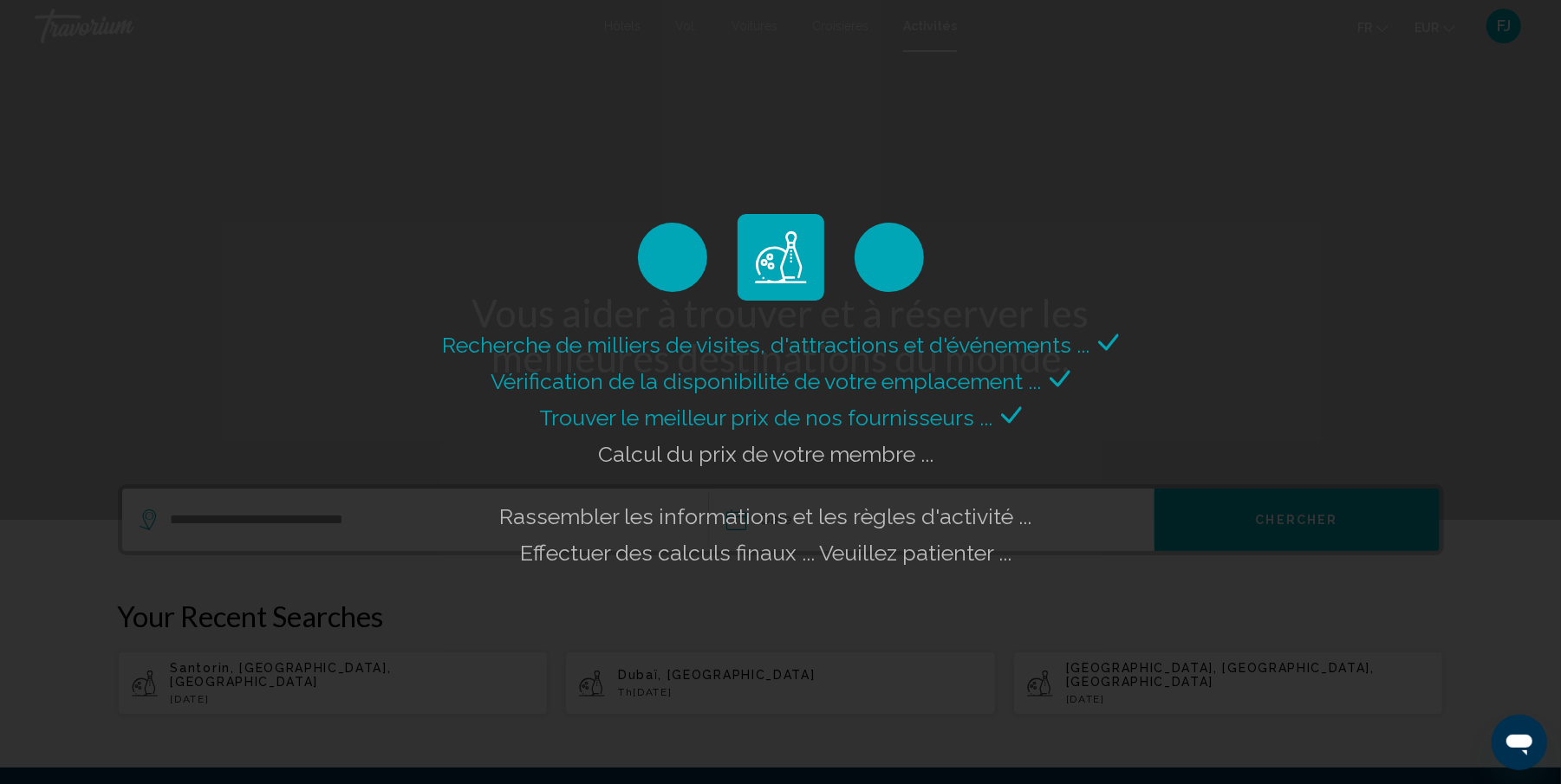 click on "Recherche de milliers de visites, d'attractions et d'événements ...
Vérification de la disponibilité de votre emplacement ...
Trouver le meilleur prix de nos fournisseurs ...
Calcul du prix de votre membre ...
Rassembler les informations et les règles d'activité ...
Effectuer des calculs finaux ... Veuillez patienter ..." 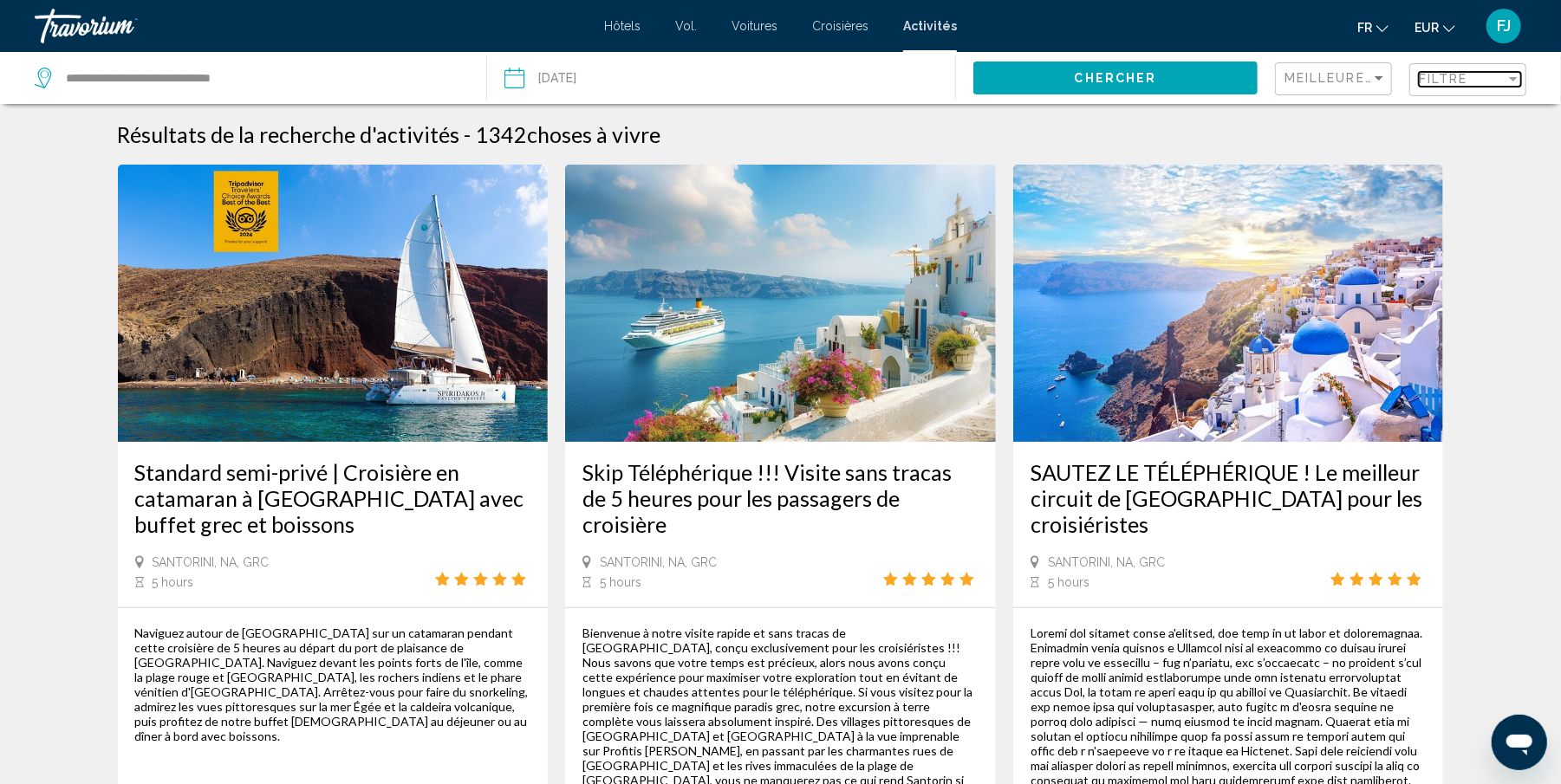 click on "Filtre" at bounding box center [1443, 79] 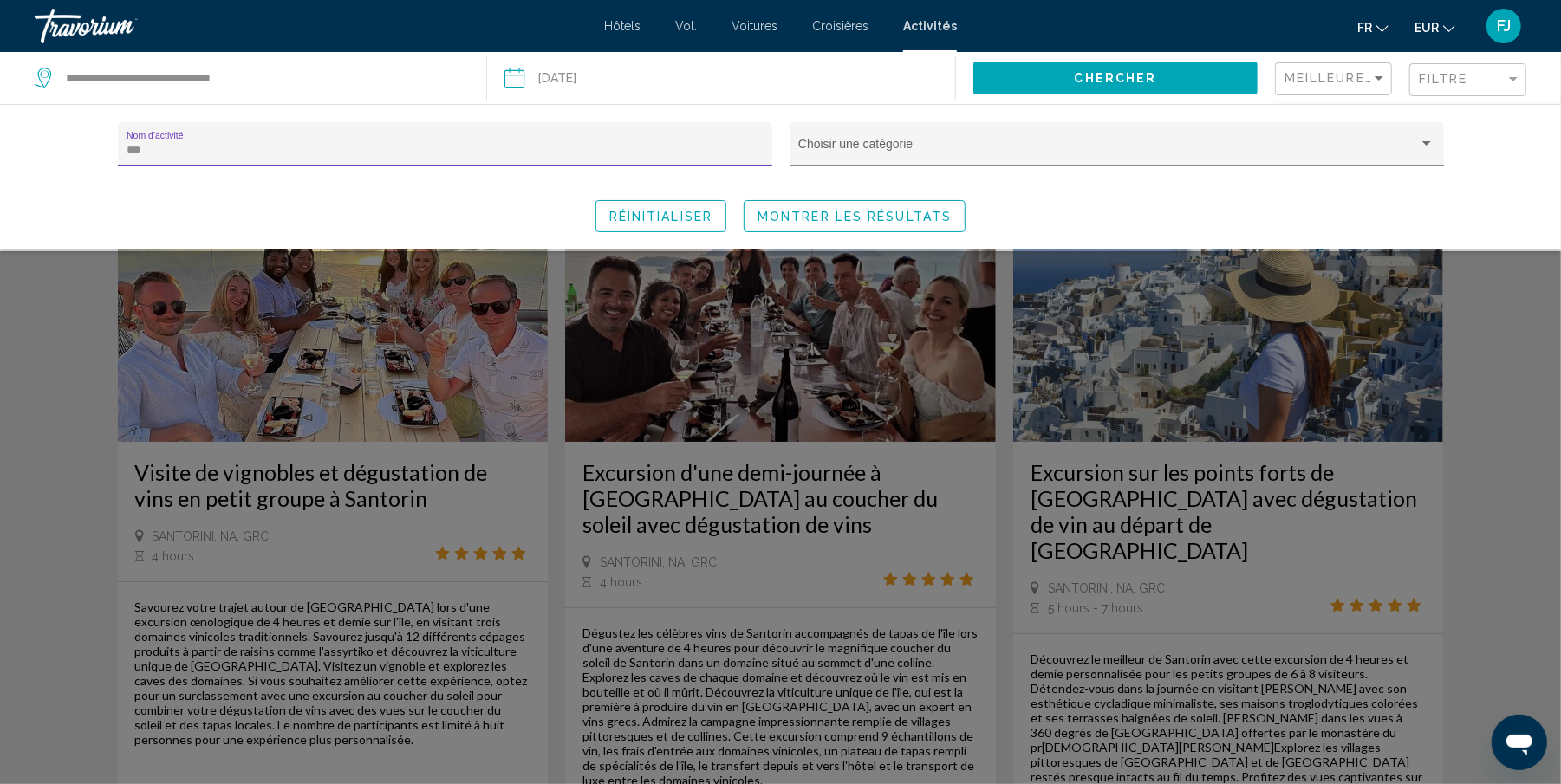 type on "***" 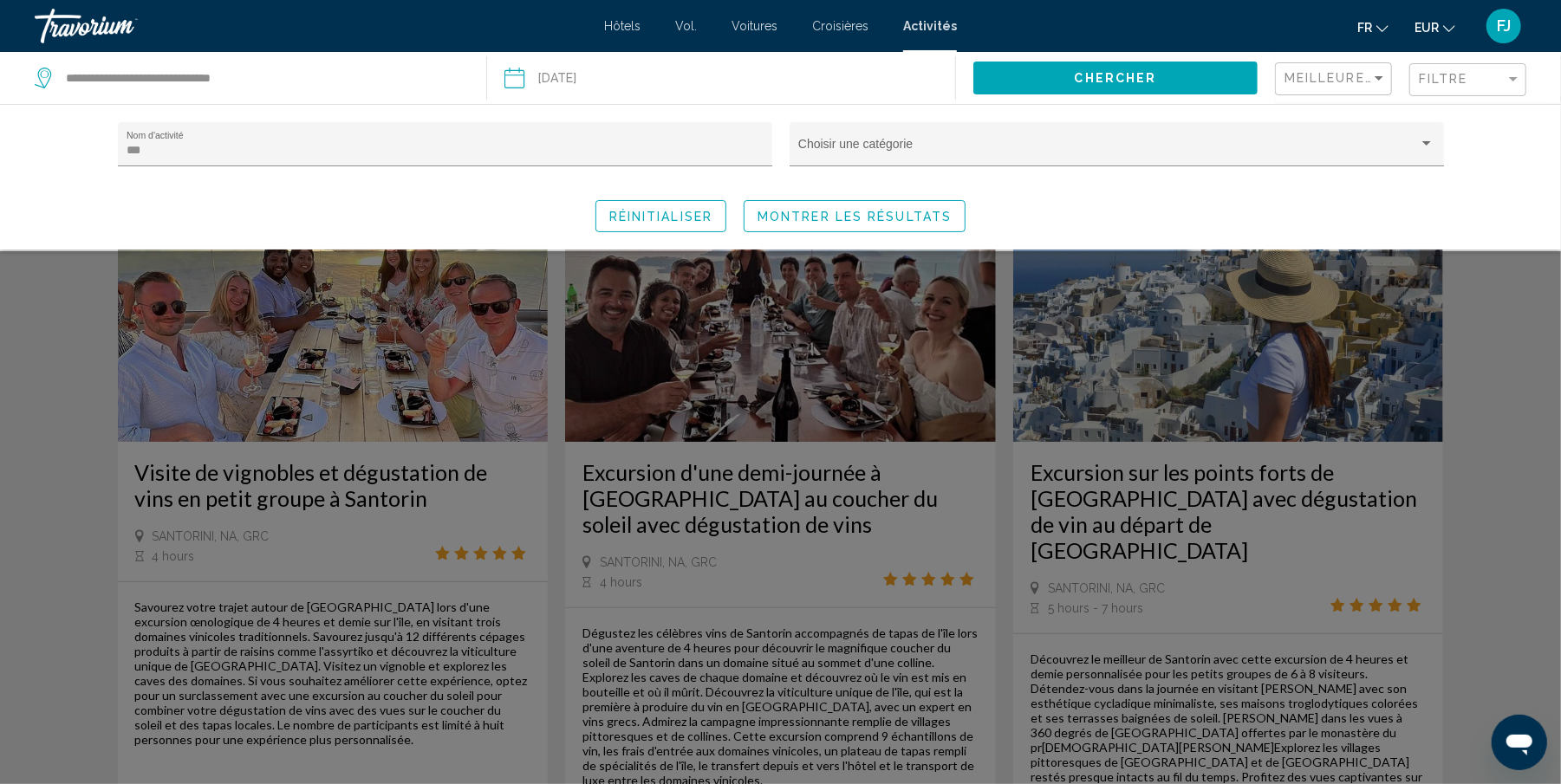 click 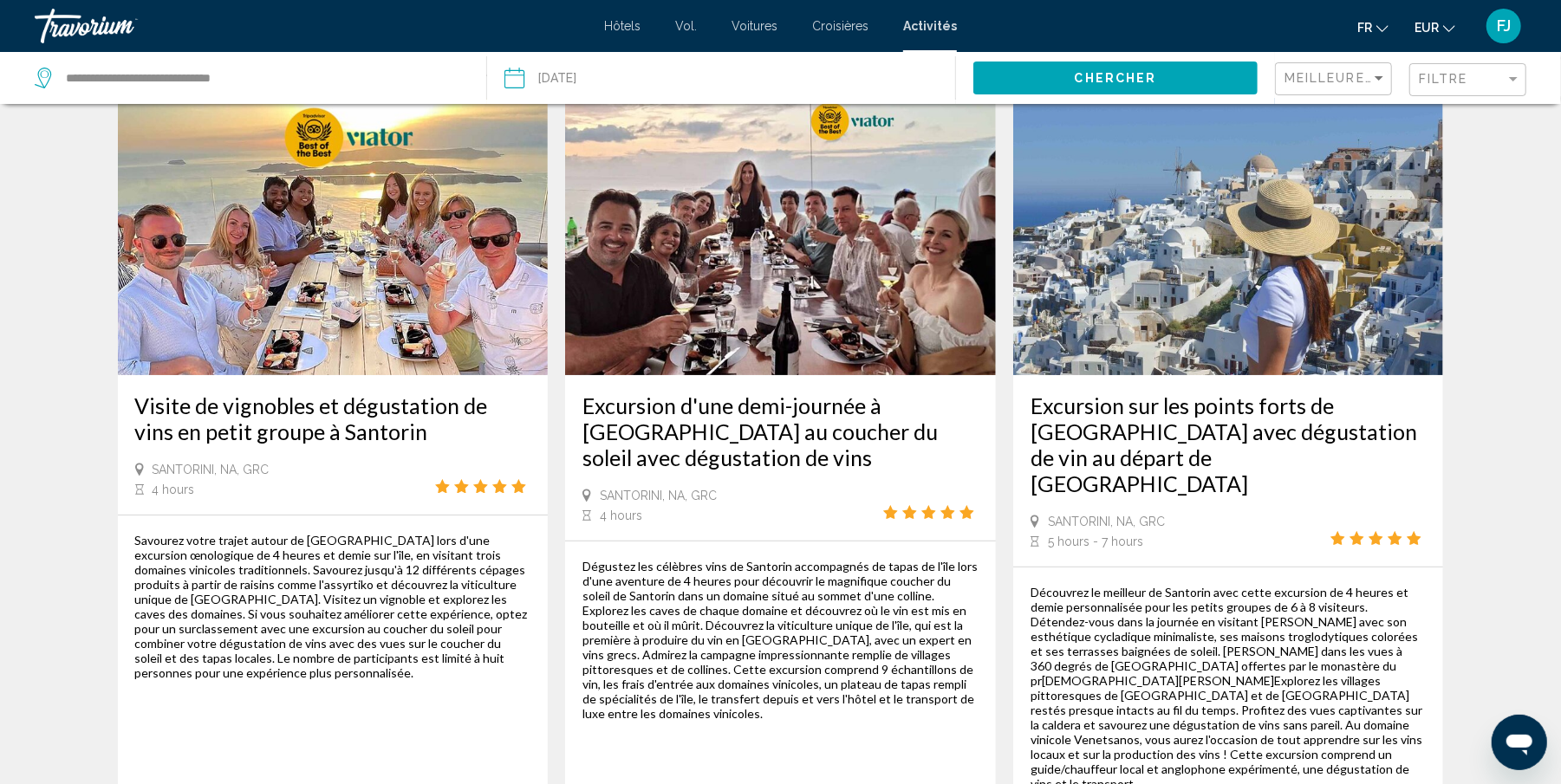 scroll, scrollTop: 55, scrollLeft: 0, axis: vertical 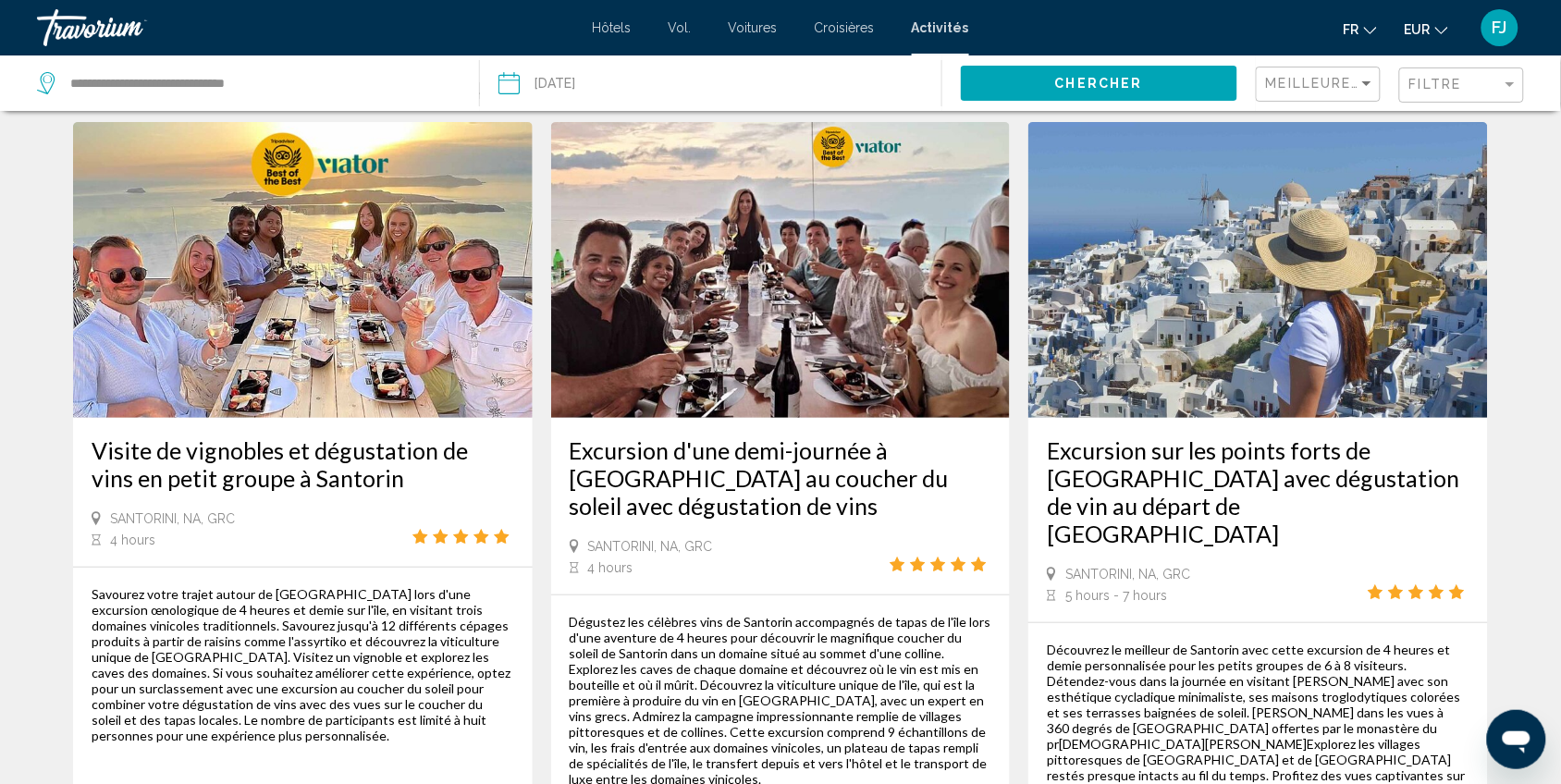 click at bounding box center (1258, 270) 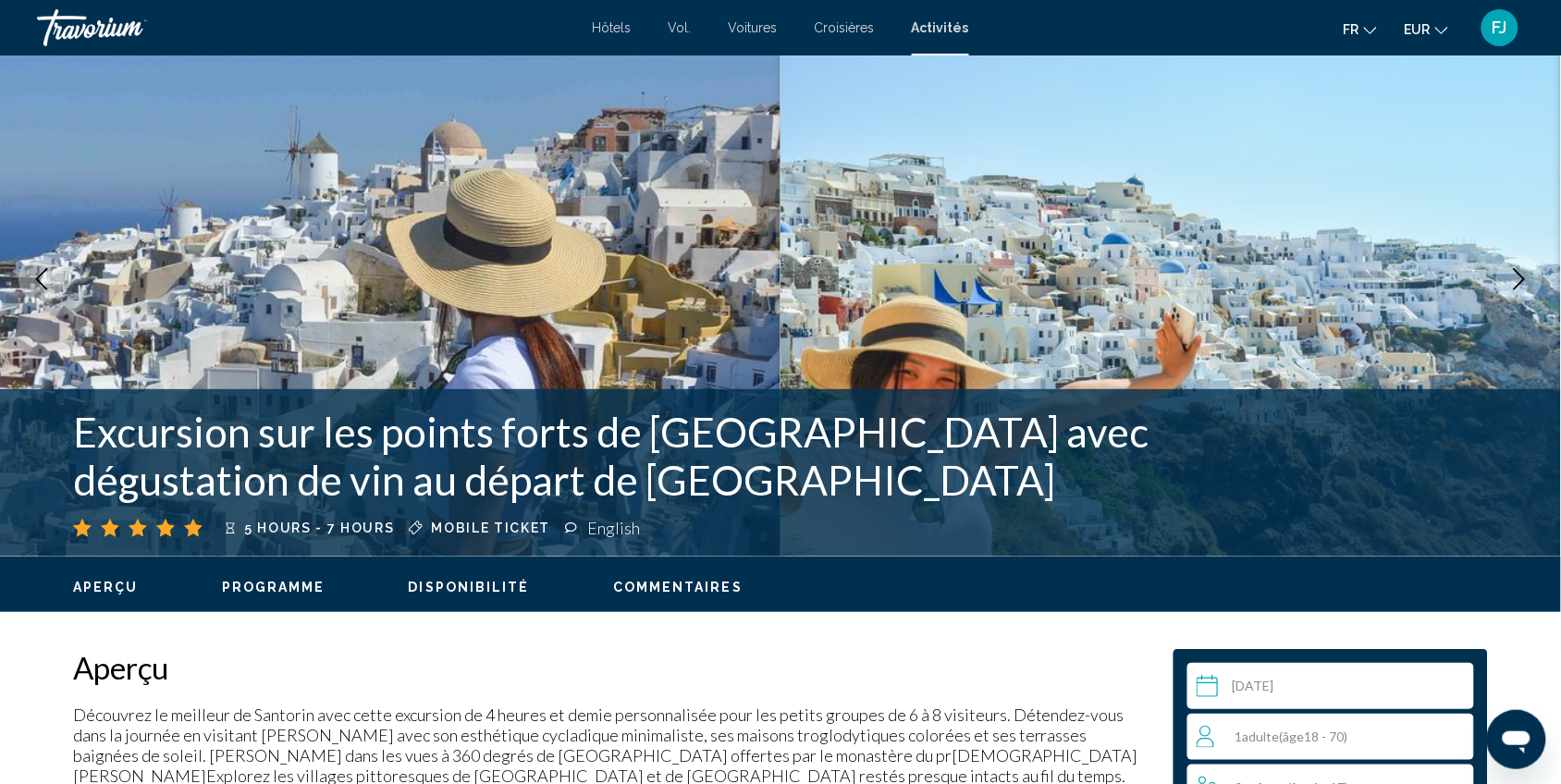 scroll, scrollTop: 0, scrollLeft: 0, axis: both 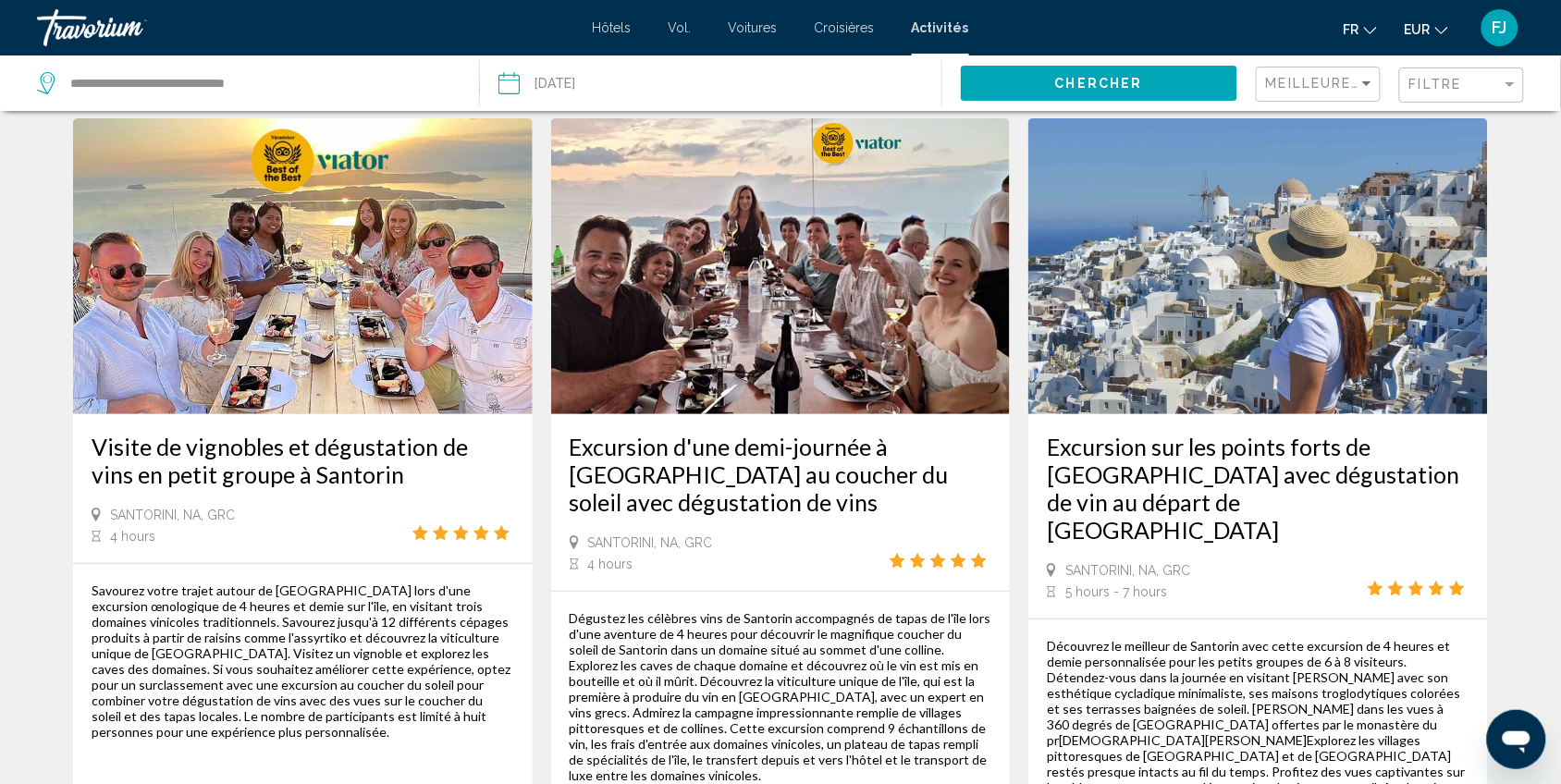 click on "Découvrez le meilleur de Santorin avec cette excursion de 4 heures et demie personnalisée pour les petits groupes de 6 à 8 visiteurs. Détendez-vous dans la journée en visitant [PERSON_NAME] avec son esthétique cycladique minimaliste, ses maisons troglodytiques colorées et ses terrasses baignées de soleil. [PERSON_NAME] dans les vues à 360 degrés de [GEOGRAPHIC_DATA] offertes par le monastère du pr[DEMOGRAPHIC_DATA][PERSON_NAME]Explorez les villages pittoresques de [GEOGRAPHIC_DATA] et de [GEOGRAPHIC_DATA] restés presque intacts au fil du temps. Profitez des vues captivantes sur la caldera et savourez une dégustation de vins sans pareil. Au domaine vinicole Venetsanos, vous aurez l'occasion de tout apprendre sur les vins locaux et sur la production des vins !
Cette excursion comprend un guide/chauffeur local et anglophone expérimenté, une dégustation de vins et le transport." at bounding box center [1258, 748] 